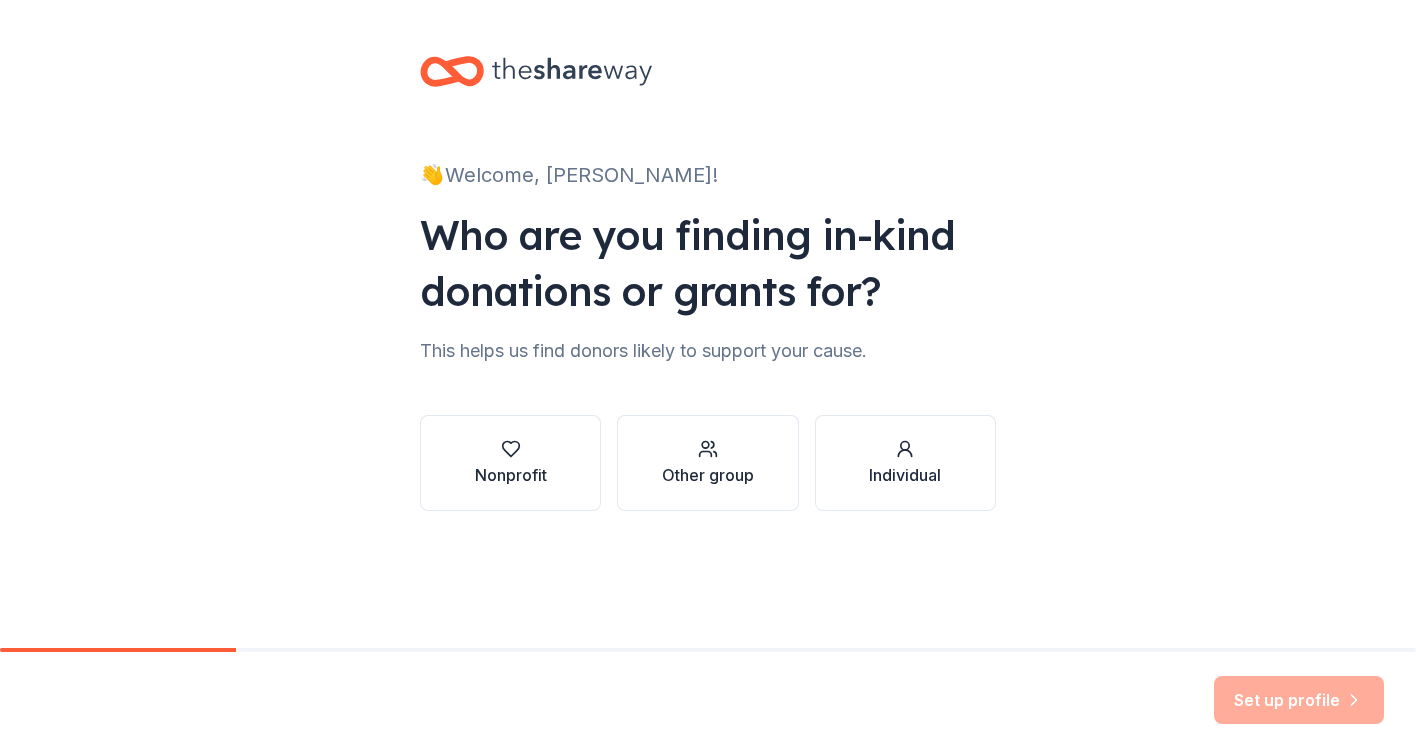 scroll, scrollTop: 0, scrollLeft: 0, axis: both 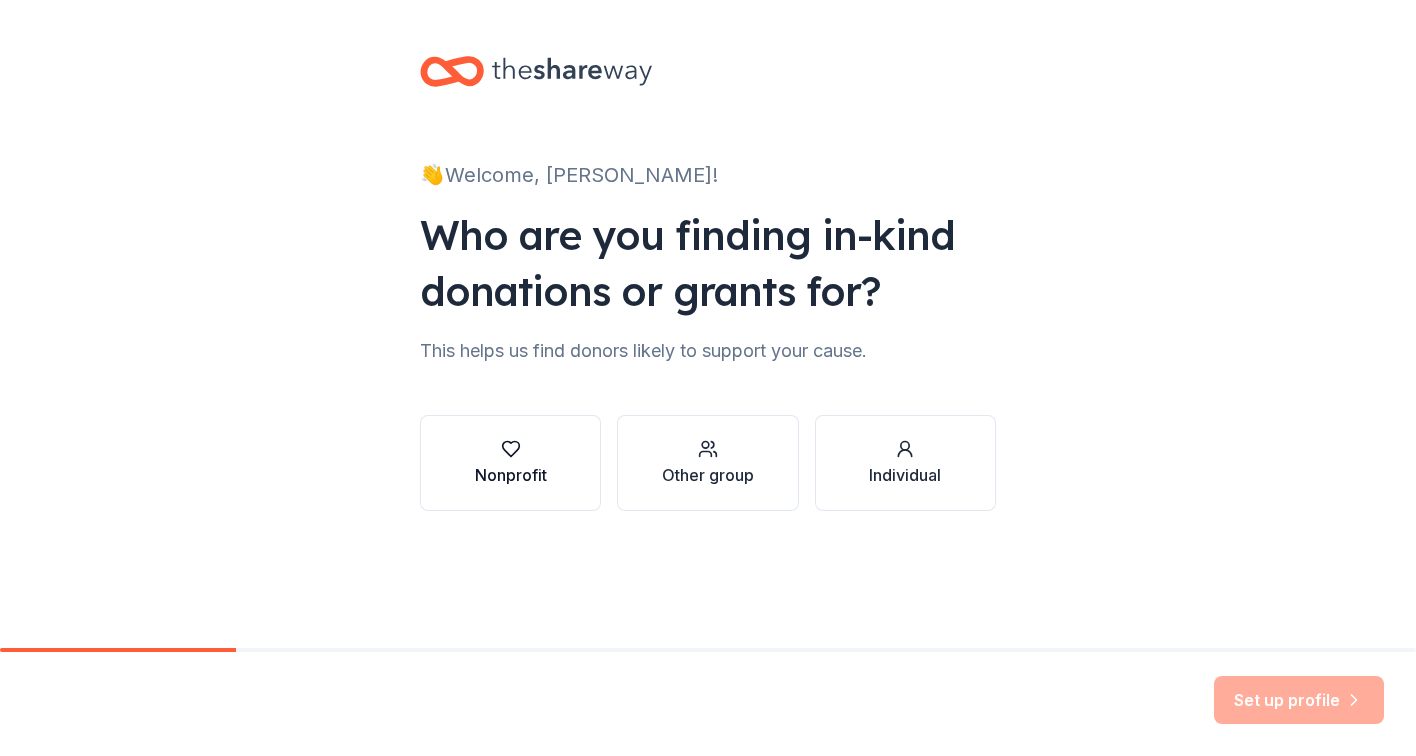 click on "Nonprofit" at bounding box center (510, 463) 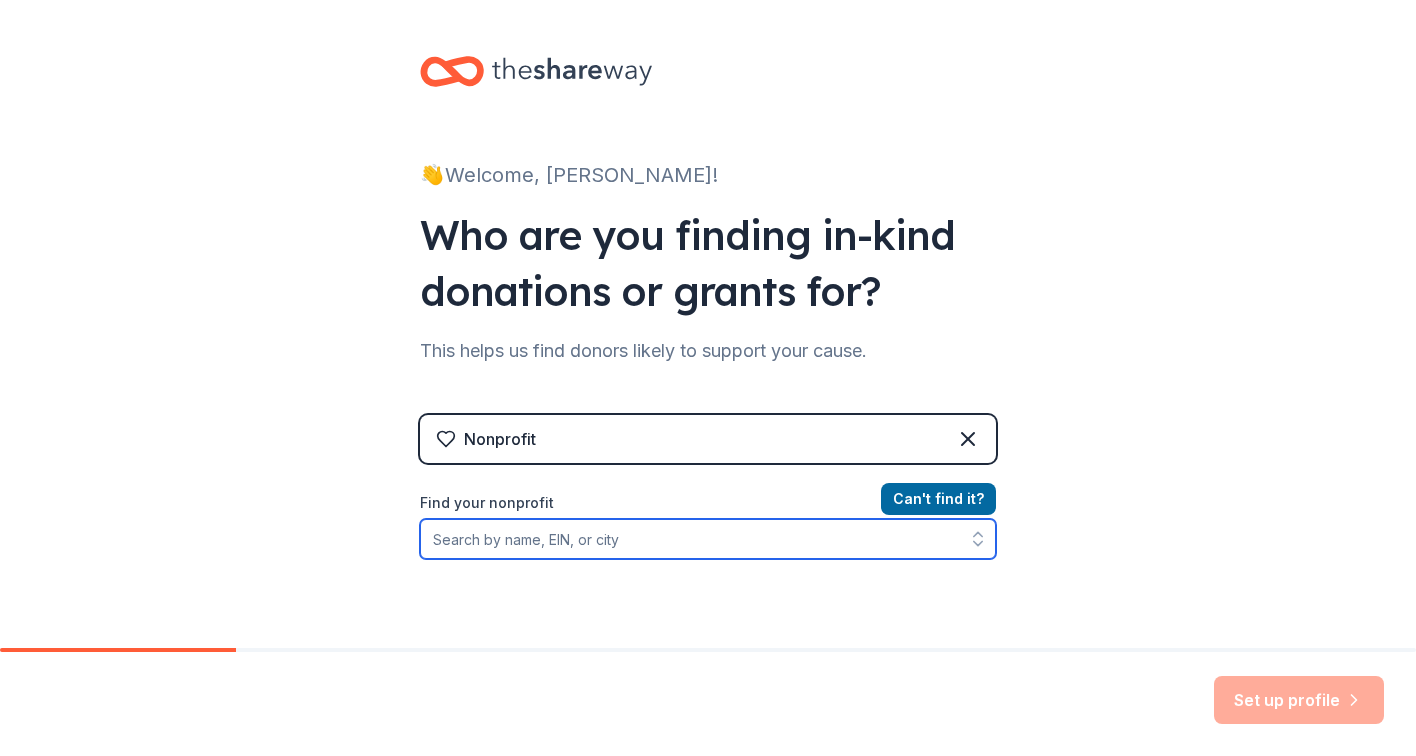 click on "Find your nonprofit" at bounding box center [708, 539] 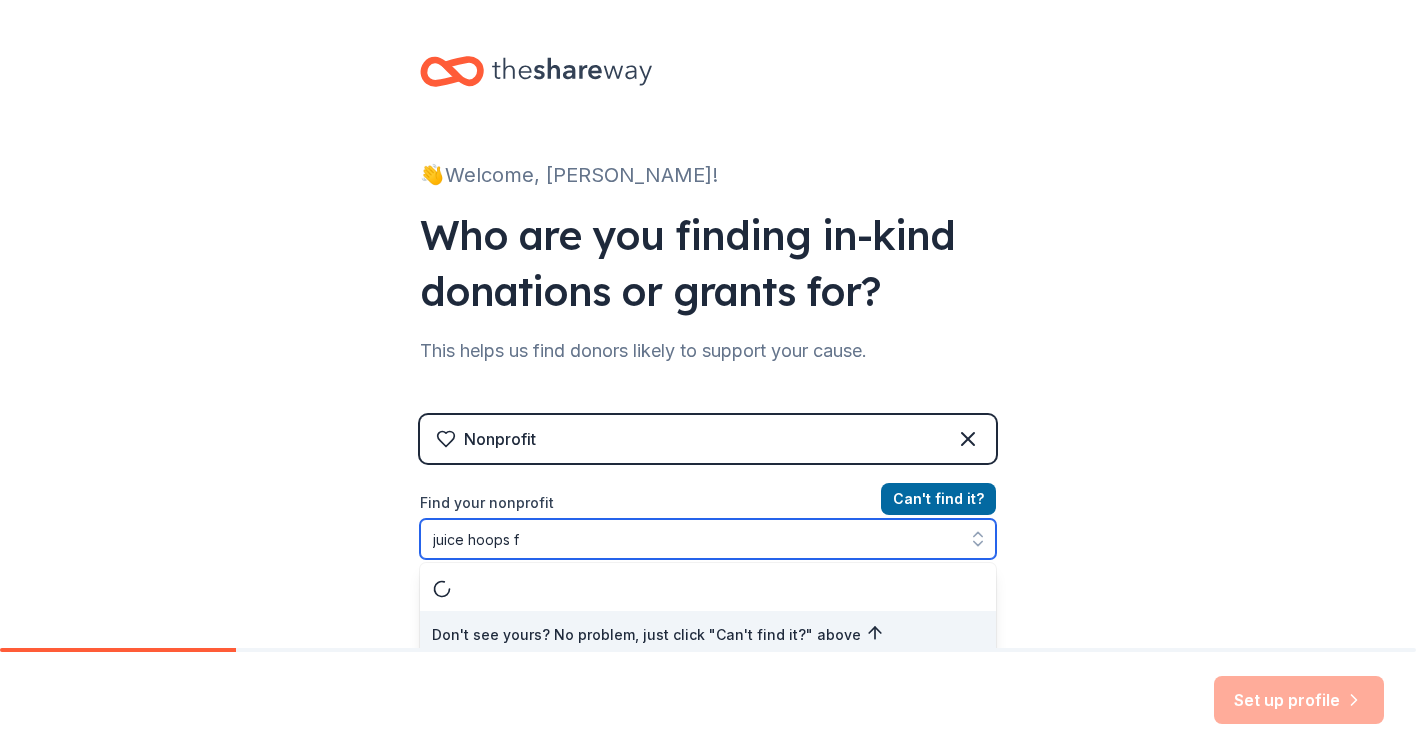 scroll, scrollTop: 11, scrollLeft: 0, axis: vertical 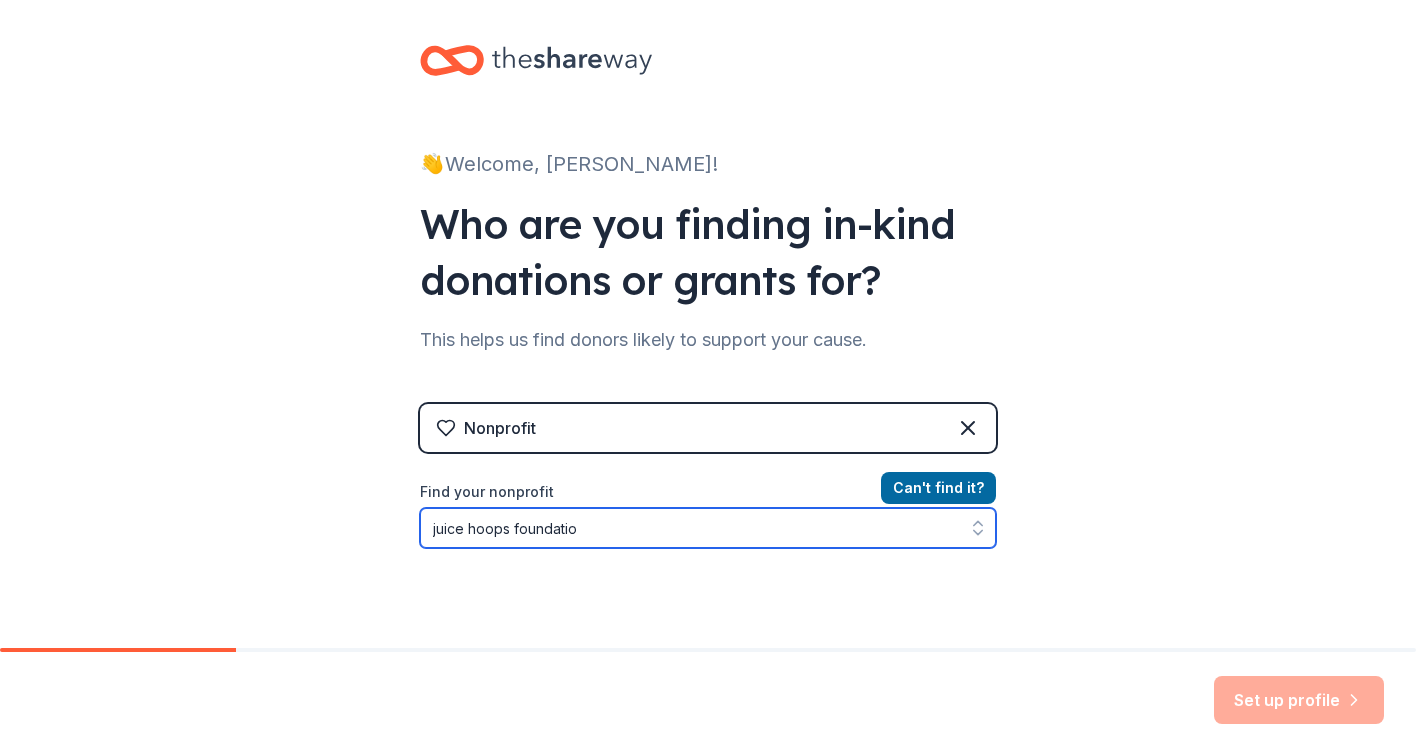 type on "juice hoops foundation" 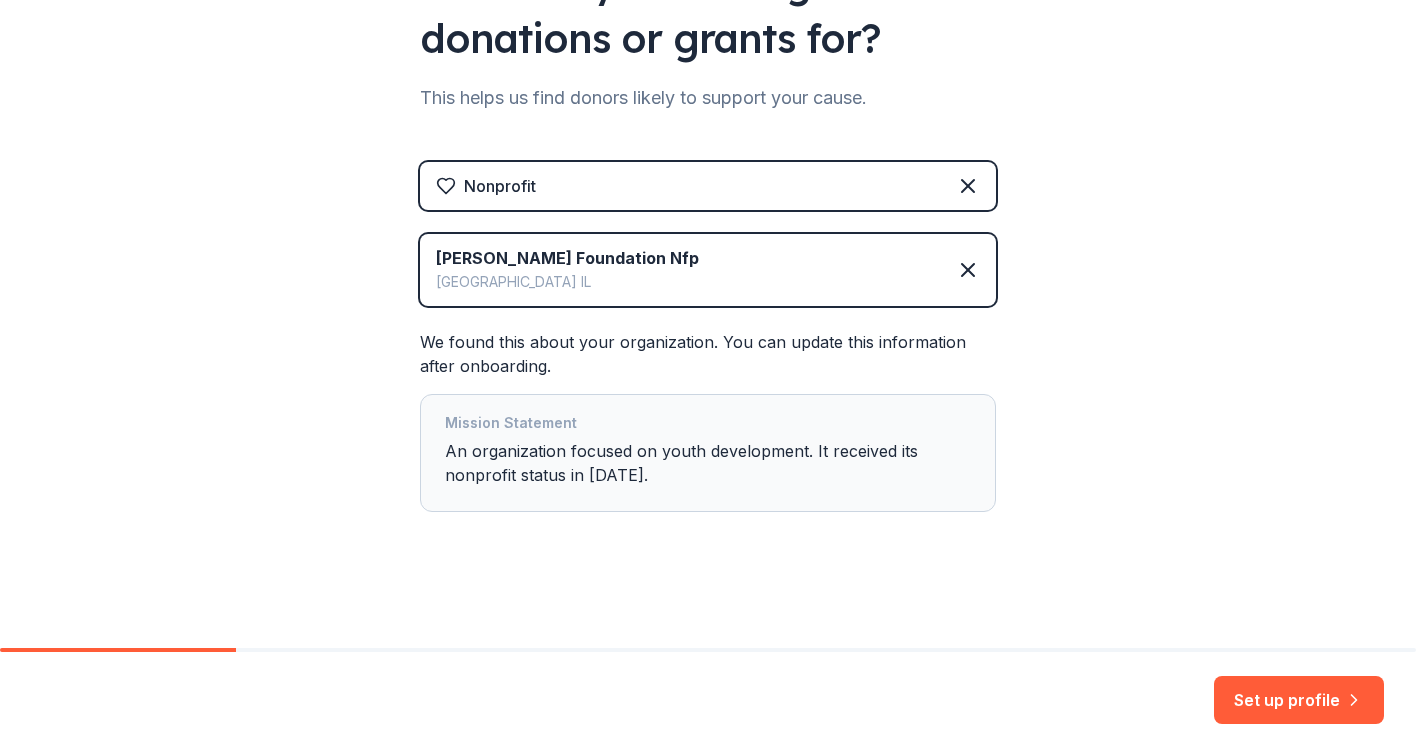 scroll, scrollTop: 253, scrollLeft: 0, axis: vertical 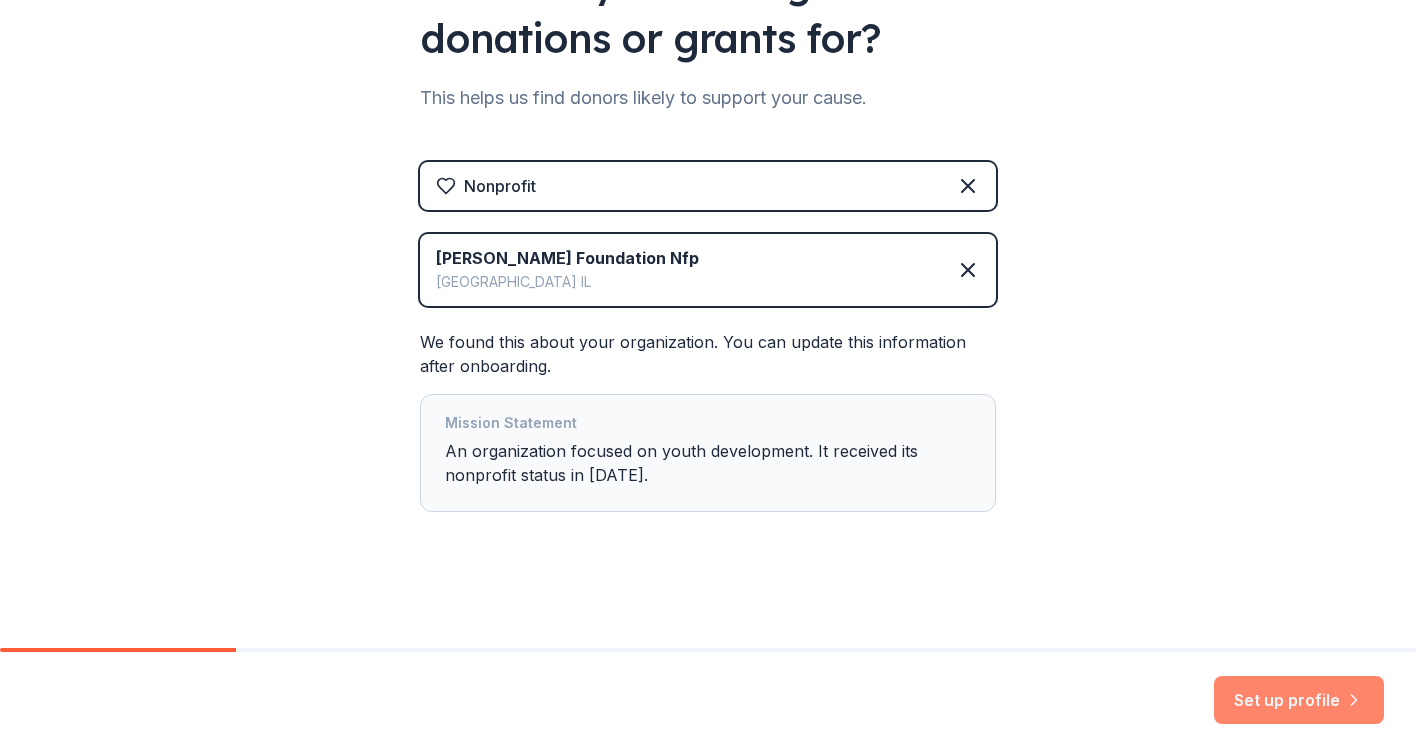 click on "Set up profile" at bounding box center [1299, 700] 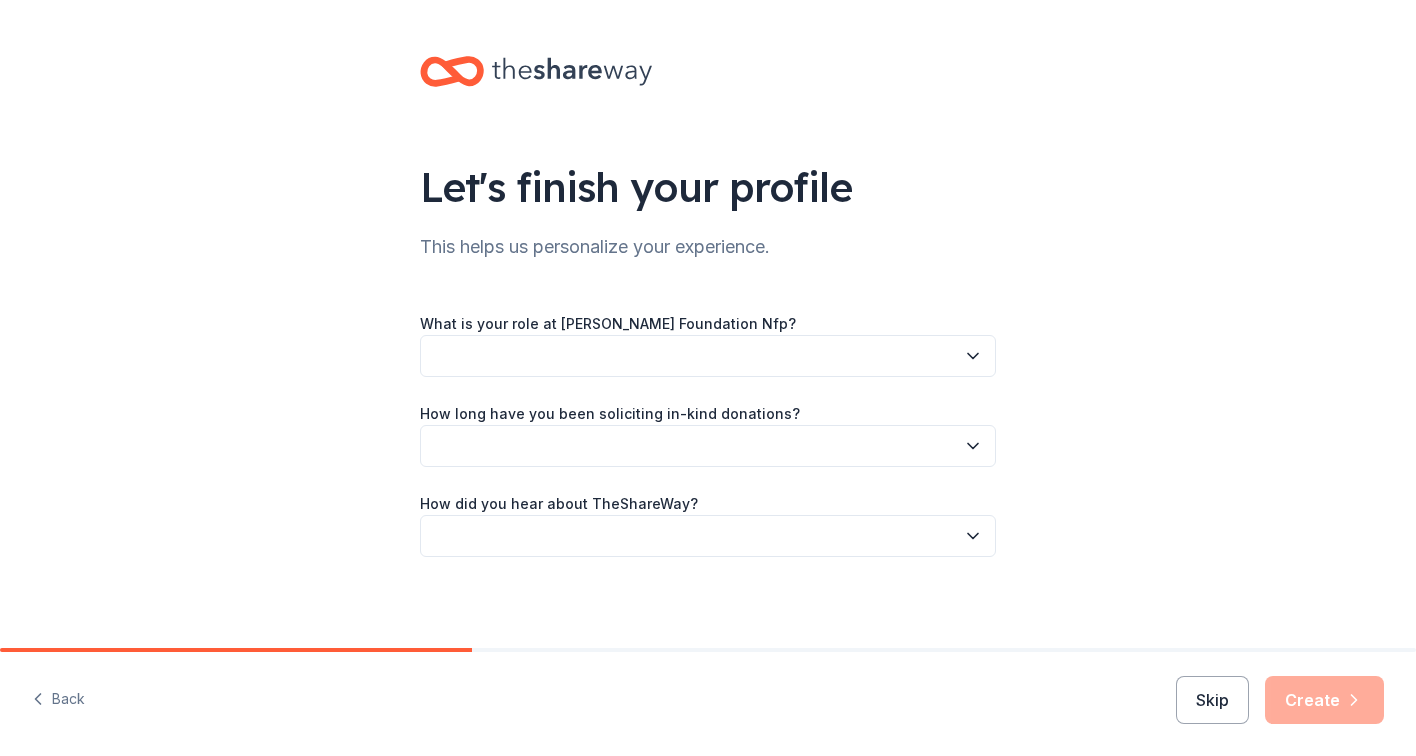 click at bounding box center [708, 356] 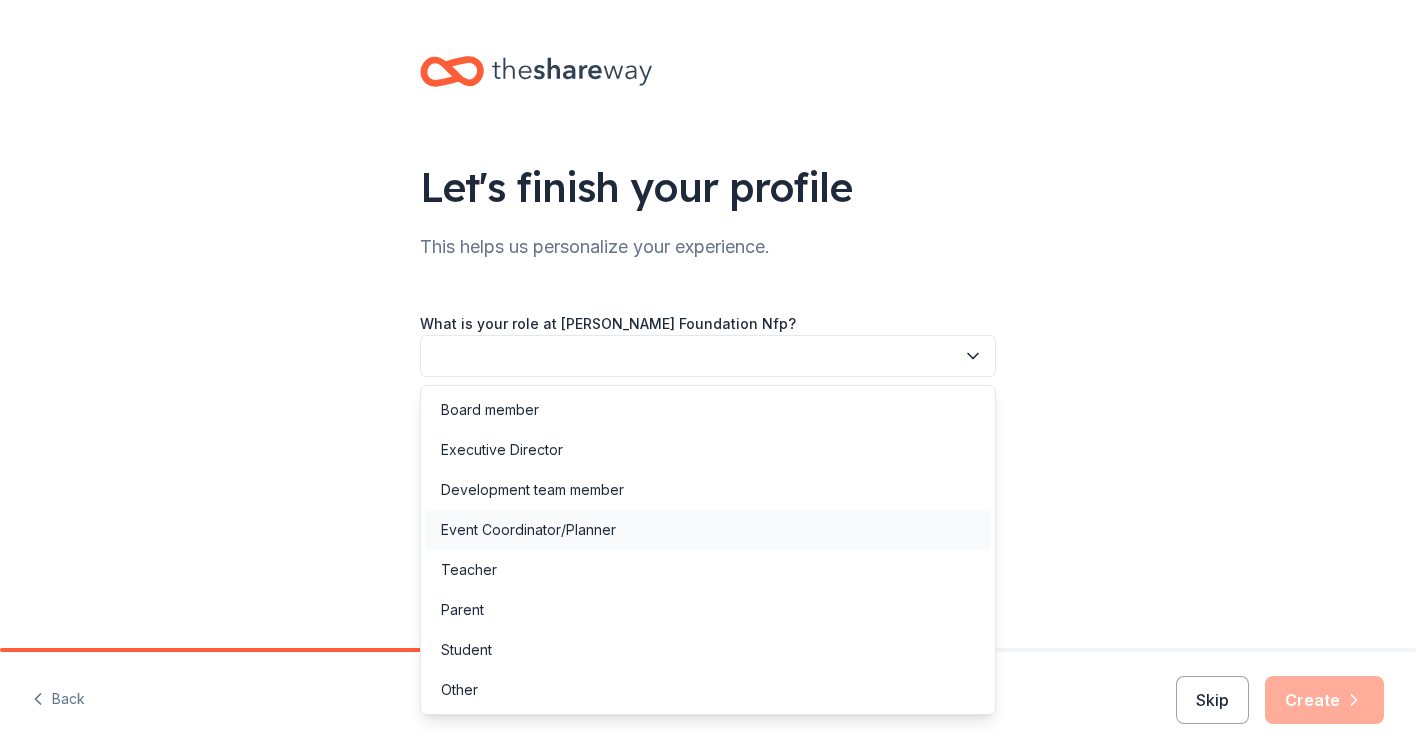 click on "Event Coordinator/Planner" at bounding box center [528, 530] 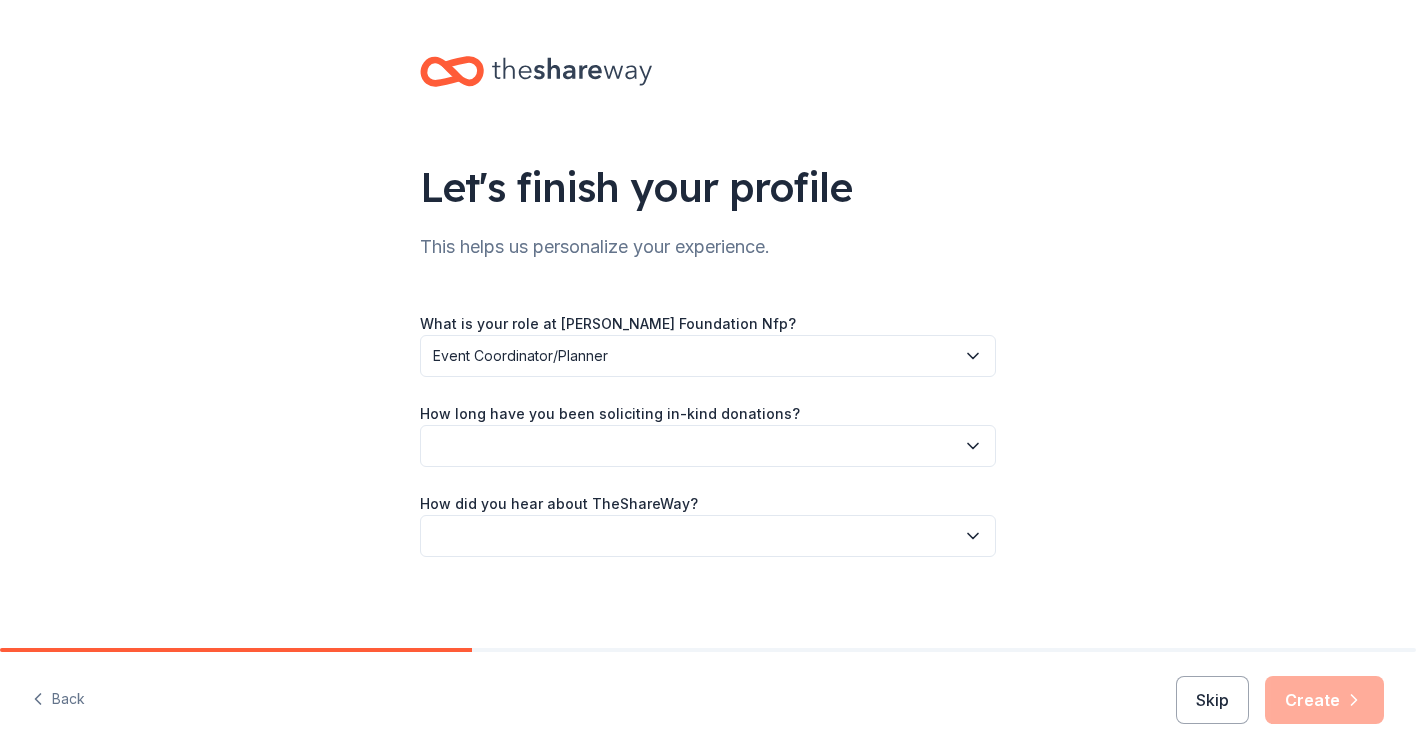click on "How long have you been soliciting in-kind donations?" at bounding box center [610, 414] 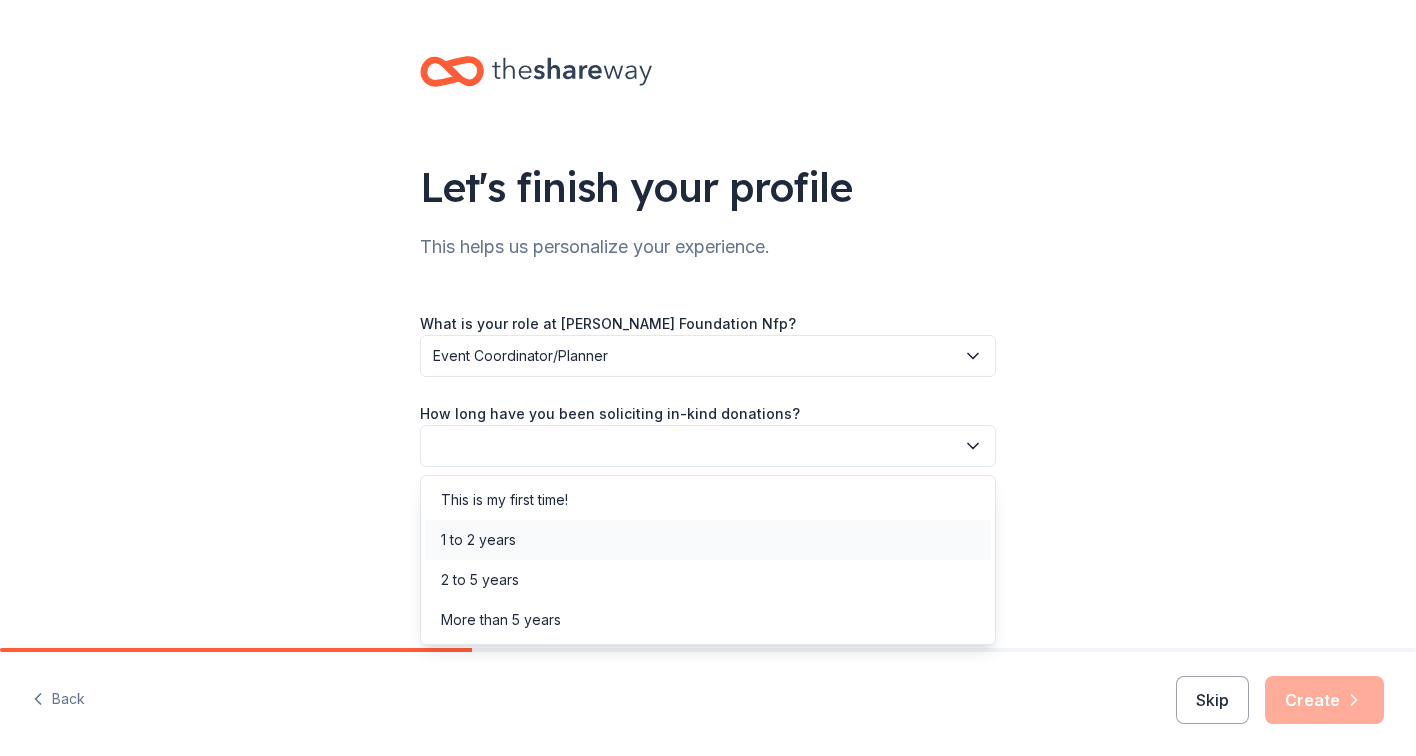 click on "1 to 2 years" at bounding box center [478, 540] 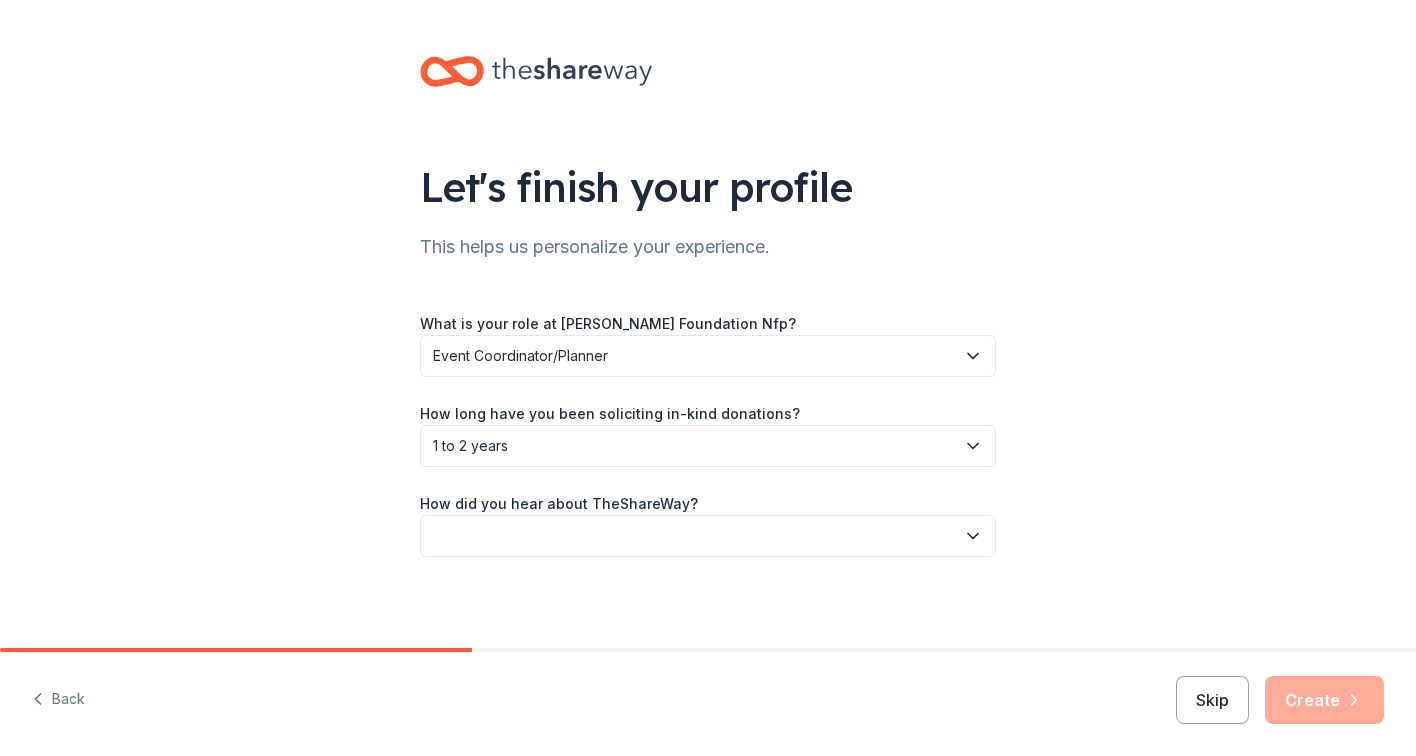 click on "How did you hear about TheShareWay?" at bounding box center [559, 504] 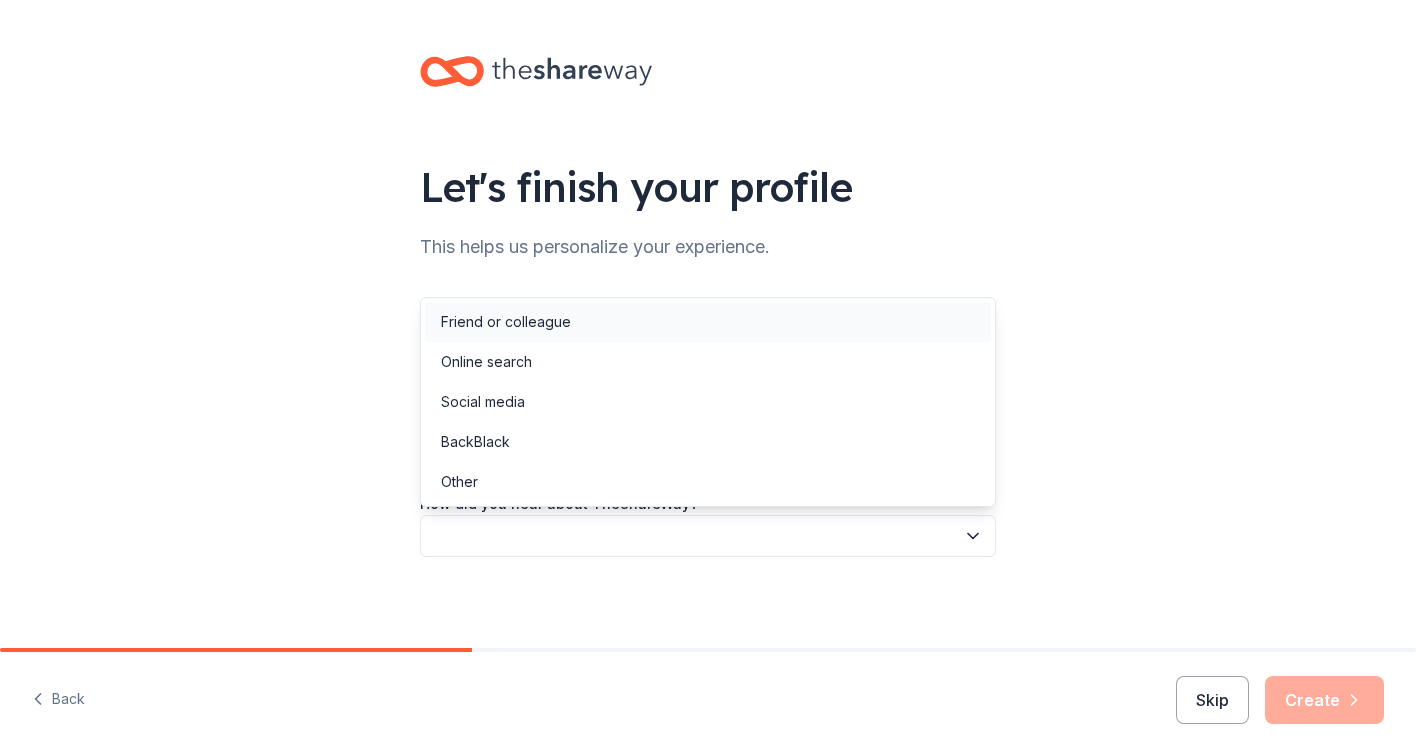 click on "Friend or colleague" at bounding box center (506, 322) 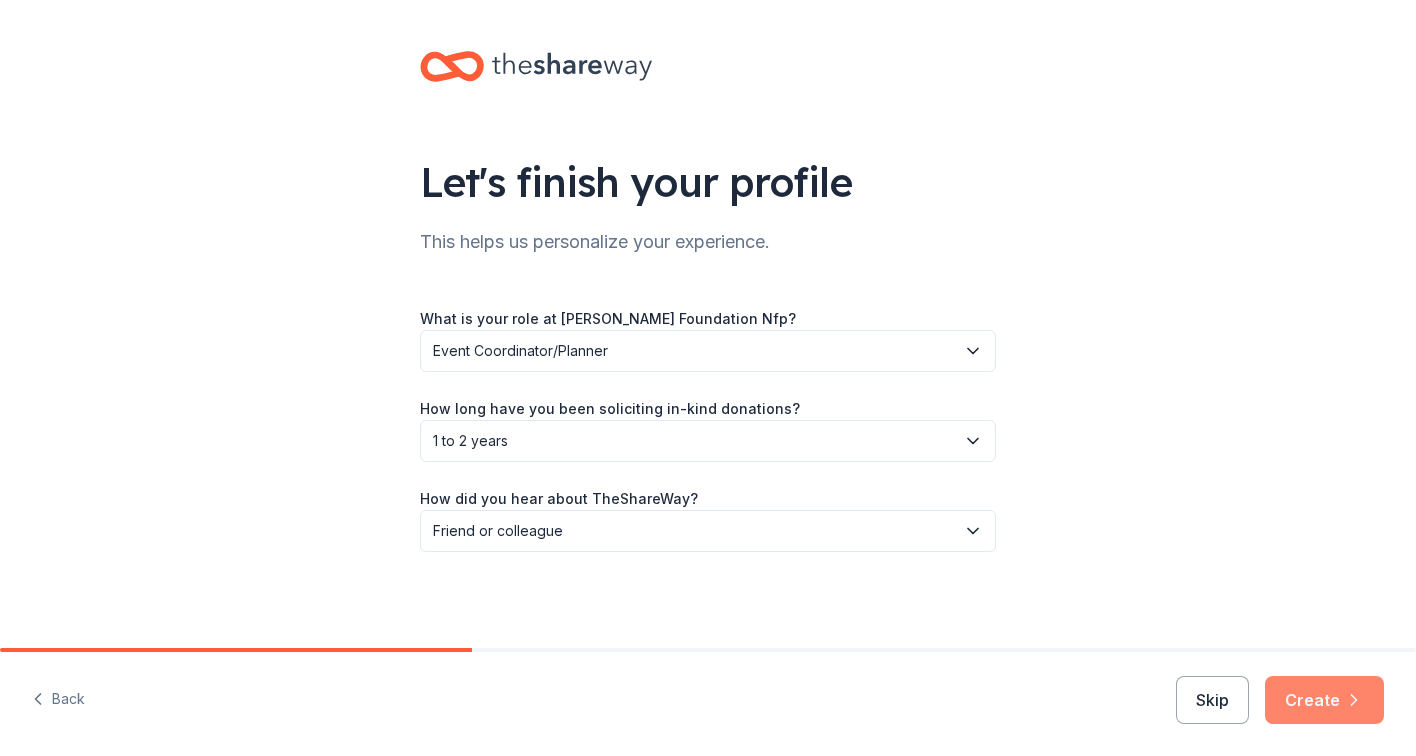 scroll, scrollTop: 5, scrollLeft: 0, axis: vertical 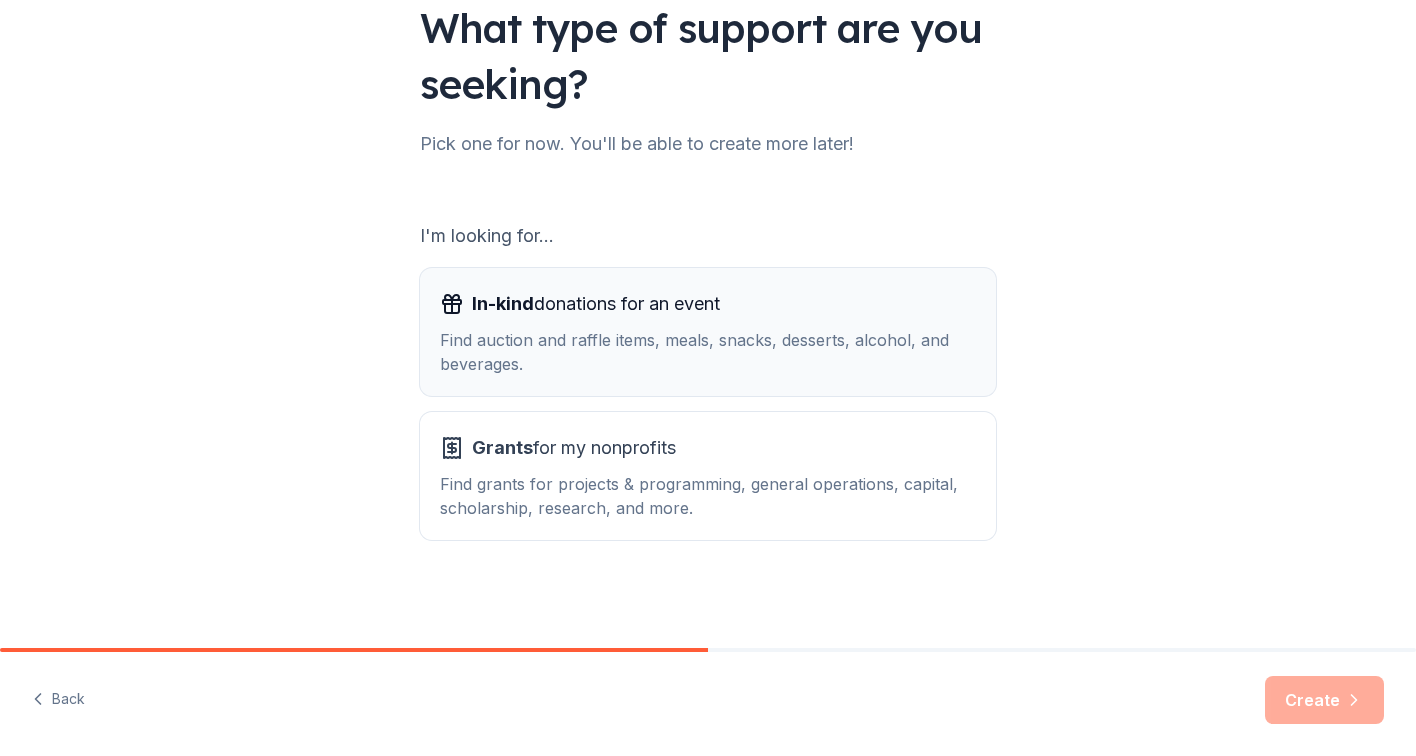 click on "In-kind  donations for an event" at bounding box center [596, 304] 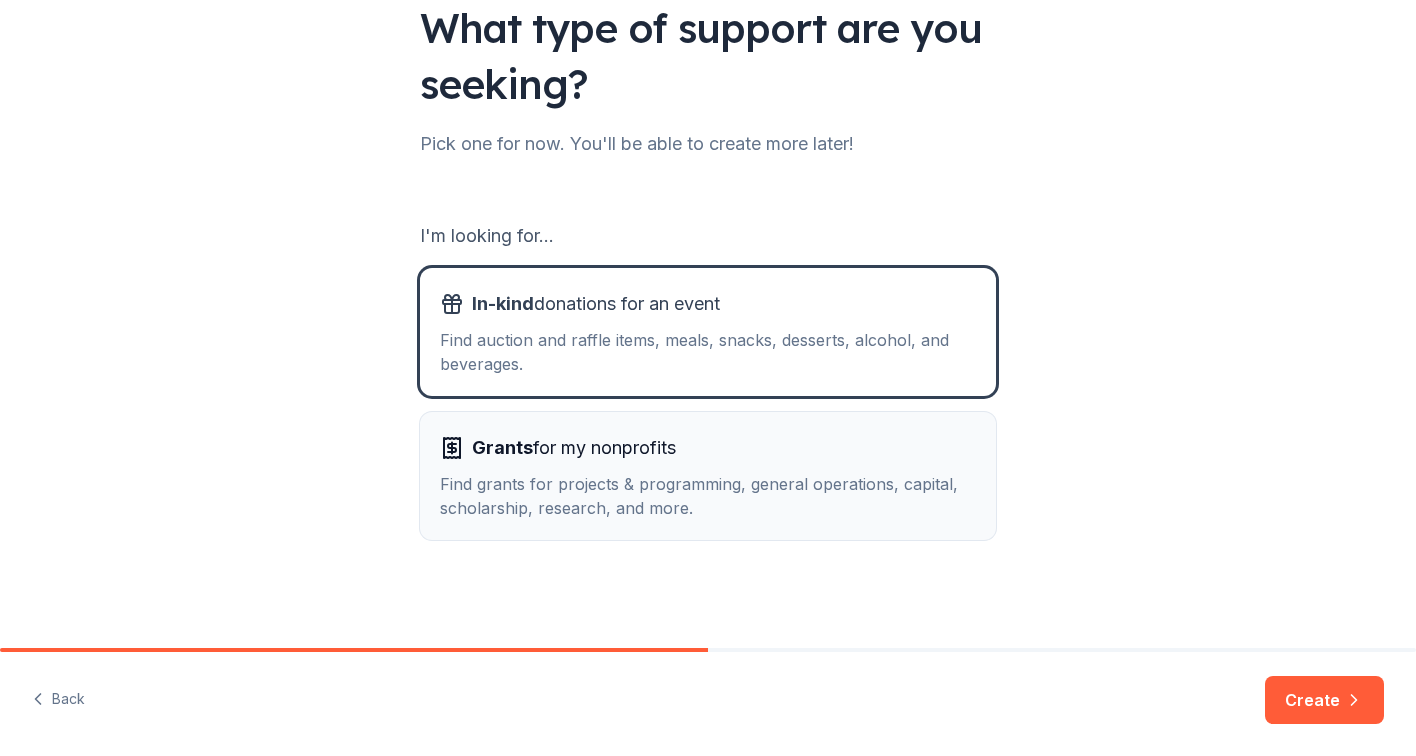 click on "Find grants for projects & programming, general operations, capital, scholarship, research, and more." at bounding box center [708, 496] 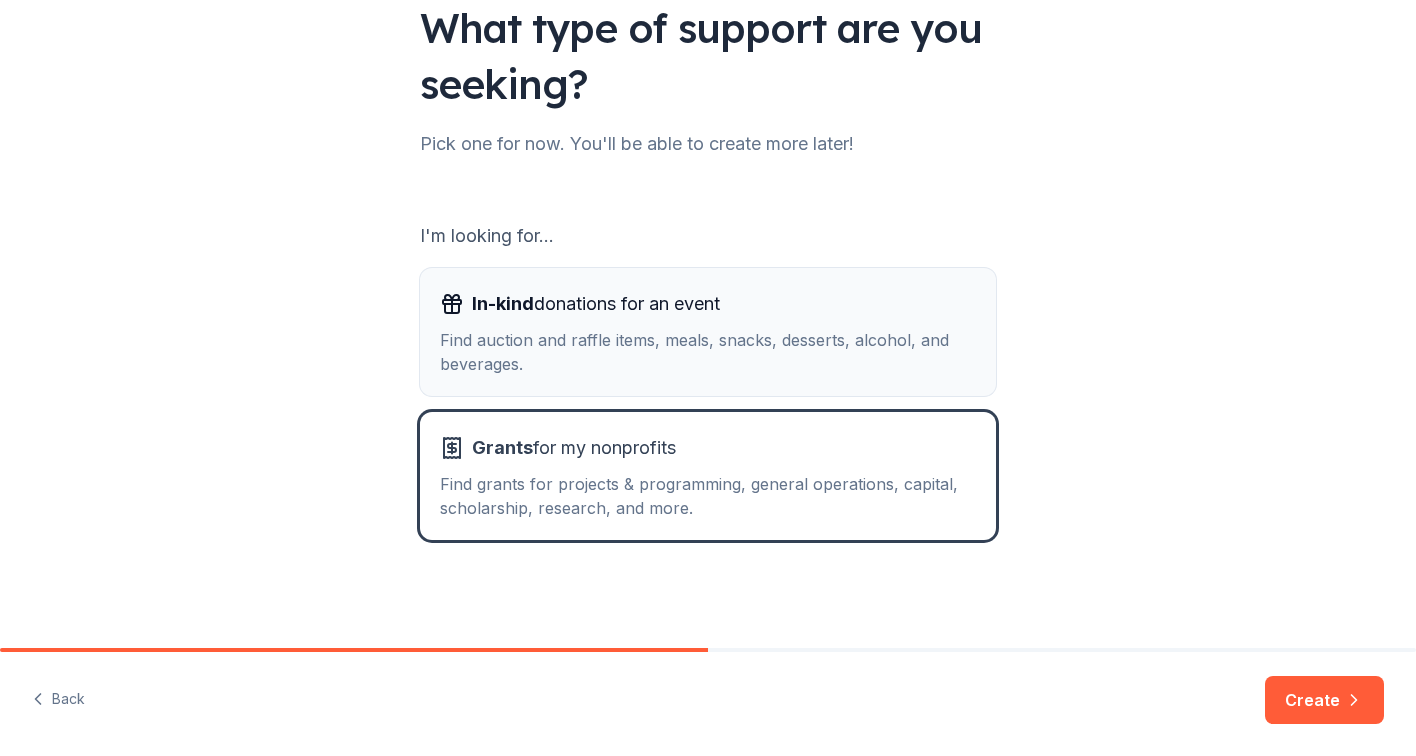 click on "In-kind  donations for an event Find auction and raffle items, meals, snacks, desserts, alcohol, and beverages." at bounding box center [708, 332] 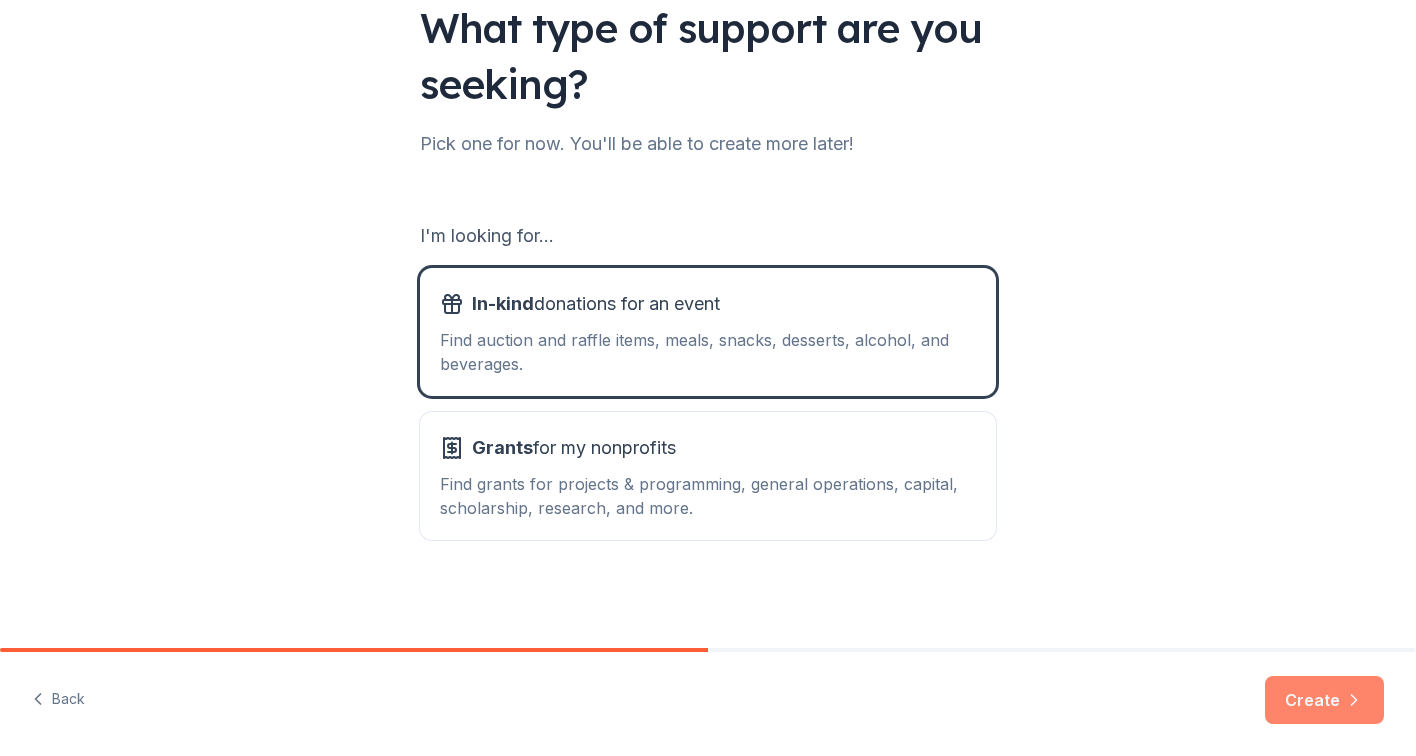 click on "Create" at bounding box center (1324, 700) 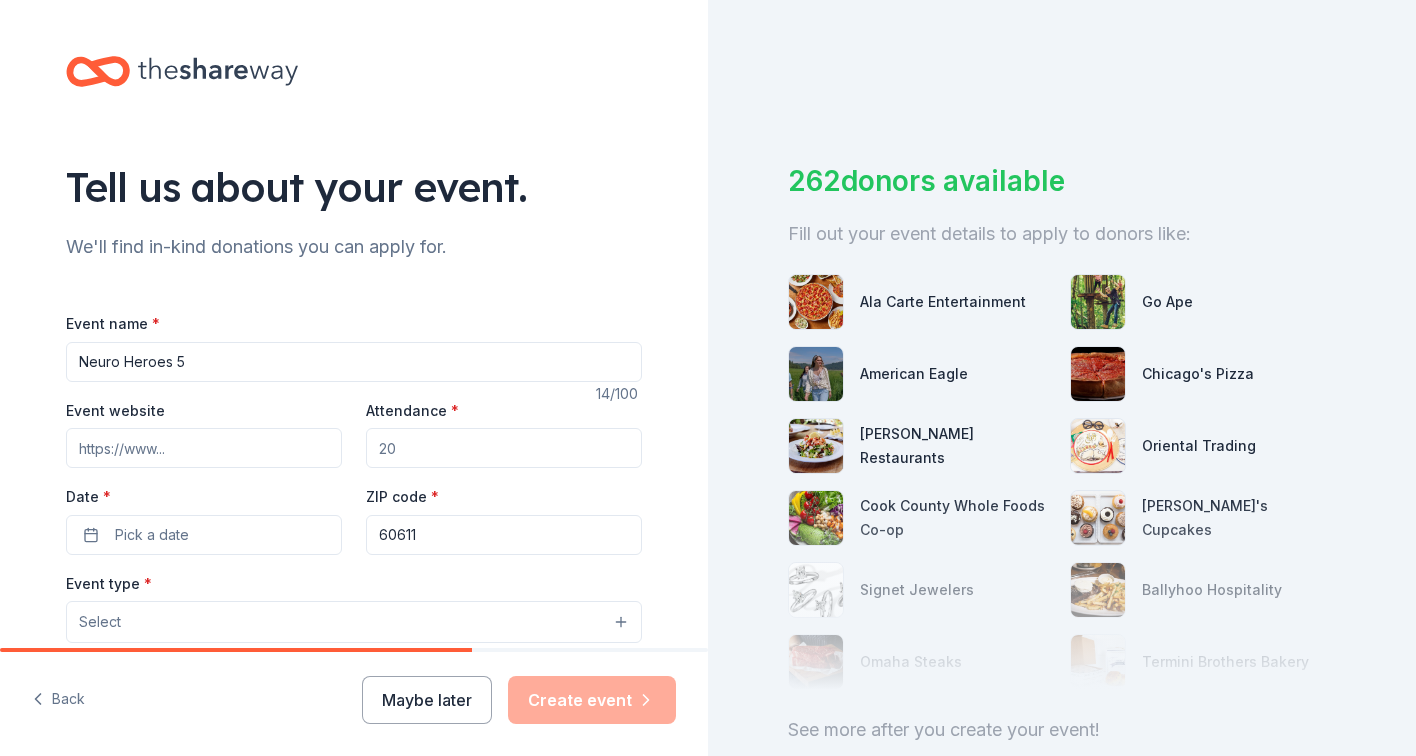 type on "Neuro Heroes 5" 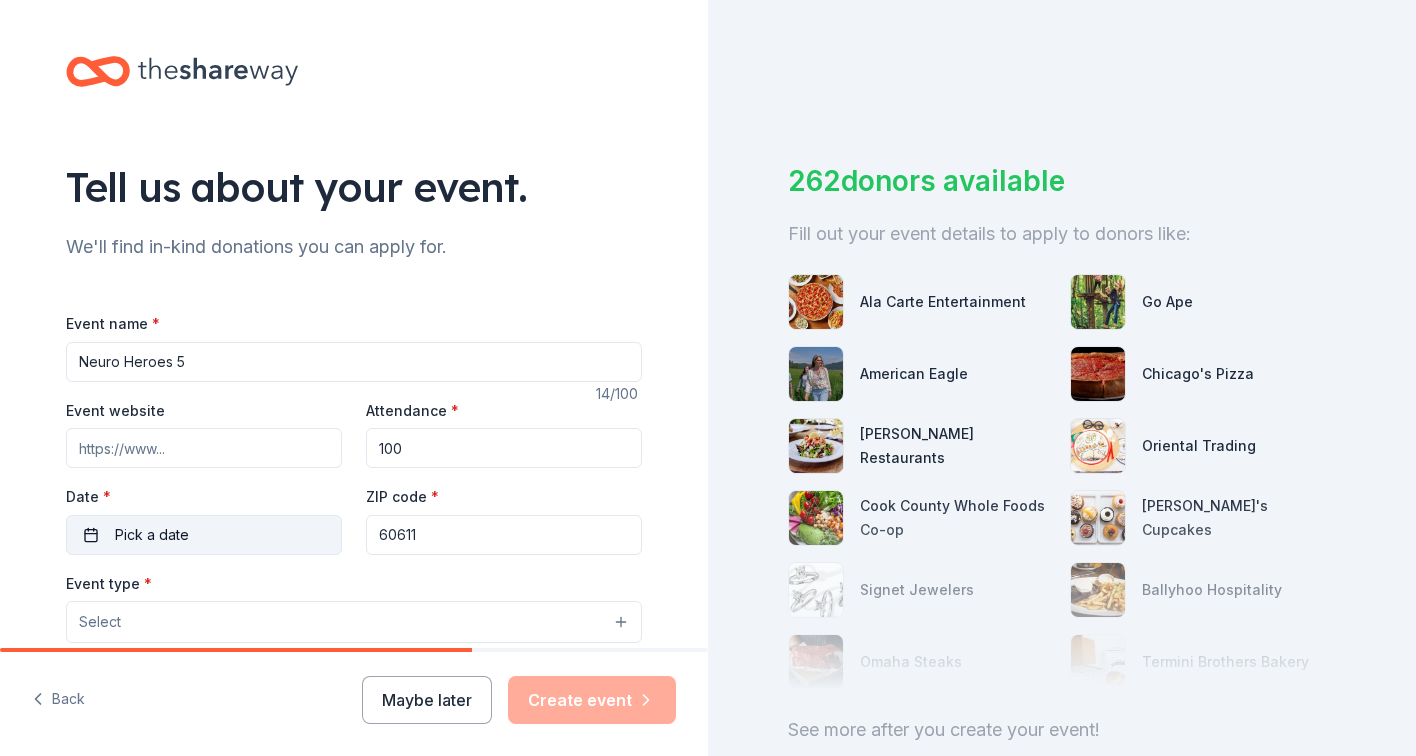 type on "100" 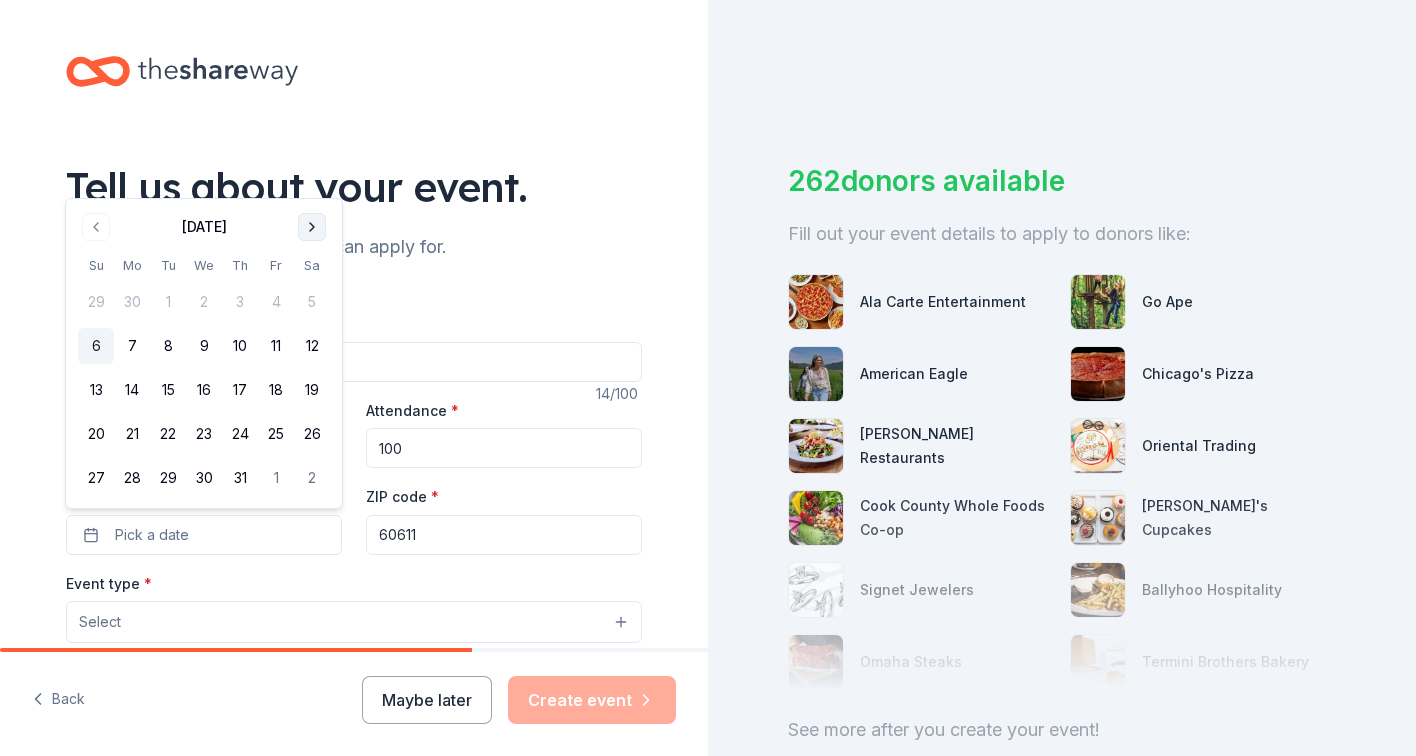 click at bounding box center [312, 227] 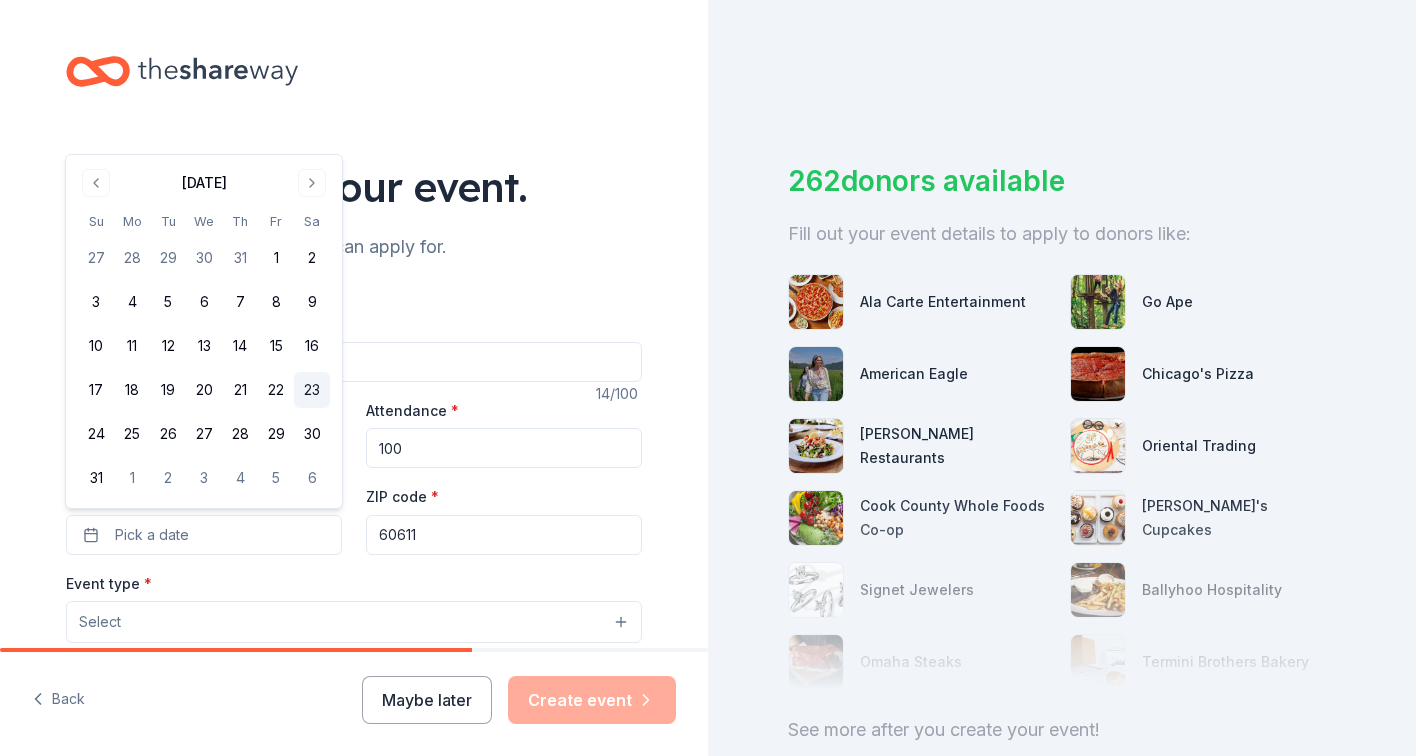 click on "23" at bounding box center [312, 390] 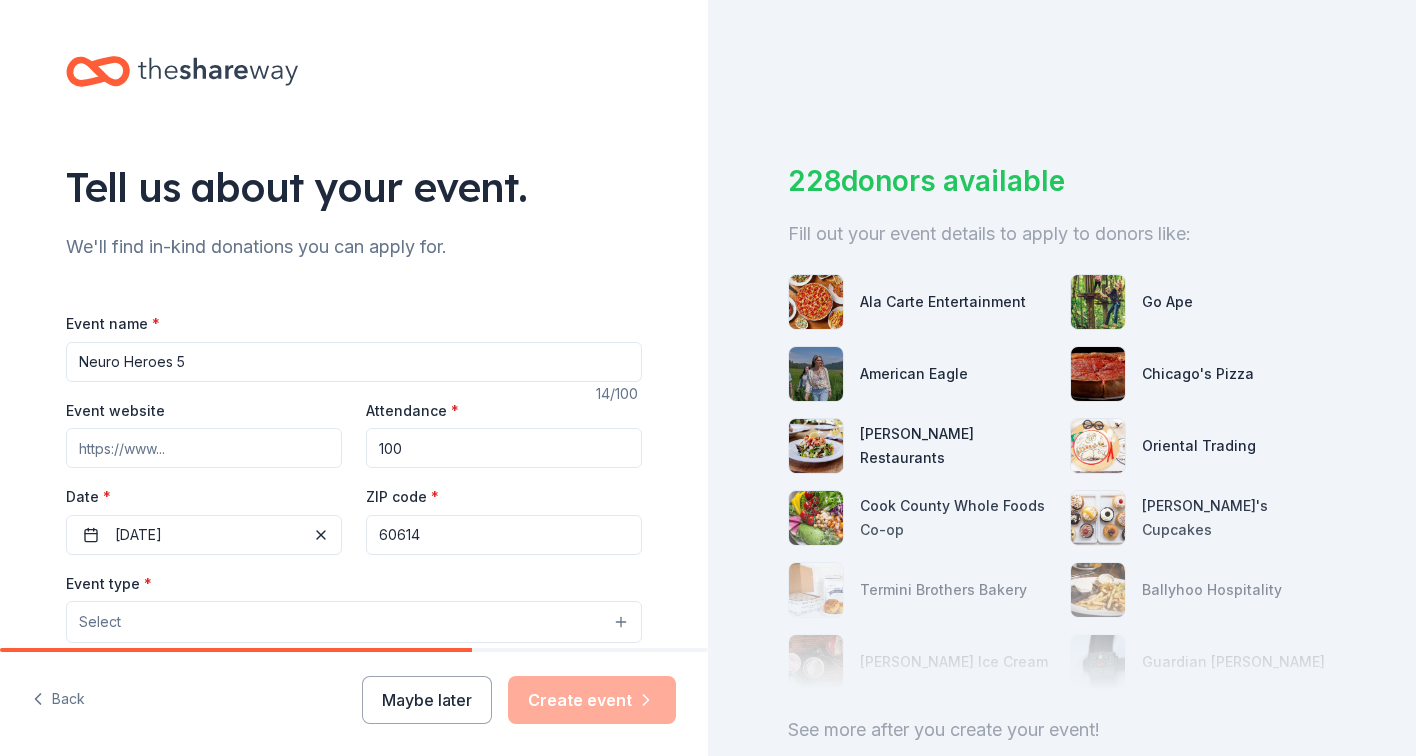 type on "60614" 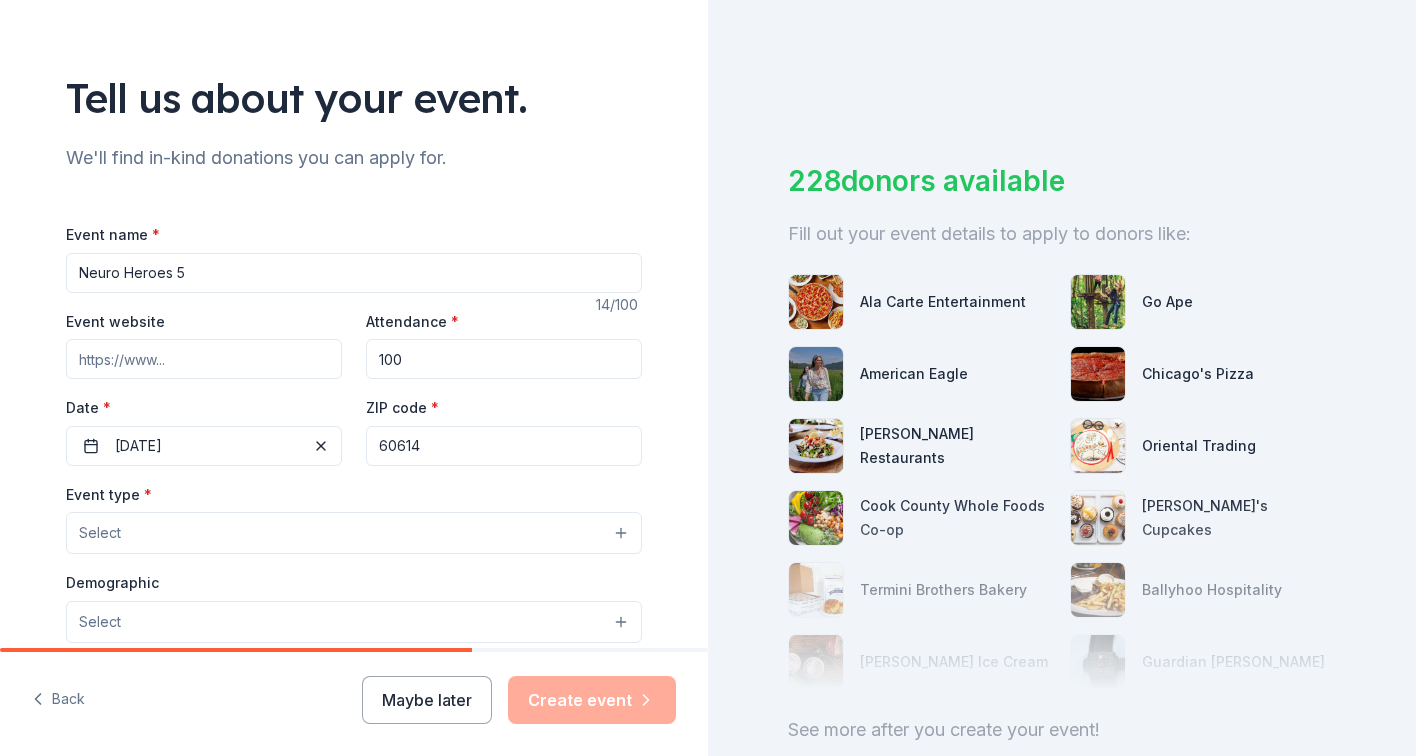 scroll, scrollTop: 114, scrollLeft: 0, axis: vertical 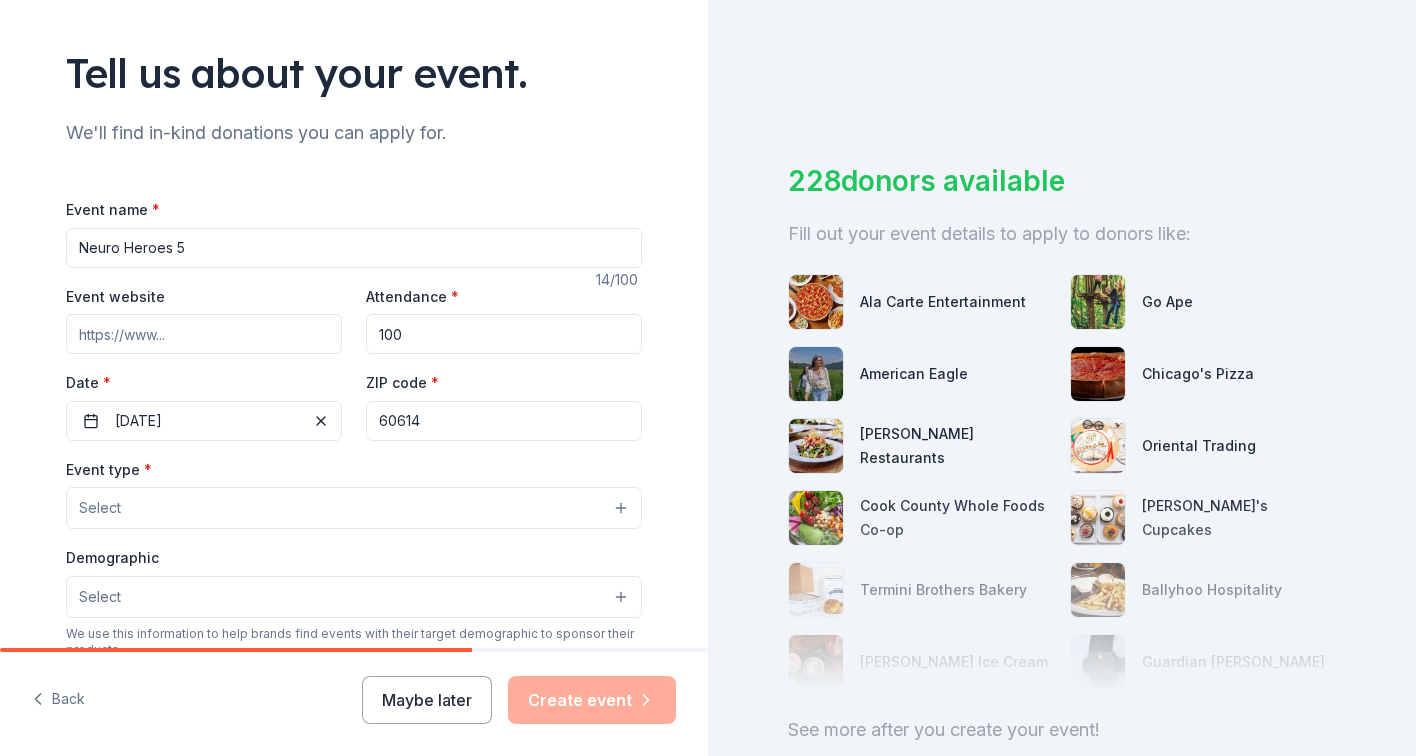 click on "Select" at bounding box center (100, 508) 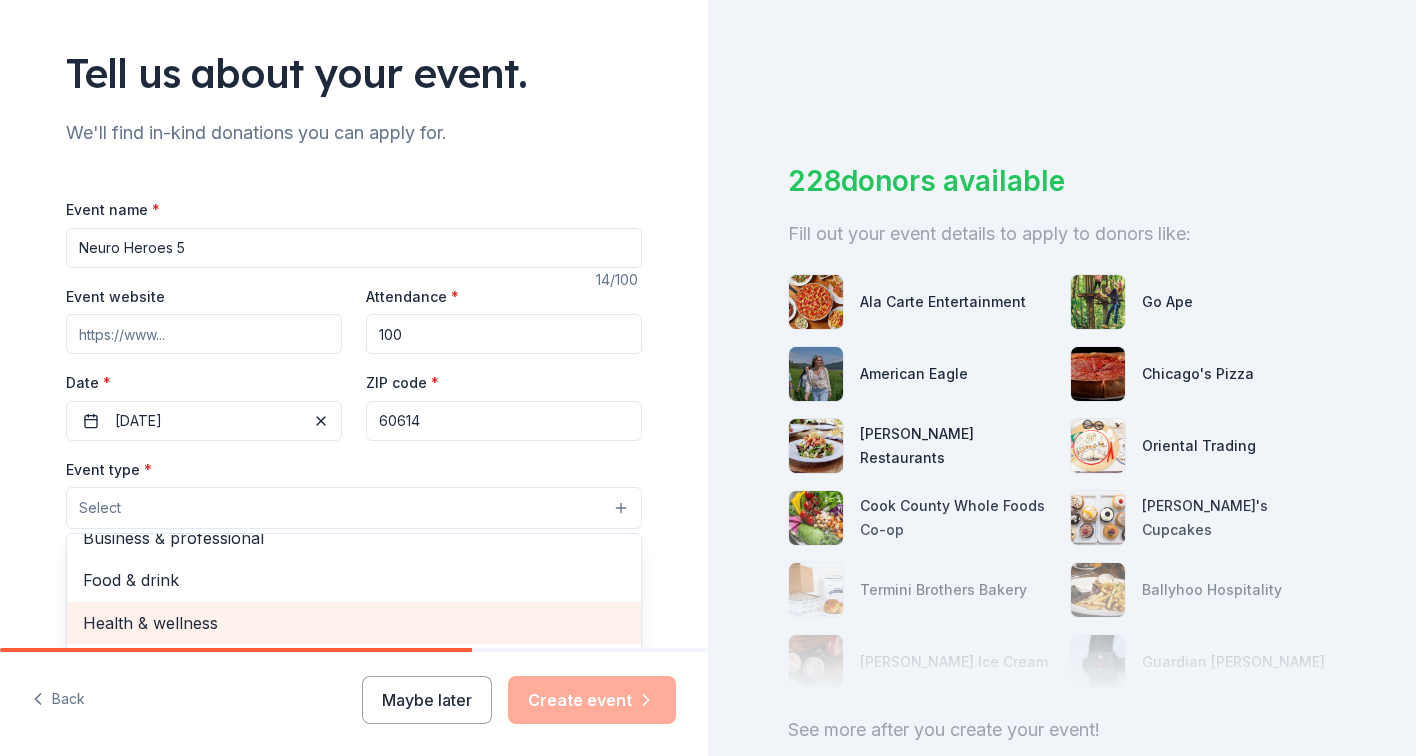 click on "Health & wellness" at bounding box center [354, 623] 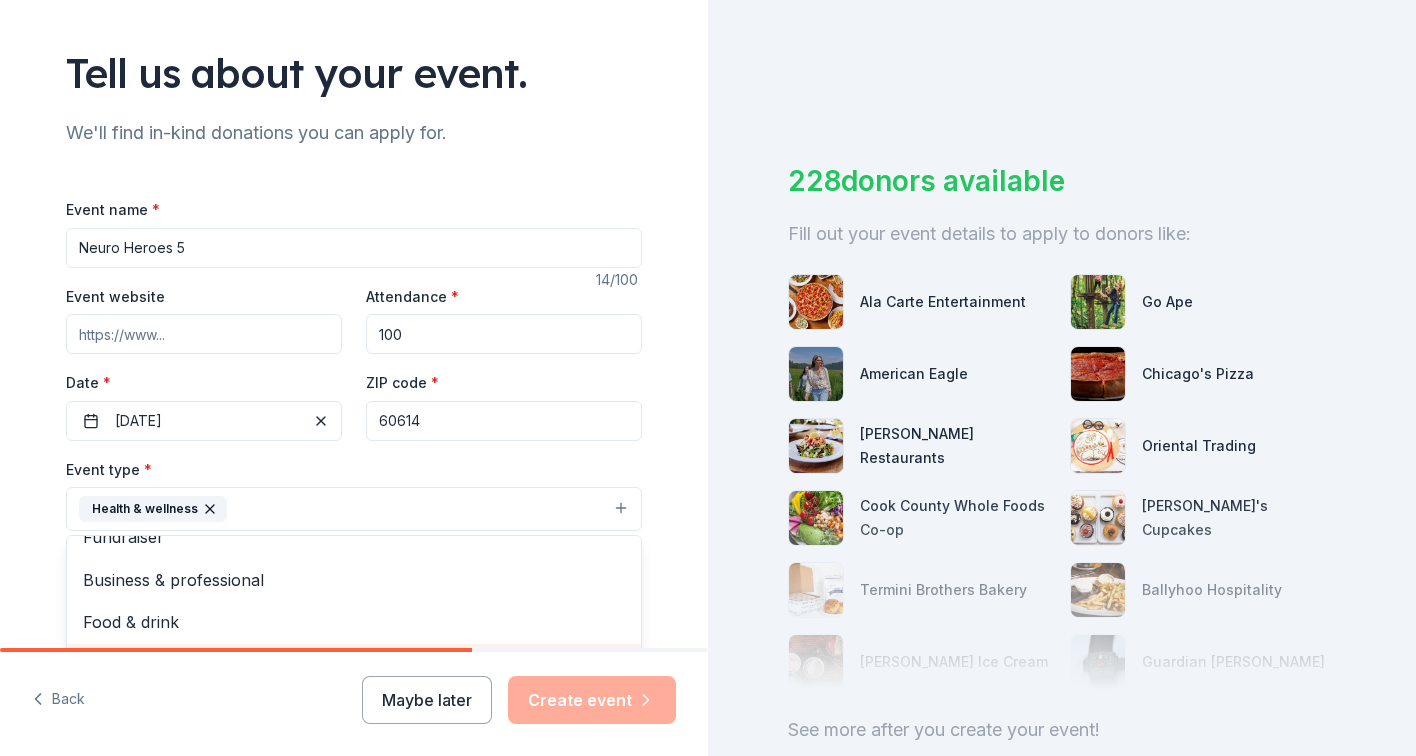 scroll, scrollTop: 22, scrollLeft: 0, axis: vertical 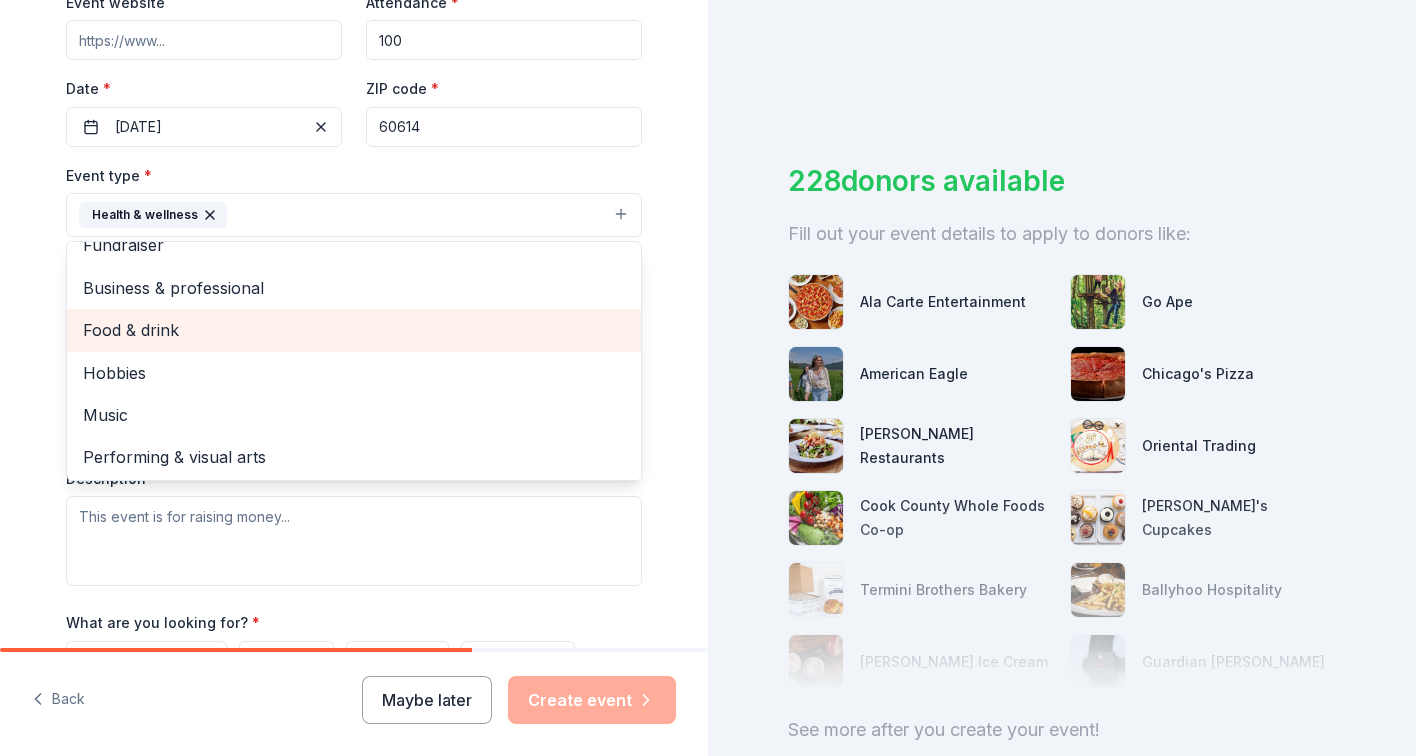 click on "Food & drink" at bounding box center [354, 330] 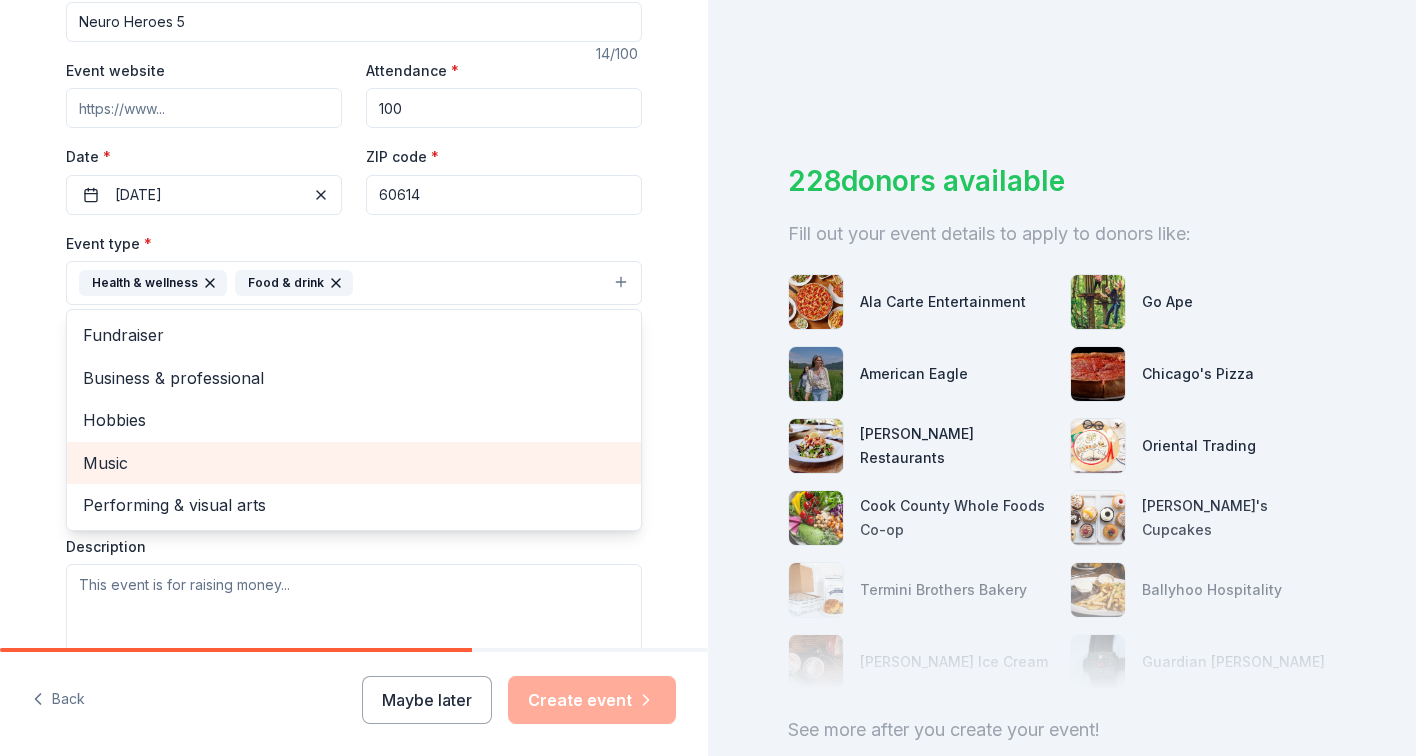 scroll, scrollTop: 341, scrollLeft: 0, axis: vertical 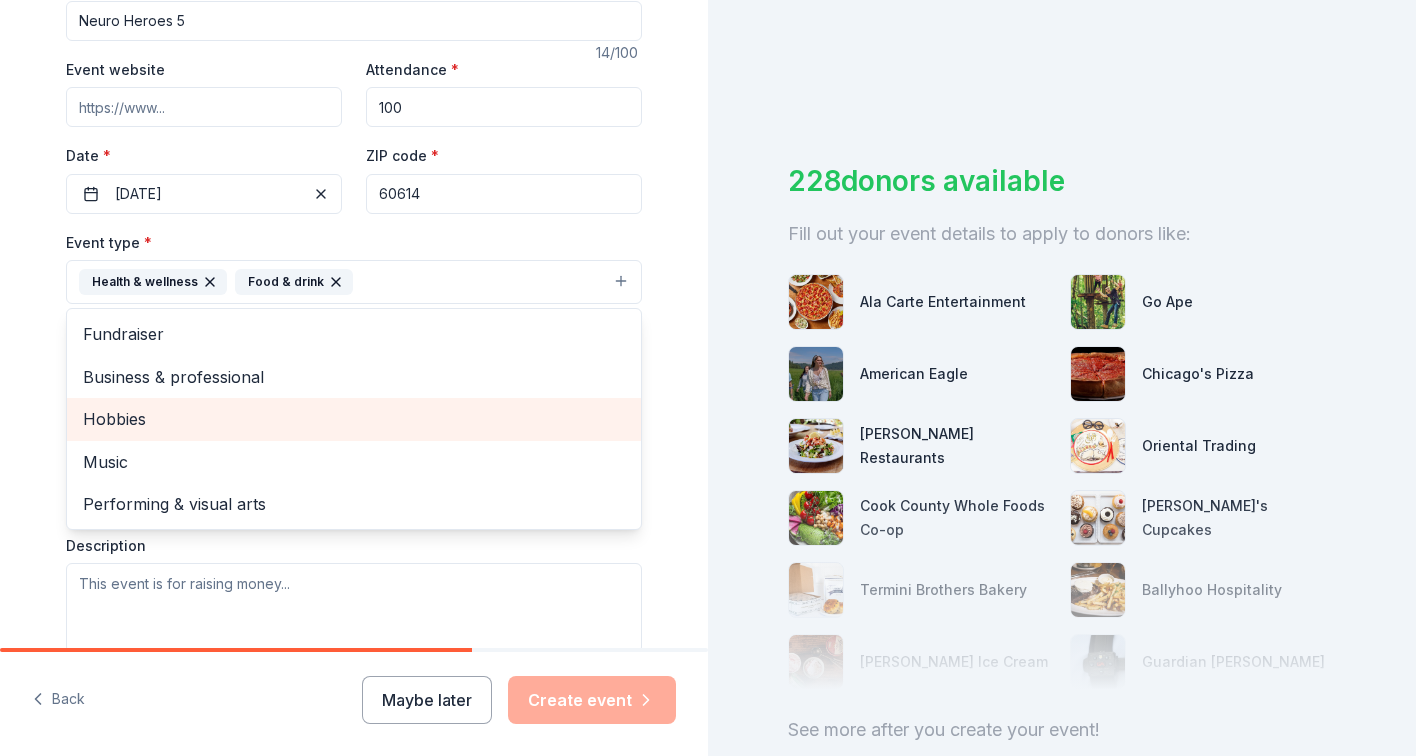 click on "Hobbies" at bounding box center [354, 419] 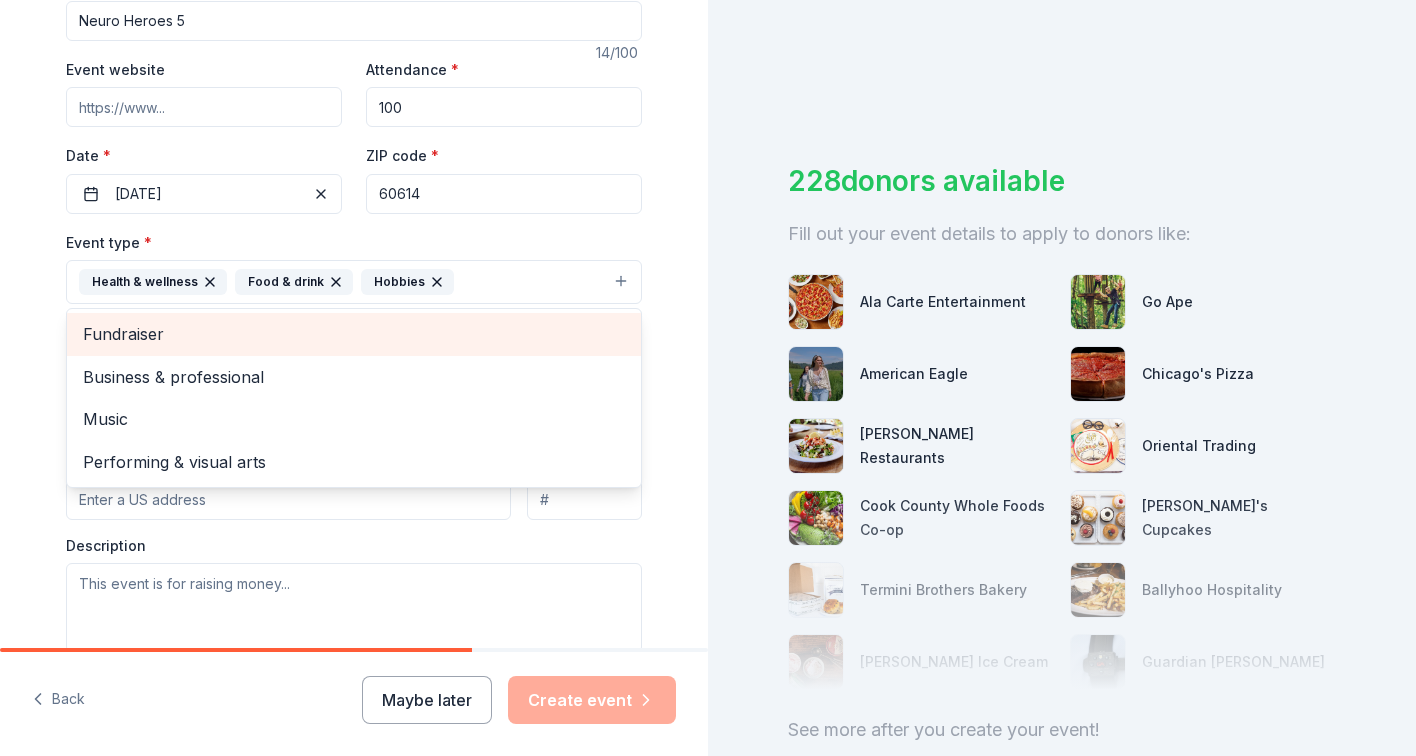 click on "Fundraiser" at bounding box center (354, 334) 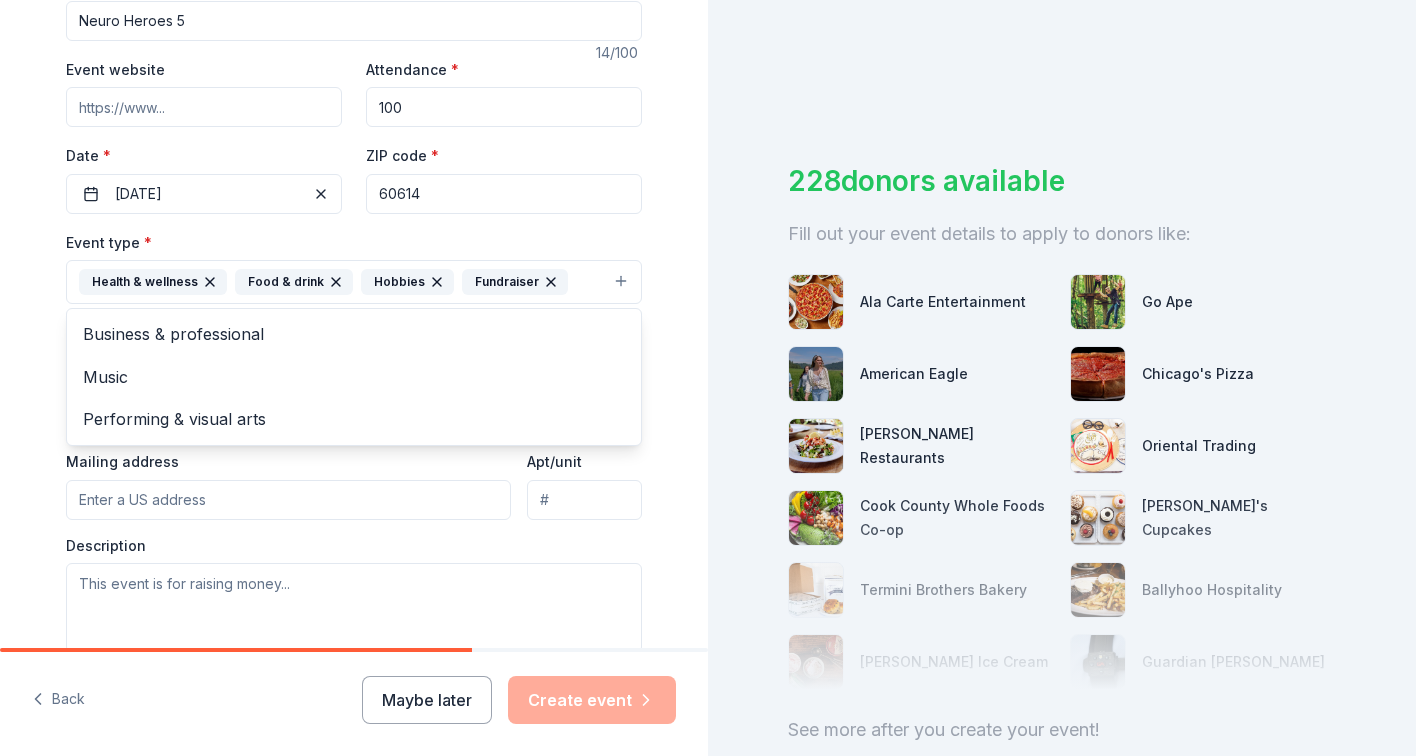 click 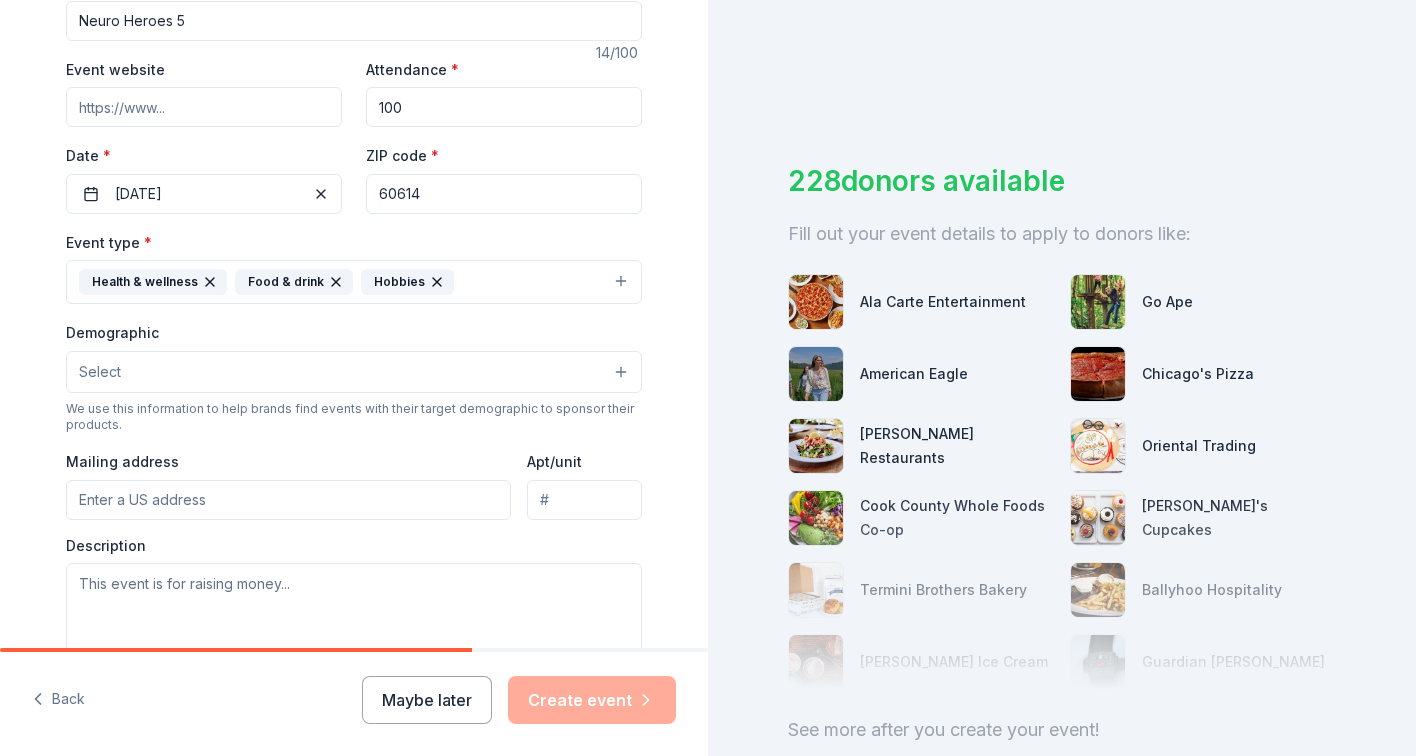 click on "Select" at bounding box center [100, 372] 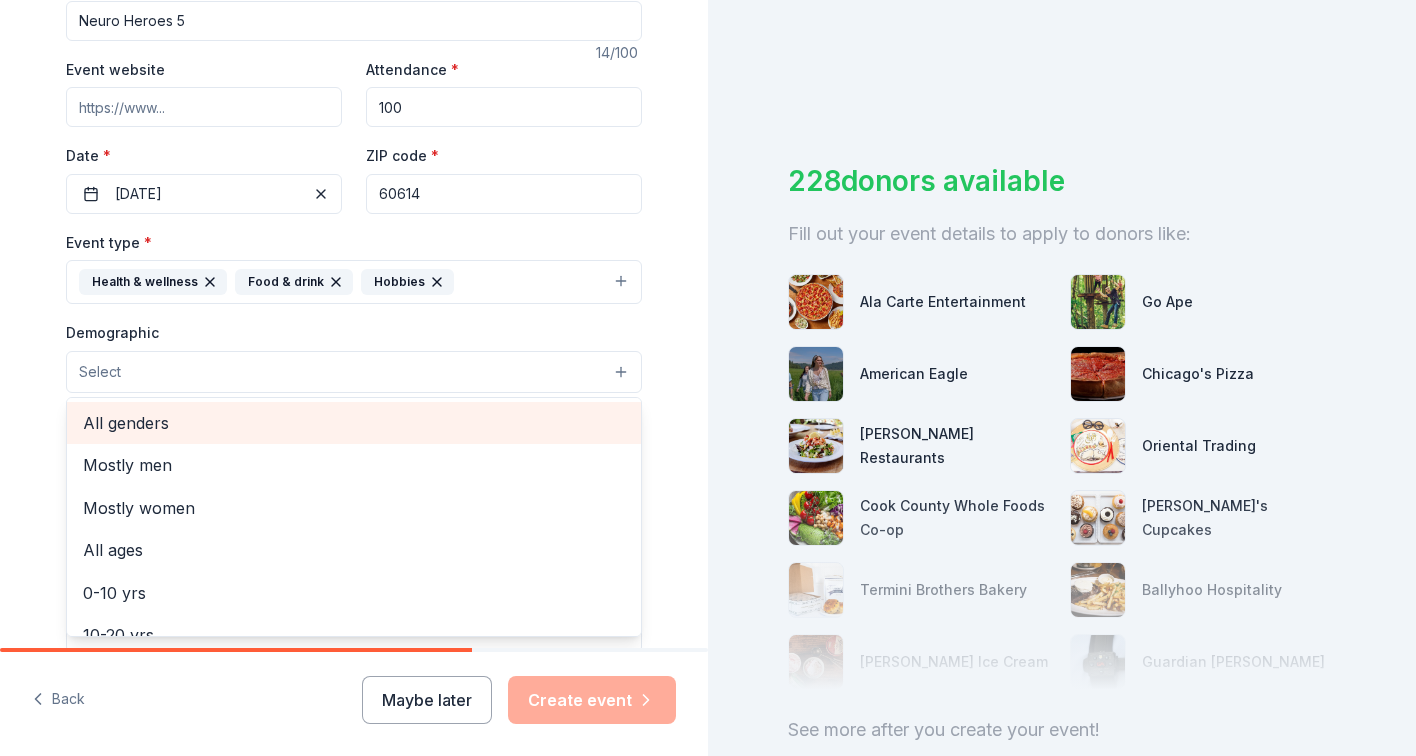 click on "All genders" at bounding box center (354, 423) 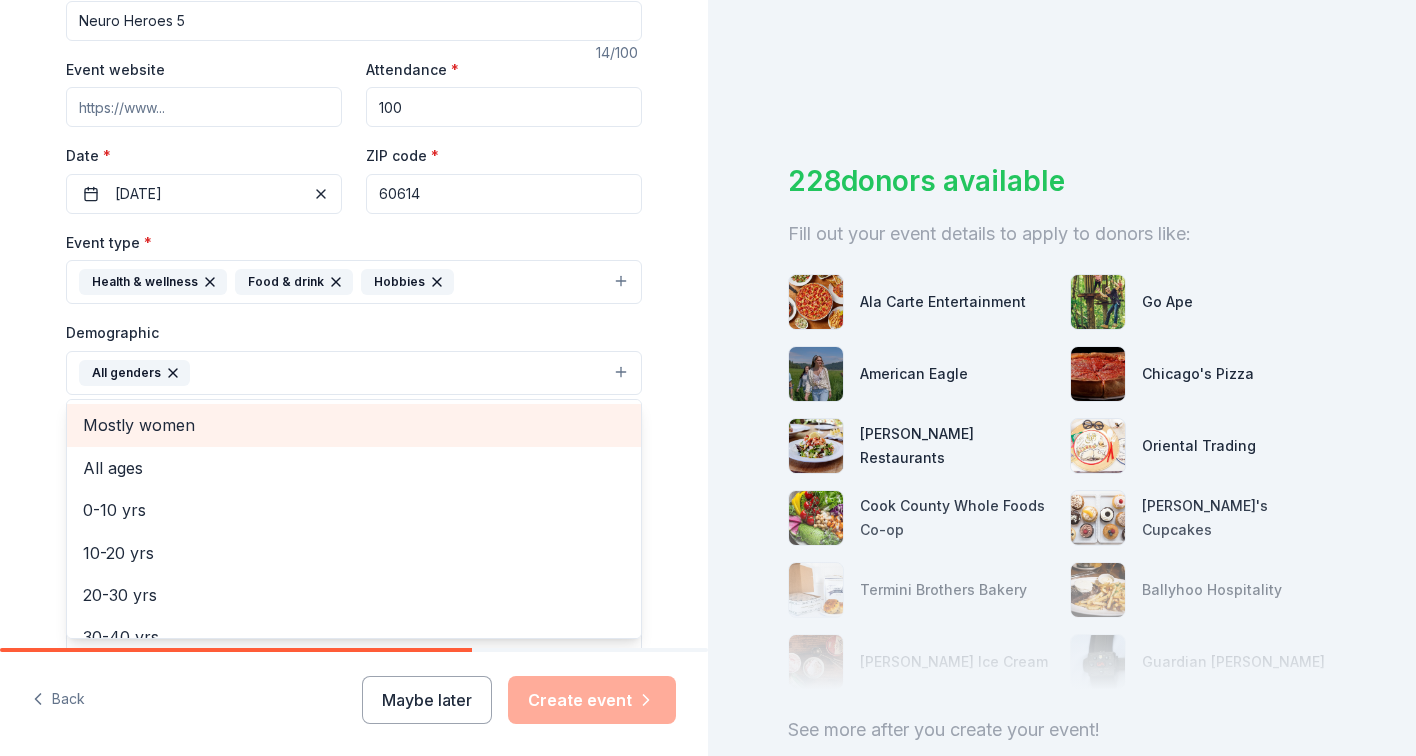 scroll, scrollTop: 48, scrollLeft: 0, axis: vertical 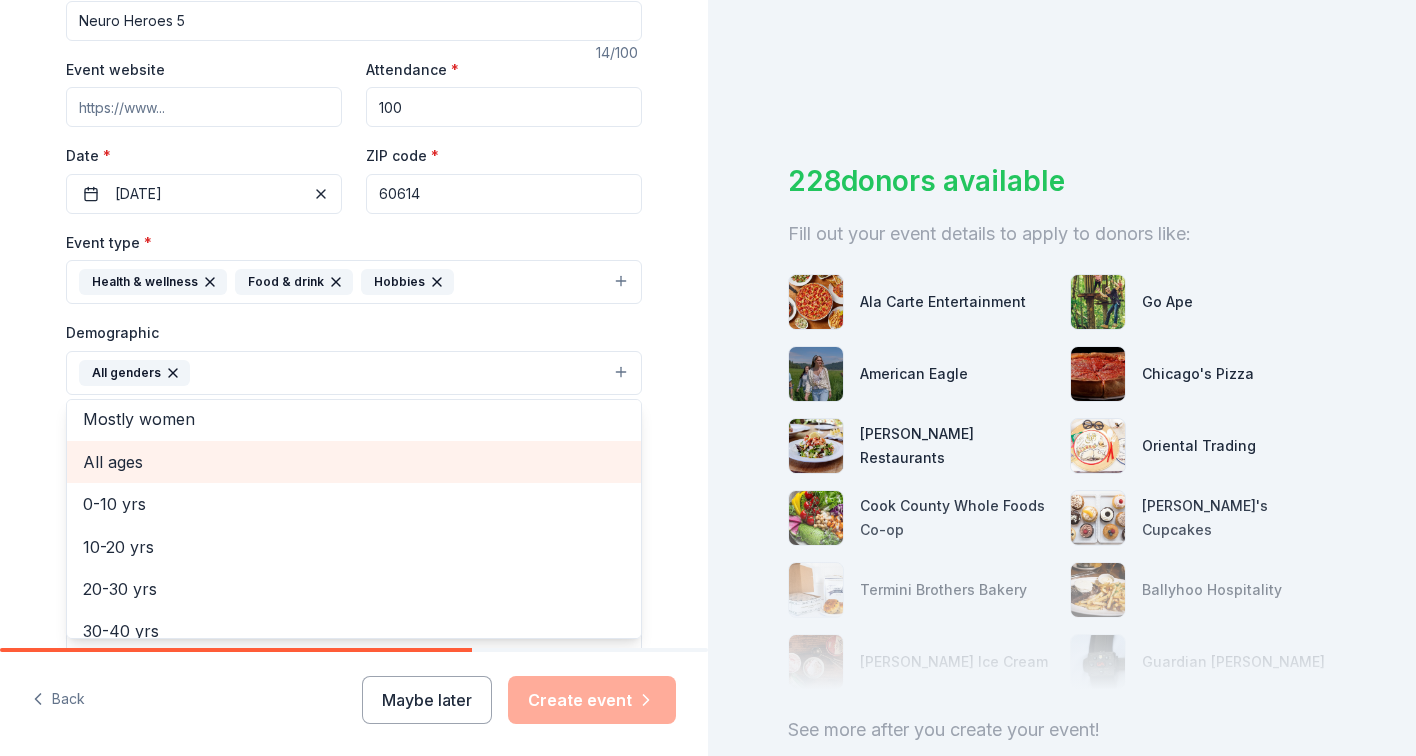 click on "All ages" at bounding box center (354, 462) 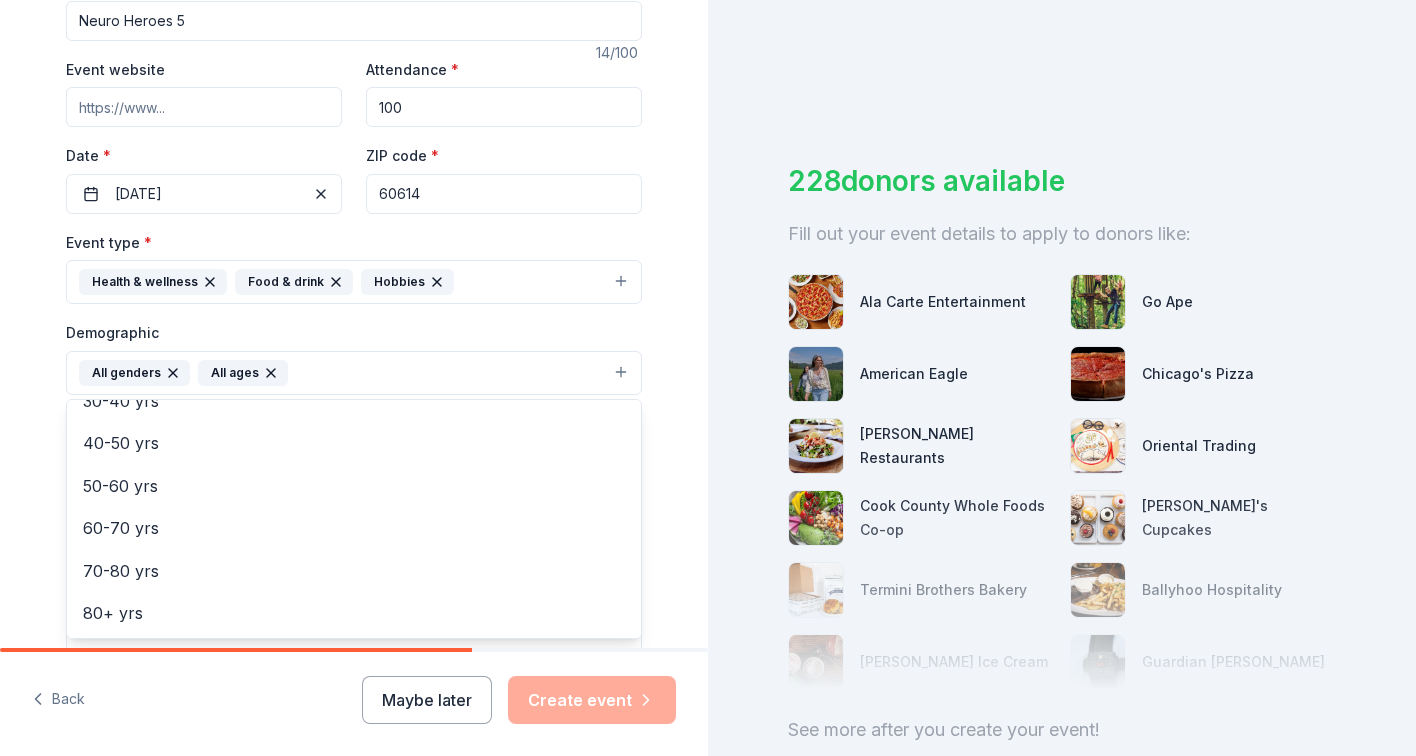 scroll, scrollTop: 232, scrollLeft: 0, axis: vertical 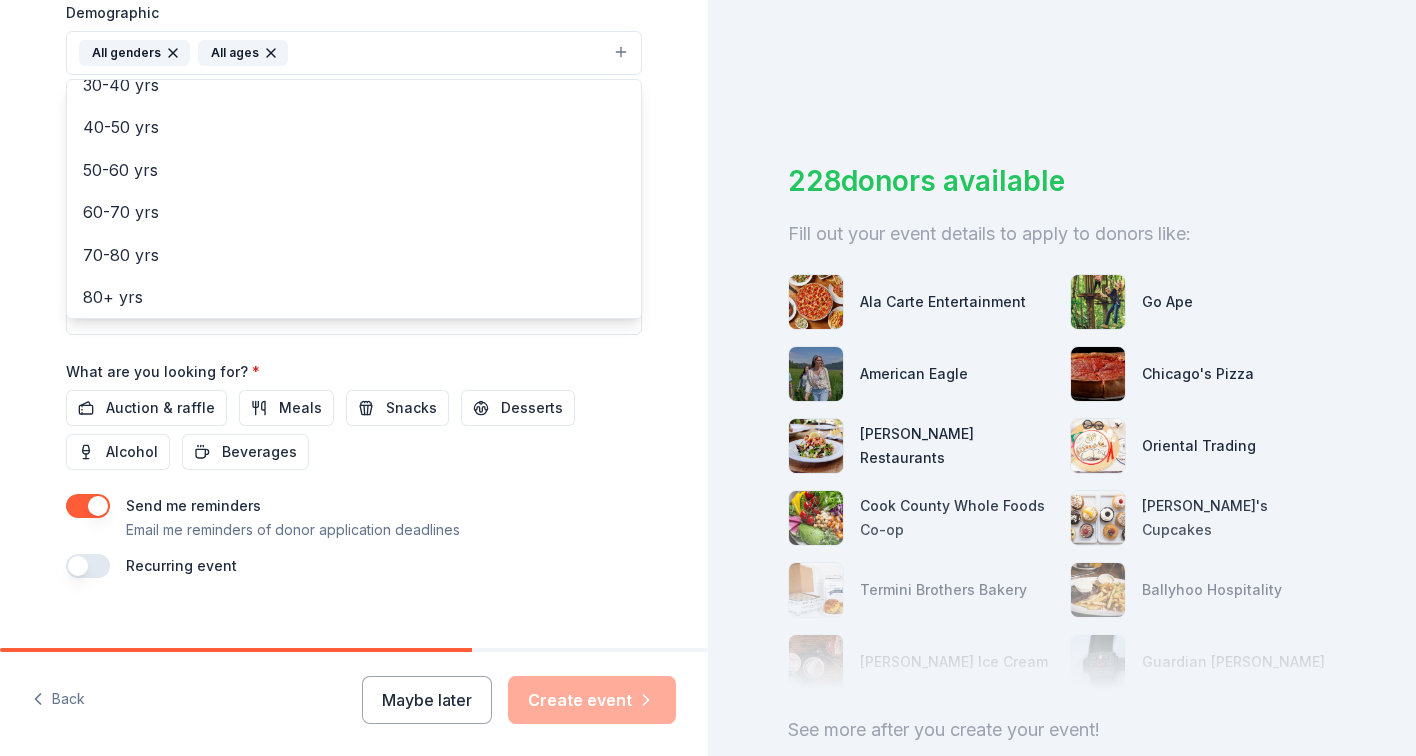 click on "Event name * Neuro Heroes 5 14 /100 Event website Attendance * 100 Date * 08/23/2025 ZIP code * 60614 Event type * Health & wellness Food & drink Hobbies Demographic All genders All ages Mostly men Mostly women 0-10 yrs 10-20 yrs 20-30 yrs 30-40 yrs 40-50 yrs 50-60 yrs 60-70 yrs 70-80 yrs 80+ yrs We use this information to help brands find events with their target demographic to sponsor their products. Mailing address Apt/unit Description What are you looking for? * Auction & raffle Meals Snacks Desserts Alcohol Beverages Send me reminders Email me reminders of donor application deadlines Recurring event" at bounding box center [354, 114] 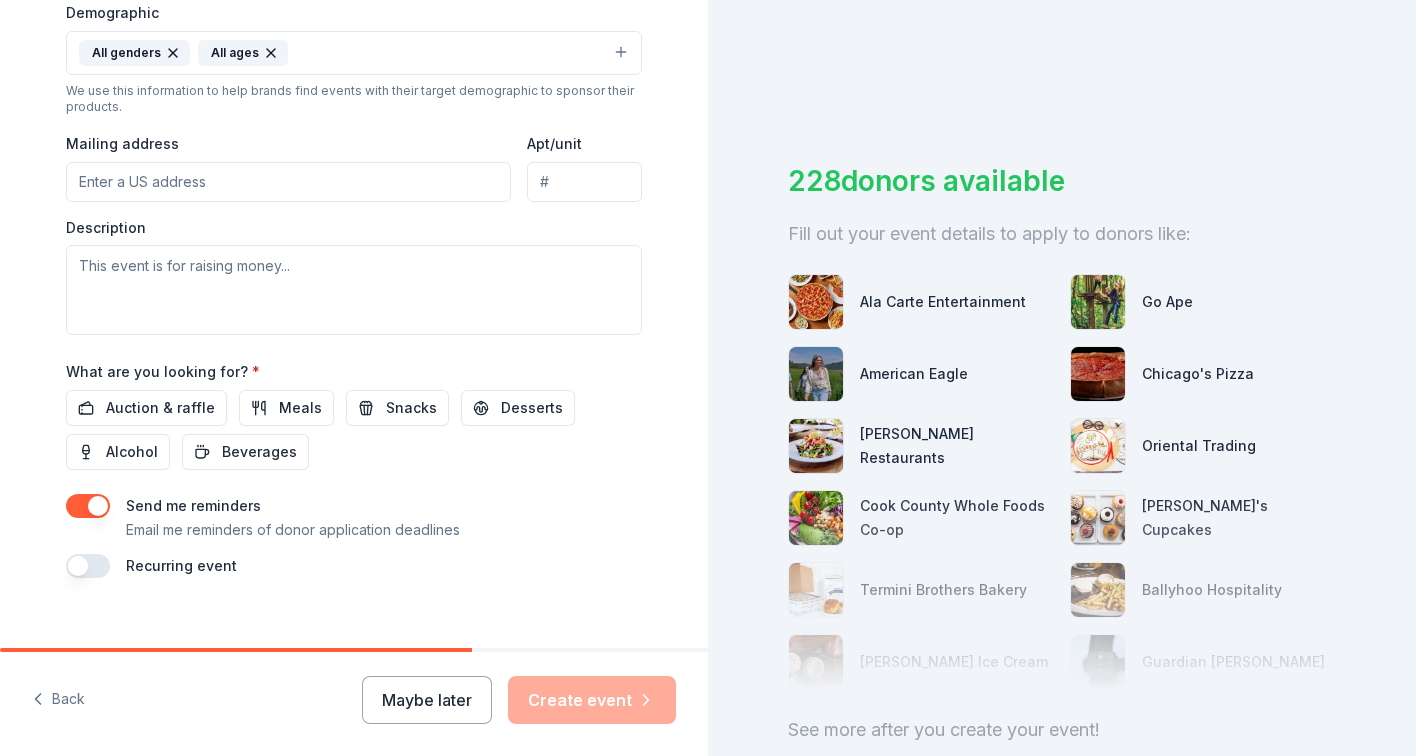 click on "Meals" at bounding box center [300, 408] 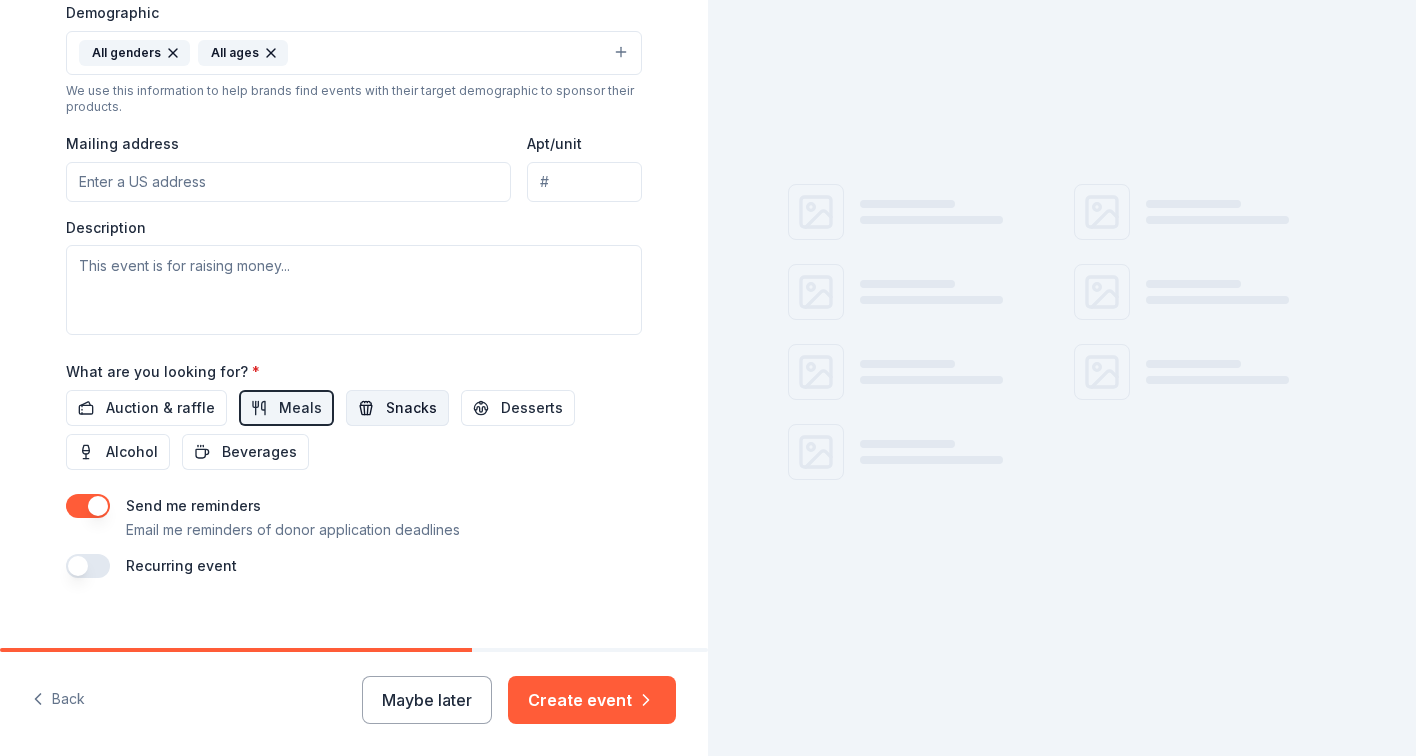 click on "Snacks" at bounding box center (397, 408) 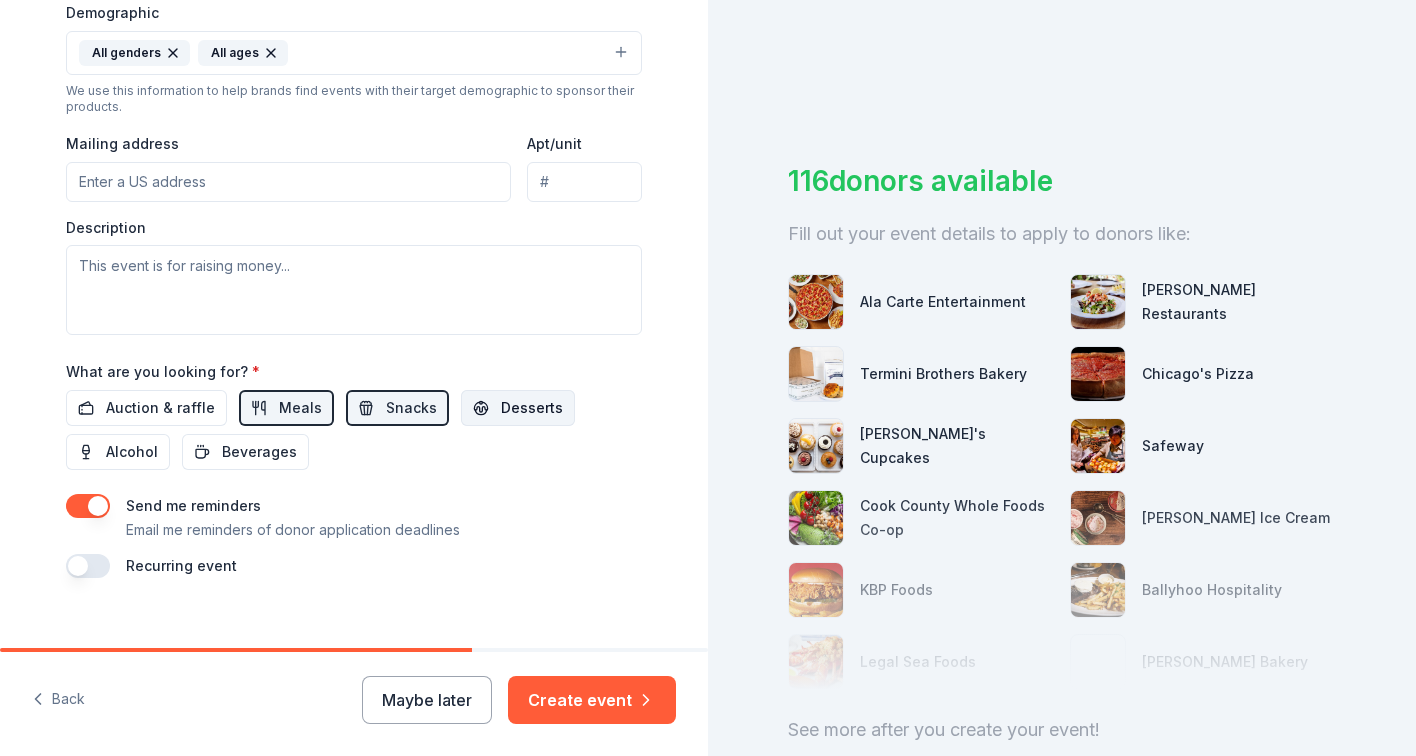 click on "Desserts" at bounding box center [532, 408] 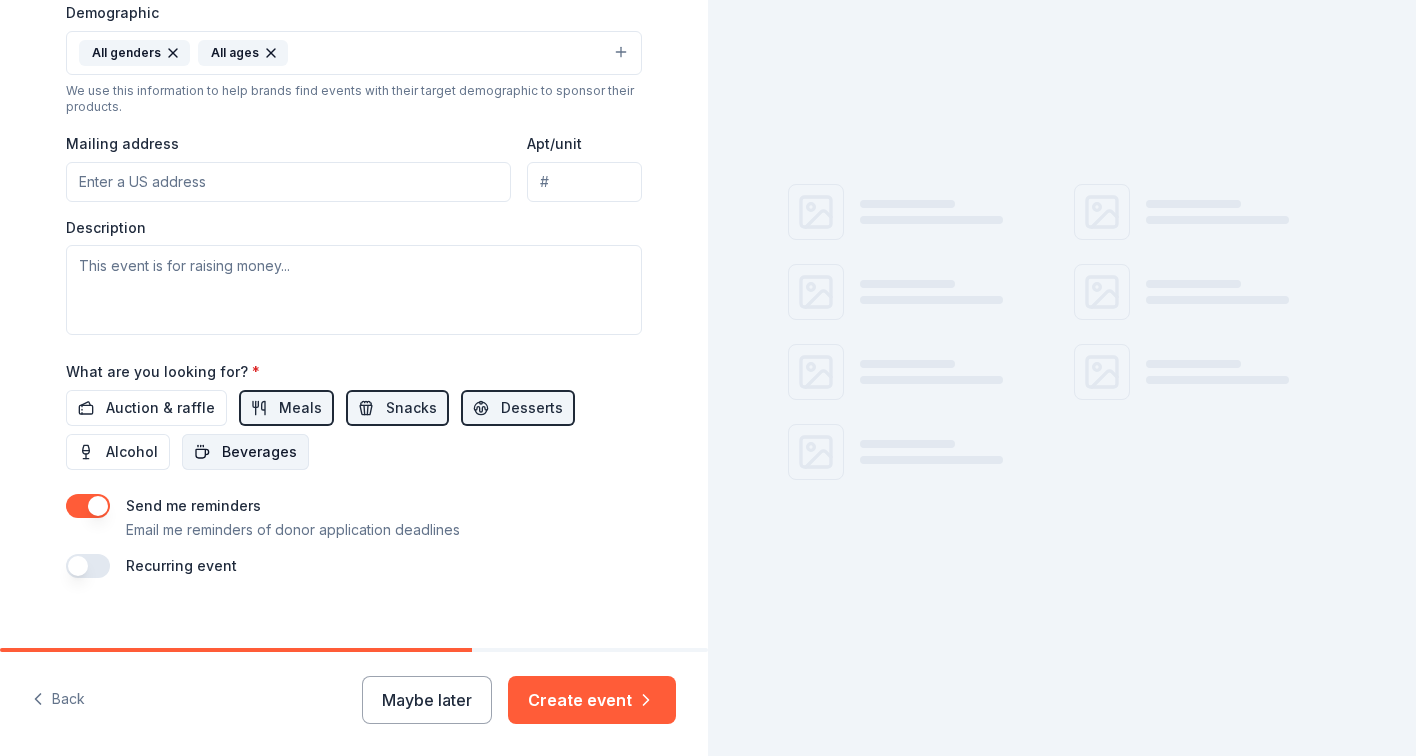 click on "Beverages" at bounding box center [259, 452] 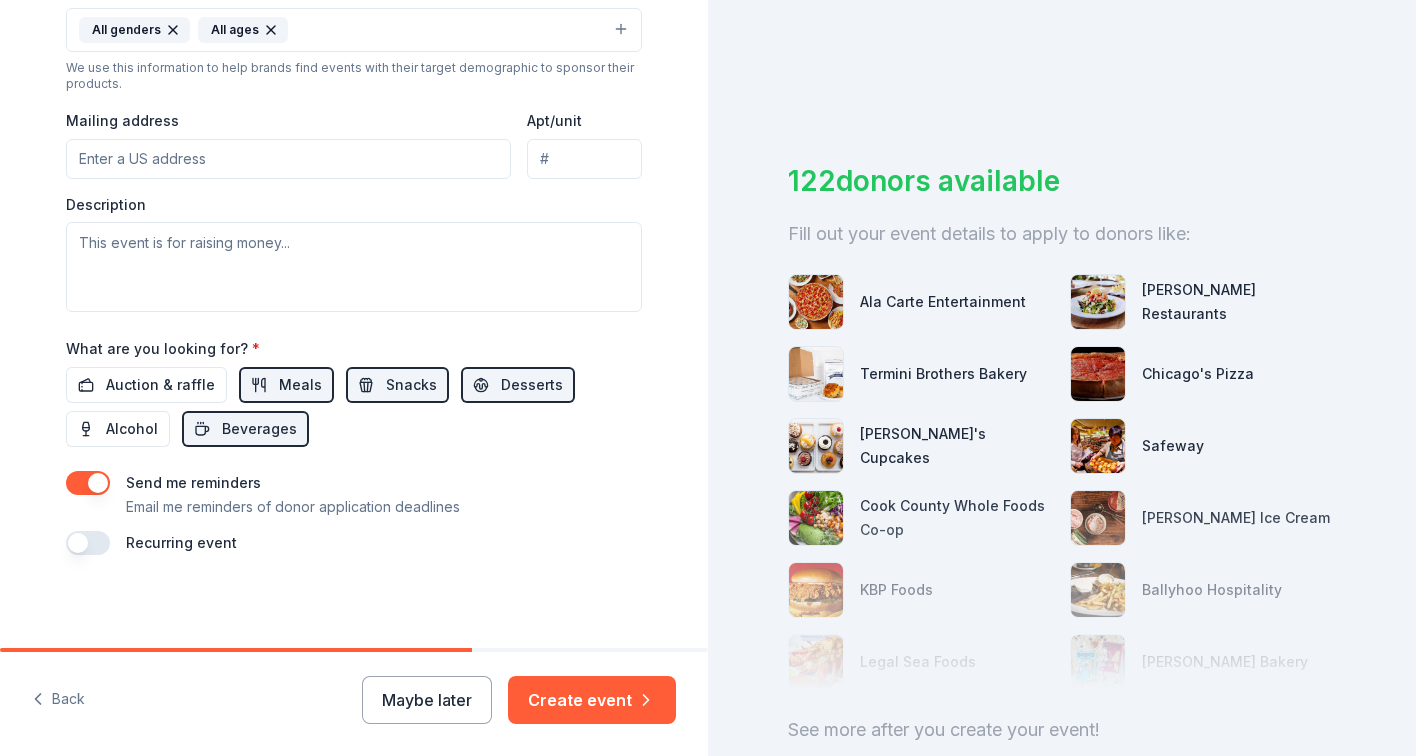 scroll, scrollTop: 682, scrollLeft: 0, axis: vertical 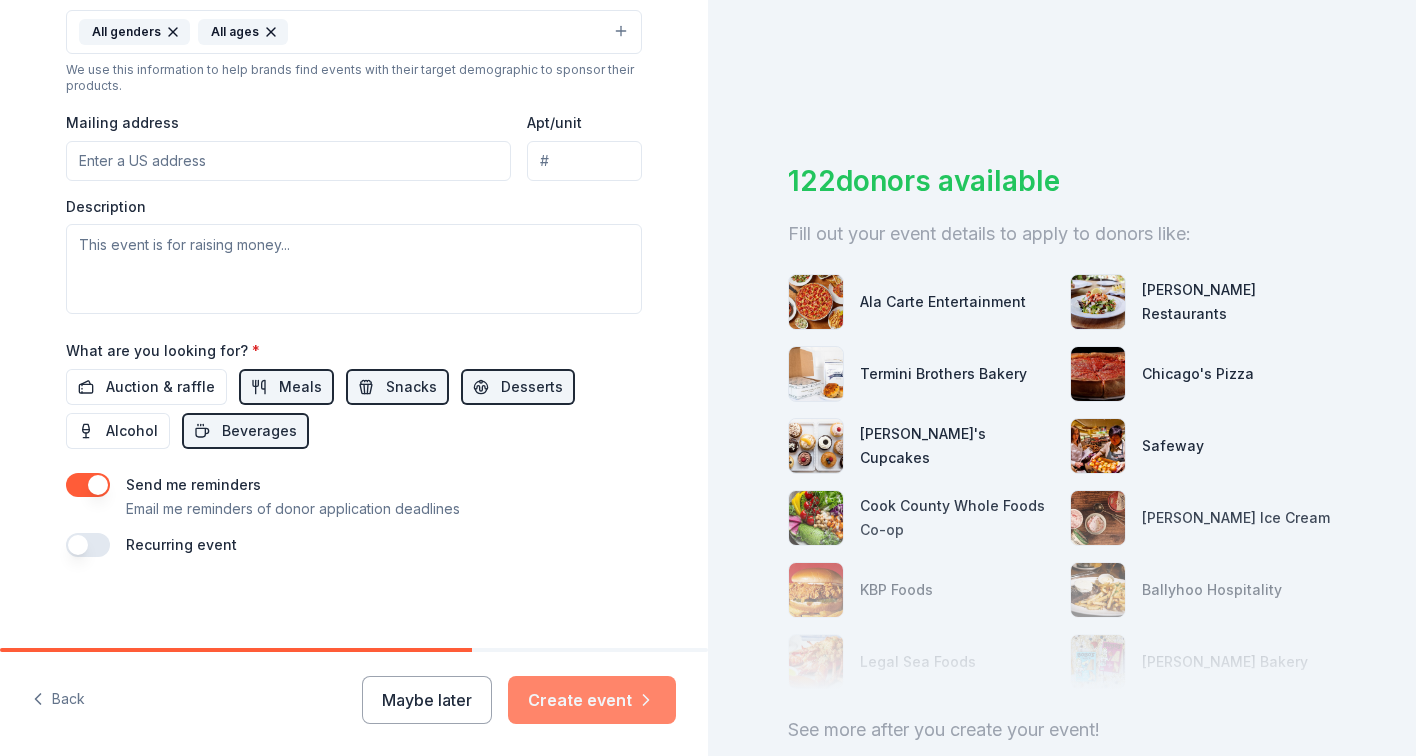 click on "Create event" at bounding box center [592, 700] 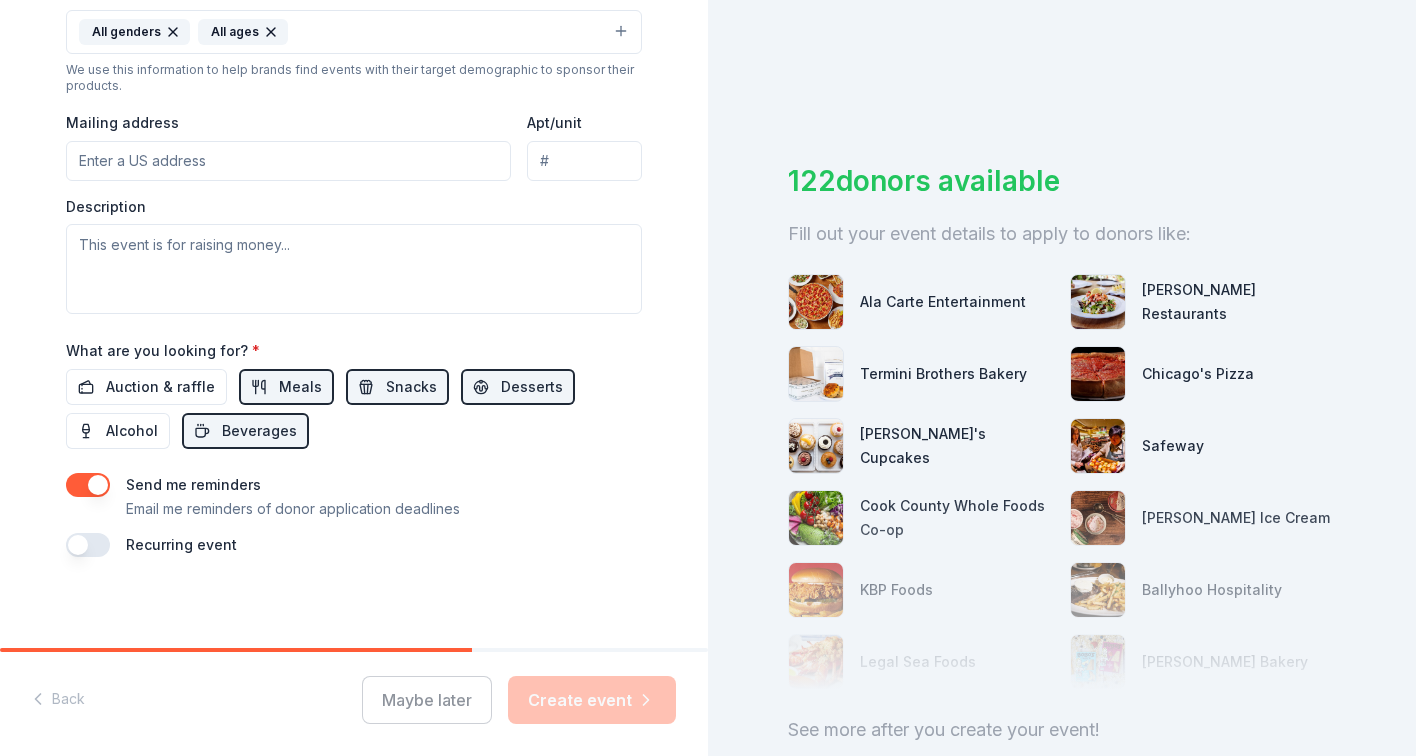 scroll, scrollTop: 0, scrollLeft: 0, axis: both 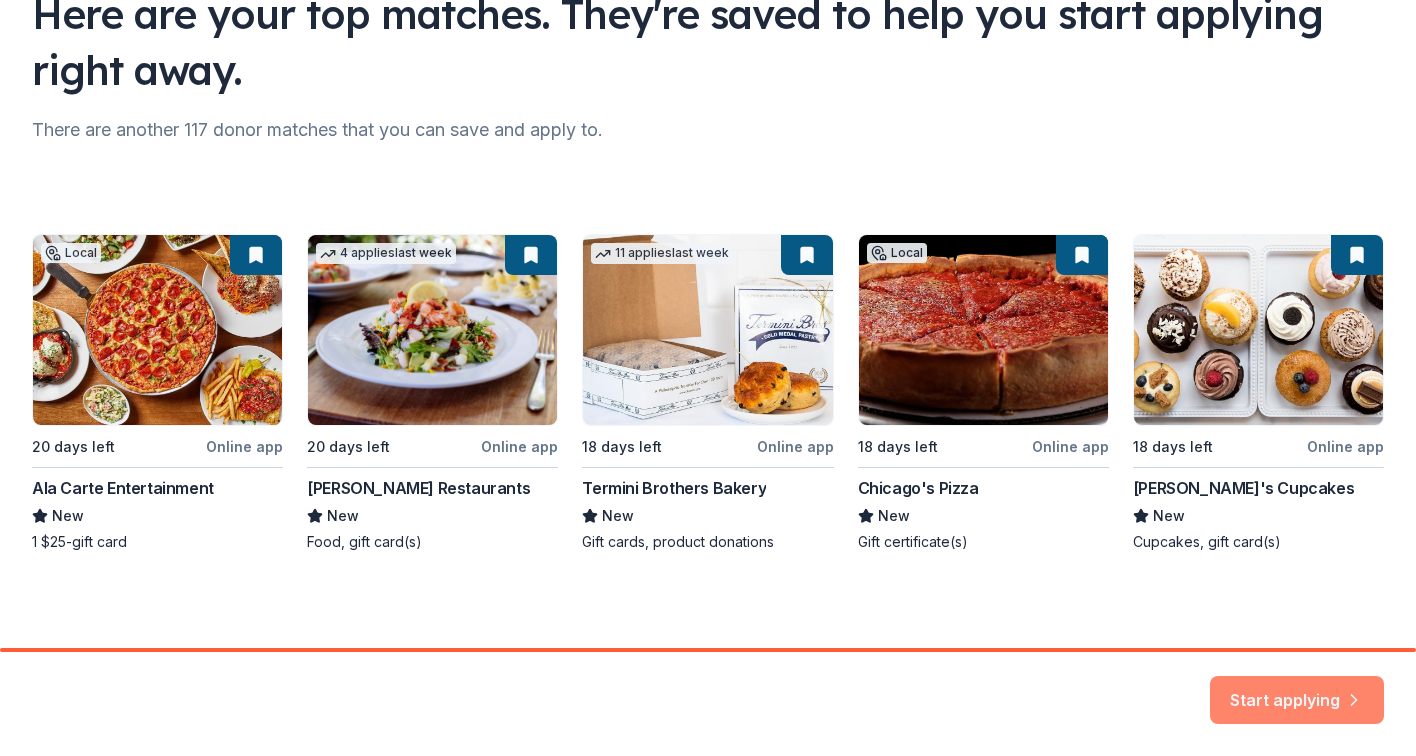 click on "Start applying" at bounding box center (1297, 688) 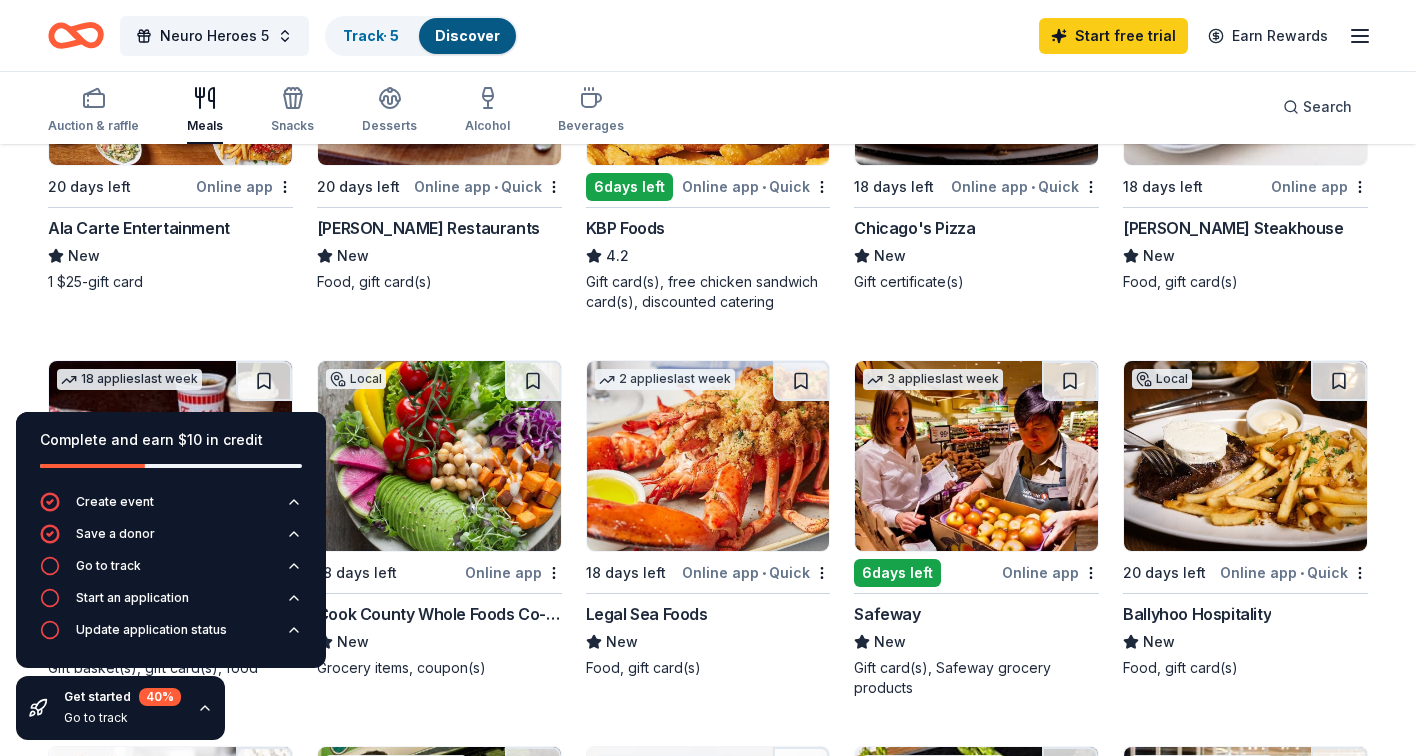 scroll, scrollTop: 393, scrollLeft: 0, axis: vertical 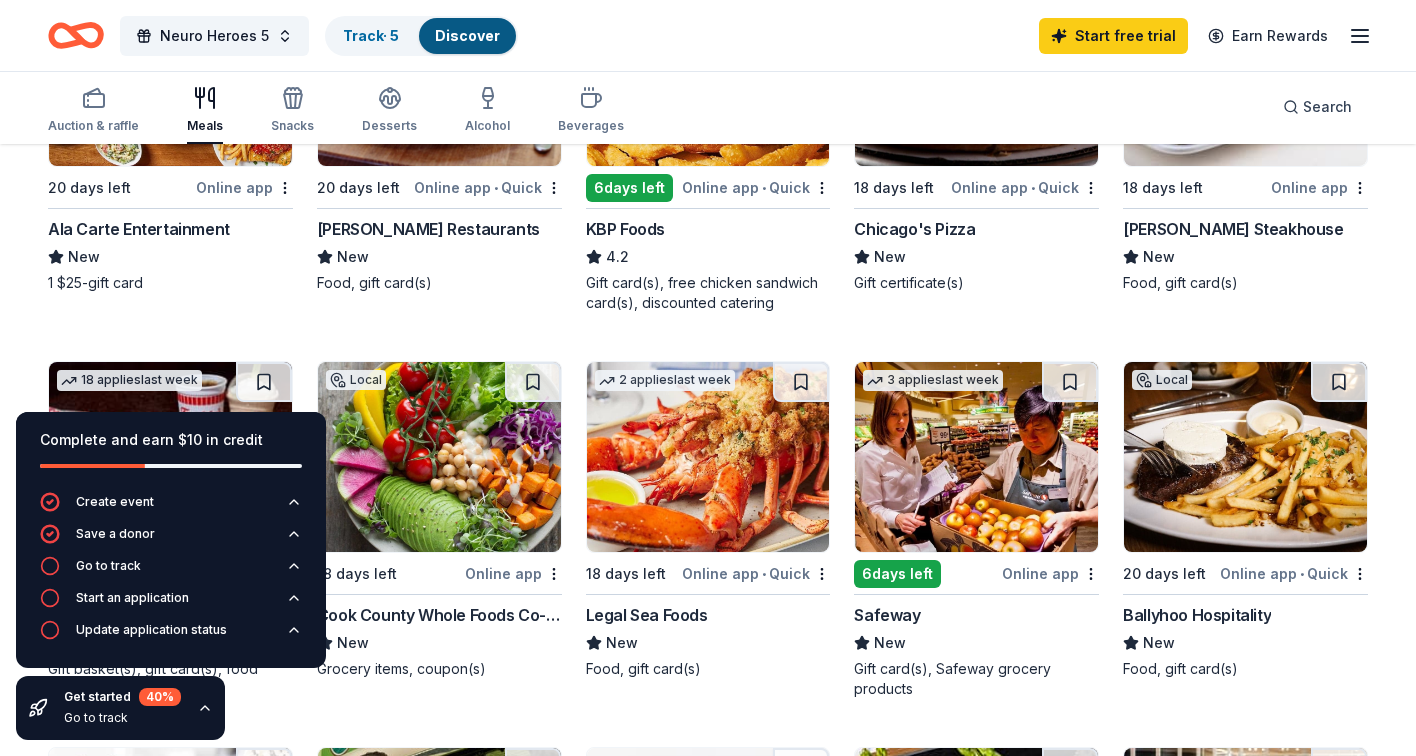 click on "Auction & raffle Meals Snacks Desserts Alcohol Beverages Search" at bounding box center (708, 107) 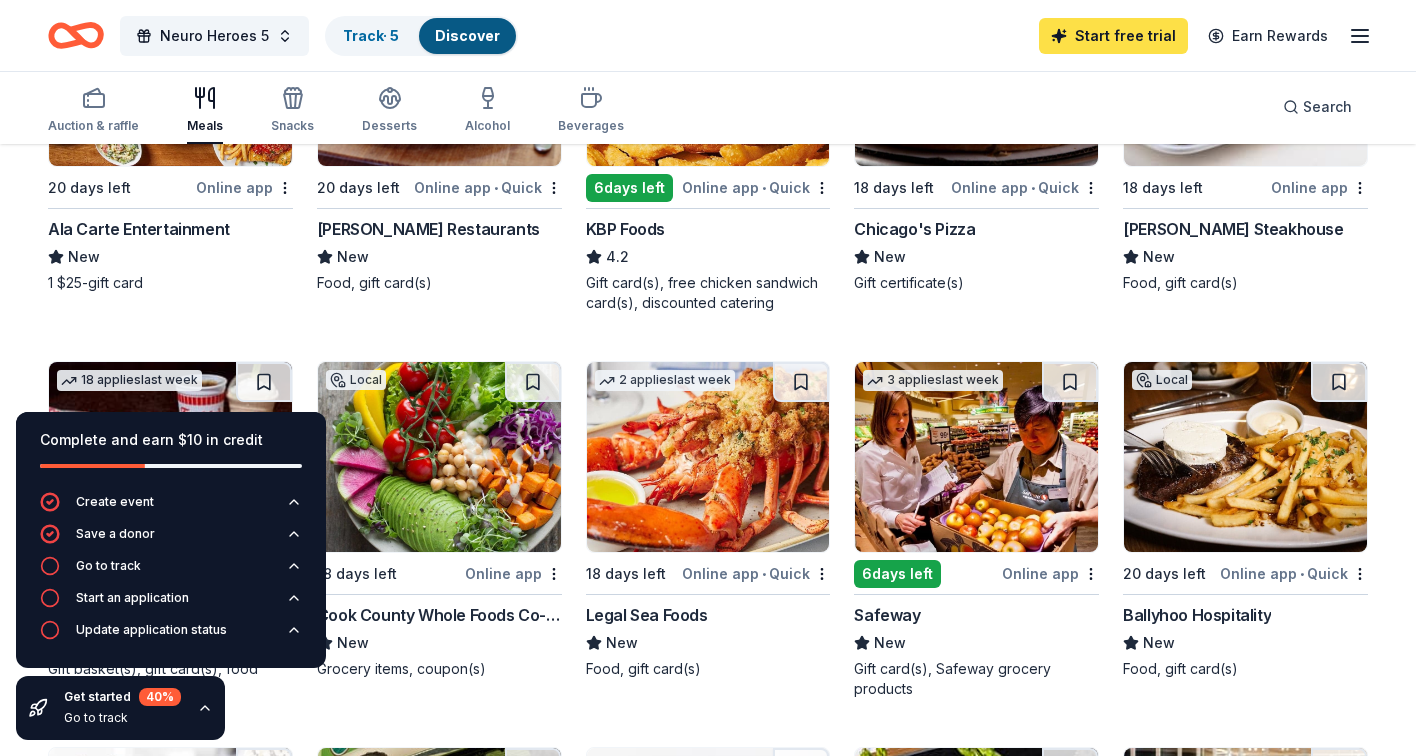 click on "Start free  trial" at bounding box center [1113, 36] 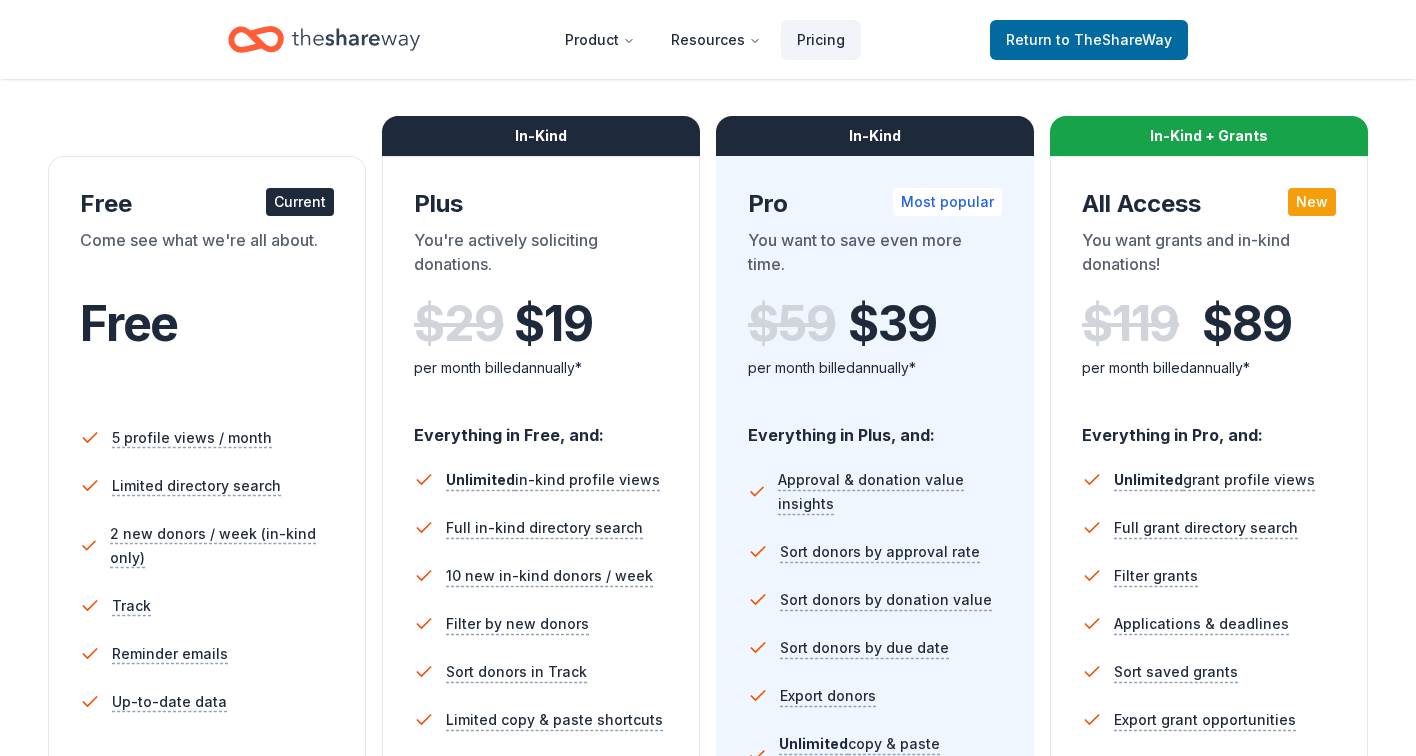 scroll, scrollTop: 315, scrollLeft: 0, axis: vertical 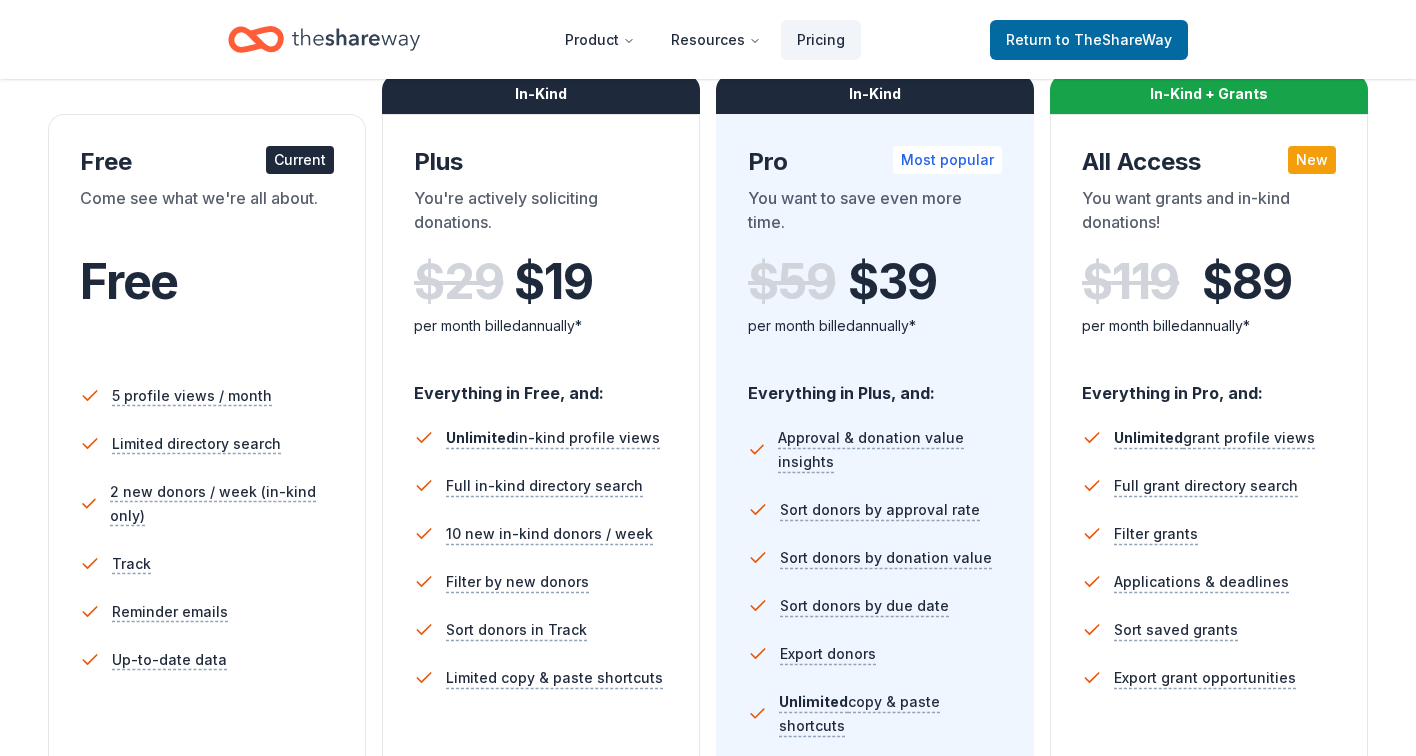 click on "In-Kind + Grants" at bounding box center [1209, 94] 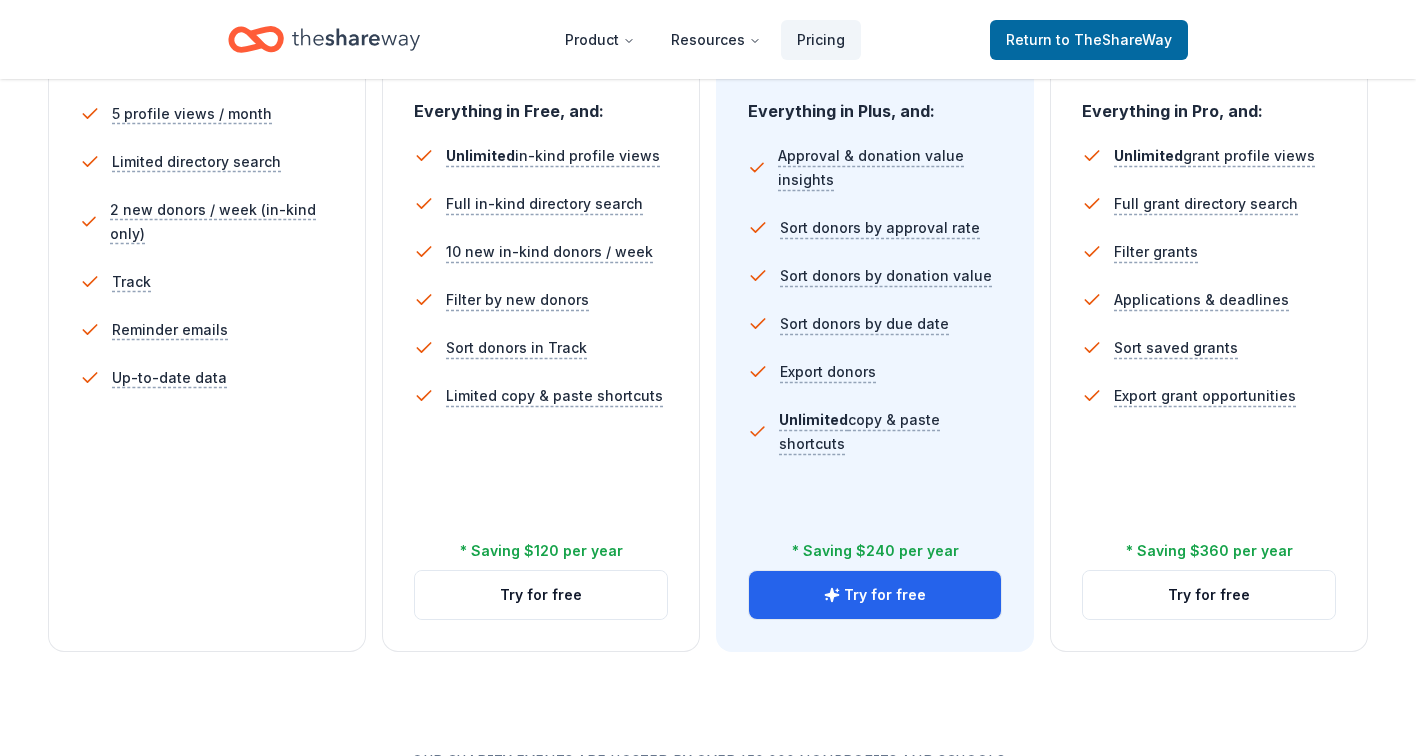 scroll, scrollTop: 610, scrollLeft: 0, axis: vertical 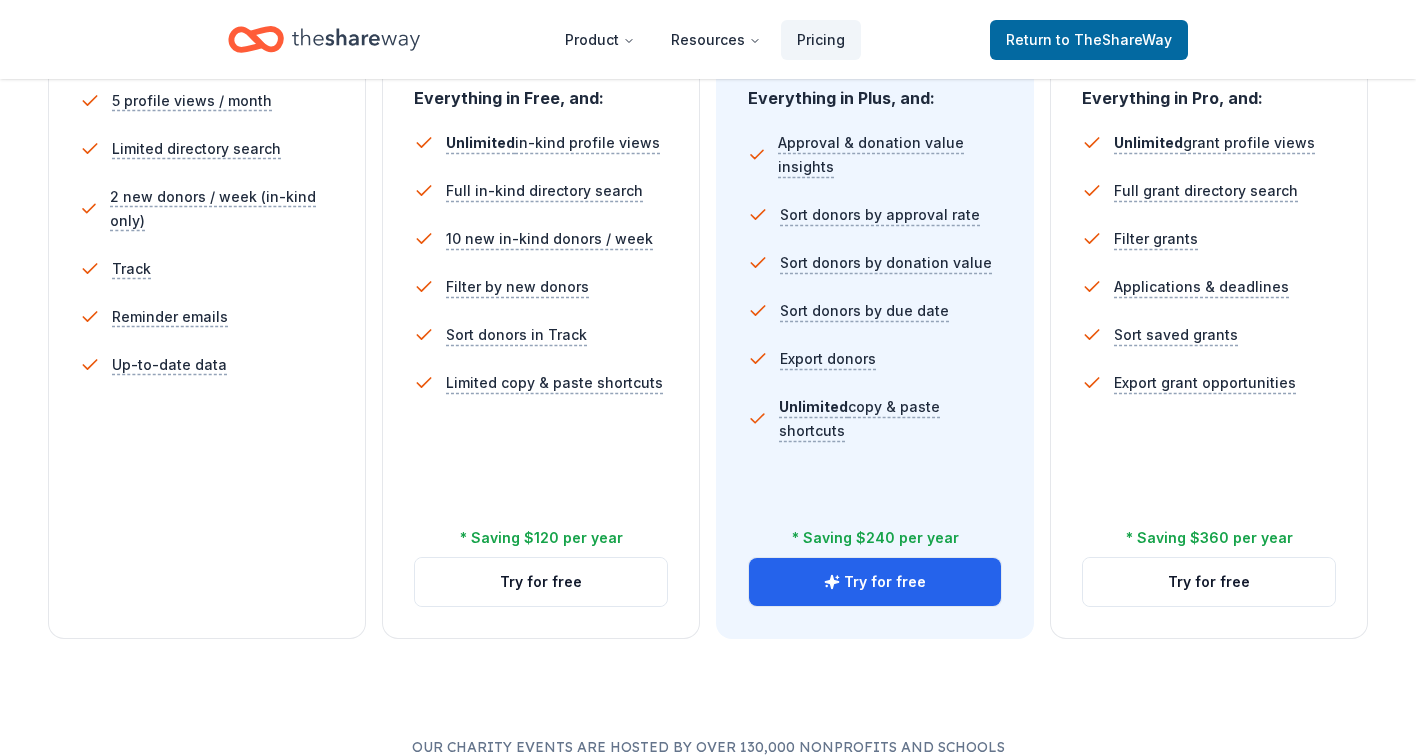 click on "* Saving $360 per year" at bounding box center (1209, 538) 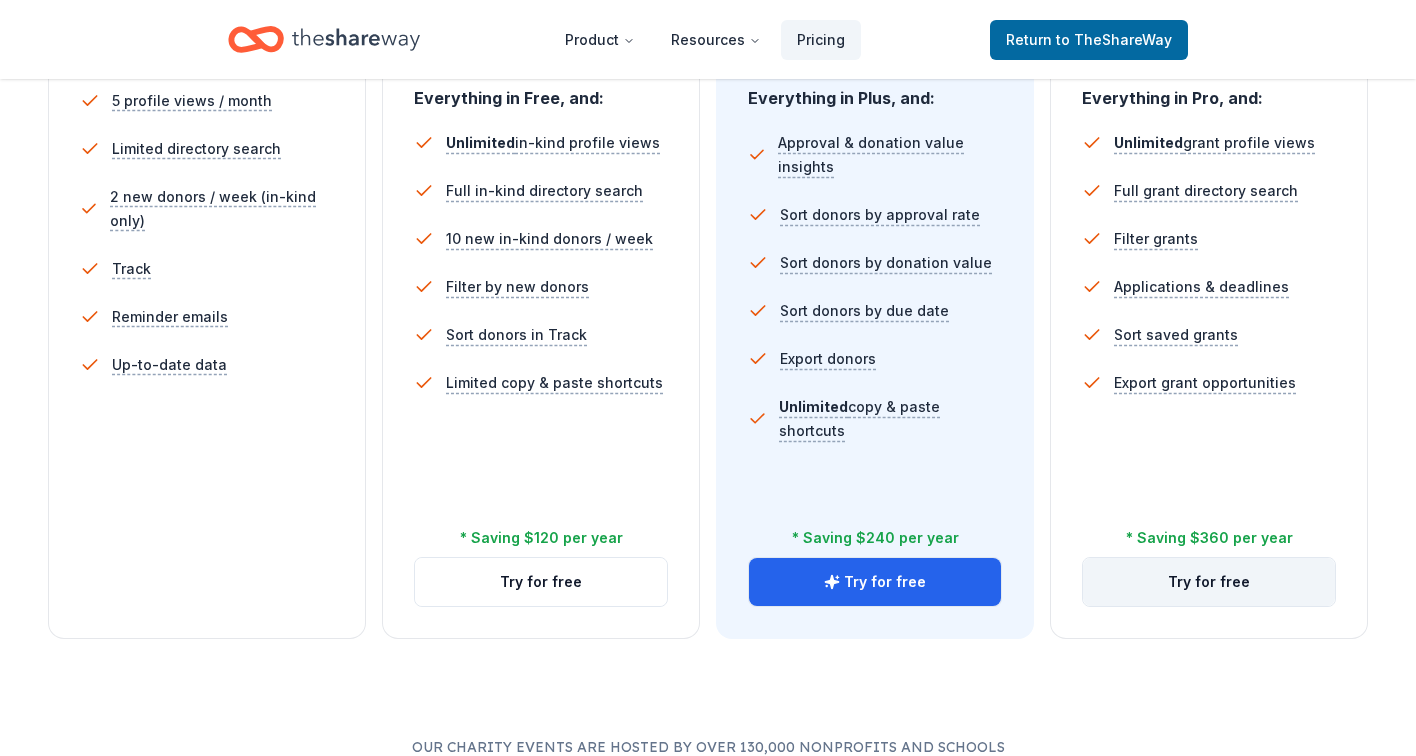click on "Try for free" at bounding box center [1209, 582] 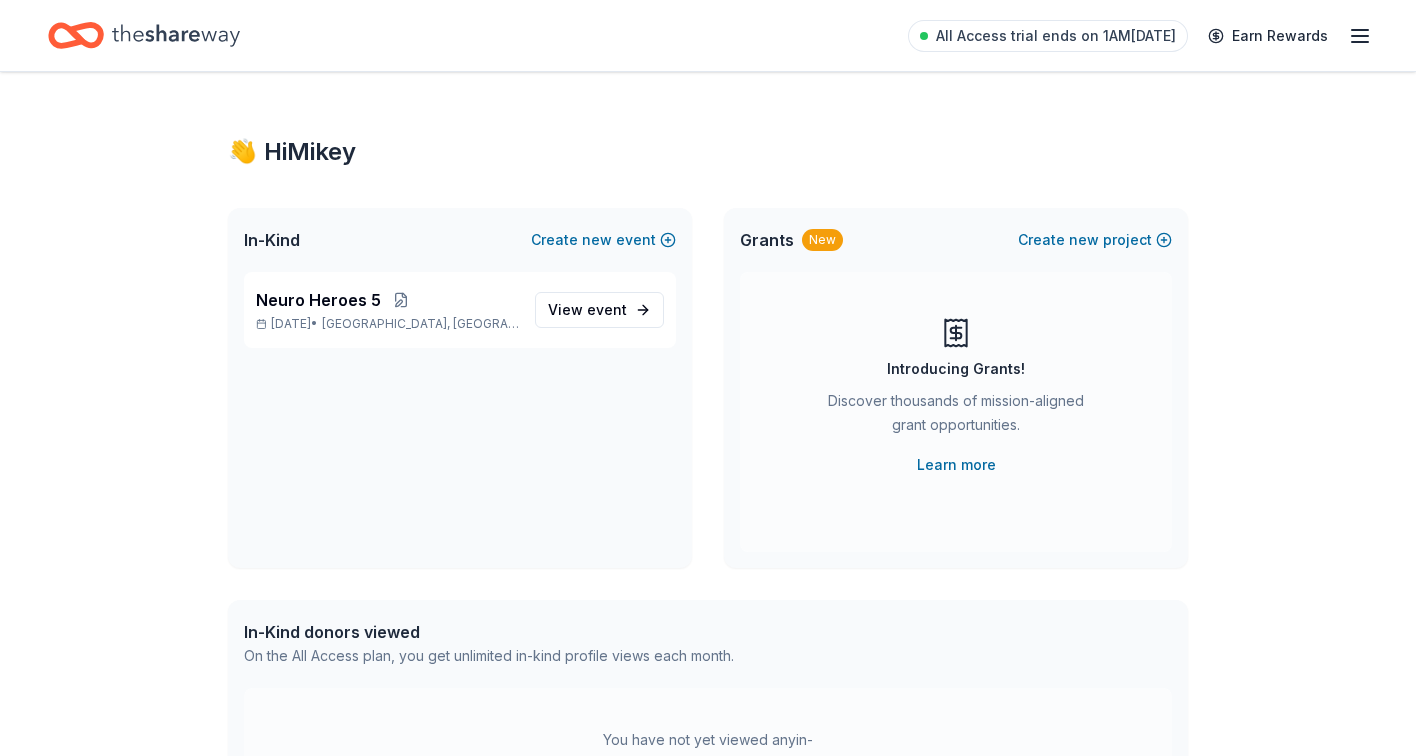 scroll, scrollTop: 0, scrollLeft: 0, axis: both 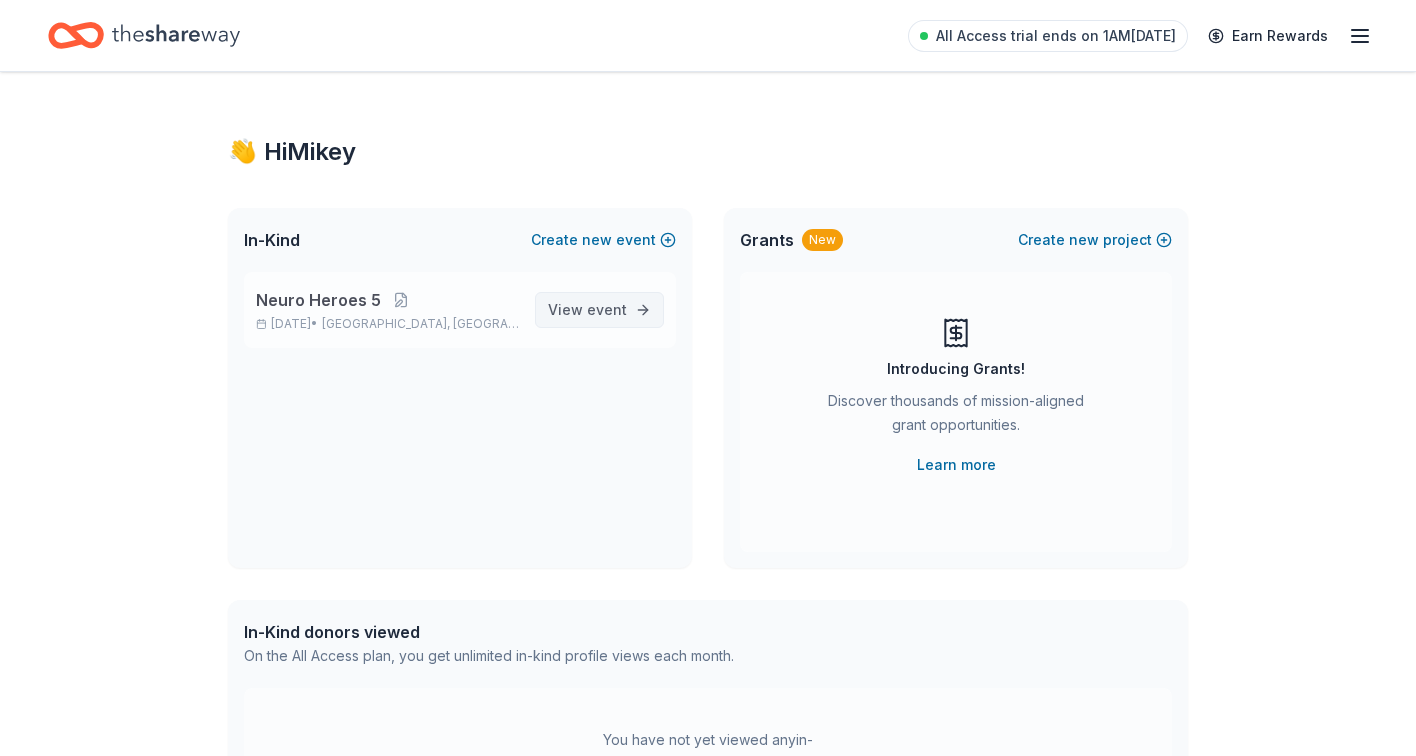 click on "View   event" at bounding box center [587, 310] 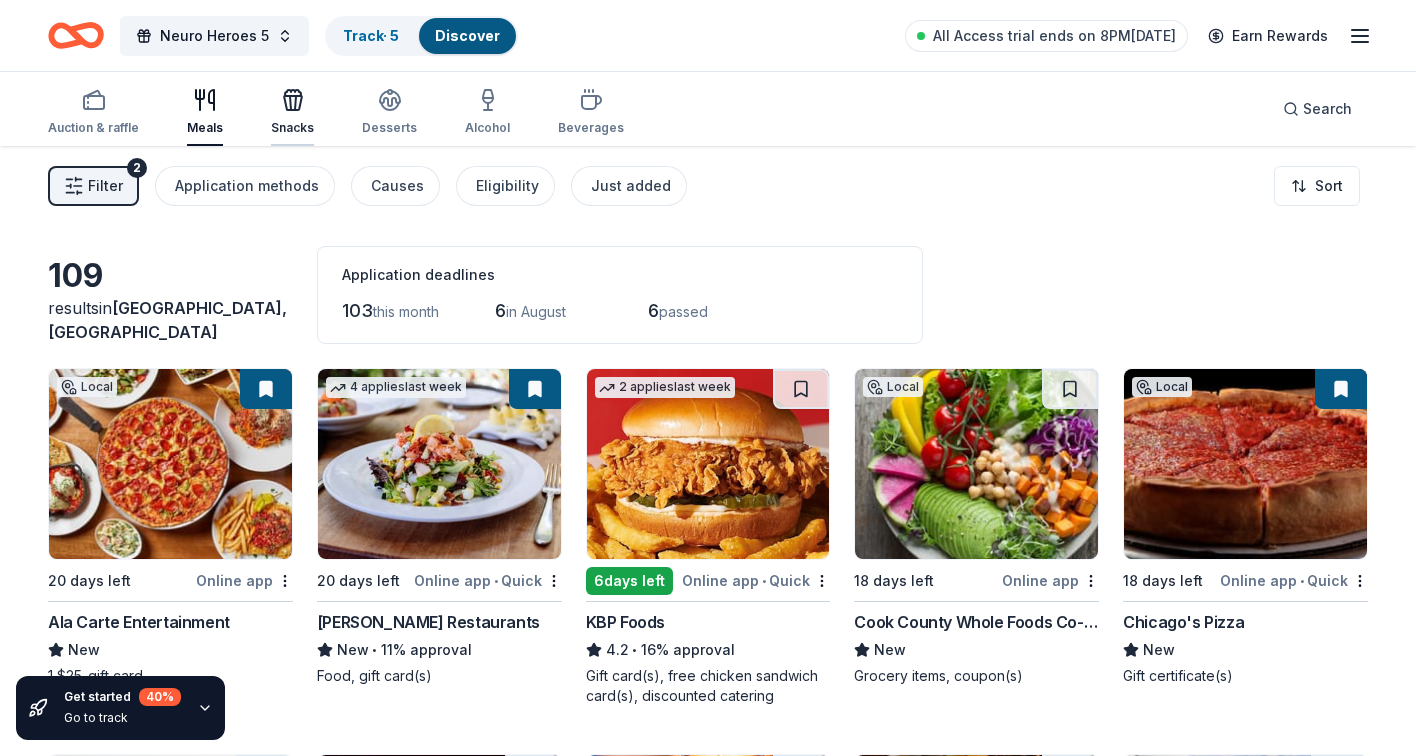 click on "Snacks" at bounding box center (292, 112) 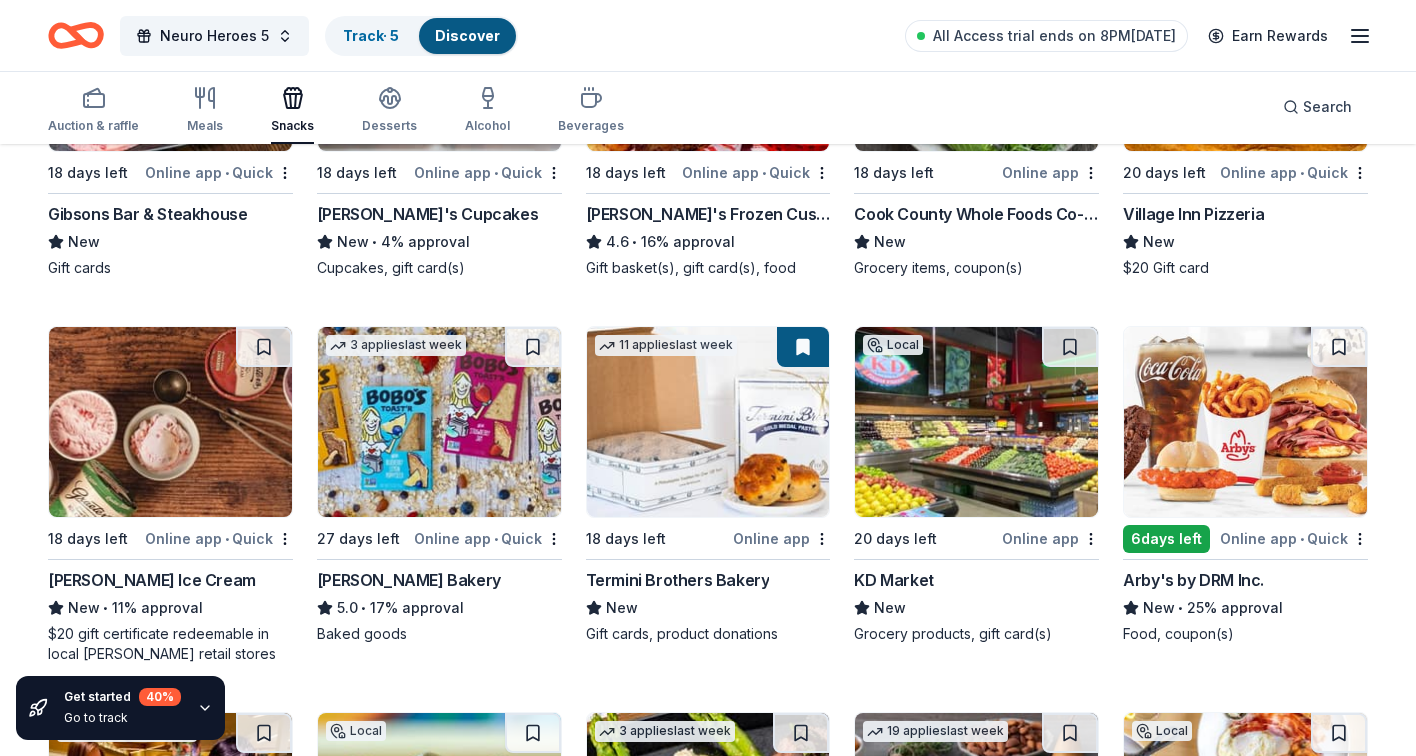 scroll, scrollTop: 407, scrollLeft: 0, axis: vertical 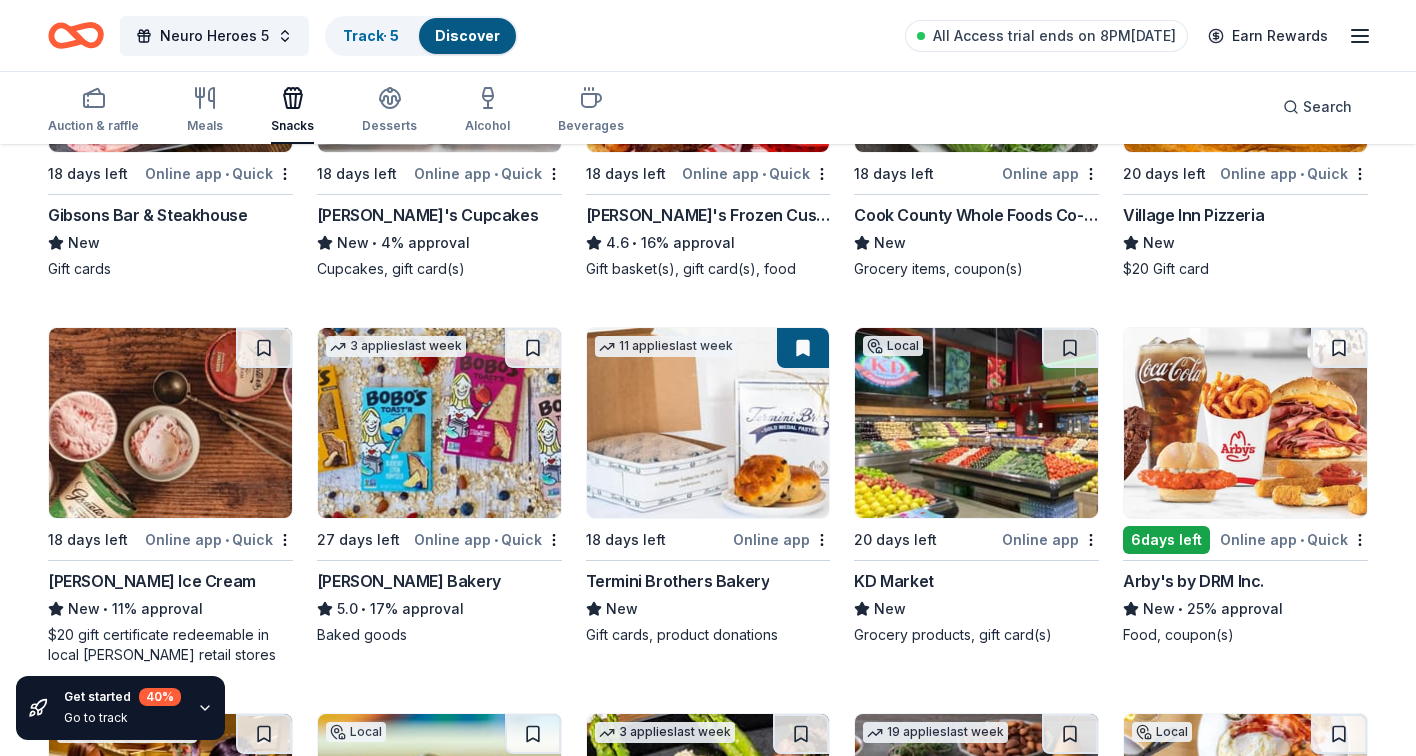 click at bounding box center (439, 423) 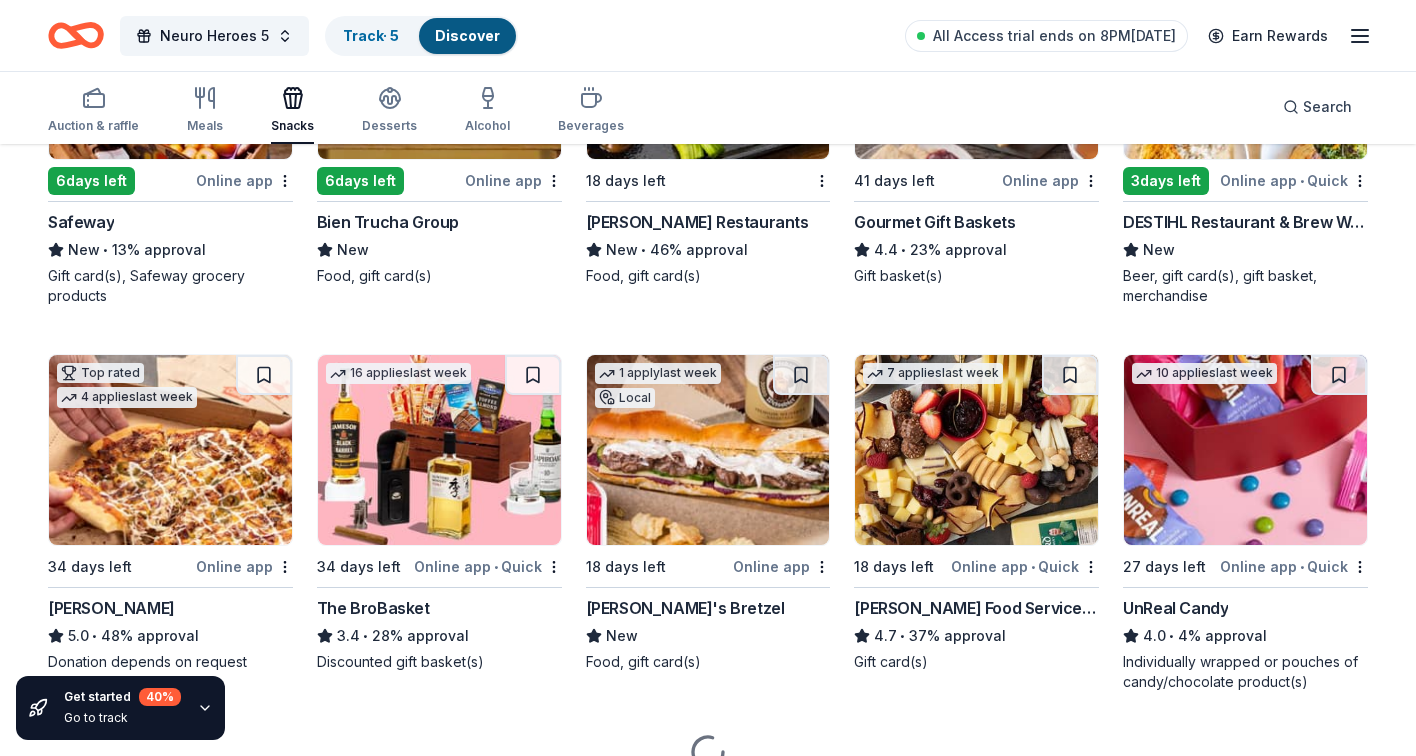 scroll, scrollTop: 1152, scrollLeft: 0, axis: vertical 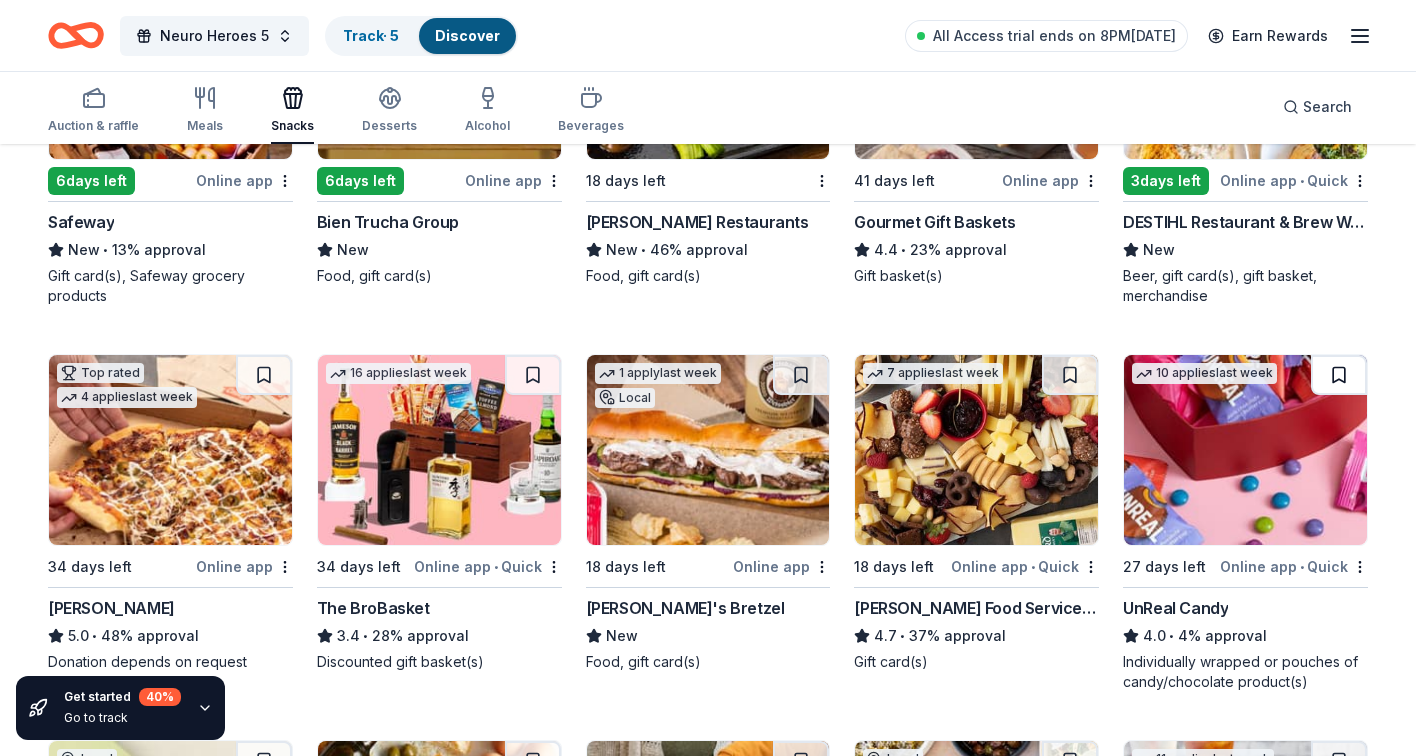 click at bounding box center [1339, 375] 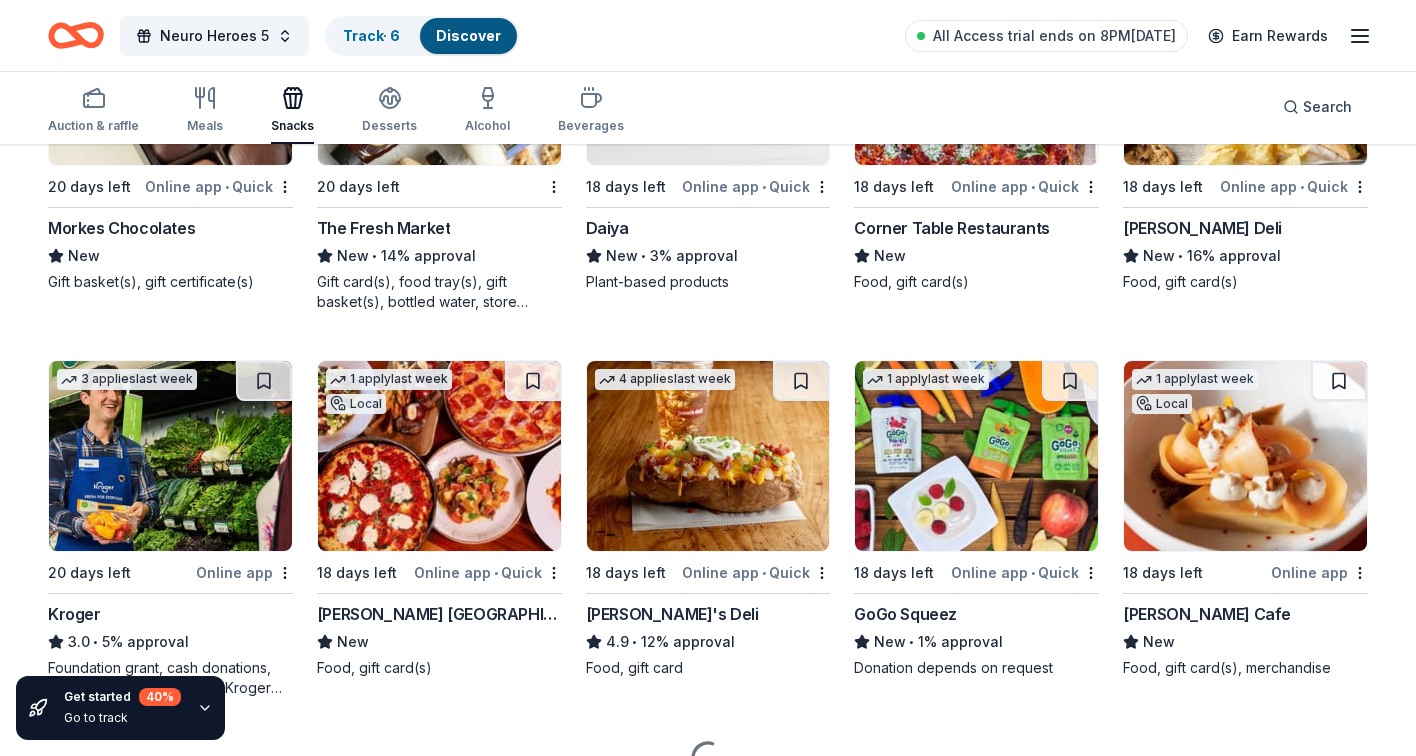 scroll, scrollTop: 1955, scrollLeft: 0, axis: vertical 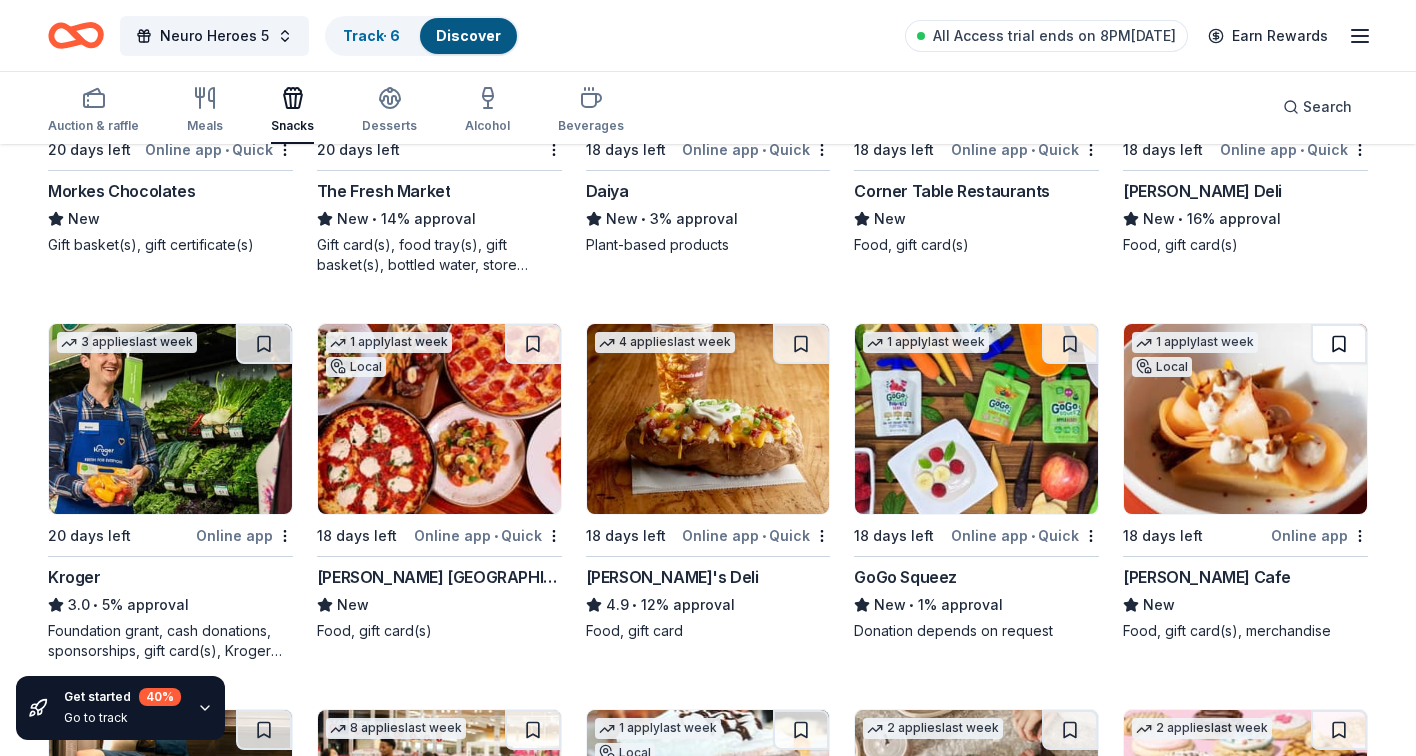 click at bounding box center (1339, 344) 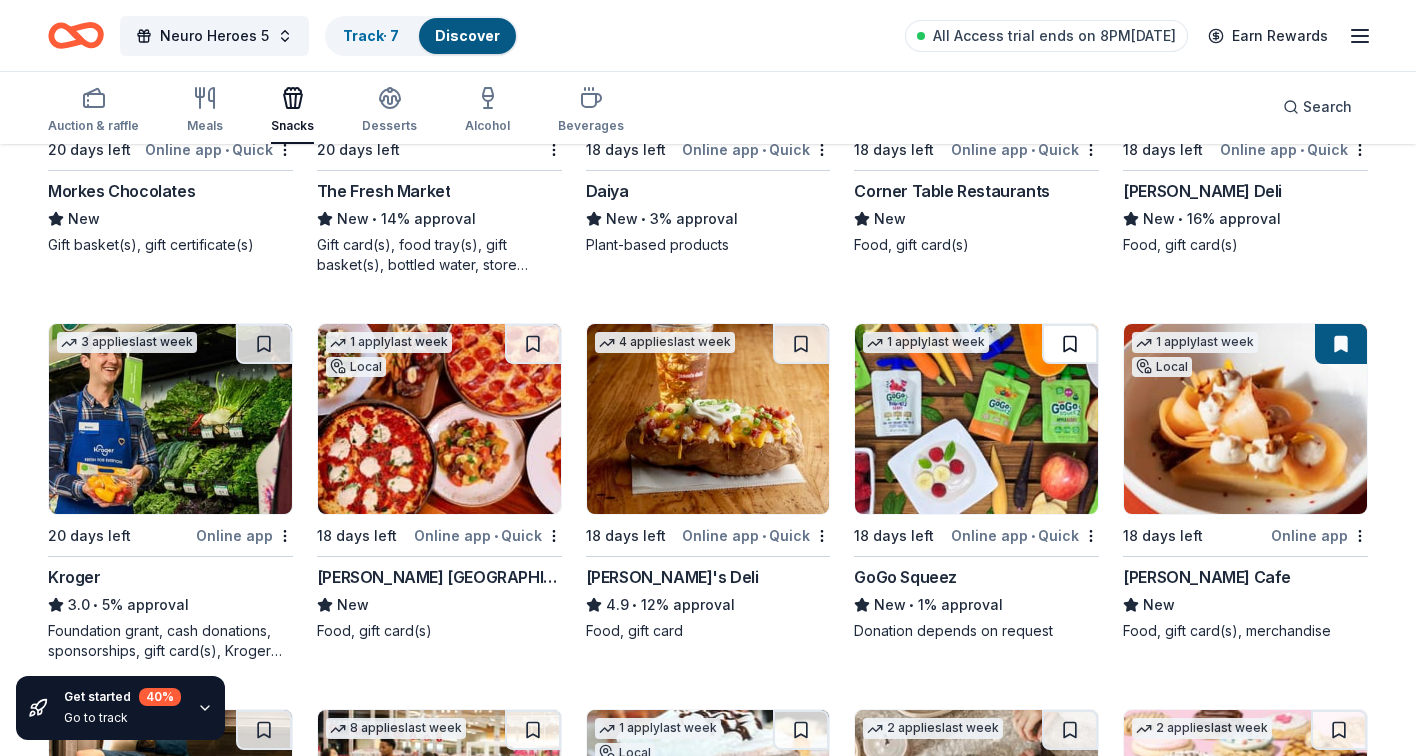 click at bounding box center (1070, 344) 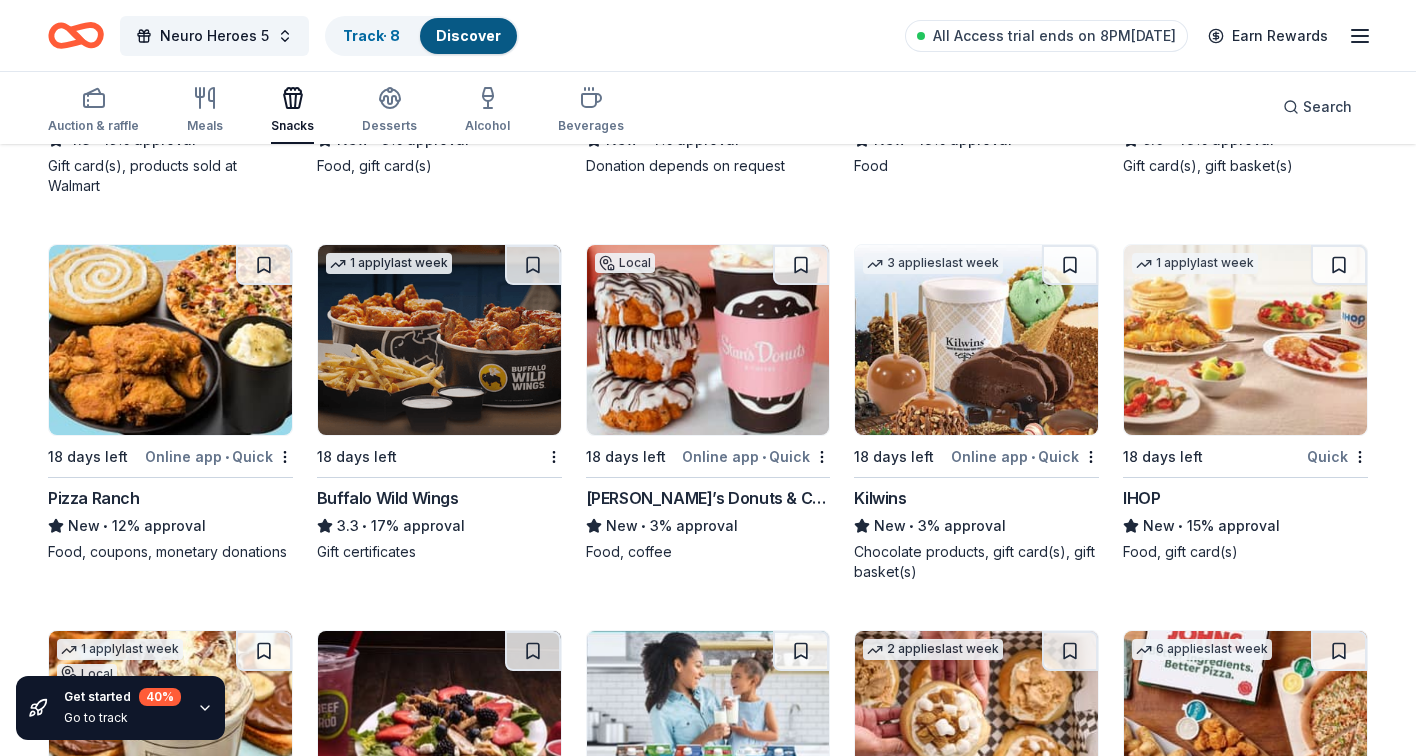 scroll, scrollTop: 3579, scrollLeft: 0, axis: vertical 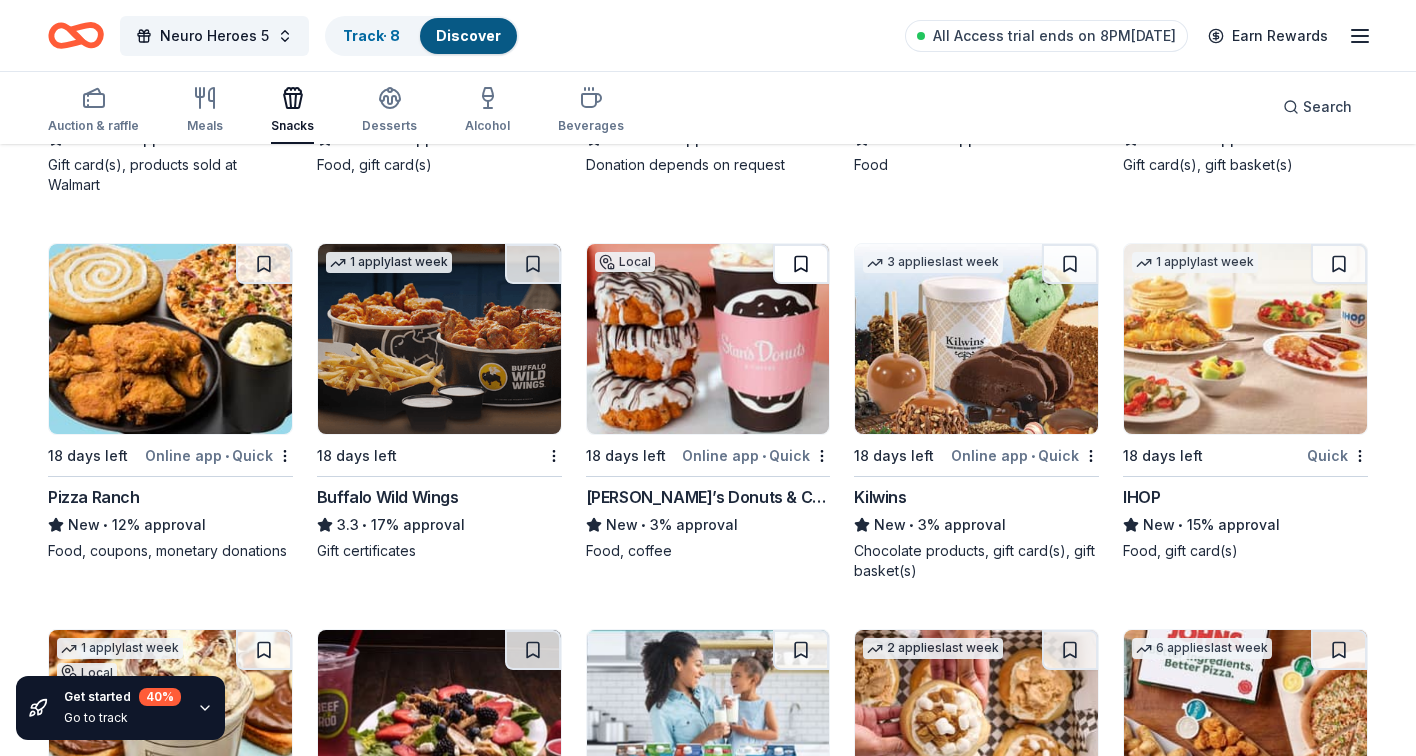 click at bounding box center [801, 264] 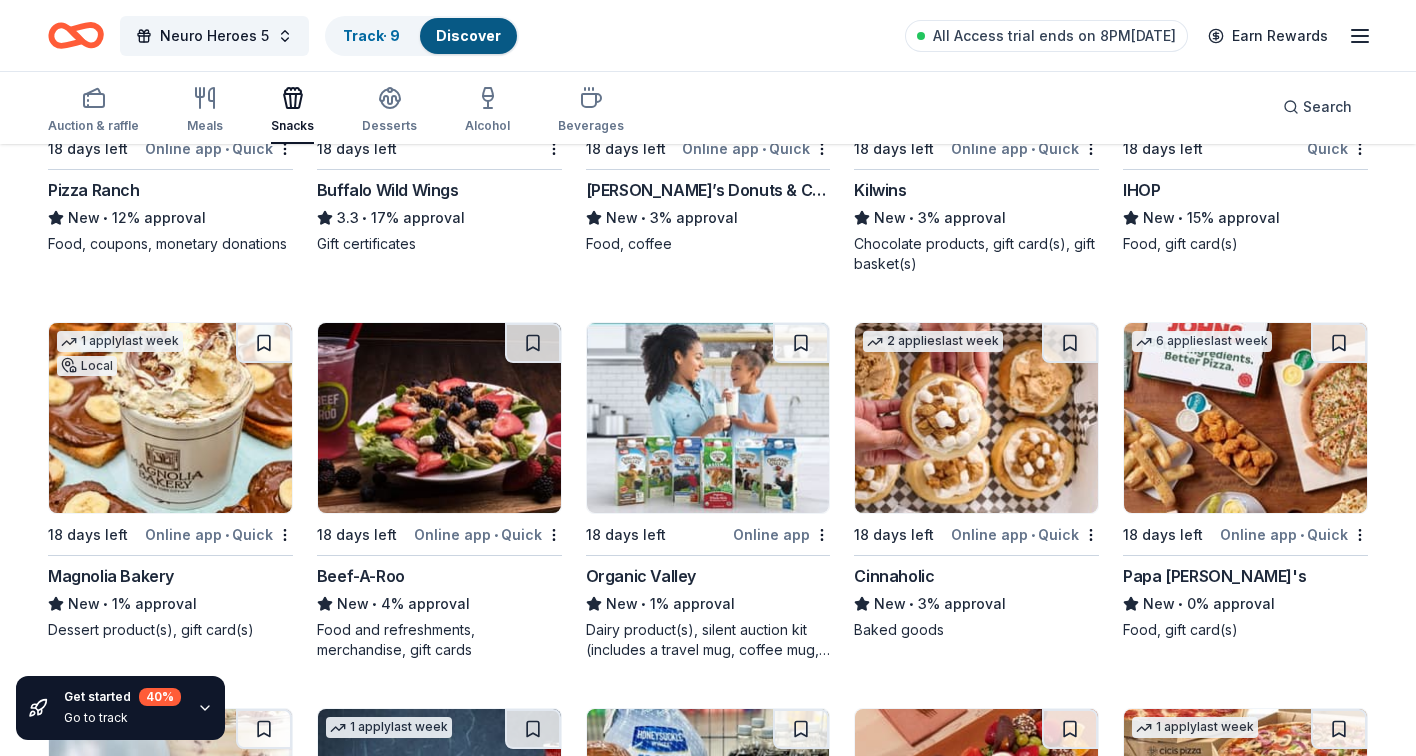 scroll, scrollTop: 3931, scrollLeft: 0, axis: vertical 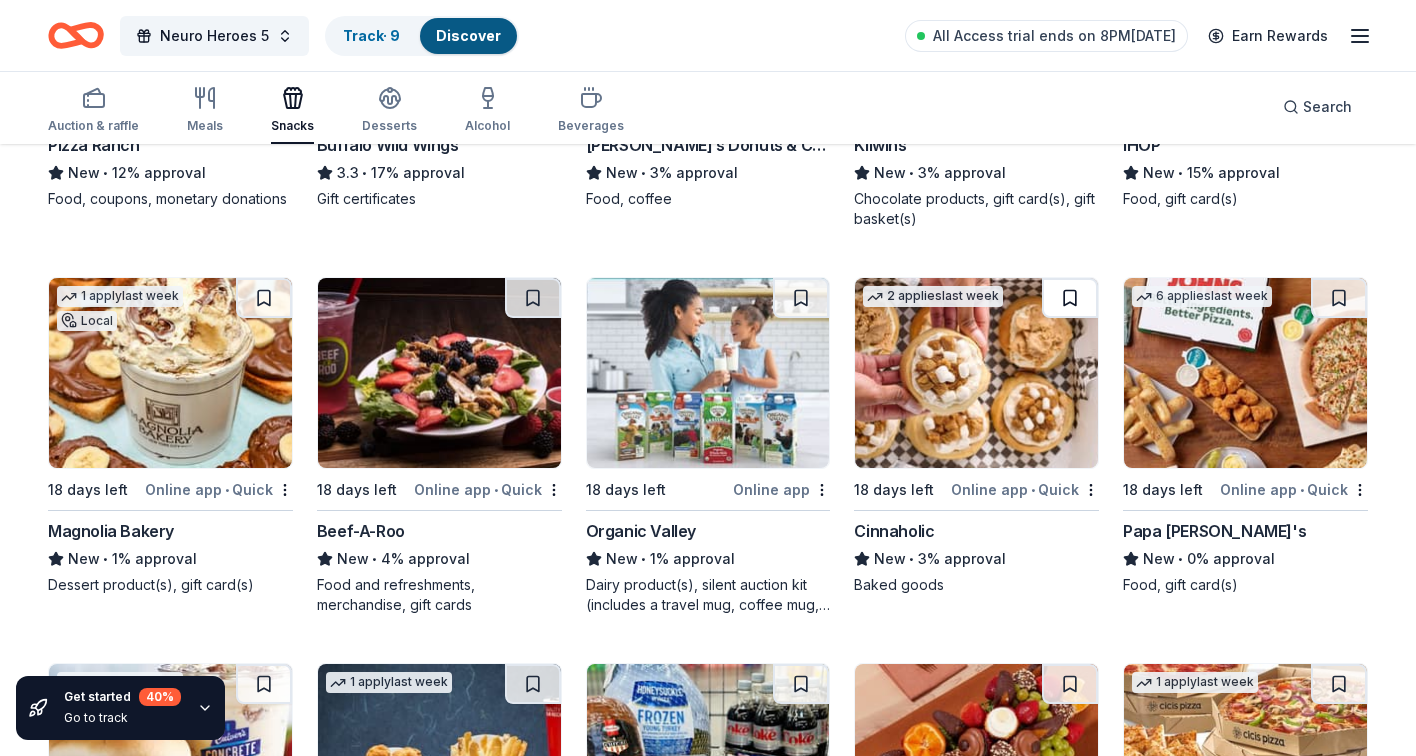 click at bounding box center [1070, 298] 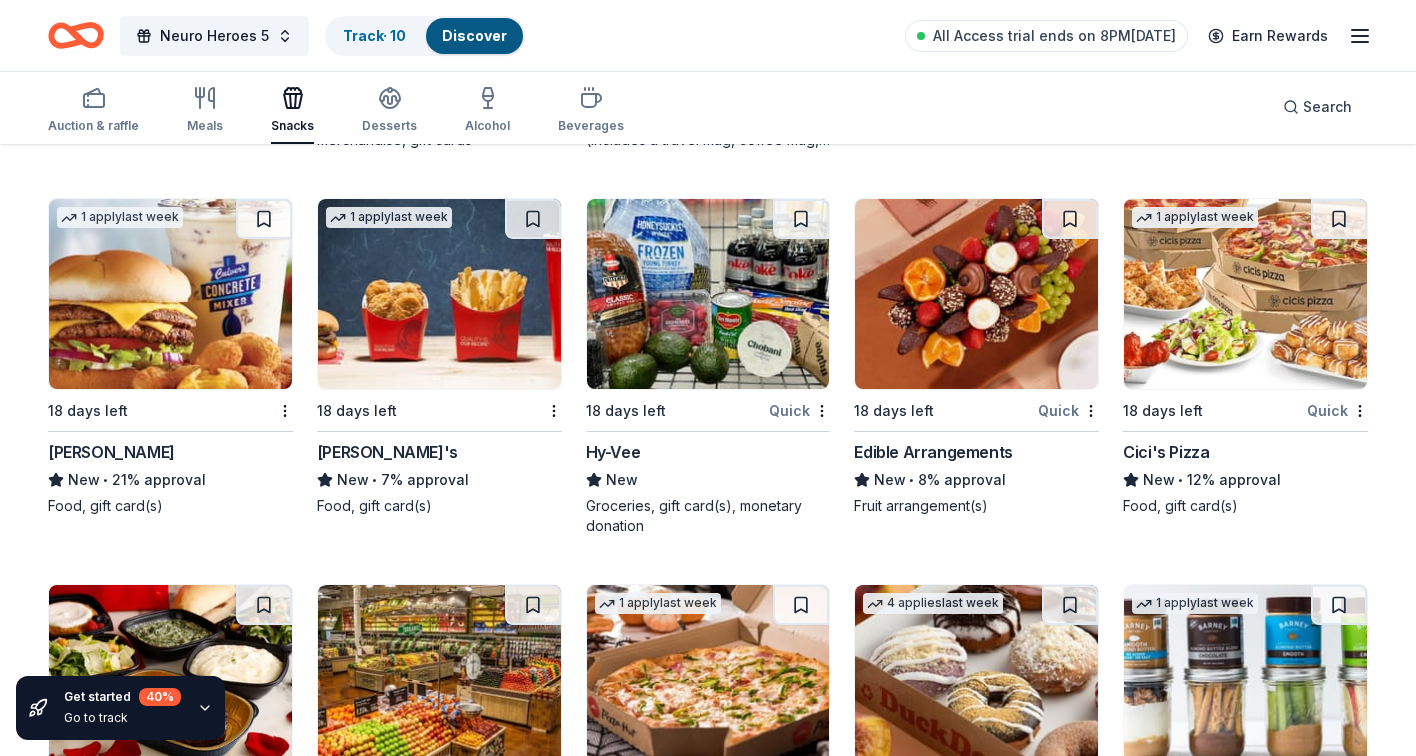 scroll, scrollTop: 4398, scrollLeft: 0, axis: vertical 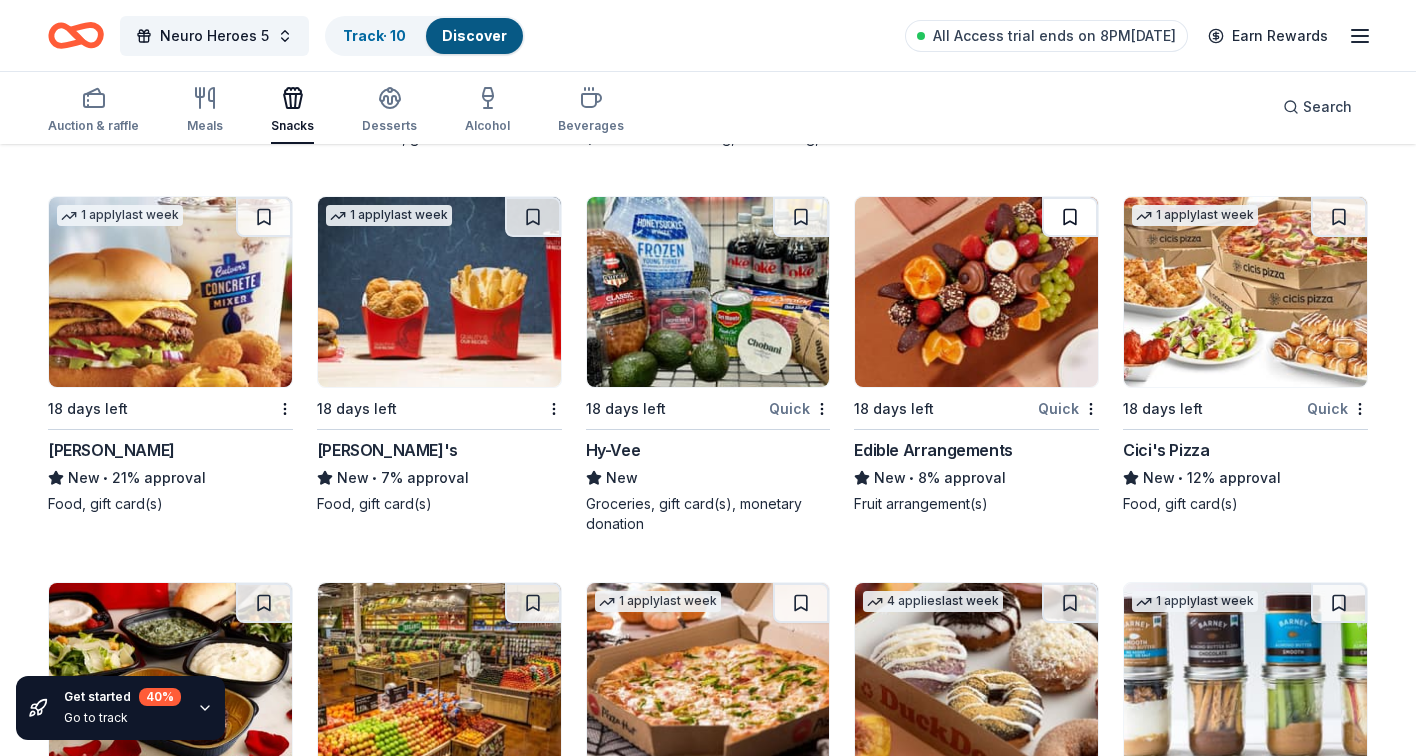 click at bounding box center [1070, 217] 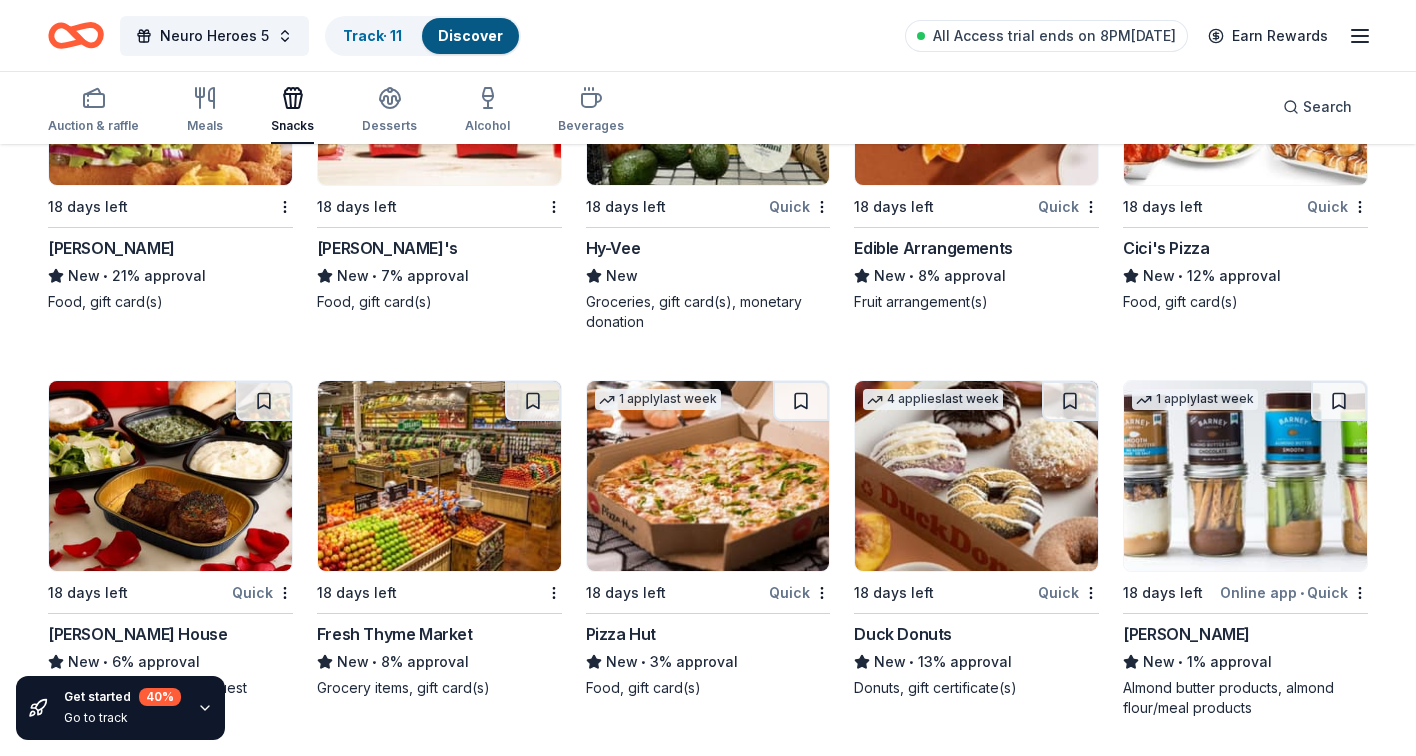 scroll, scrollTop: 4610, scrollLeft: 0, axis: vertical 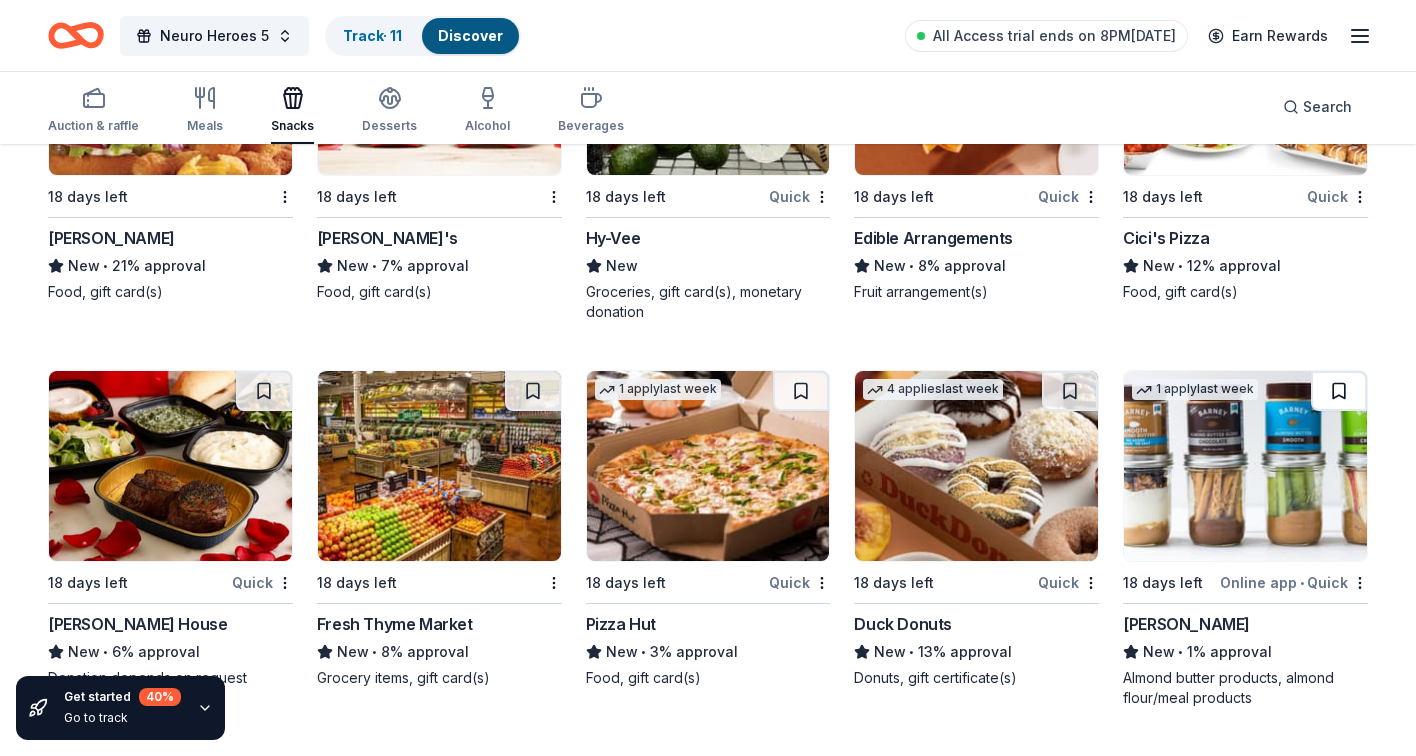 click at bounding box center [1339, 391] 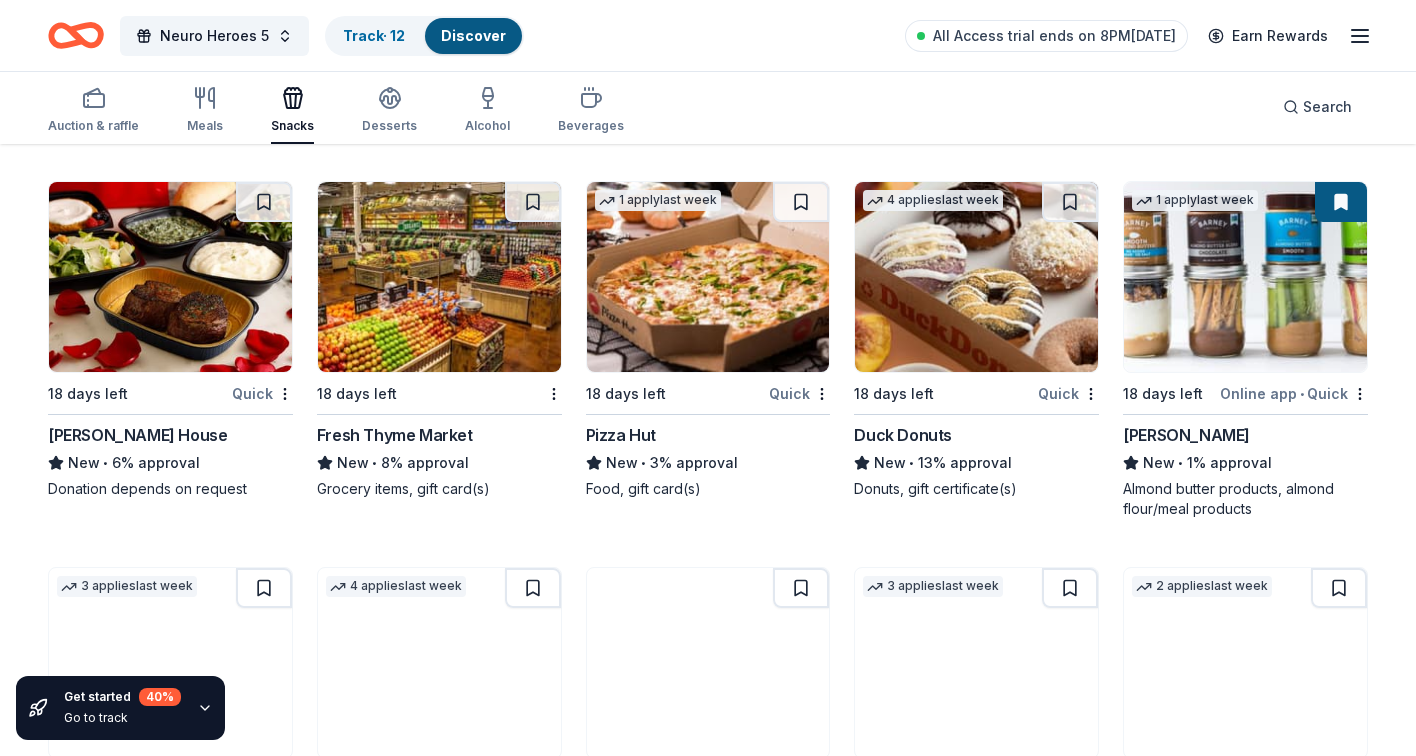scroll, scrollTop: 4792, scrollLeft: 0, axis: vertical 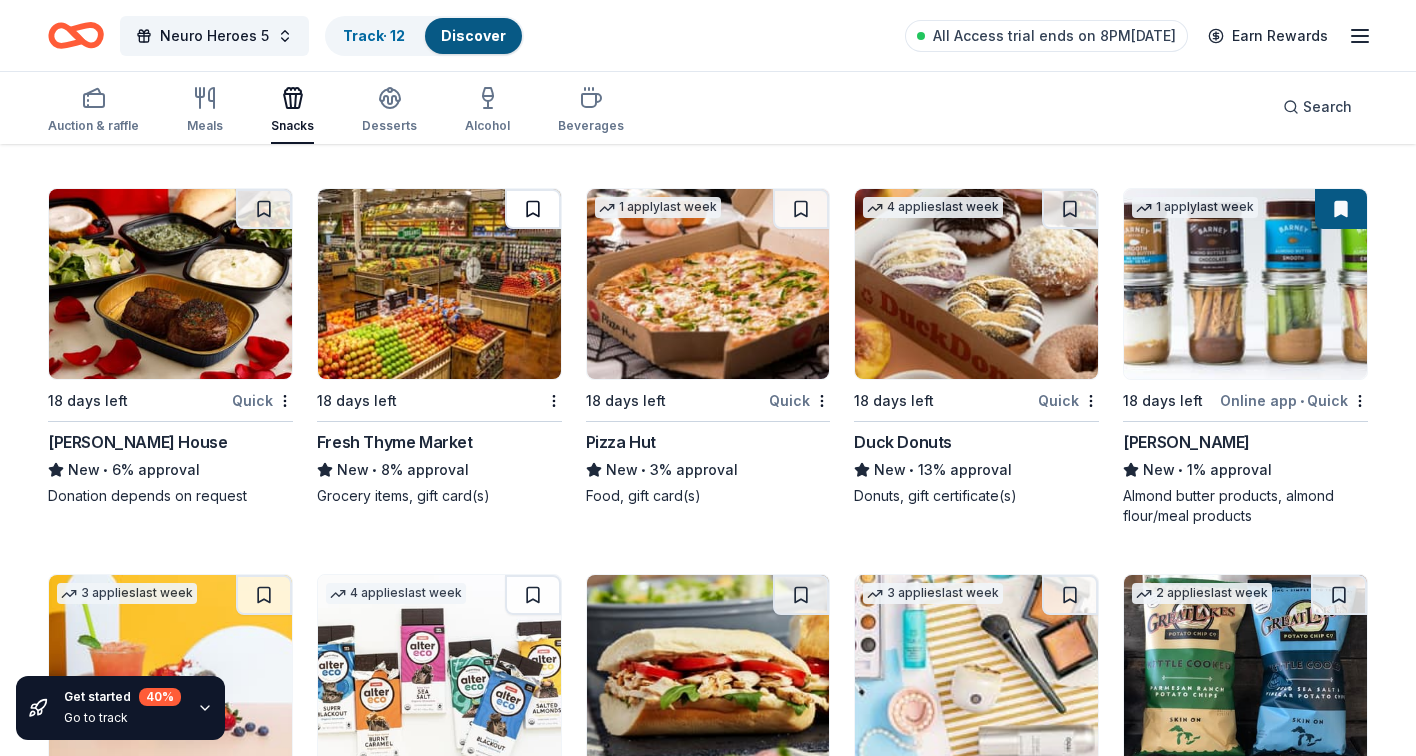 click at bounding box center [533, 209] 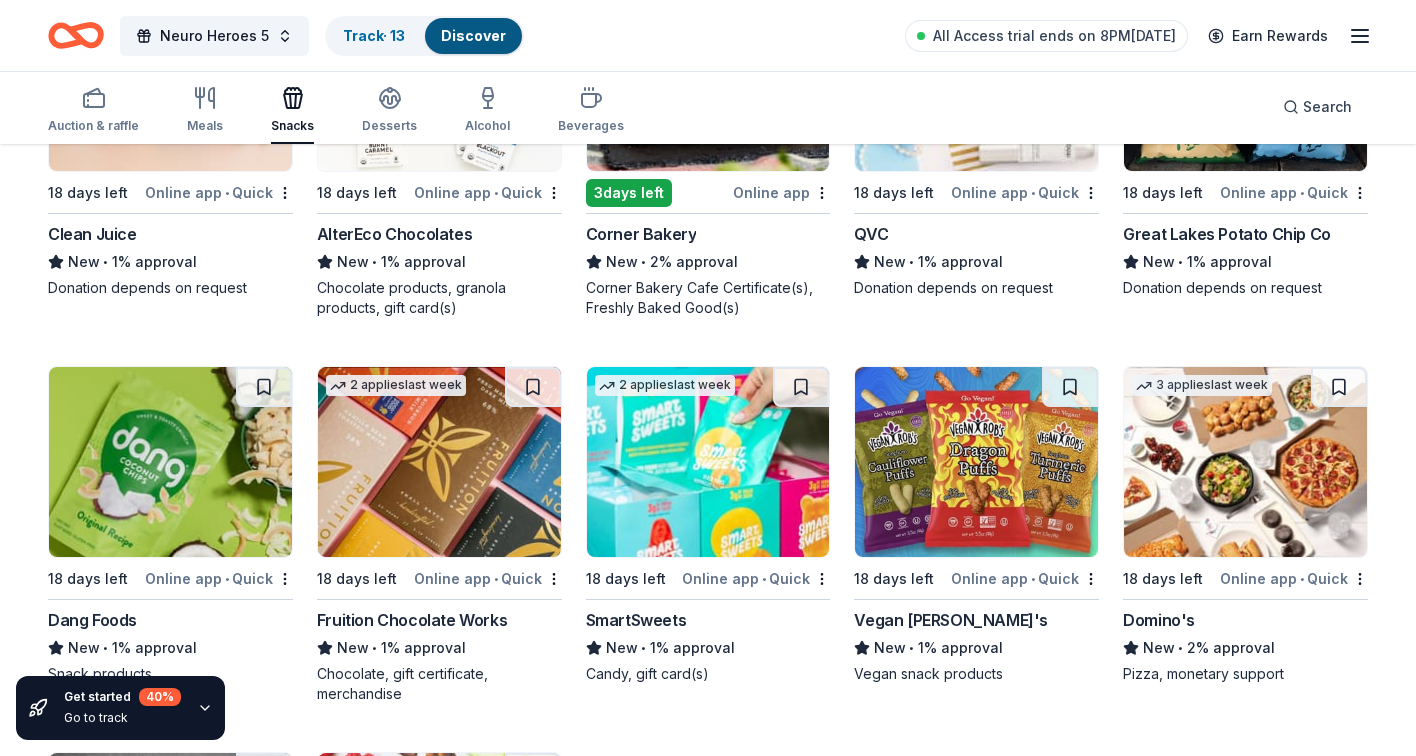 scroll, scrollTop: 5437, scrollLeft: 0, axis: vertical 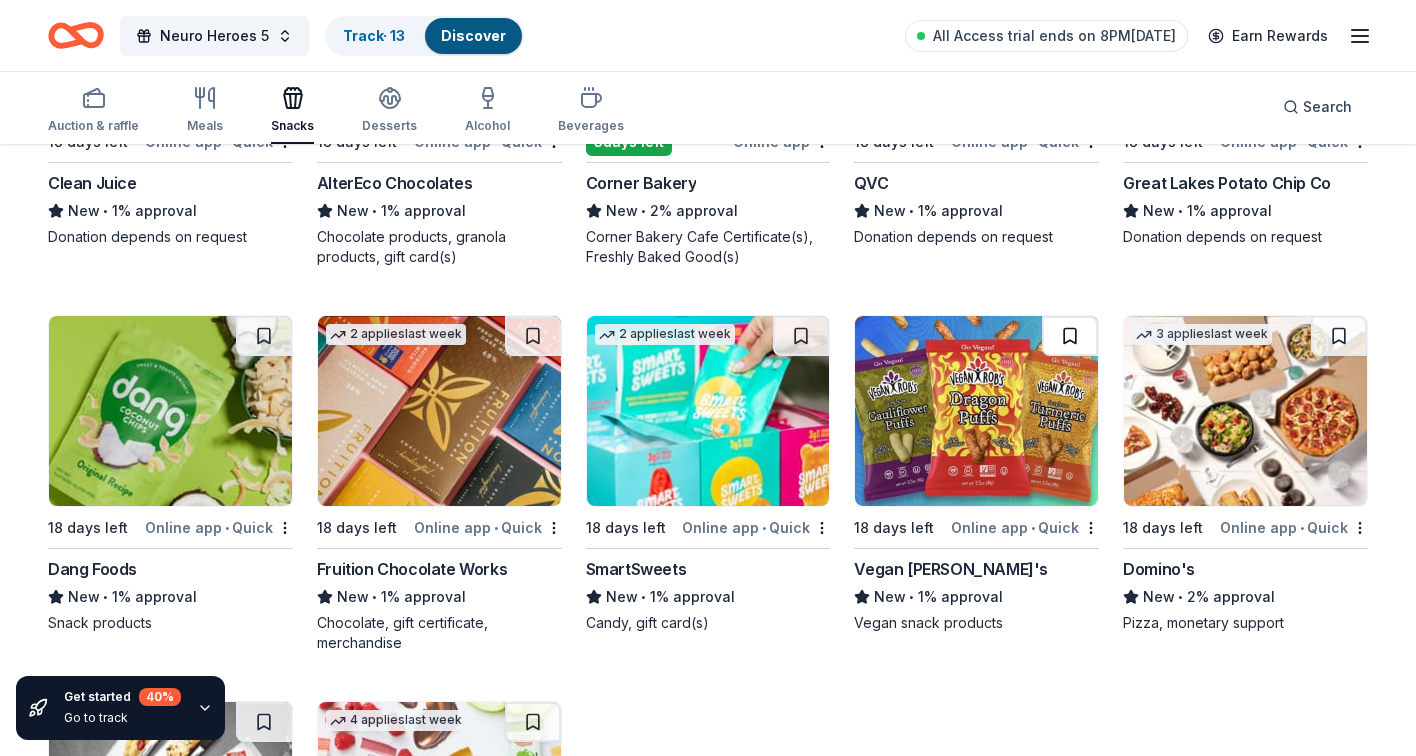 click at bounding box center (1070, 336) 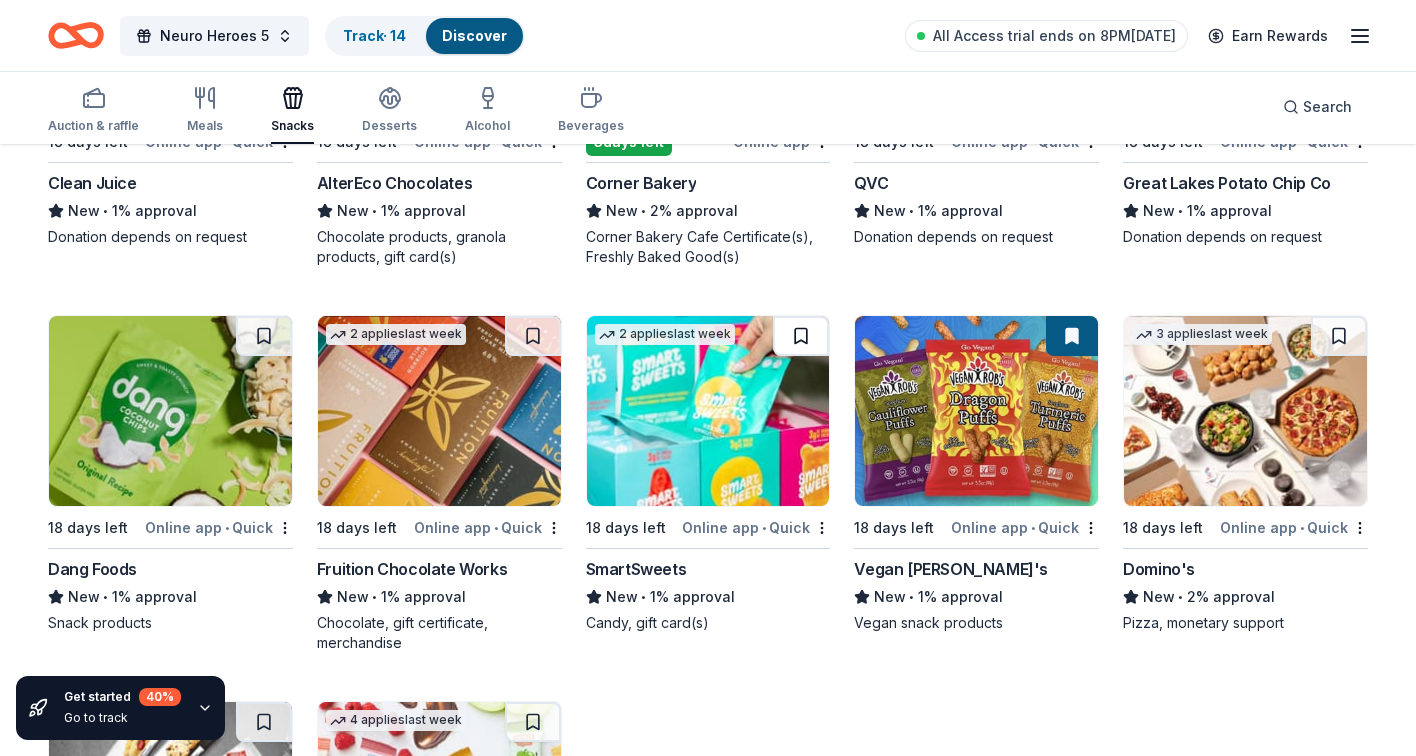 click at bounding box center (801, 336) 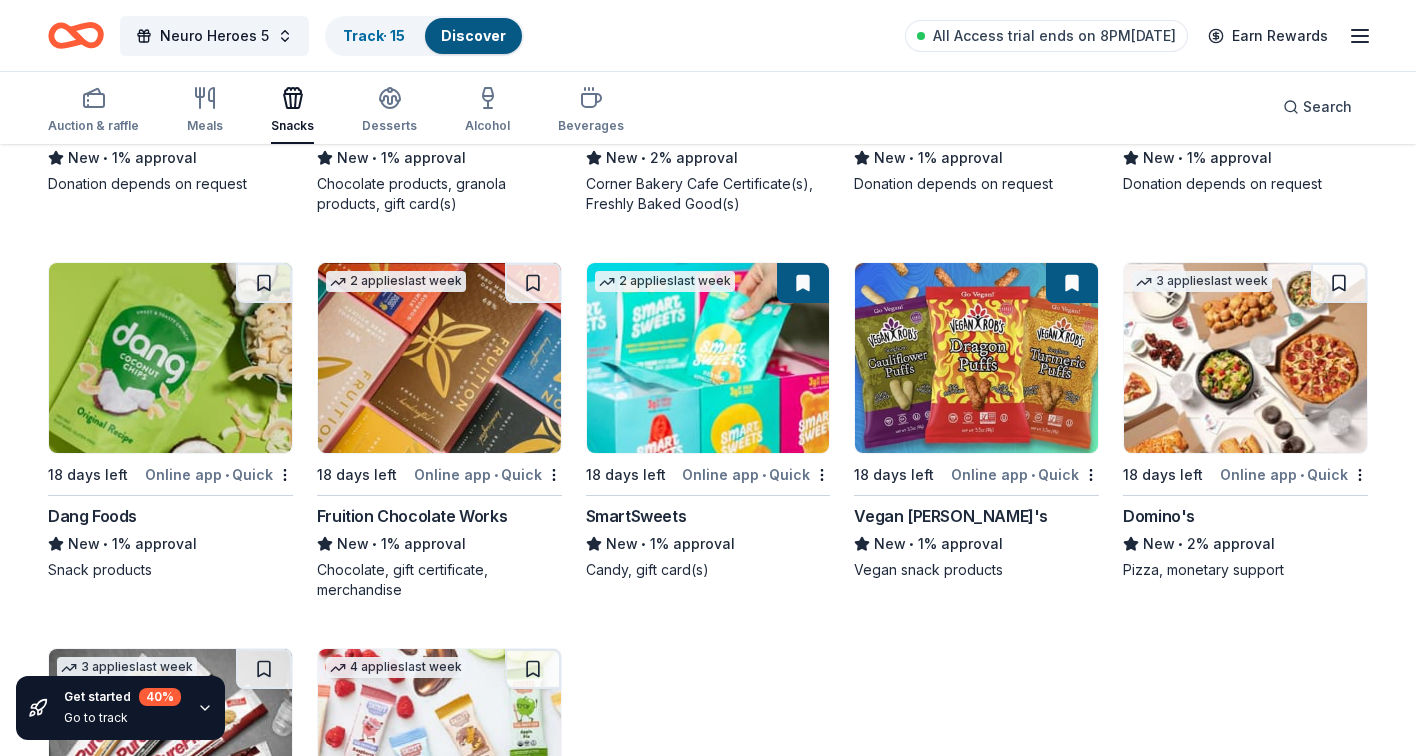 scroll, scrollTop: 5495, scrollLeft: 0, axis: vertical 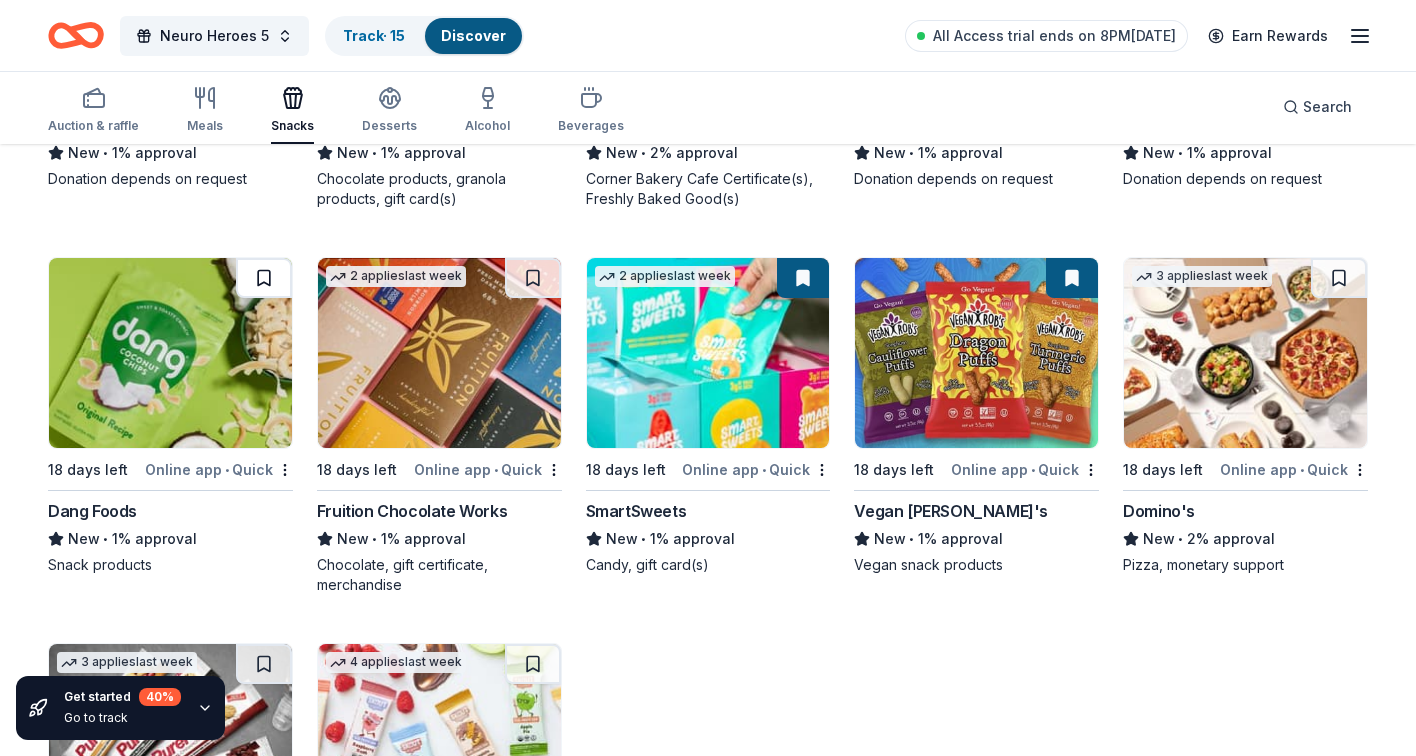 click at bounding box center [264, 278] 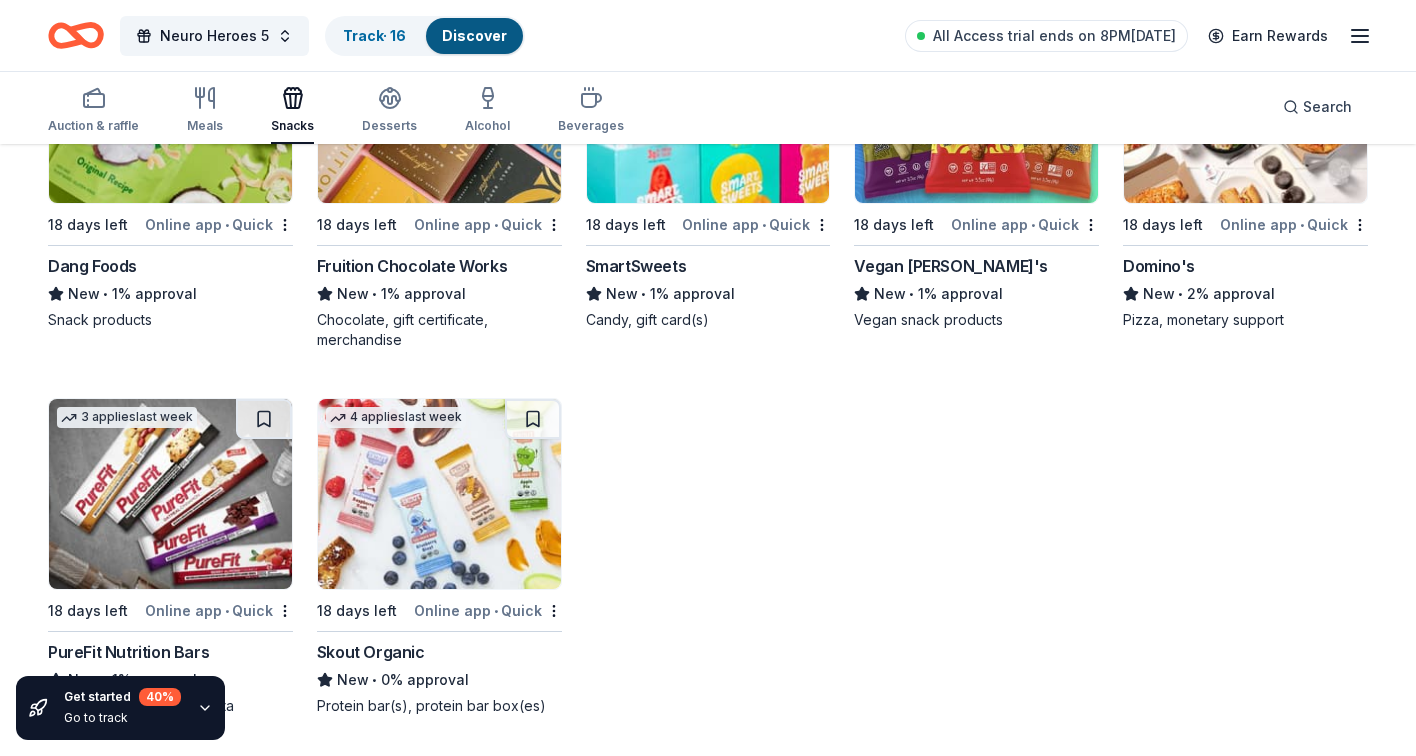 scroll, scrollTop: 5740, scrollLeft: 0, axis: vertical 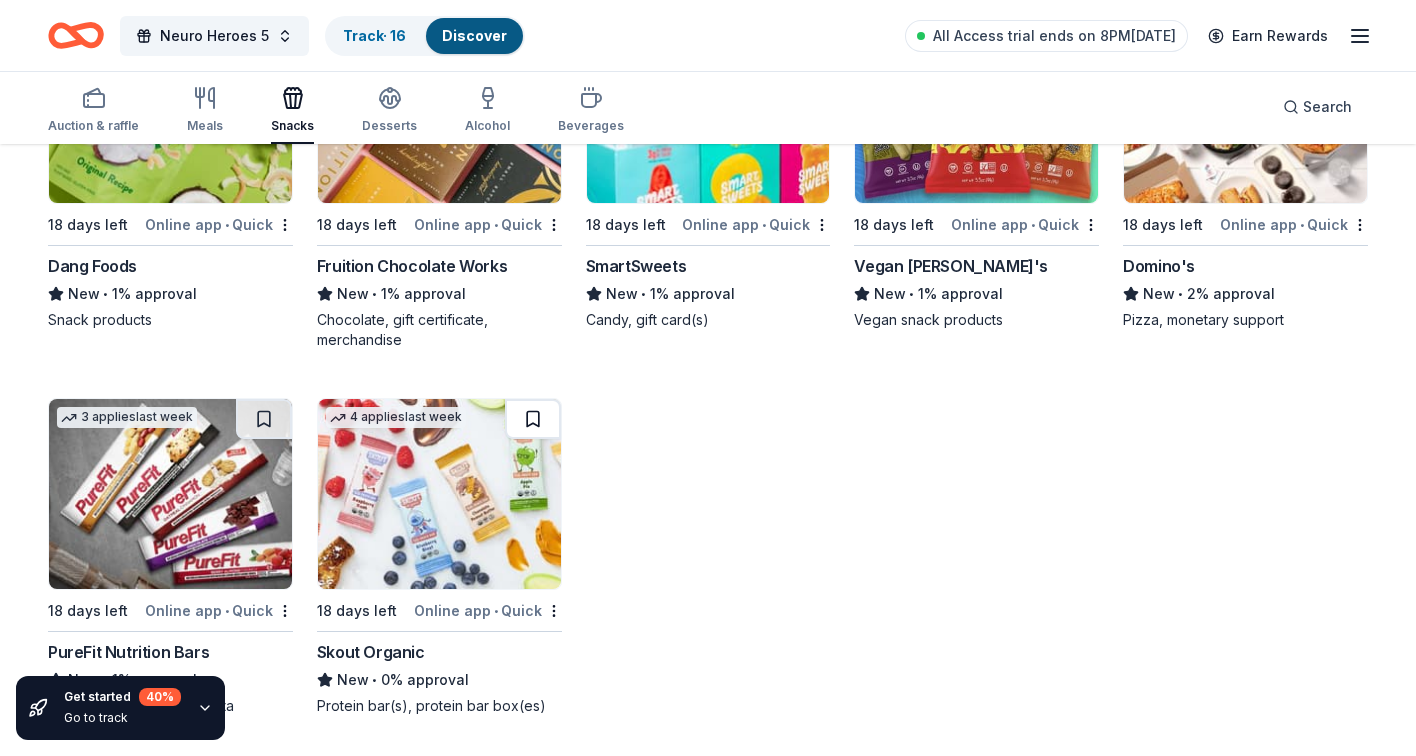 click at bounding box center [533, 419] 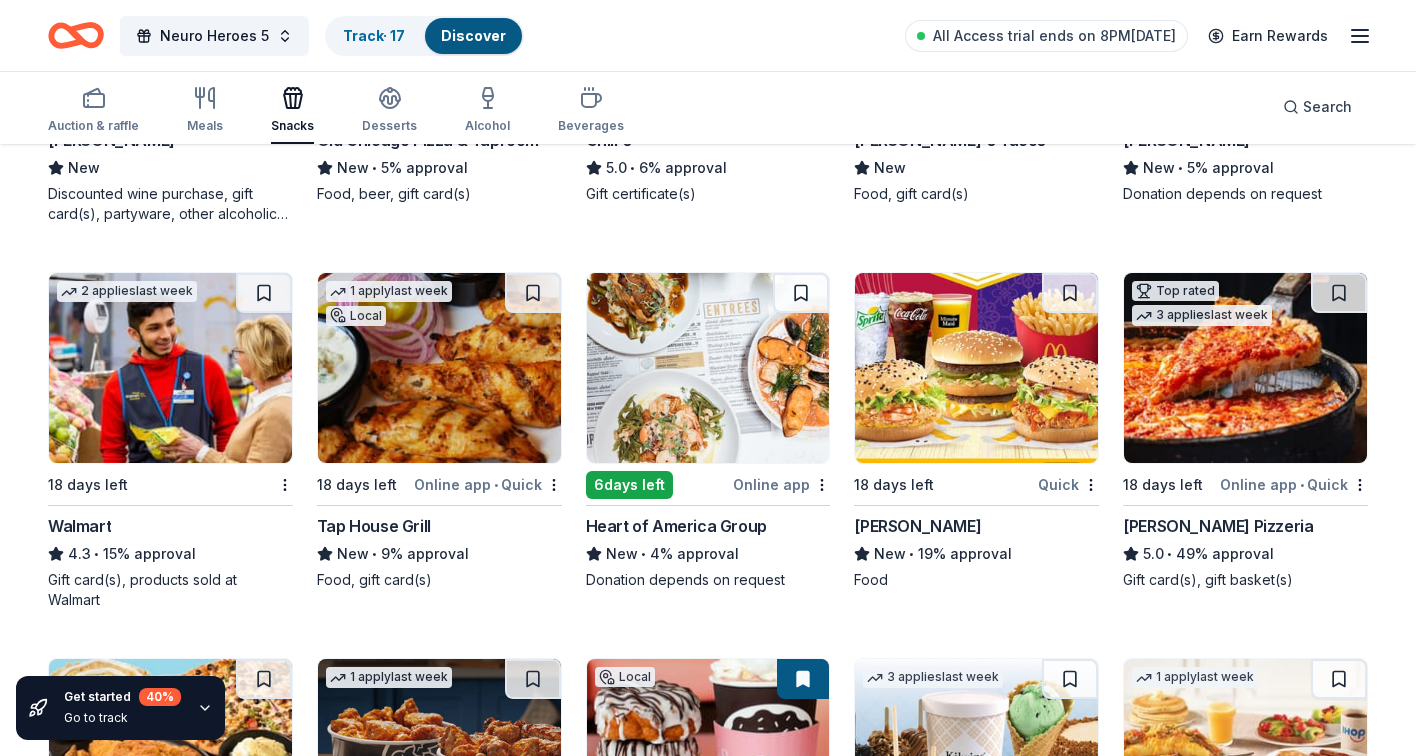 scroll, scrollTop: 2292, scrollLeft: 0, axis: vertical 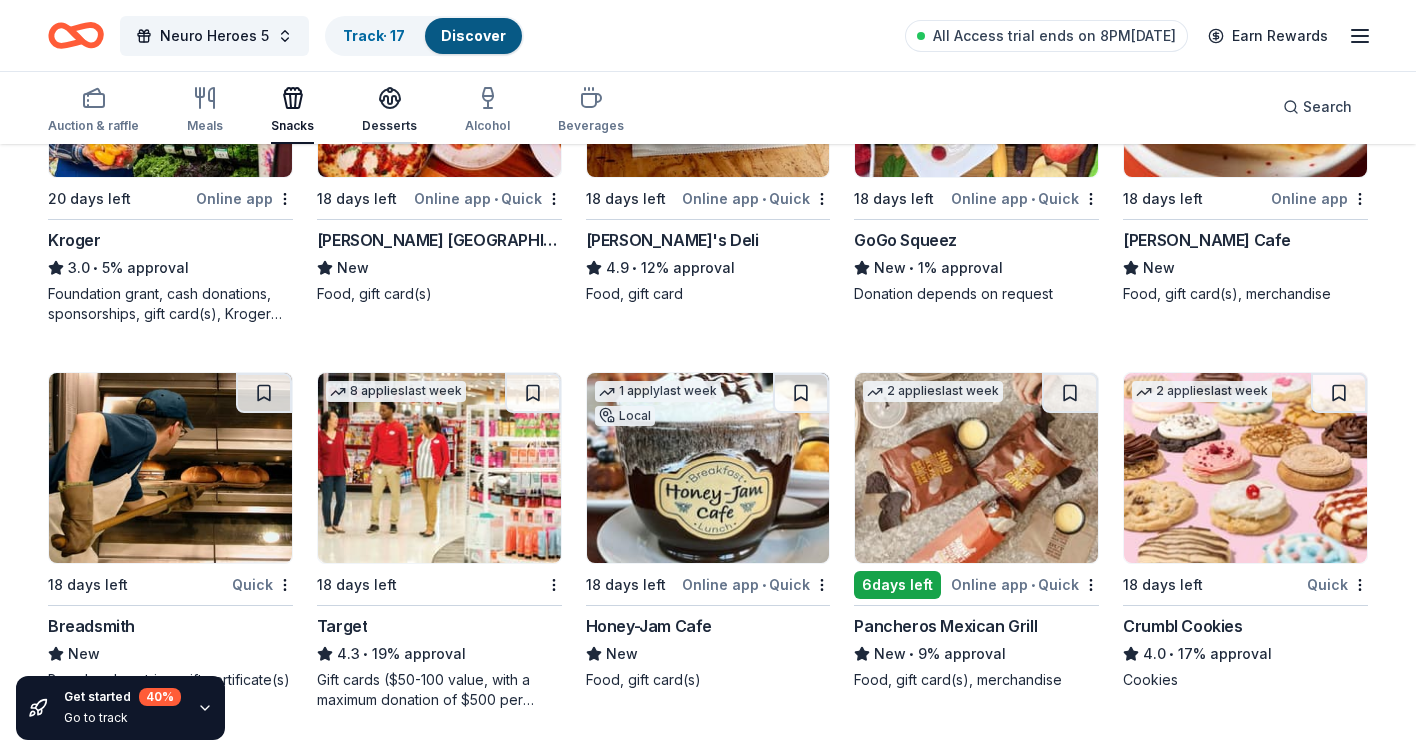 click at bounding box center (389, 98) 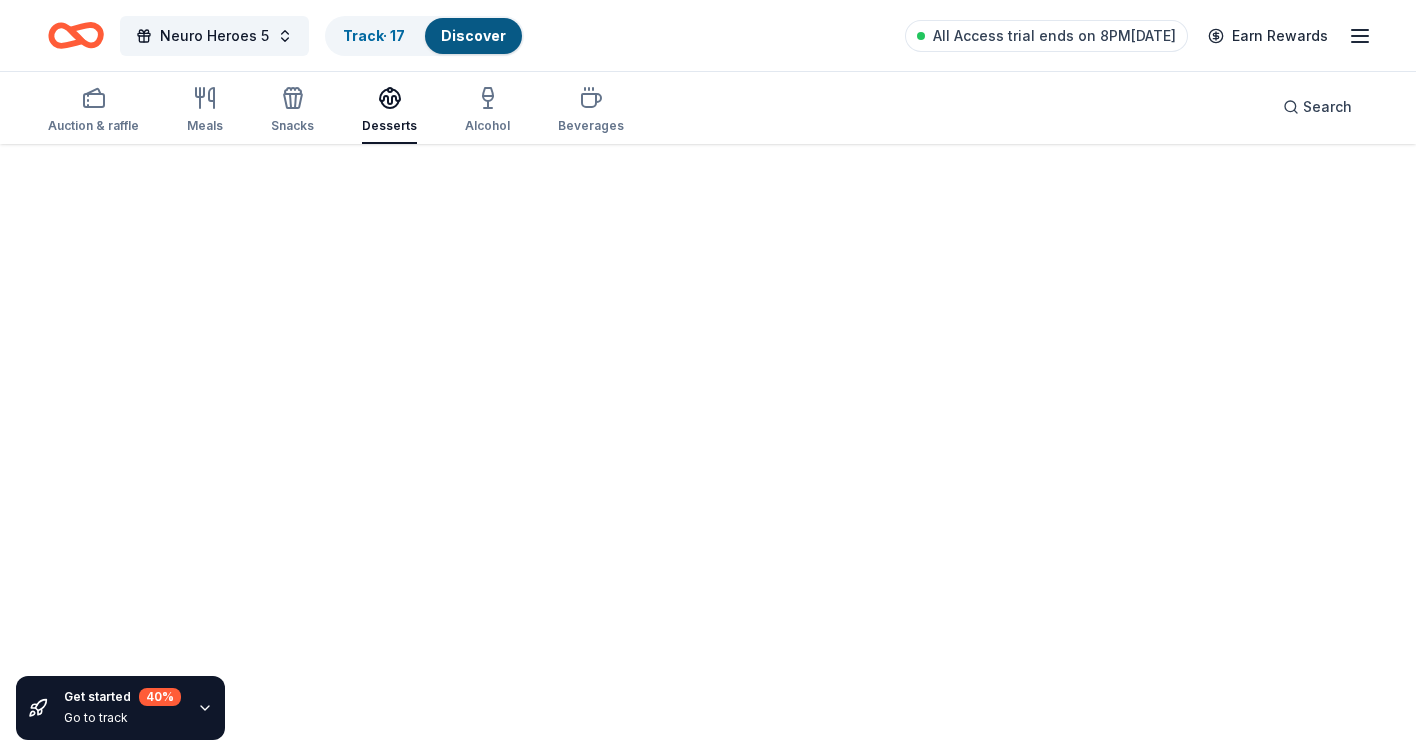 scroll 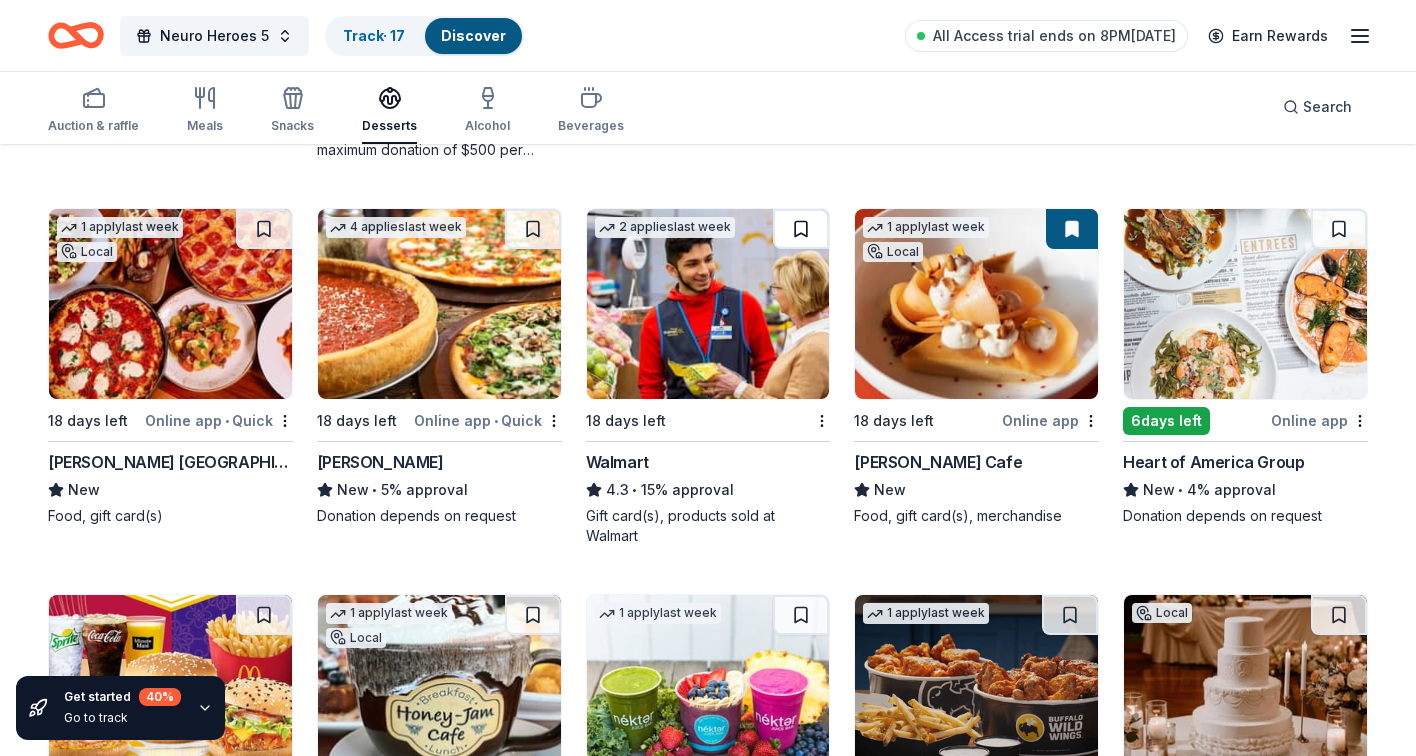 click at bounding box center [801, 229] 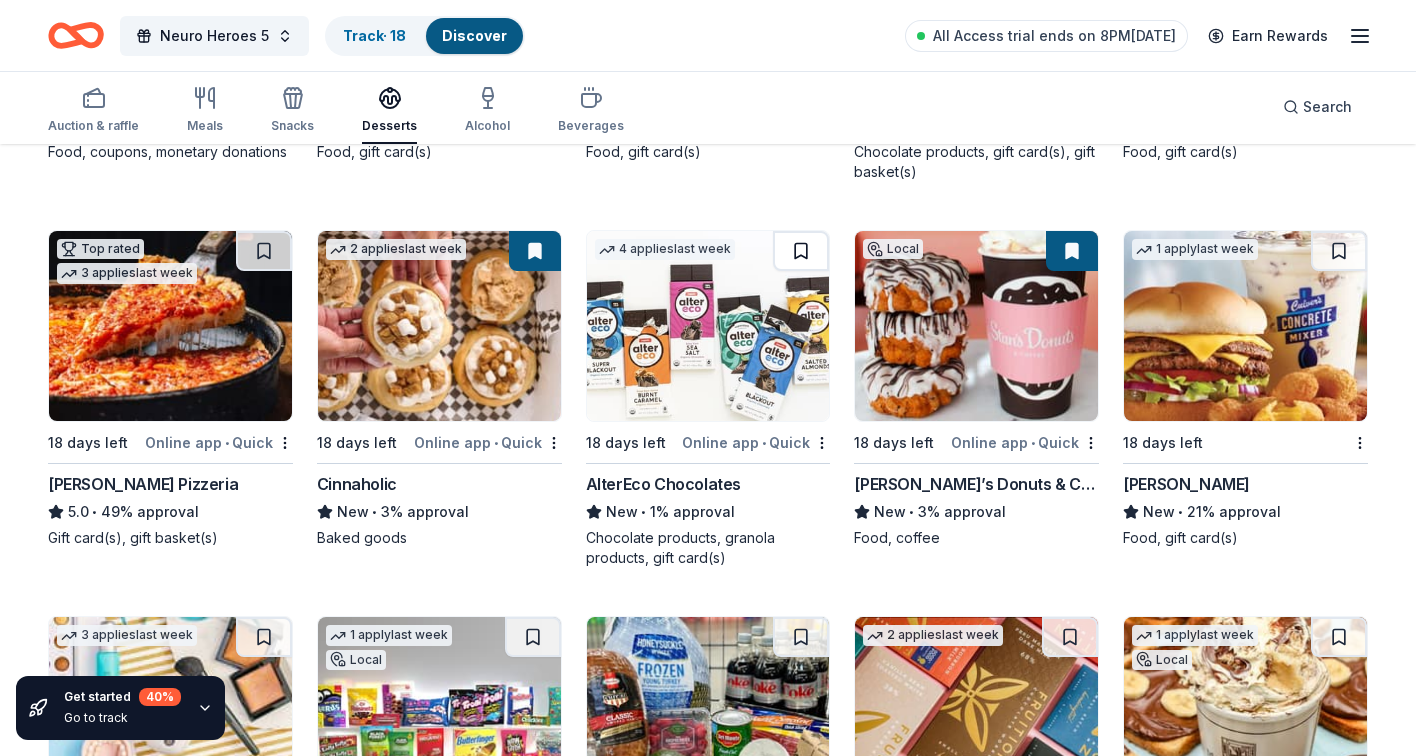 click at bounding box center (801, 251) 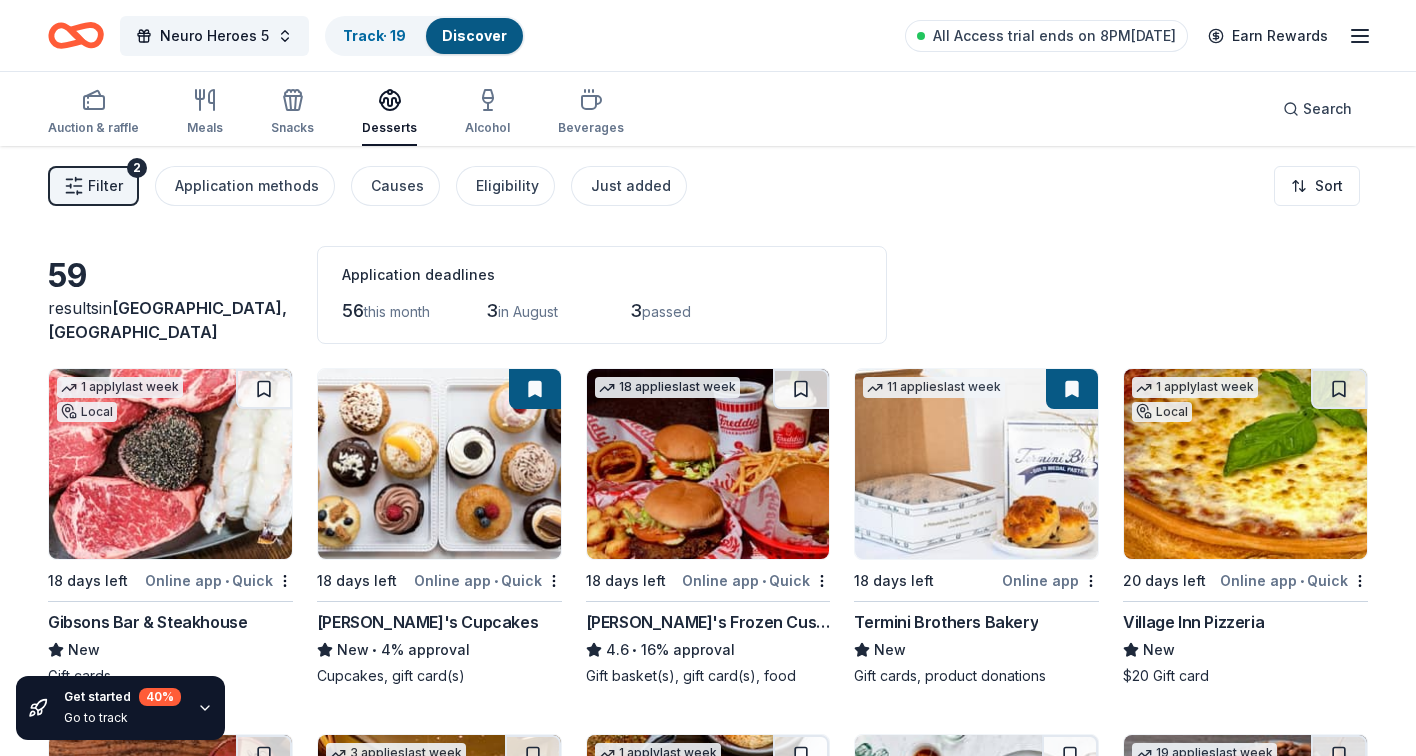 scroll, scrollTop: 0, scrollLeft: 0, axis: both 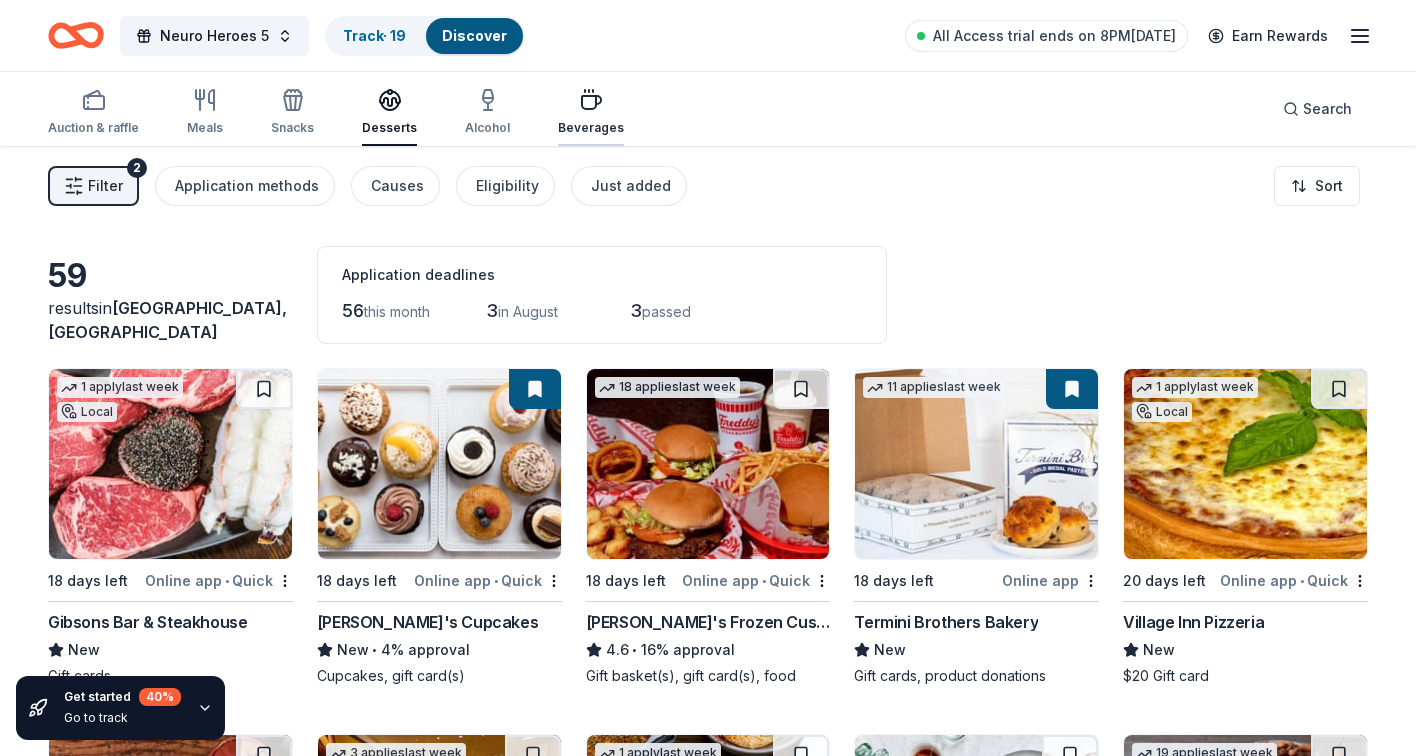 click 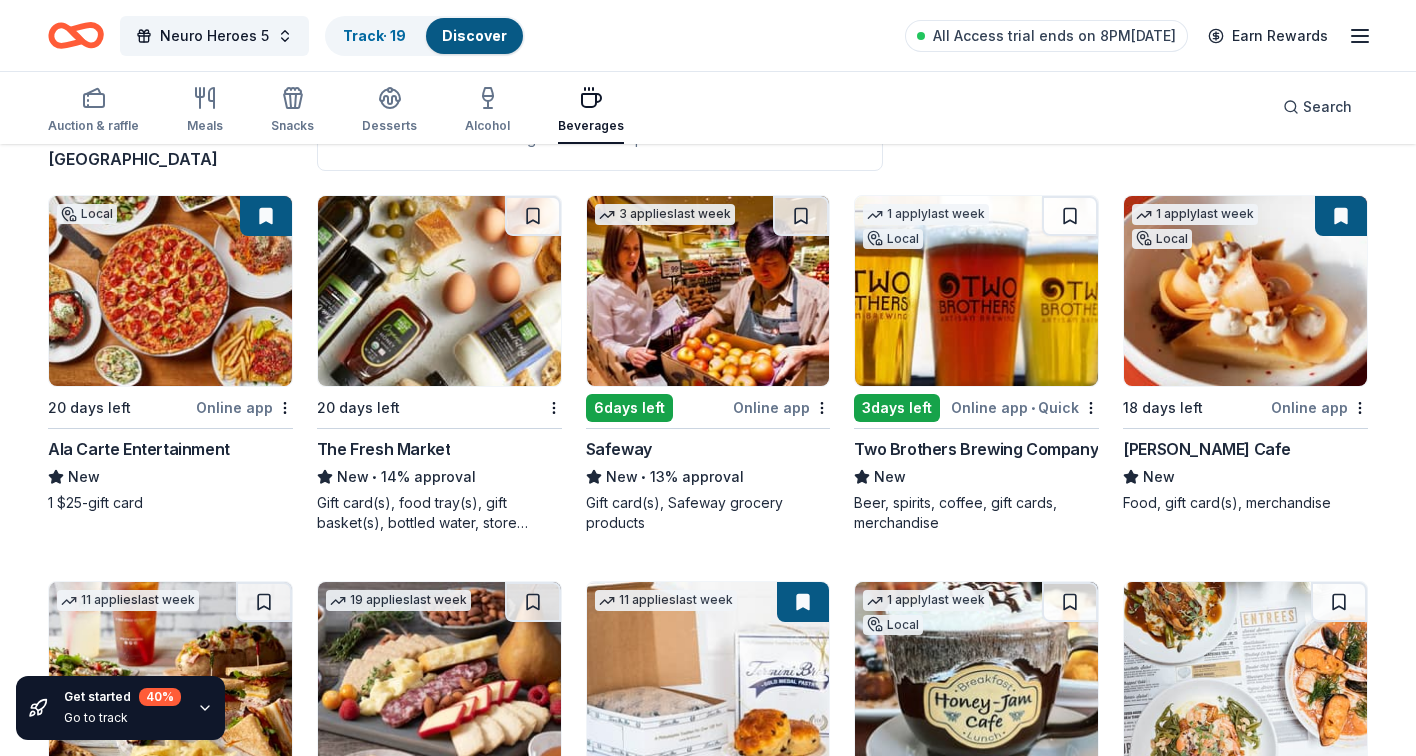 scroll, scrollTop: 174, scrollLeft: 0, axis: vertical 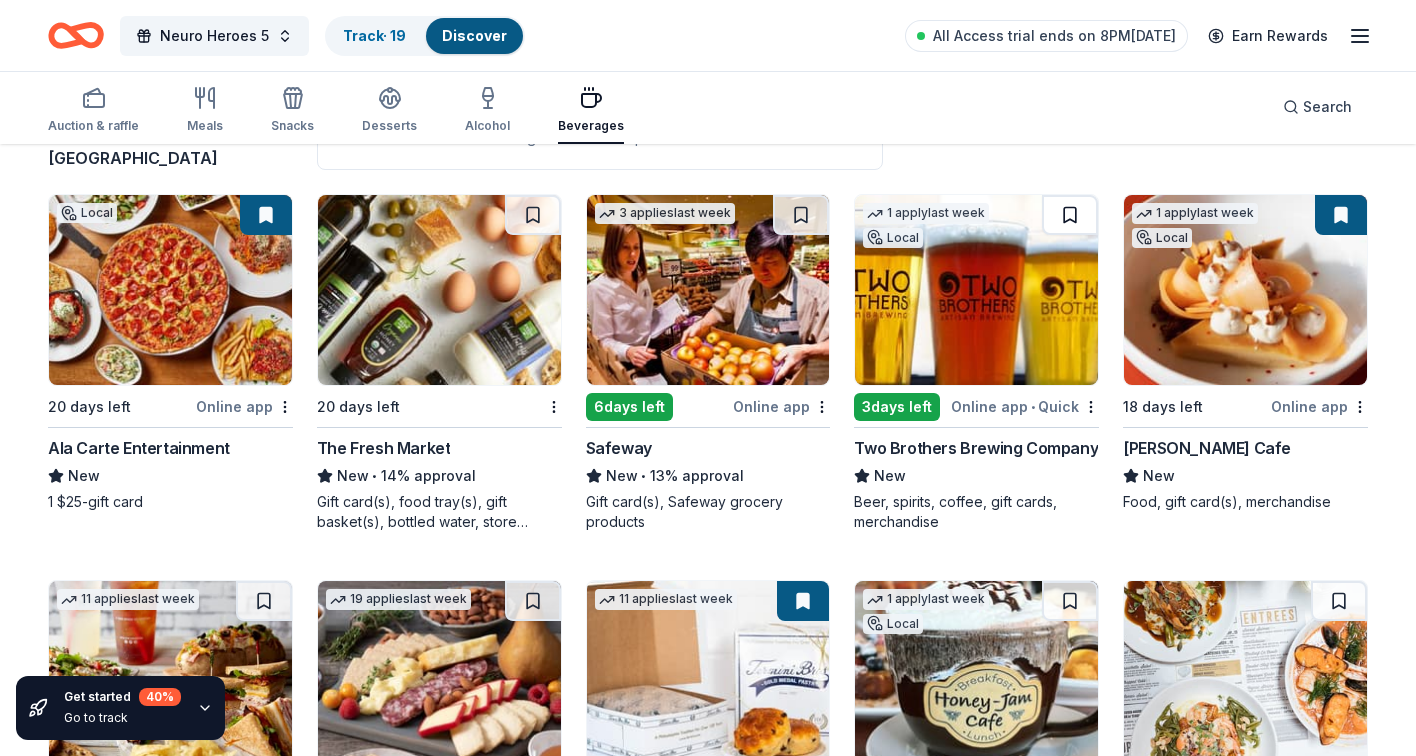 click at bounding box center [1070, 215] 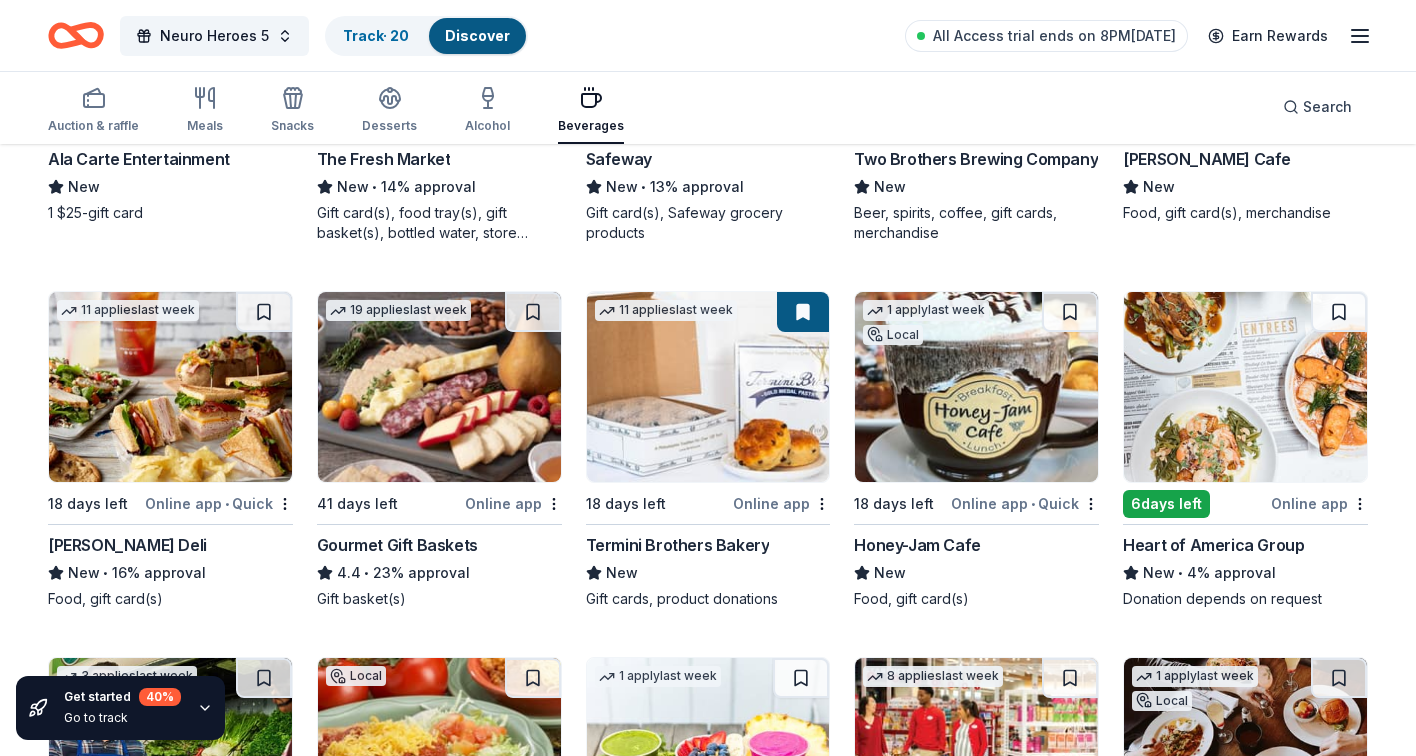 scroll, scrollTop: 509, scrollLeft: 0, axis: vertical 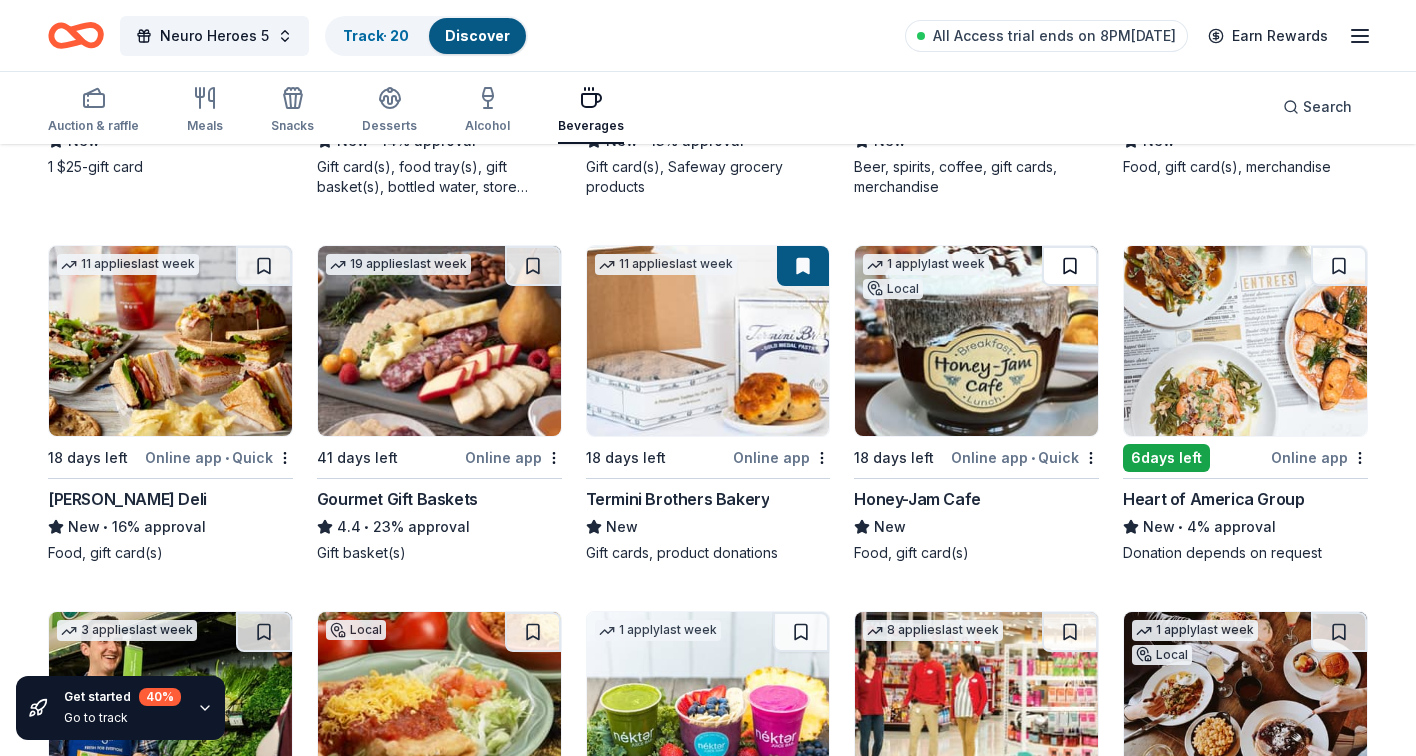 click at bounding box center [1070, 266] 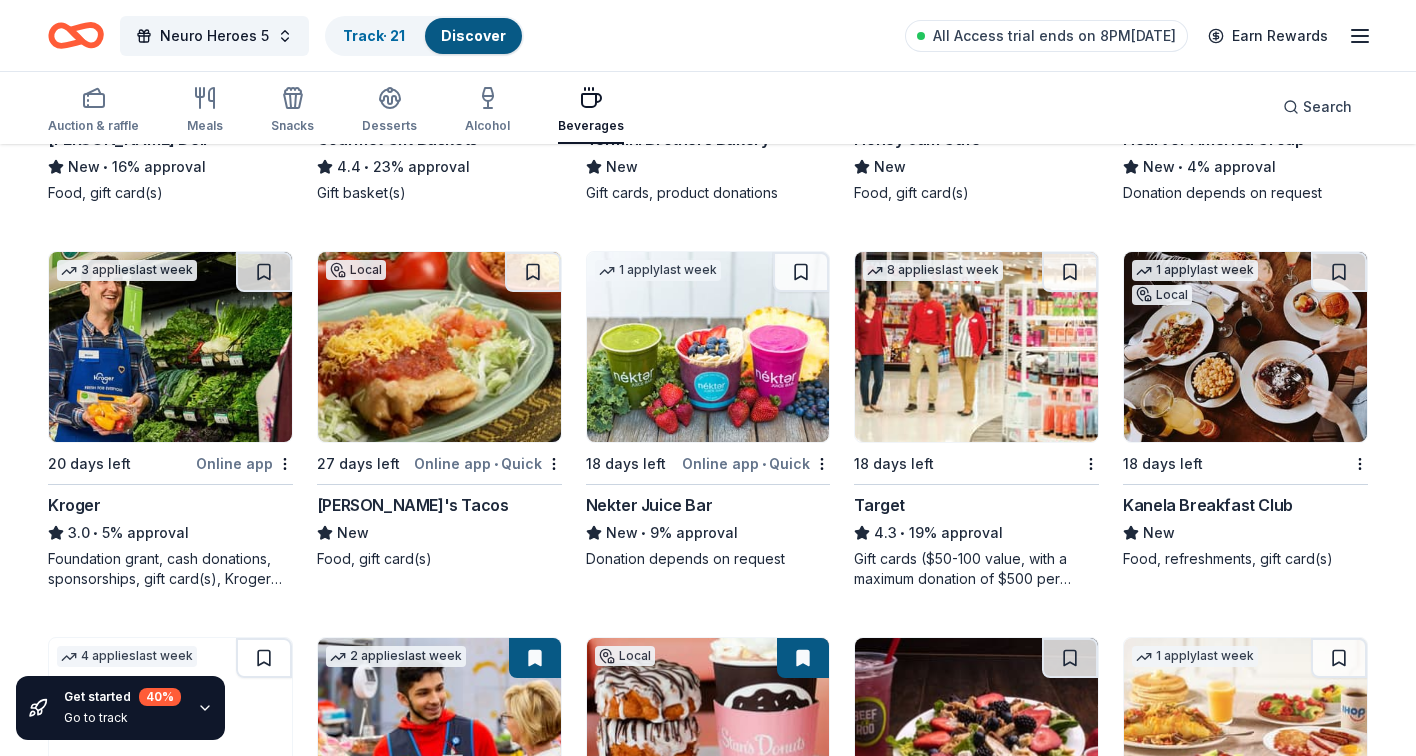 scroll, scrollTop: 870, scrollLeft: 0, axis: vertical 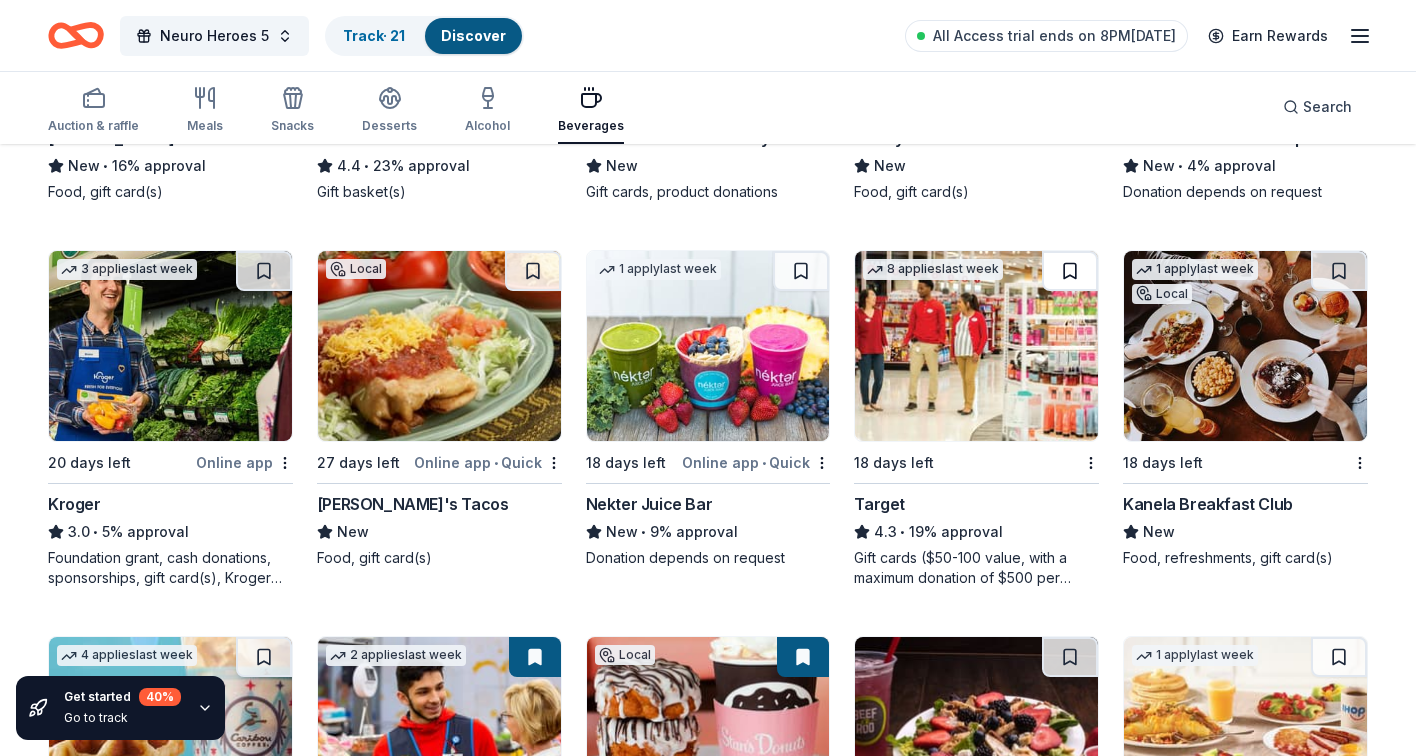 click at bounding box center [1070, 271] 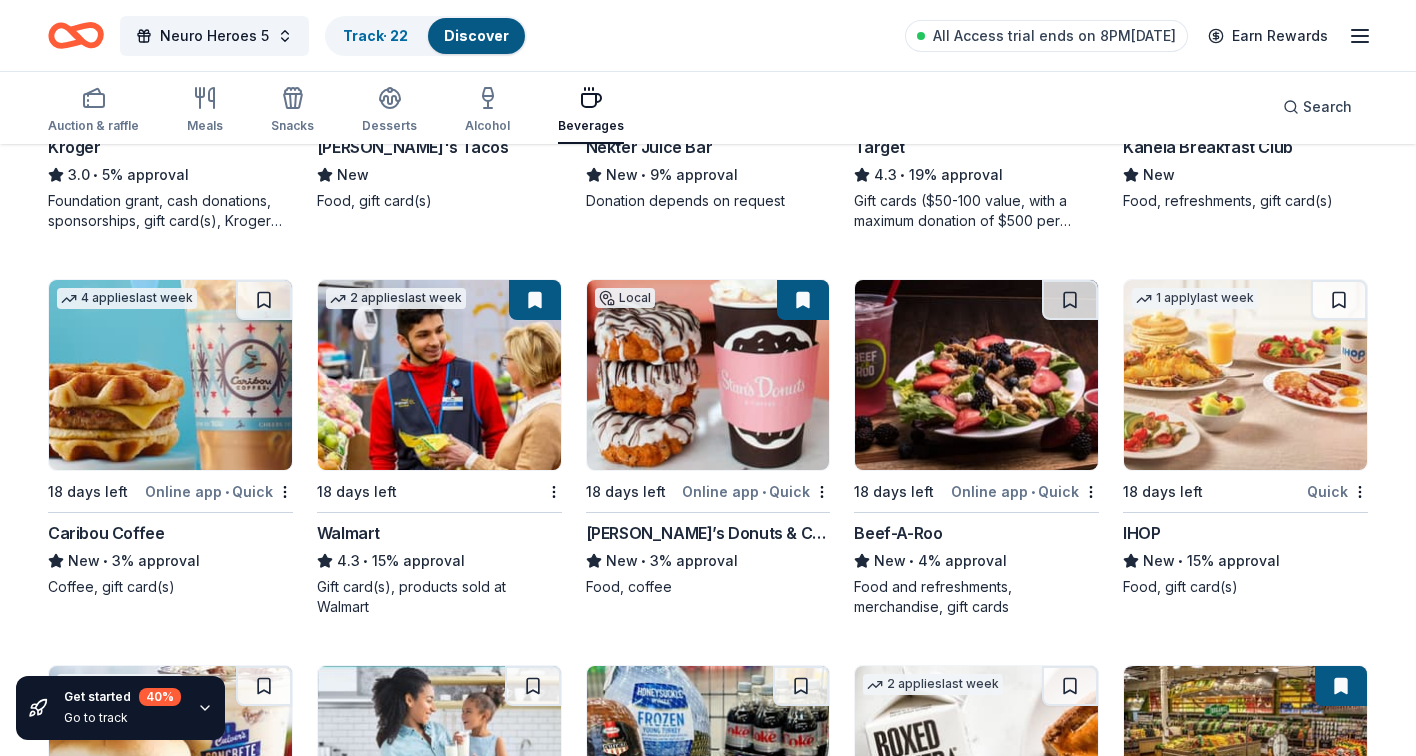 scroll, scrollTop: 1231, scrollLeft: 0, axis: vertical 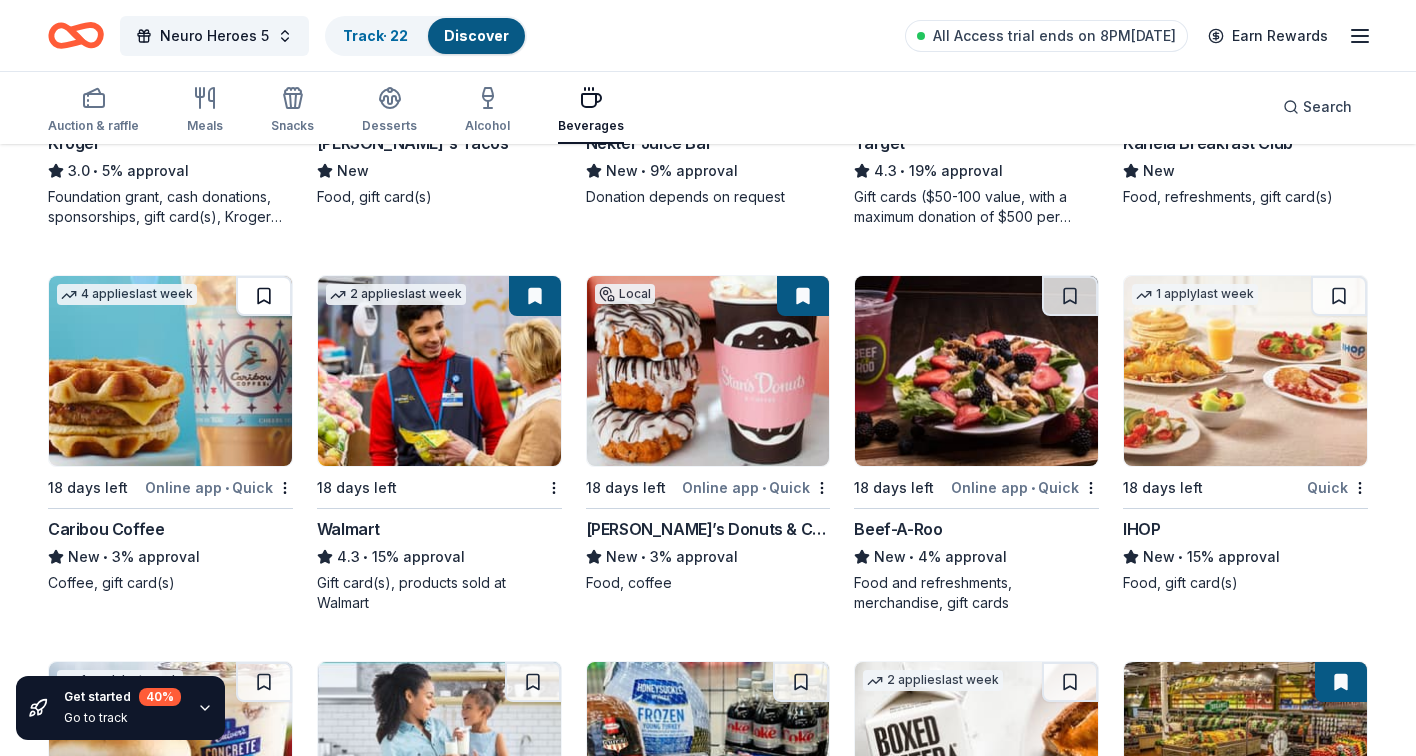 click at bounding box center (264, 296) 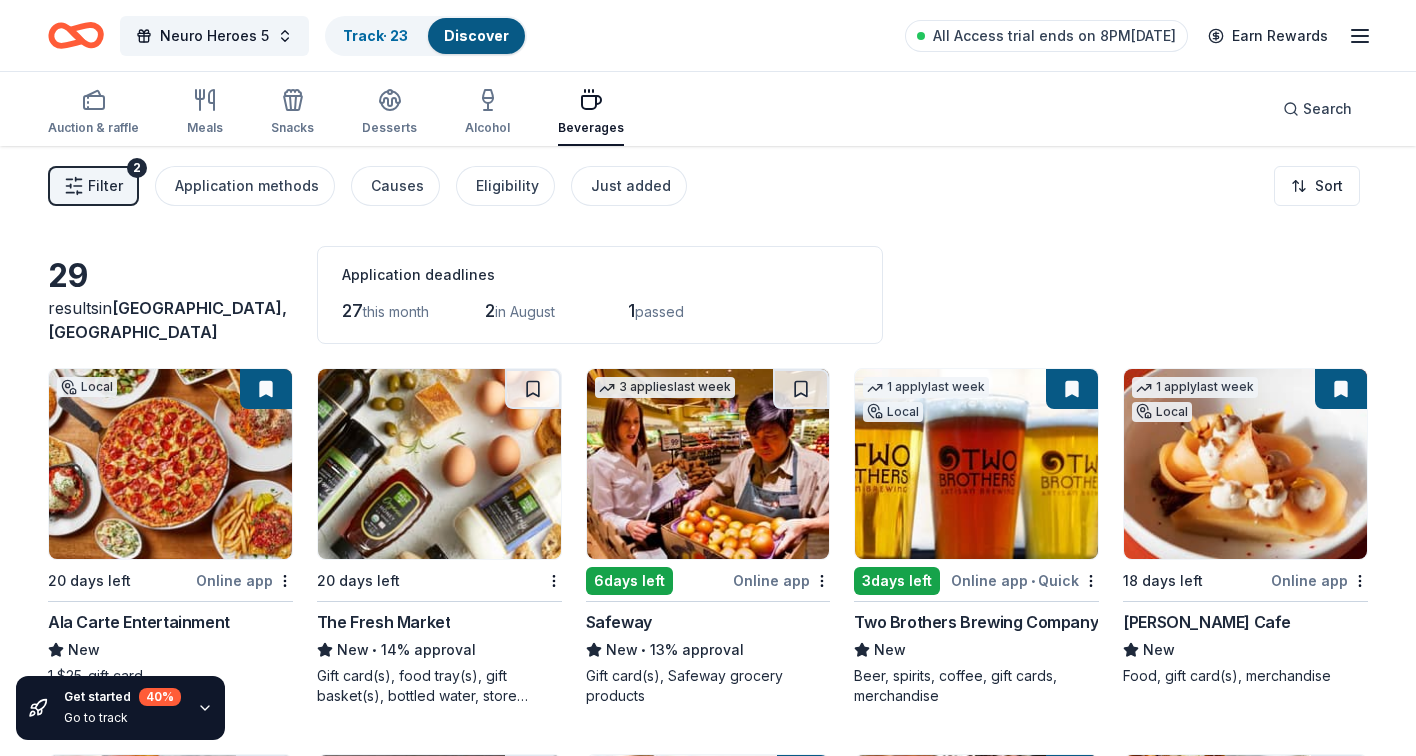 scroll, scrollTop: 0, scrollLeft: 0, axis: both 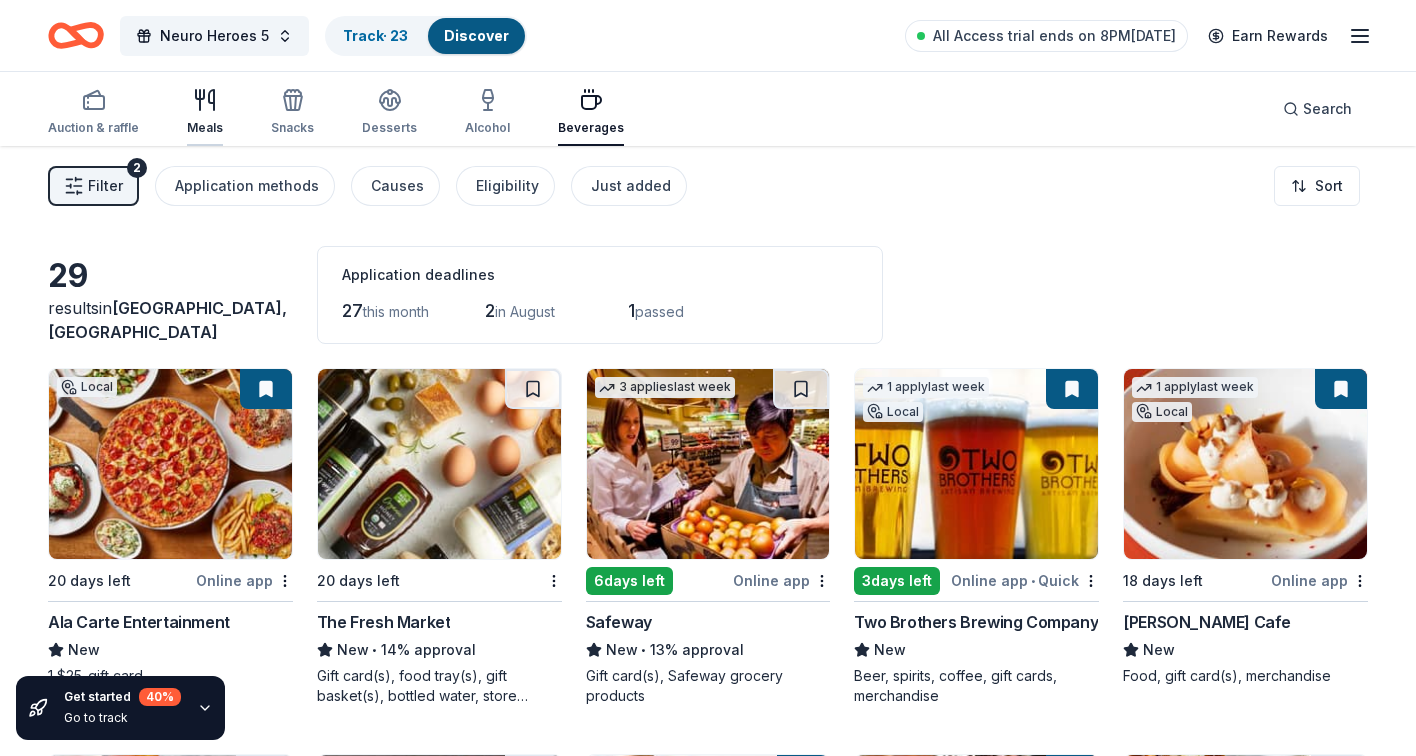 click 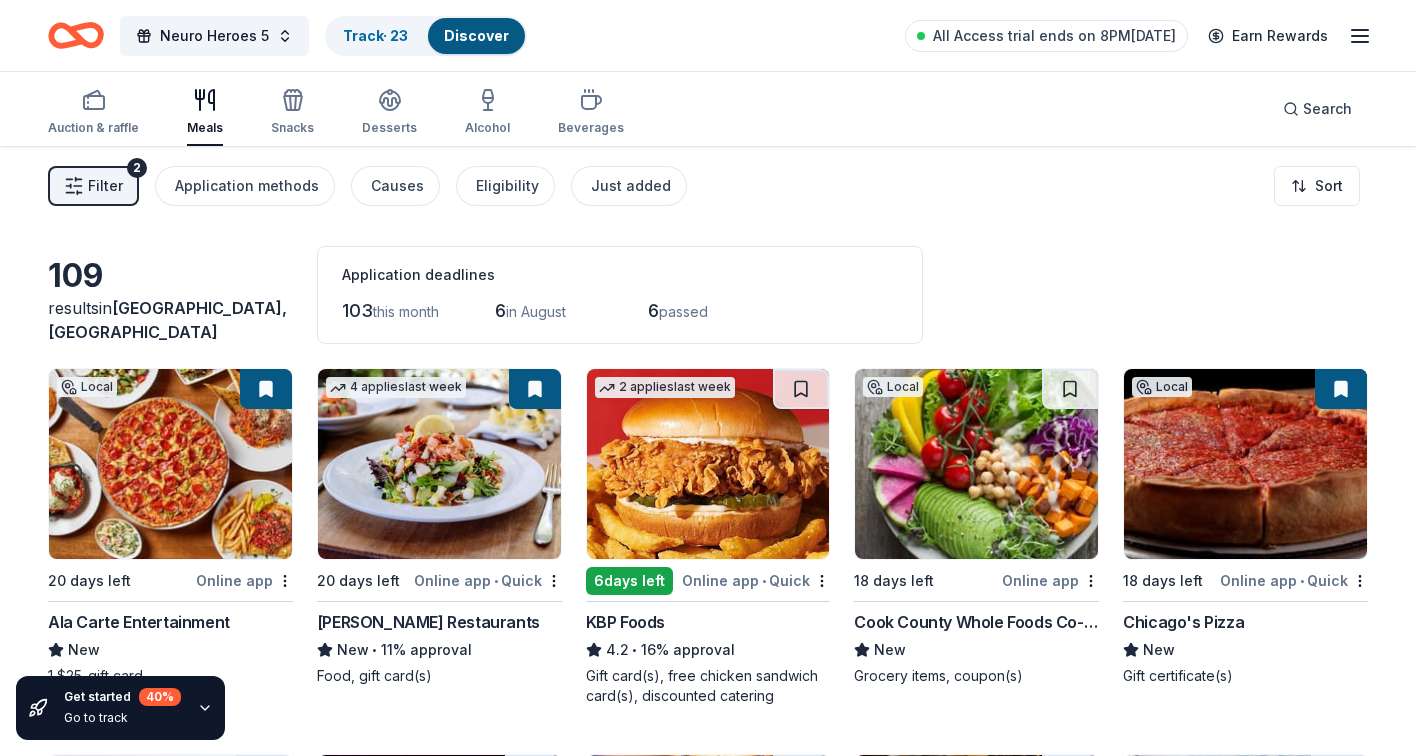 scroll, scrollTop: 0, scrollLeft: 0, axis: both 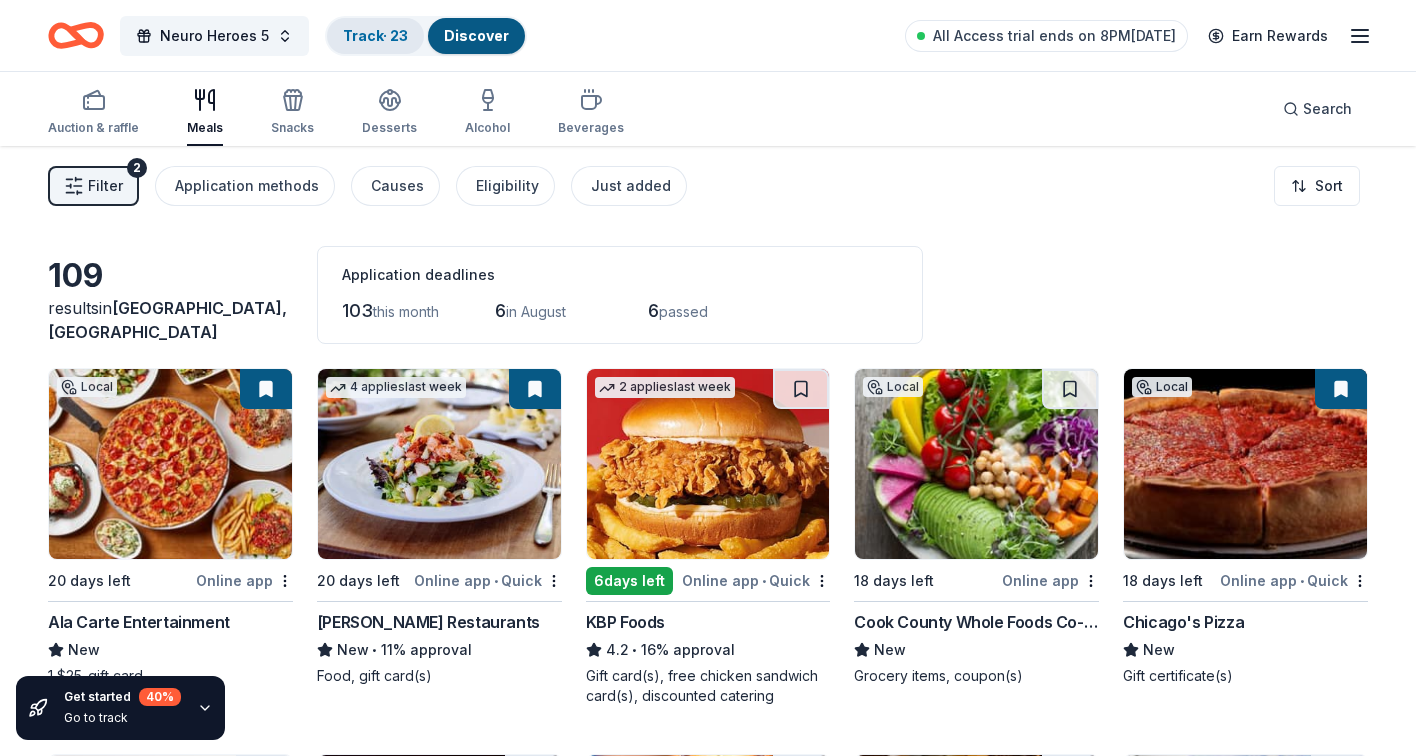 click on "Track  · 23" at bounding box center [375, 36] 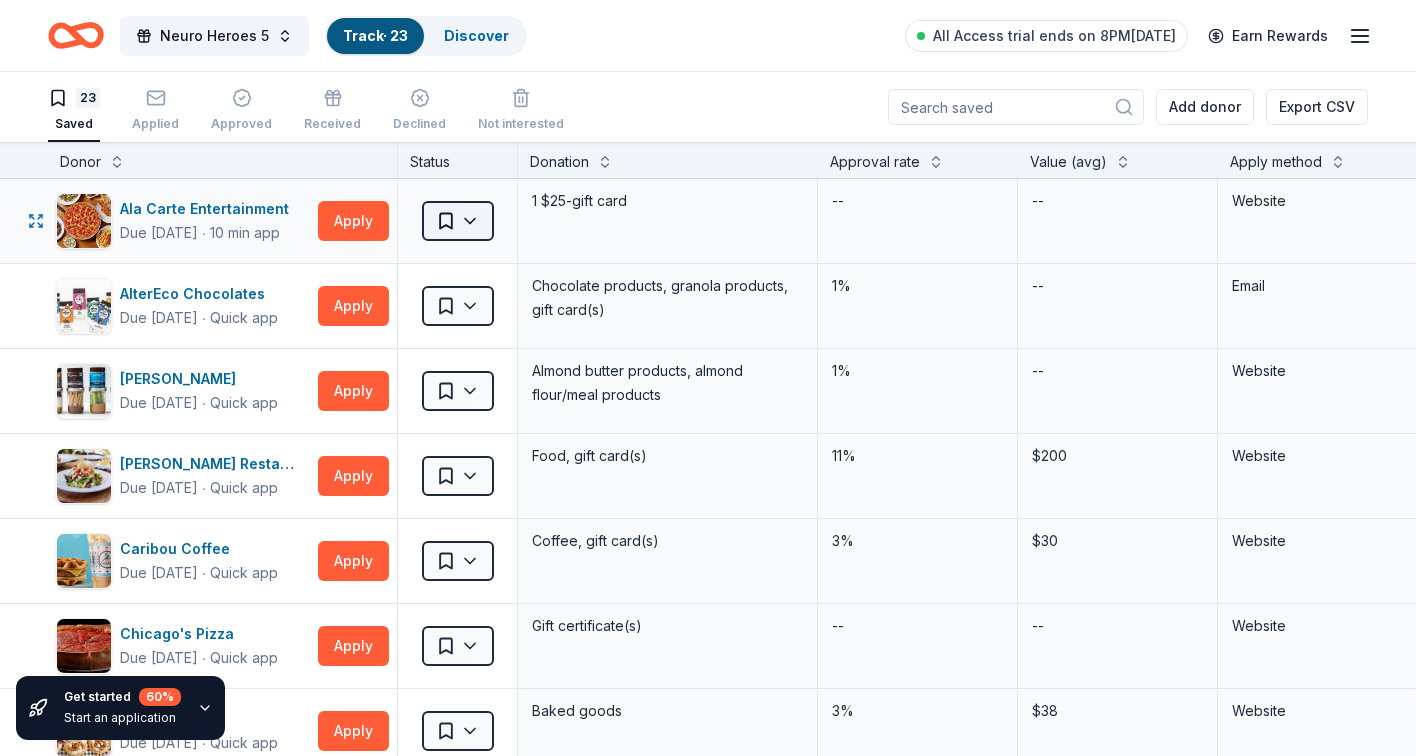 click on "Neuro Heroes 5 Track  · 23 Discover All Access trial ends on 8PM[DATE] Earn Rewards 23 Saved Applied Approved Received Declined Not interested Add donor Export CSV Get started 60 % Start an application Donor Status Donation Approval rate Value (avg) Apply method Assignee Notes Ala Carte Entertainment Due [DATE] ∙ 10 min app Apply Saved 1 $25-gift card -- -- Website AlterEco Chocolates Due [DATE] ∙ Quick app Apply Saved Chocolate products, granola products, gift card(s) 1% -- Email Barney Butter Due [DATE] ∙ Quick app Apply Saved Almond butter products, almond flour/meal products 1% -- Website [PERSON_NAME] Restaurants Due [DATE] ∙ Quick app Apply Saved Food, gift card(s) 11% $200 Website Caribou Coffee Due [DATE] ∙ Quick app Apply Saved Coffee, gift card(s) 3% $30 Website Chicago's Pizza Due [DATE] ∙ Quick app Apply Saved Gift certificate(s) -- -- Website Cinnaholic Due [DATE] ∙ Quick app Apply Saved Baked goods 3% $38 Website Dang Foods Due [DATE] ∙ Apply 3" at bounding box center [708, 378] 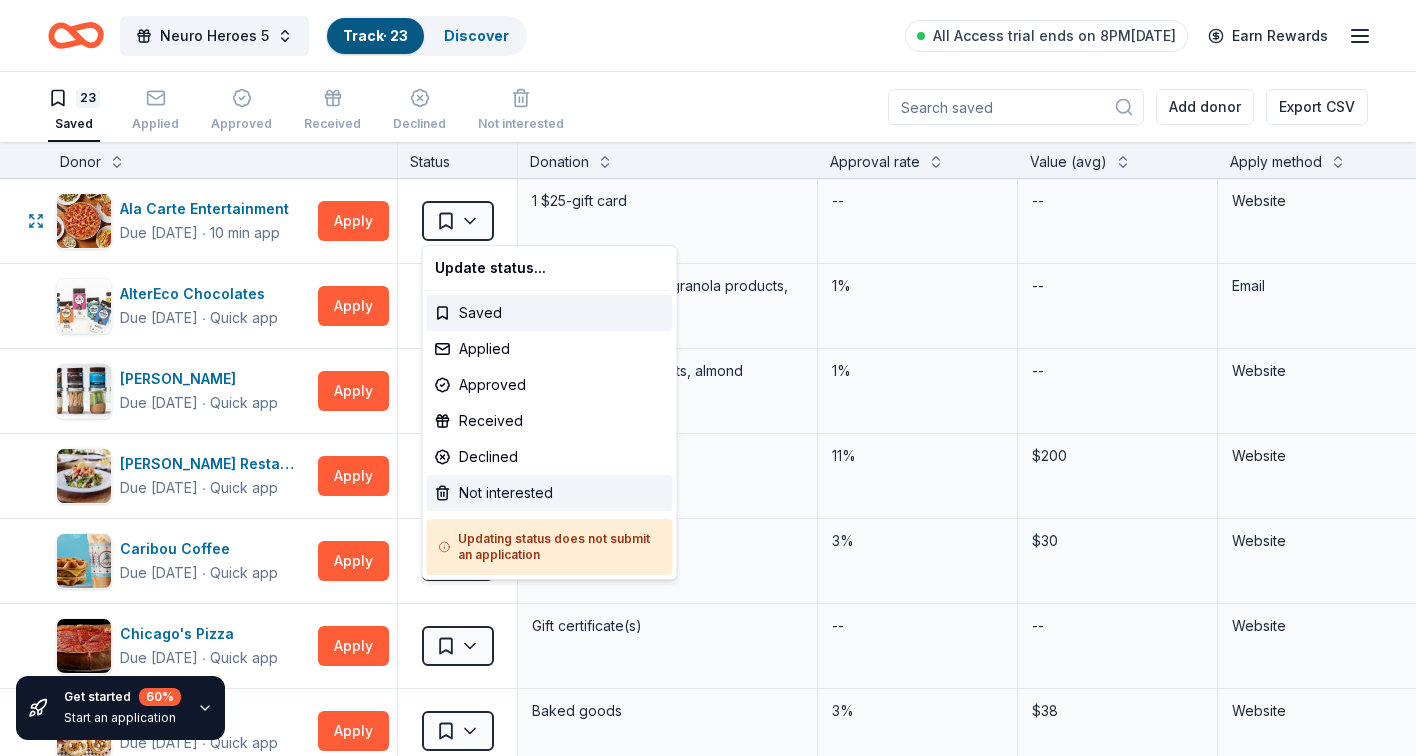 click on "Not interested" at bounding box center (550, 493) 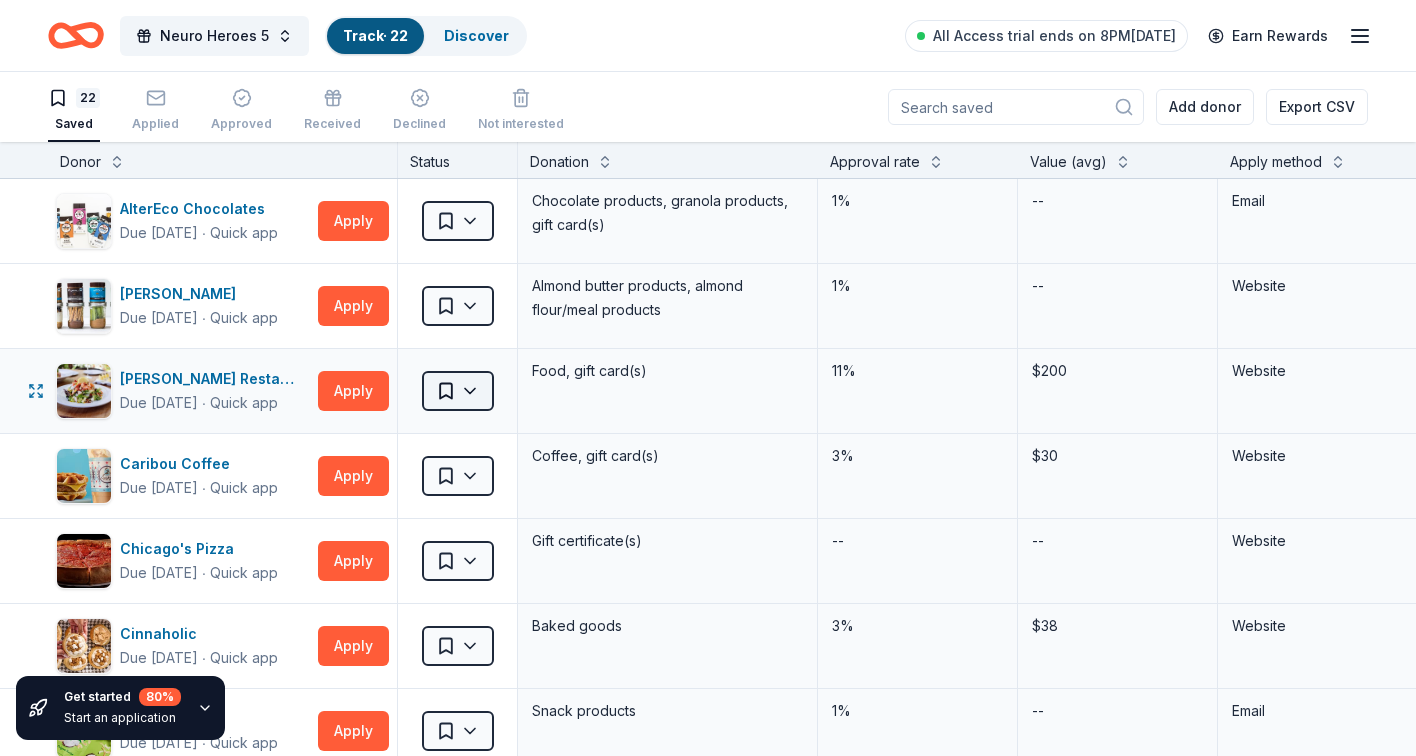 click on "Neuro Heroes 5 Track  · 22 Discover All Access trial ends on 8PM[DATE] Earn Rewards 22 Saved Applied Approved Received Declined Not interested Add donor Export CSV Get started 80 % Start an application Donor Status Donation Approval rate Value (avg) Apply method Assignee Notes AlterEco Chocolates Due [DATE] ∙ Quick app Apply Saved Chocolate products, granola products, gift card(s) 1% -- Email Barney Butter Due [DATE] ∙ Quick app Apply Saved Almond butter products, almond flour/meal products 1% -- Website [PERSON_NAME] Restaurants Due [DATE] ∙ Quick app Apply Saved Food, gift card(s) 11% $200 Website Caribou Coffee Due [DATE] ∙ Quick app Apply Saved Coffee, gift card(s) 3% $30 Website Chicago's Pizza Due [DATE] ∙ Quick app Apply Saved Gift certificate(s) -- -- Website Cinnaholic Due [DATE] ∙ Quick app Apply Saved Baked goods 3% $38 Website Dang Foods Due [DATE] ∙ Quick app Apply Saved Snack products 1% -- Email Edible Arrangements Due [DATE] ∙ Quick app Apply" at bounding box center (708, 378) 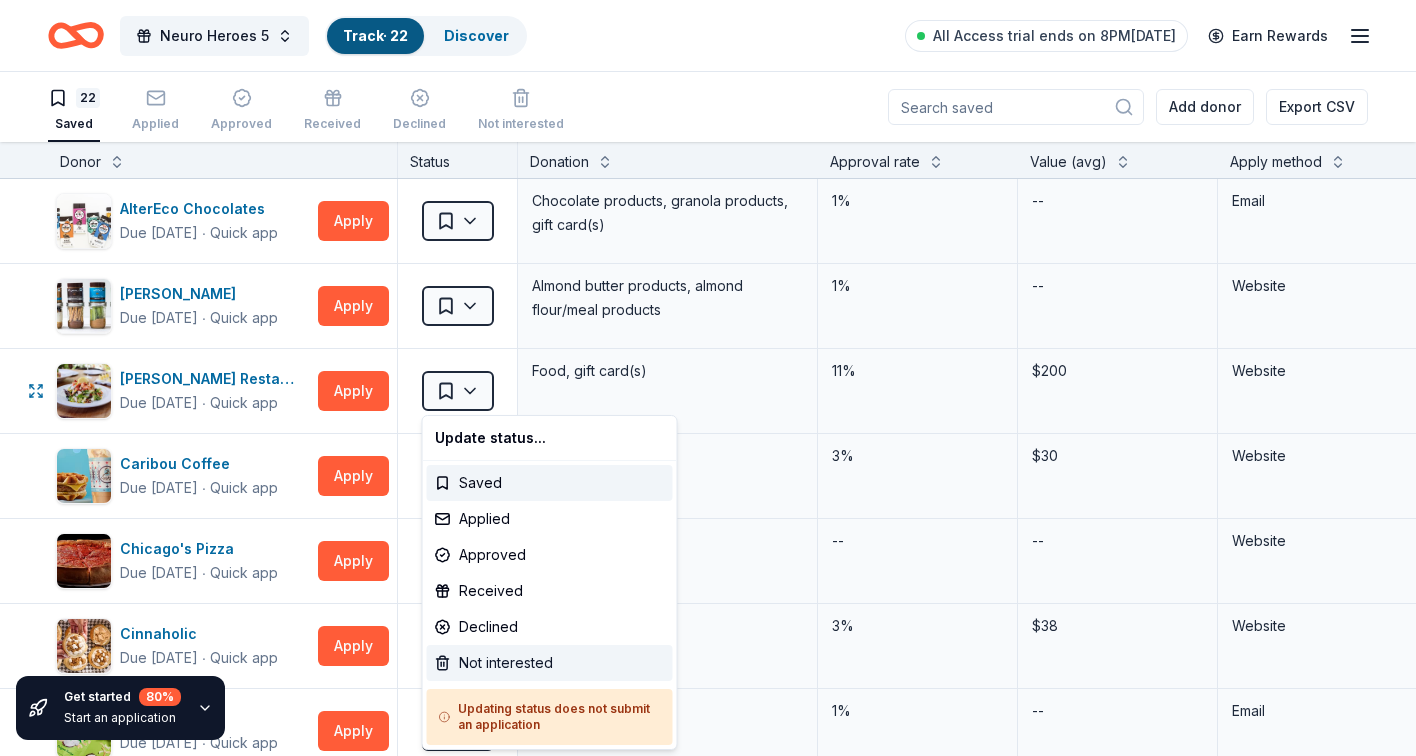 click on "Not interested" at bounding box center [550, 663] 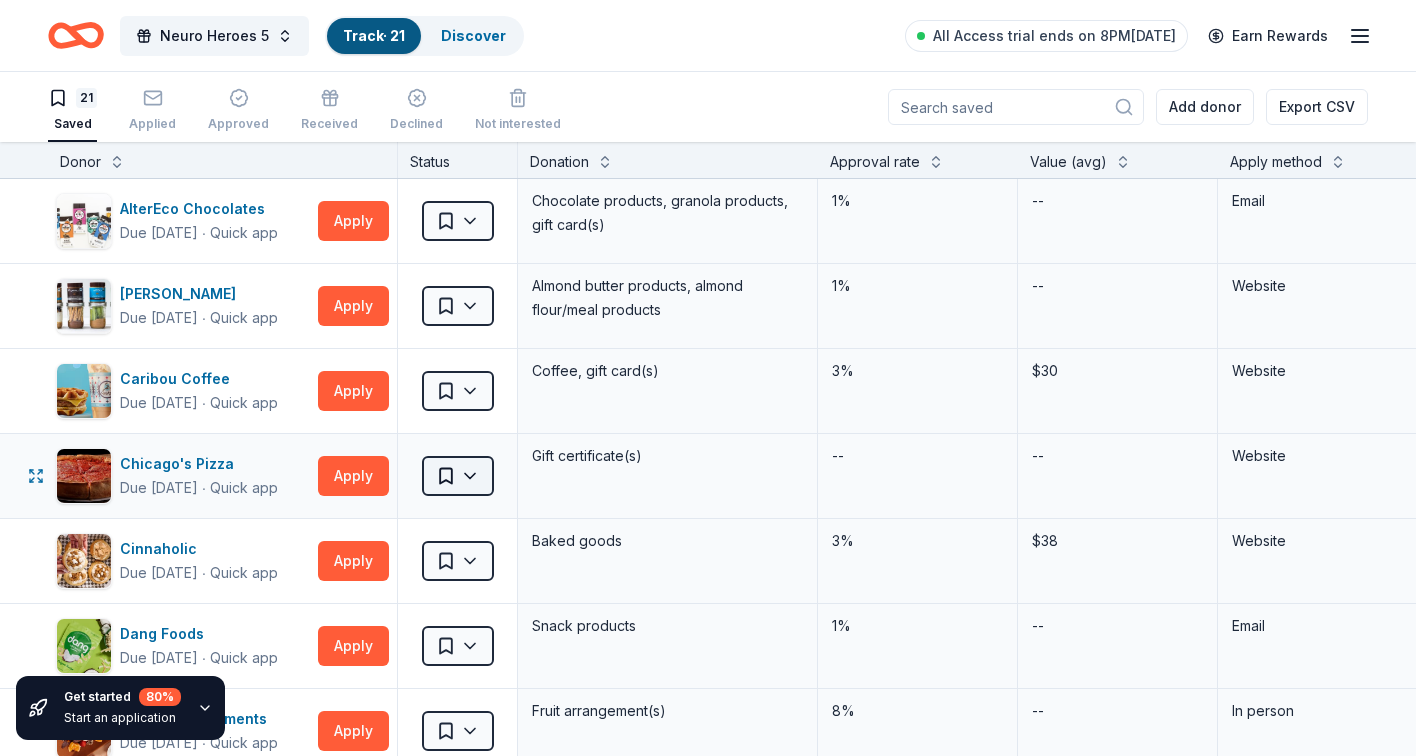 click on "Neuro Heroes 5 Track  · 21 Discover All Access trial ends on 8PM[DATE] Earn Rewards 21 Saved Applied Approved Received Declined Not interested Add donor Export CSV Get started 80 % Start an application Donor Status Donation Approval rate Value (avg) Apply method Assignee Notes AlterEco Chocolates Due [DATE] ∙ Quick app Apply Saved Chocolate products, granola products, gift card(s) 1% -- Email Barney Butter Due [DATE] ∙ Quick app Apply Saved Almond butter products, almond flour/meal products 1% -- Website Caribou Coffee Due [DATE] ∙ Quick app Apply Saved Coffee, gift card(s) 3% $30 Website Chicago's Pizza Due [DATE] ∙ Quick app Apply Saved Gift certificate(s) -- -- Website Cinnaholic Due [DATE] ∙ Quick app Apply Saved Baked goods 3% $38 Website Dang Foods Due [DATE] ∙ Quick app Apply Saved Snack products 1% -- Email Edible Arrangements Due [DATE] ∙ Quick app Apply Saved Fruit arrangement(s) 8% -- In person Fresh Thyme Market Due [DATE] ∙ 10 min app Apply Saved 3" at bounding box center (708, 378) 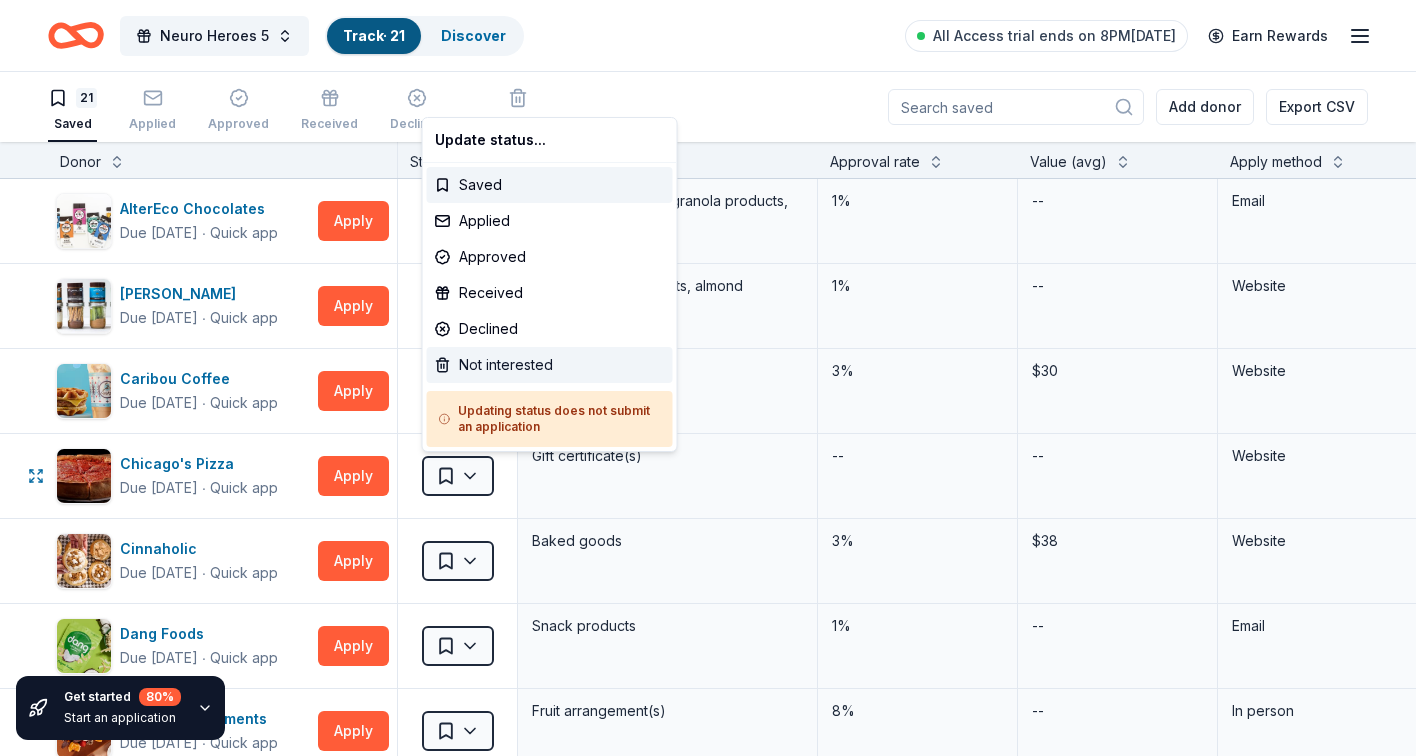 click on "Not interested" at bounding box center (550, 365) 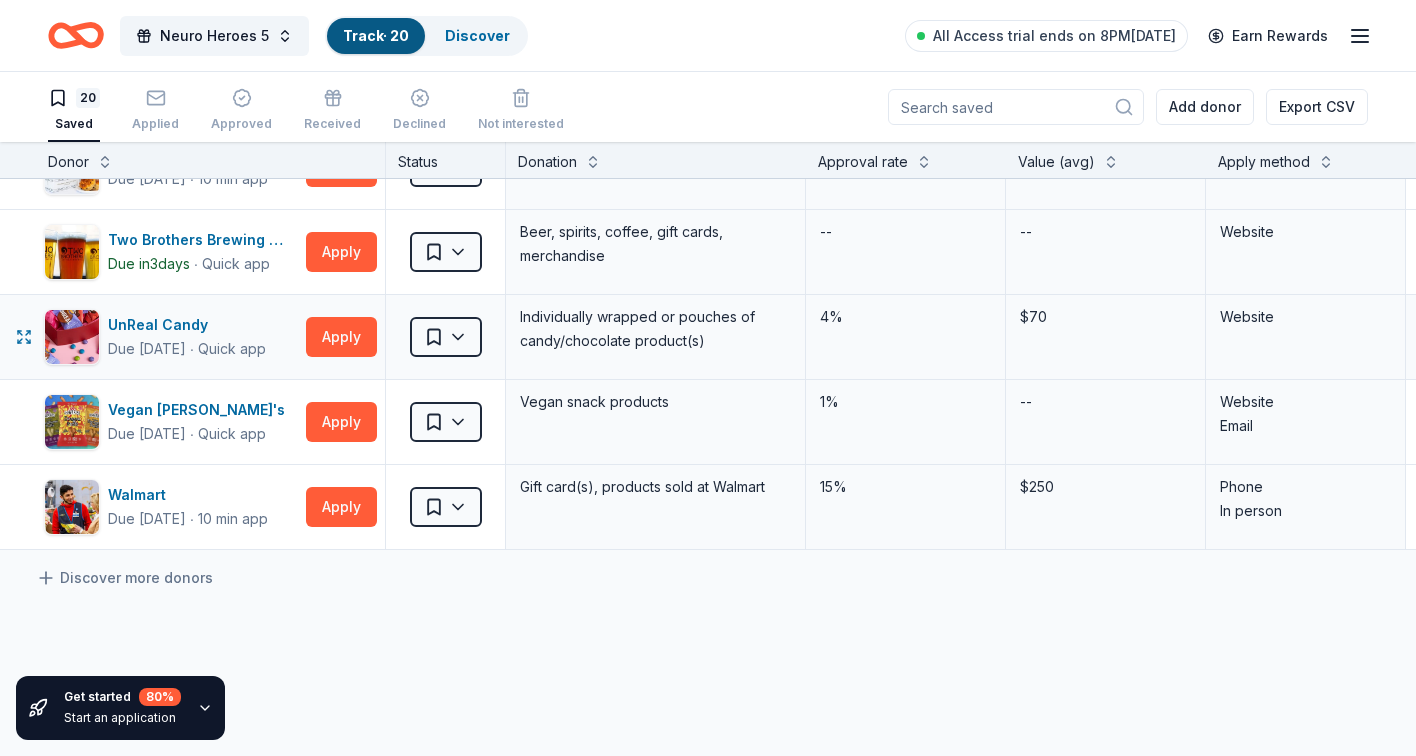 scroll, scrollTop: 1330, scrollLeft: 12, axis: both 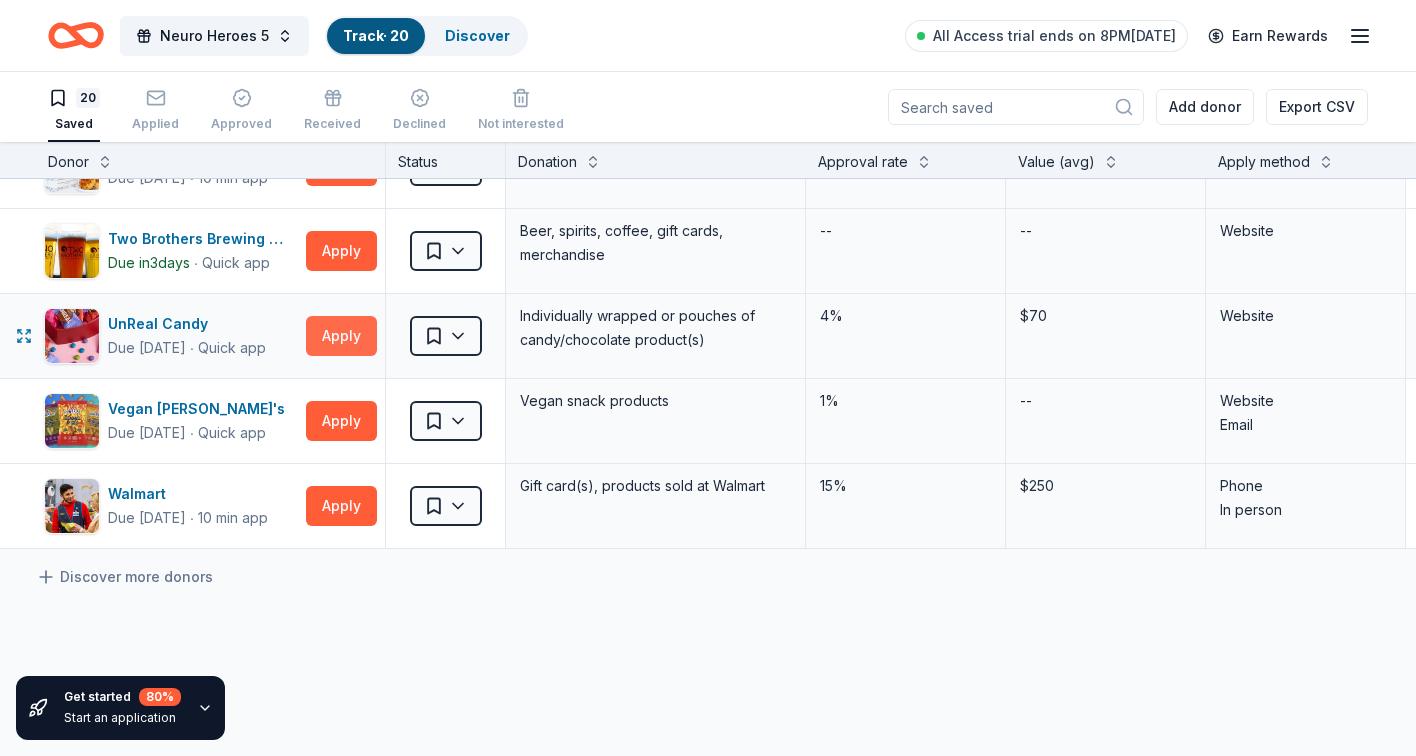 click on "Apply" at bounding box center [341, 336] 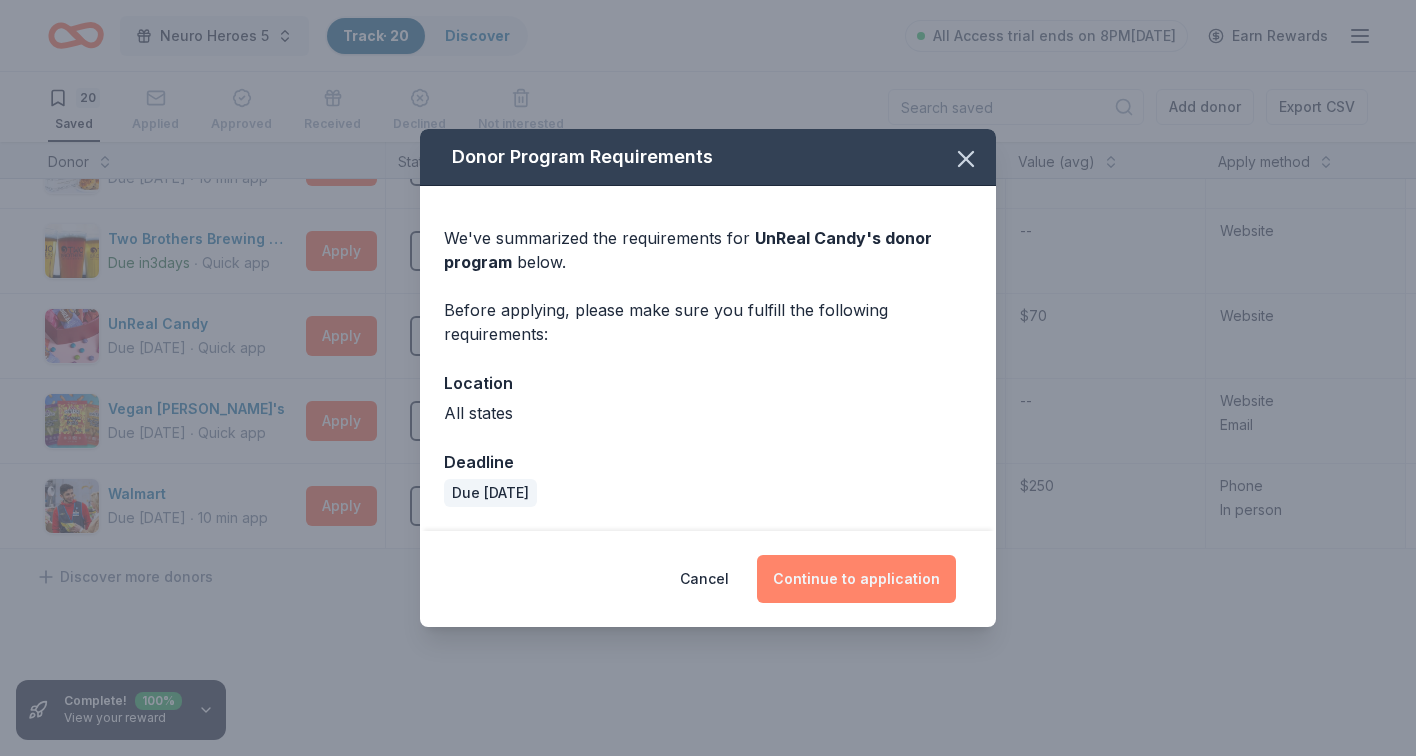click on "Continue to application" at bounding box center (856, 579) 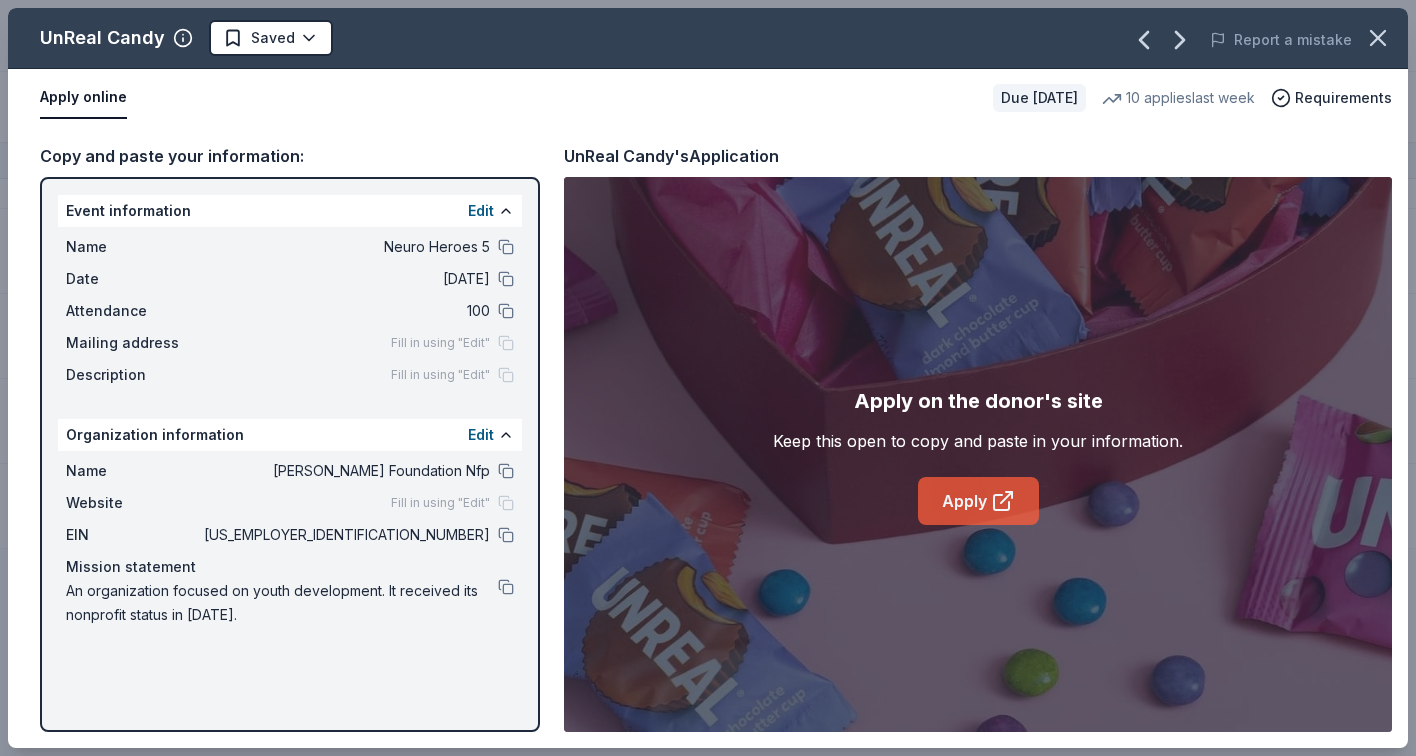 click on "Apply" at bounding box center [978, 501] 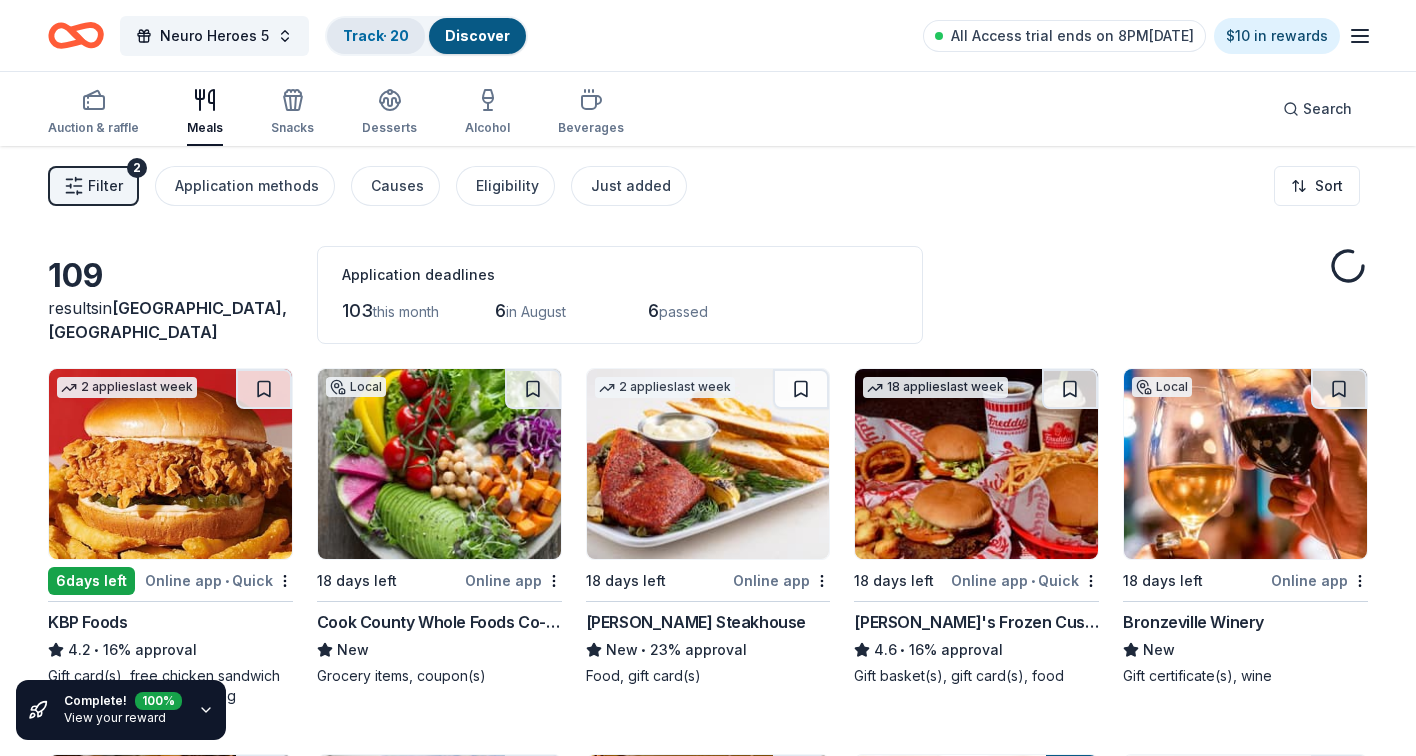click on "Track  · 20" at bounding box center [376, 35] 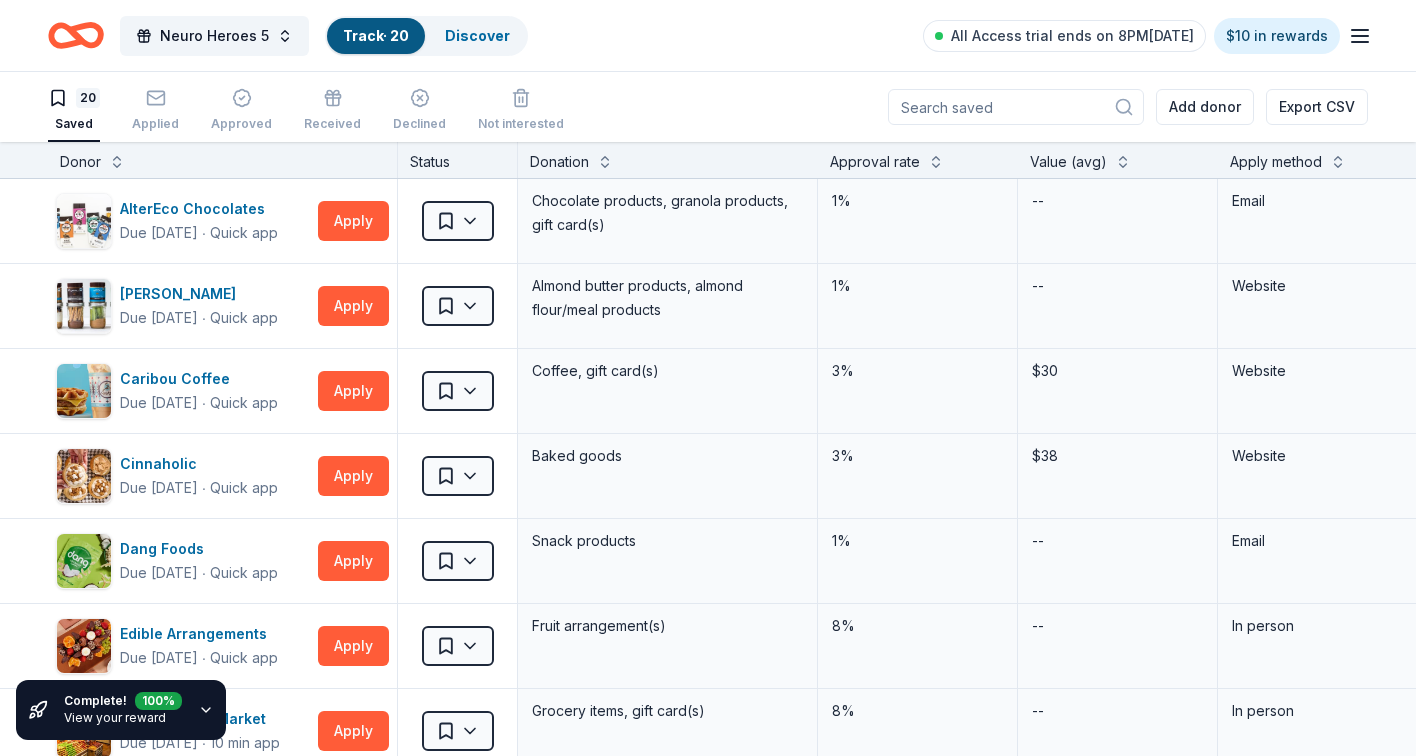 click on "Track  · 20" at bounding box center [376, 35] 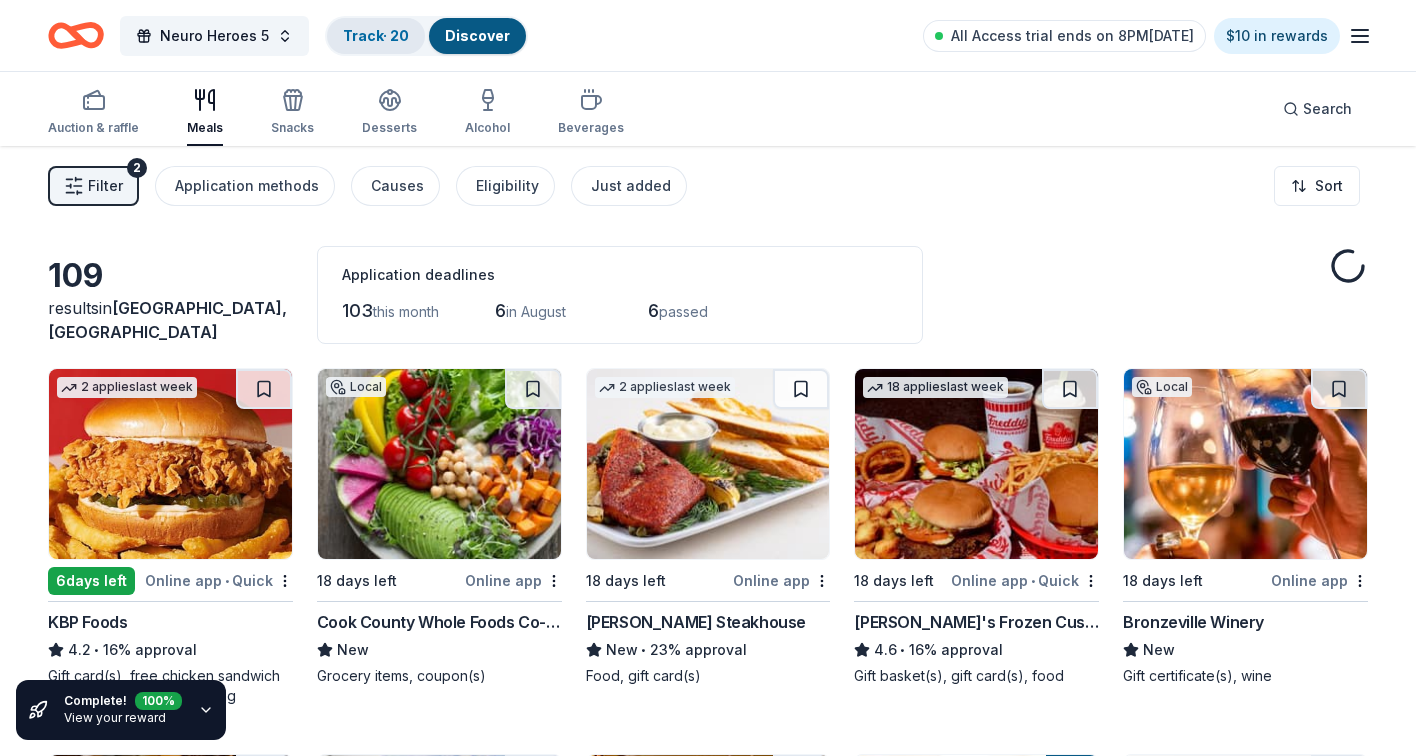 click on "Track  · 20" at bounding box center (376, 35) 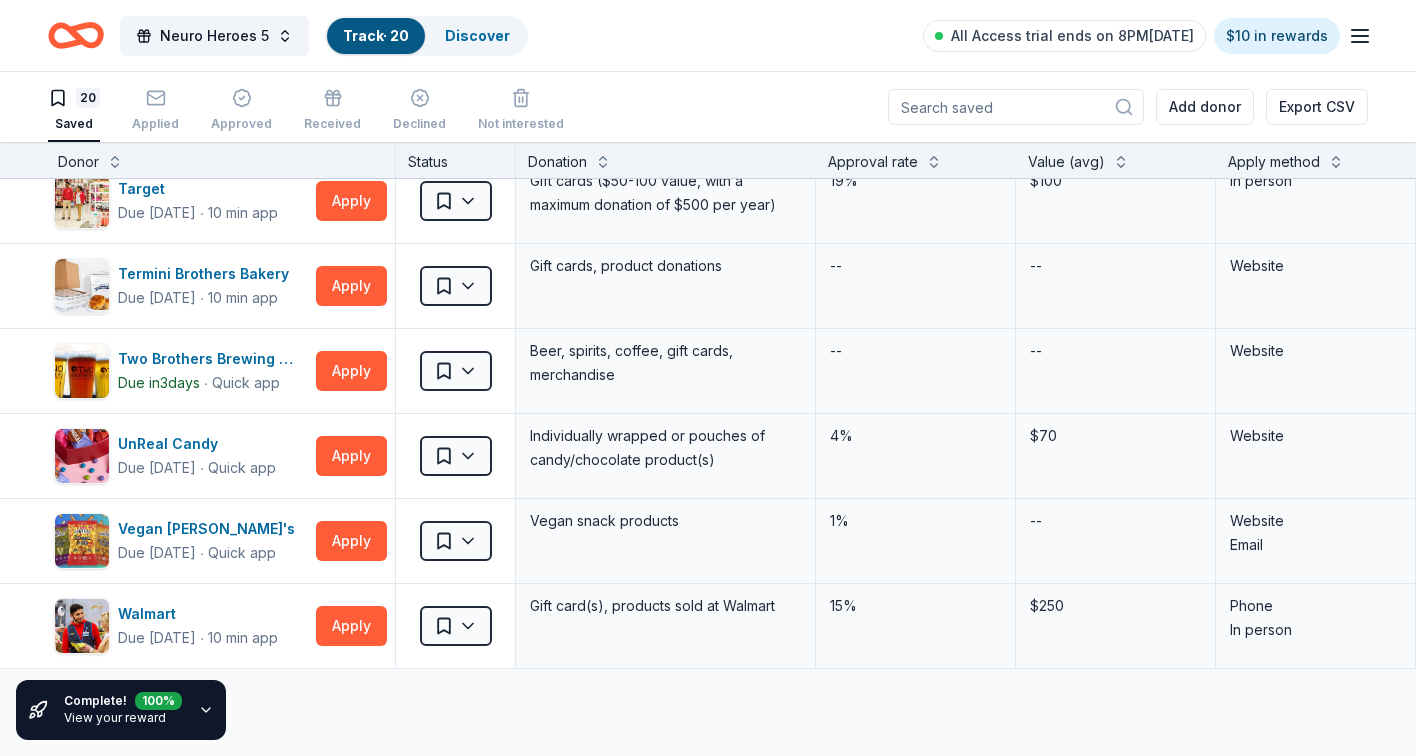 scroll, scrollTop: 1211, scrollLeft: 2, axis: both 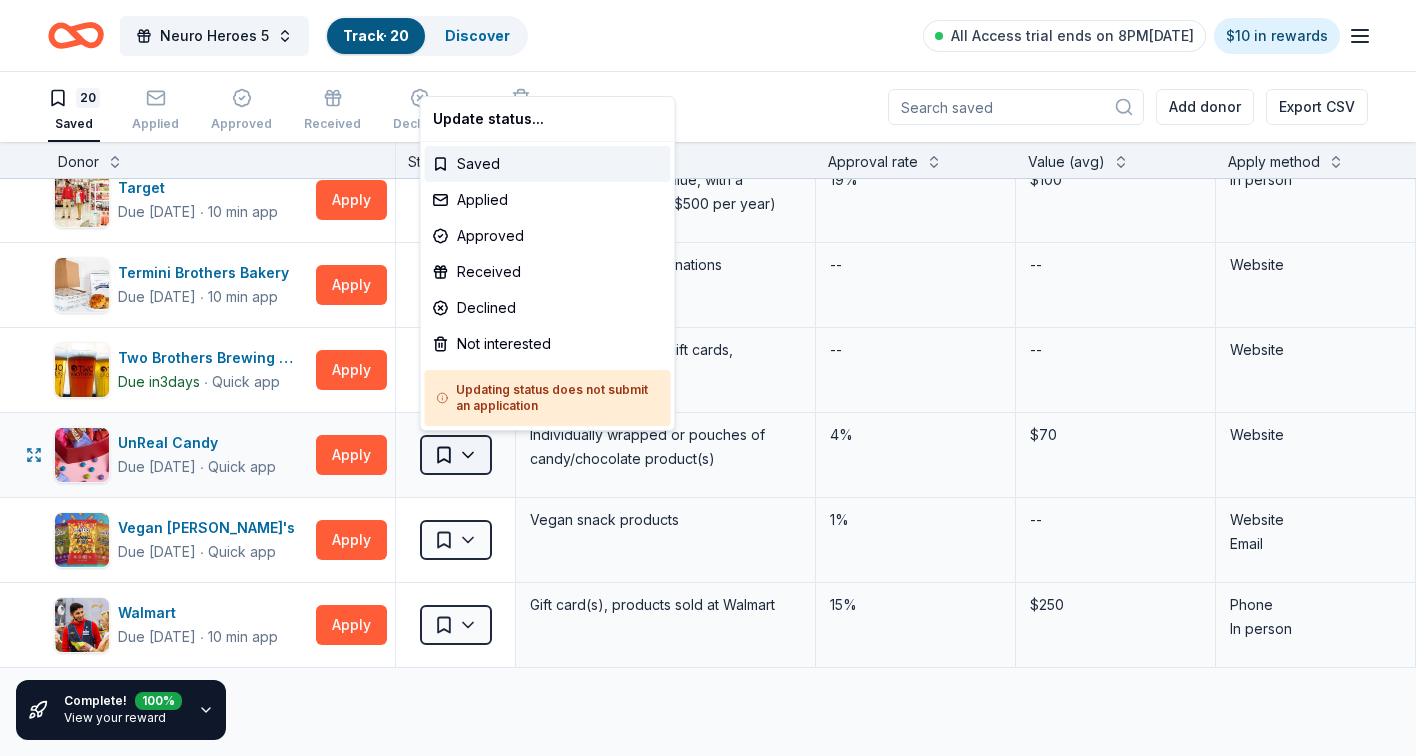 click on "Neuro Heroes 5 Track  · 20 Discover All Access trial ends on 8PM[DATE] $10 in rewards 20 Saved Applied Approved Received Declined Not interested Add donor Export CSV Complete! 100 % View your reward Donor Status Donation Approval rate Value (avg) Apply method Assignee Notes AlterEco Chocolates Due [DATE] ∙ Quick app Apply Saved Chocolate products, granola products, gift card(s) 1% -- Email Barney Butter Due [DATE] ∙ Quick app Apply Saved Almond butter products, almond flour/meal products 1% -- Website Caribou Coffee Due [DATE] ∙ Quick app Apply Saved Coffee, gift card(s) 3% $30 Website Cinnaholic Due [DATE] ∙ Quick app Apply Saved Baked goods 3% $38 Website Dang Foods Due [DATE] ∙ Quick app Apply Saved Snack products 1% -- Email Edible Arrangements Due [DATE] ∙ Quick app Apply Saved Fruit arrangement(s) 8% -- In person Fresh Thyme Market Due [DATE] ∙ 10 min app Apply Saved Grocery items, gift card(s) 8% -- In person GoGo Squeez Due [DATE] ∙ Quick app Apply 1% 3" at bounding box center (708, 378) 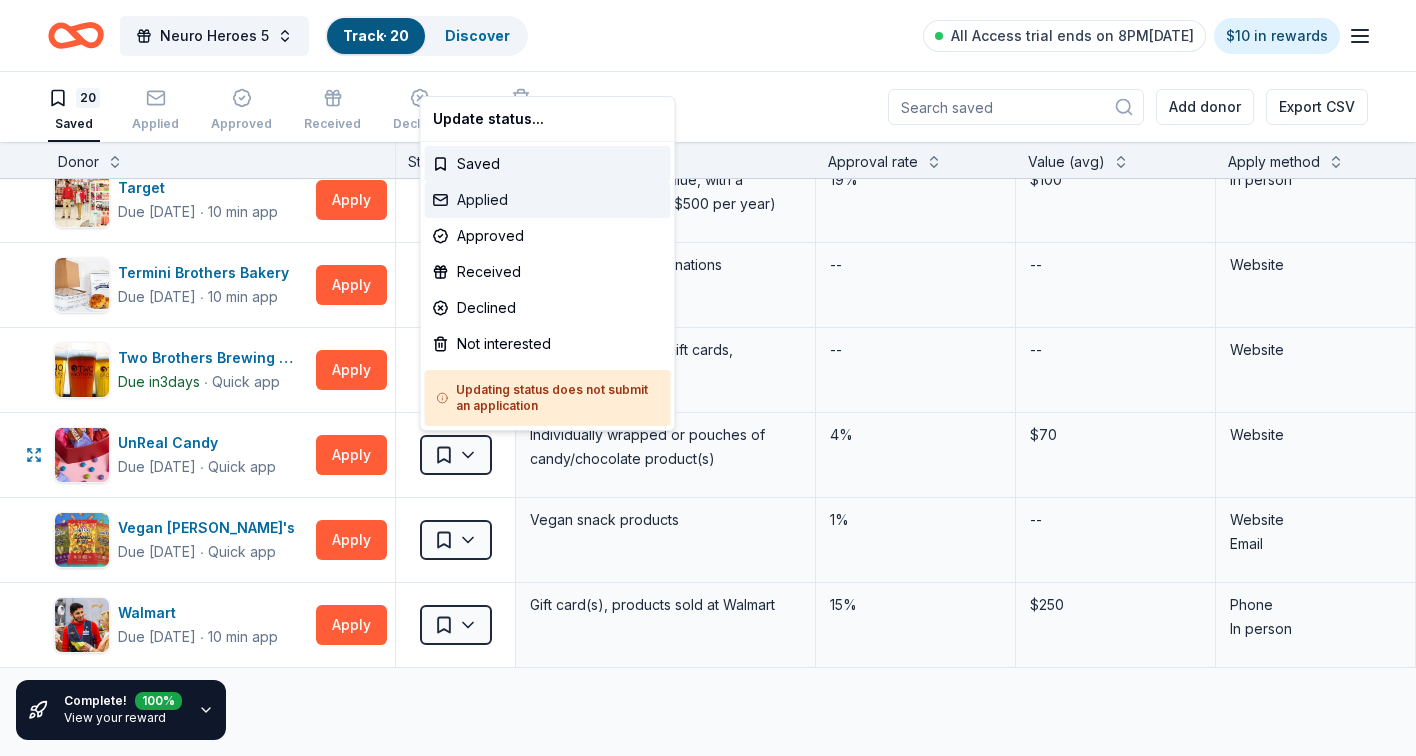 click on "Applied" at bounding box center [548, 200] 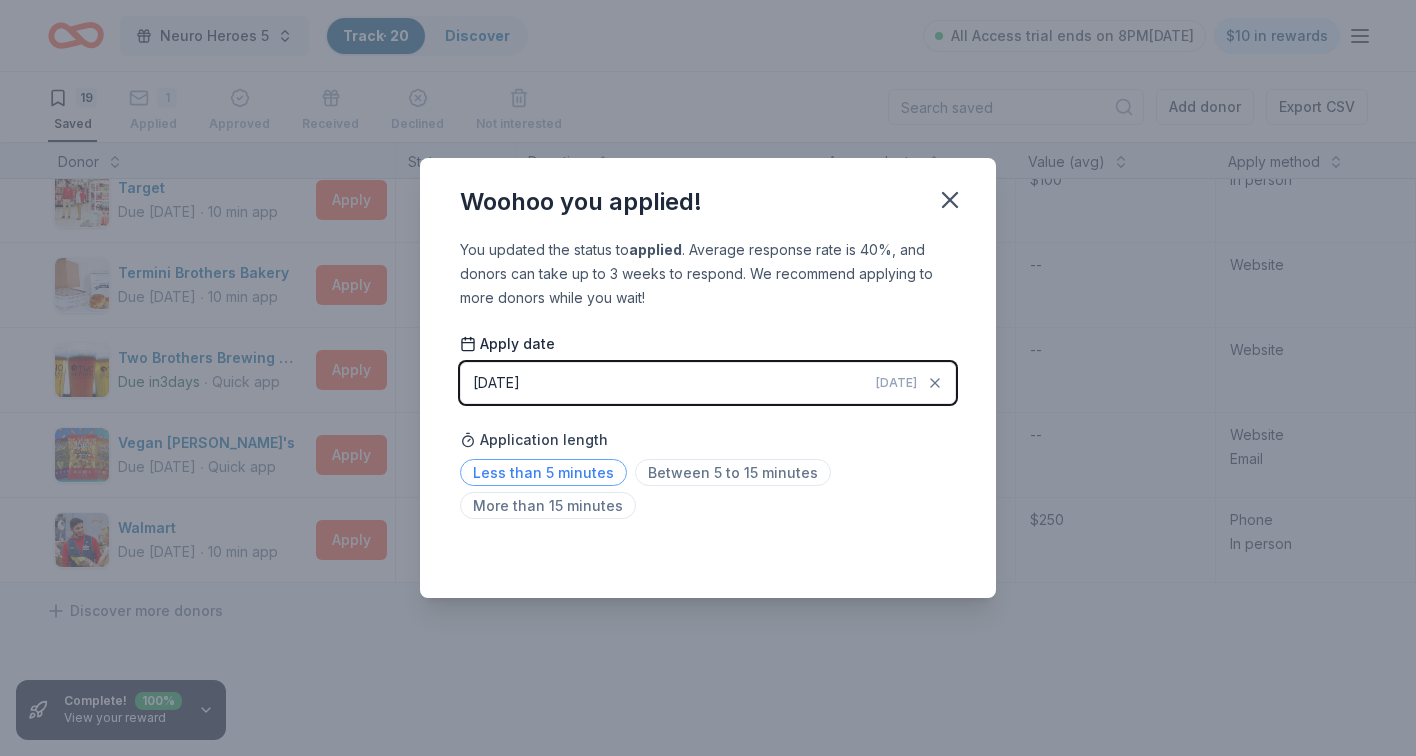 click on "Less than 5 minutes" at bounding box center [543, 472] 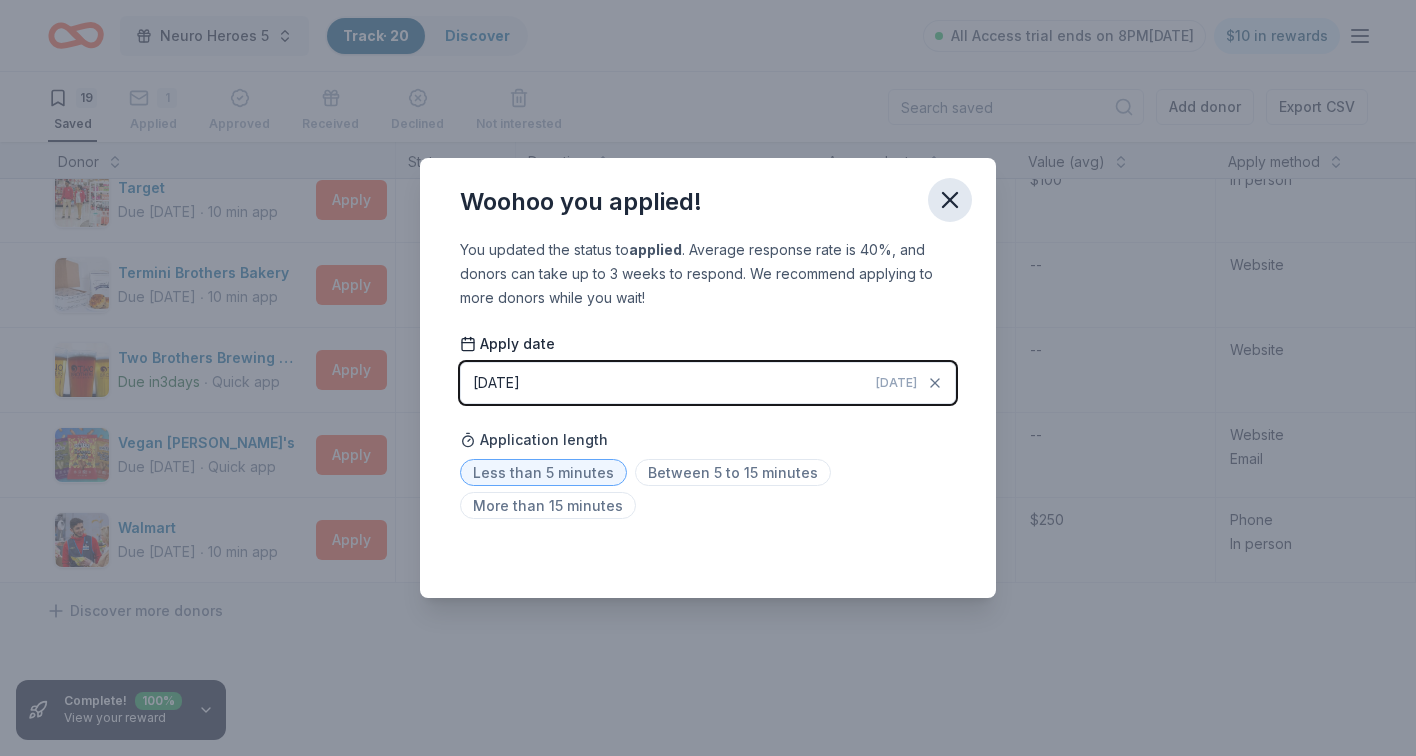 click 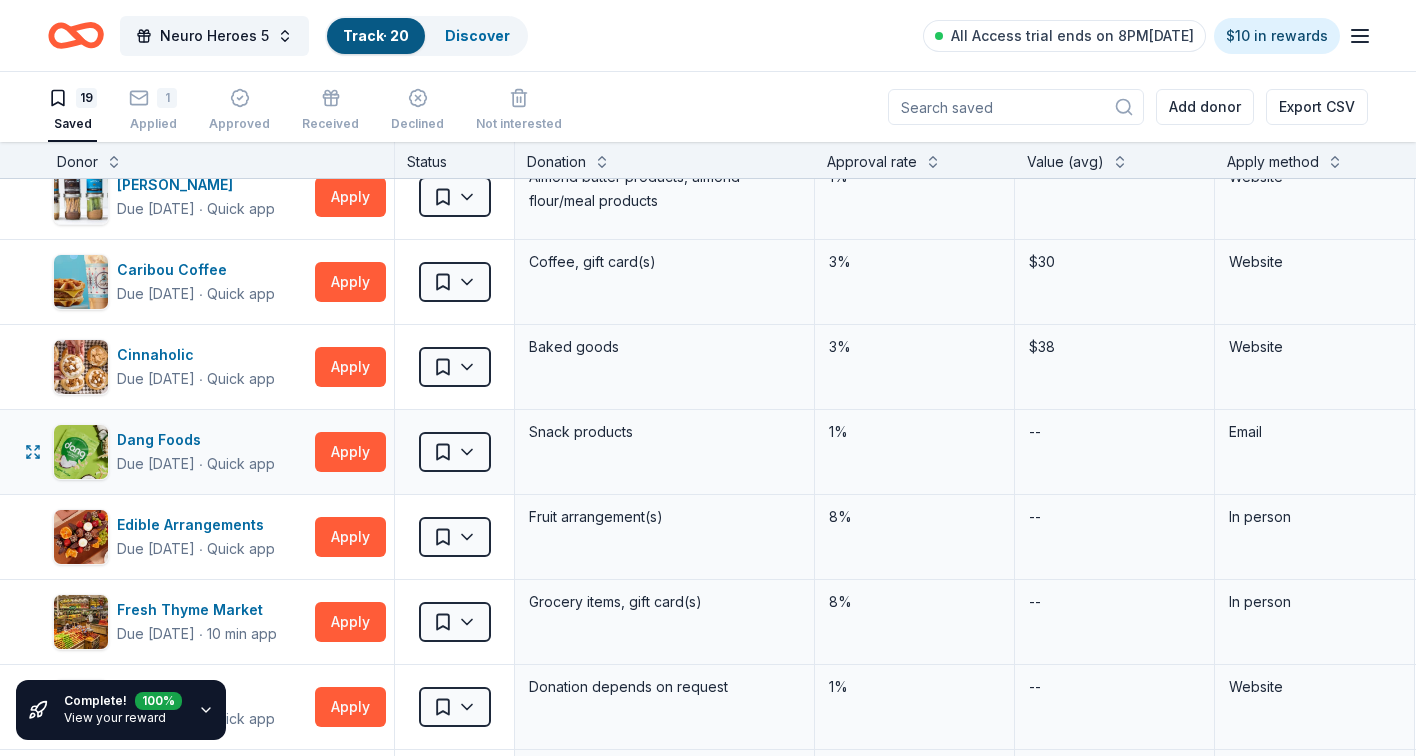 scroll, scrollTop: 0, scrollLeft: 3, axis: horizontal 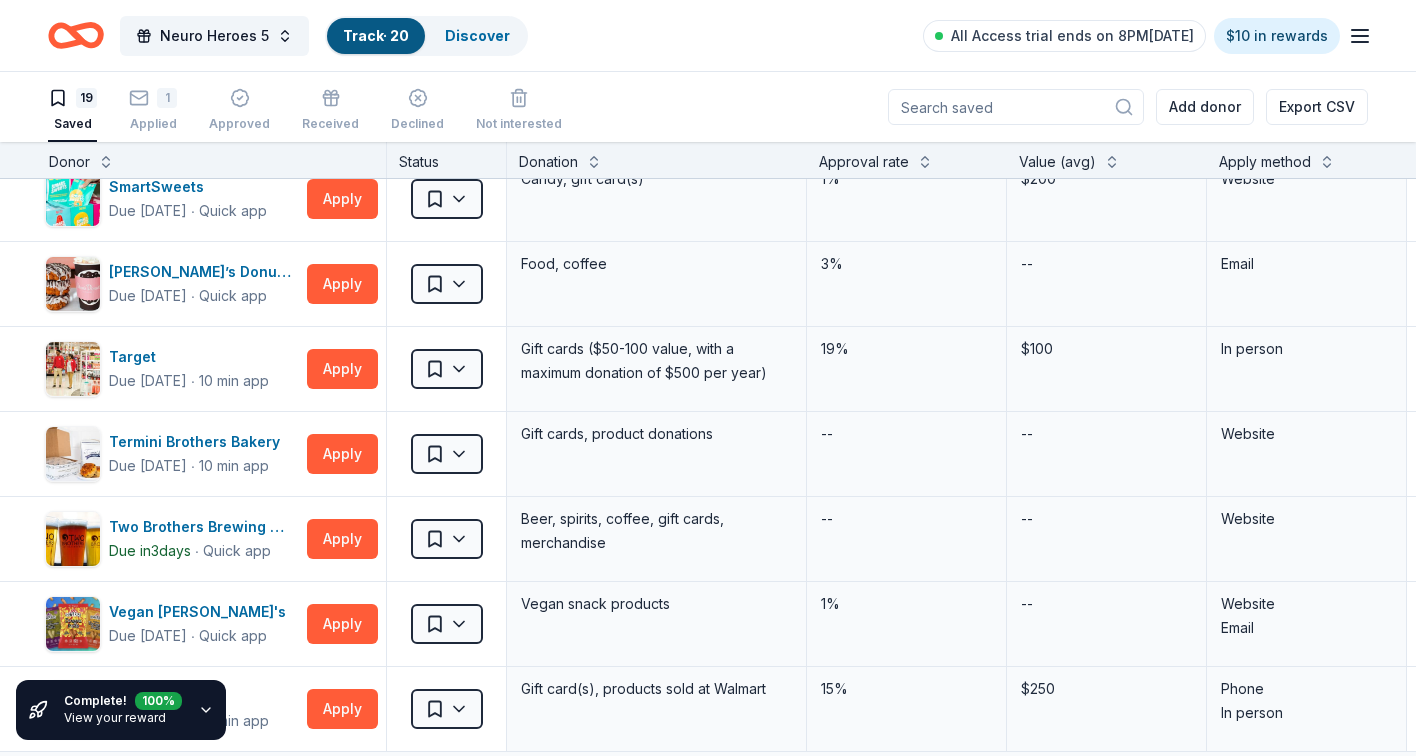 click on "View your reward" at bounding box center (115, 717) 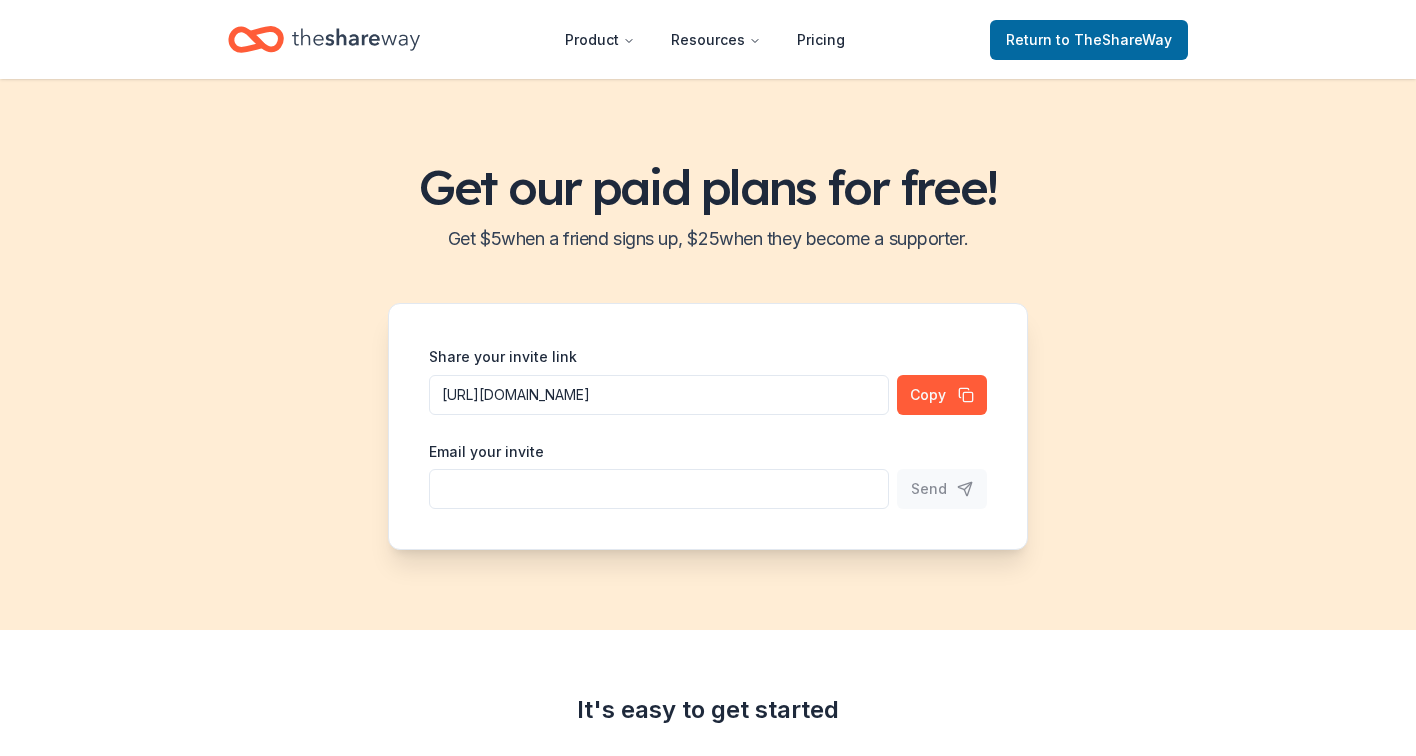 scroll, scrollTop: 0, scrollLeft: 0, axis: both 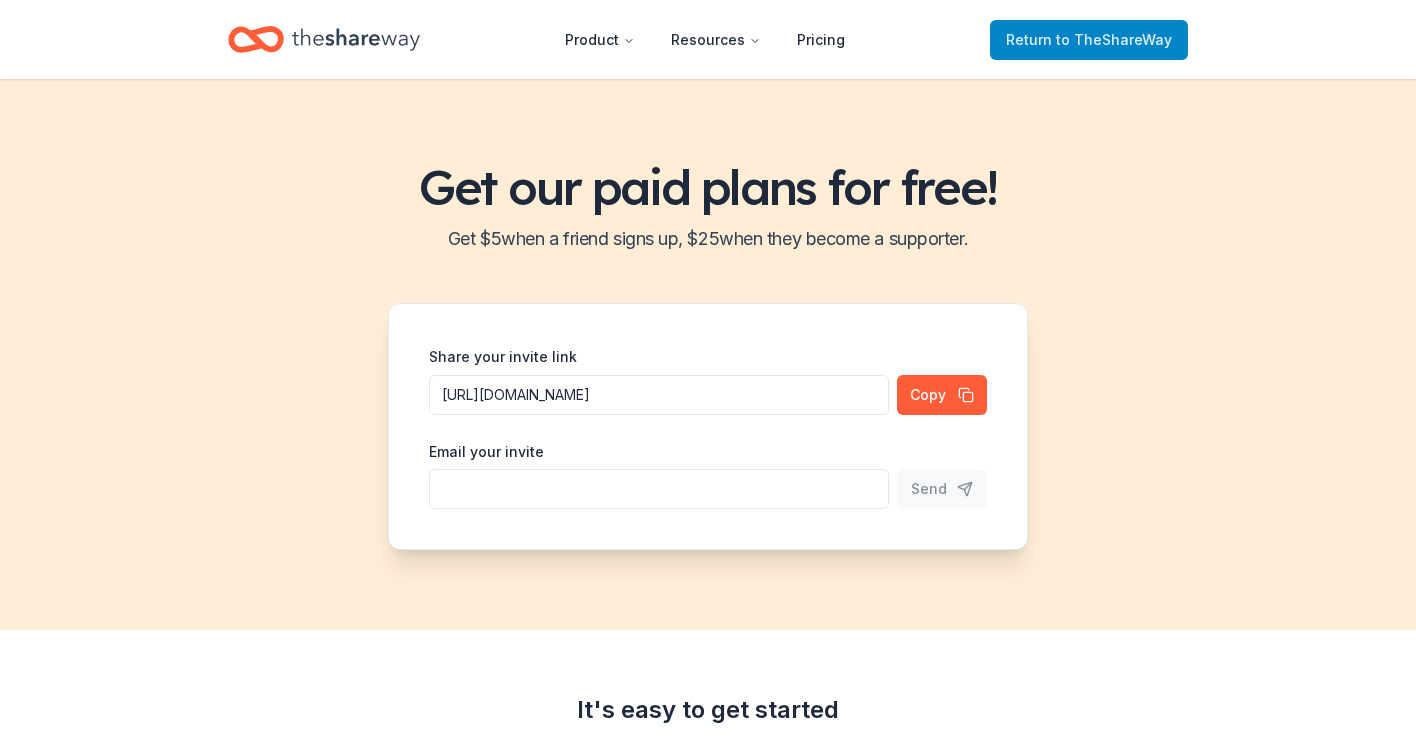 click on "to TheShareWay" at bounding box center [1114, 39] 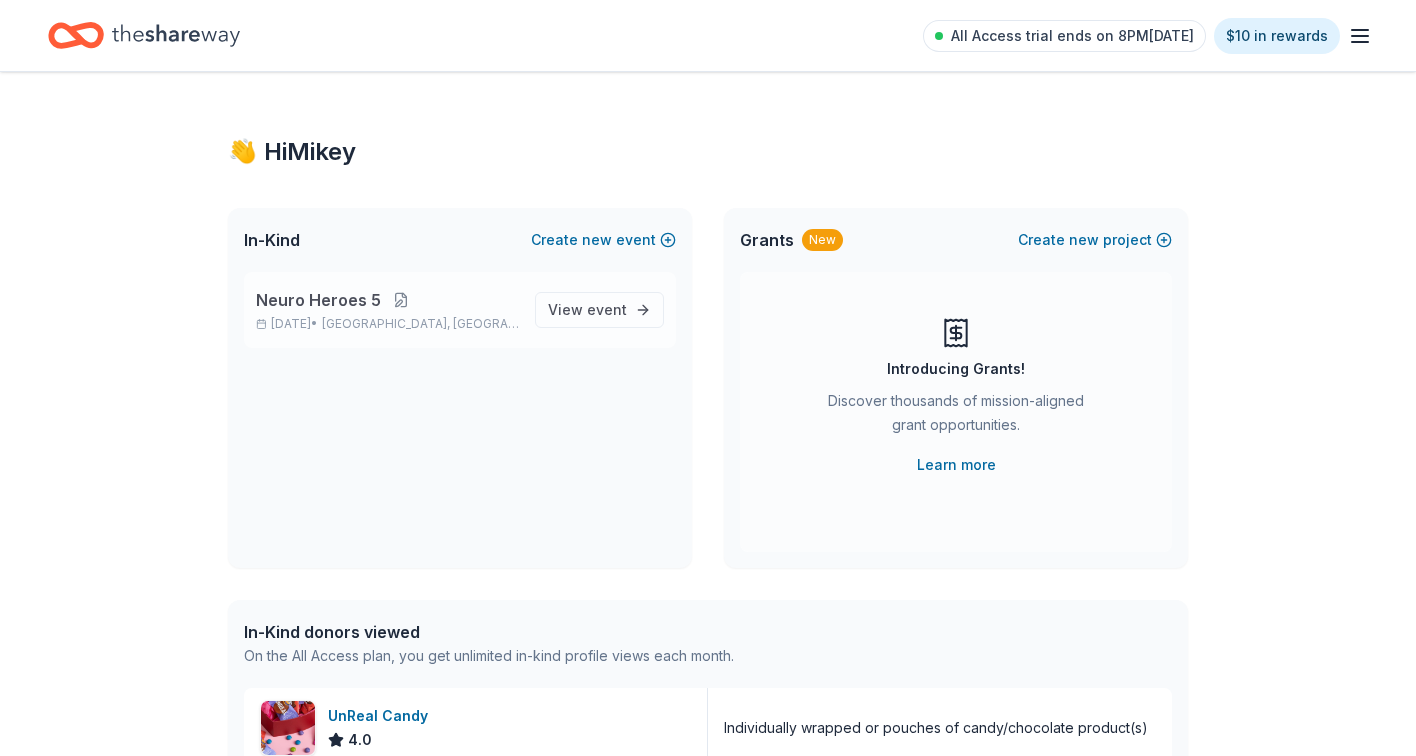 click at bounding box center [401, 300] 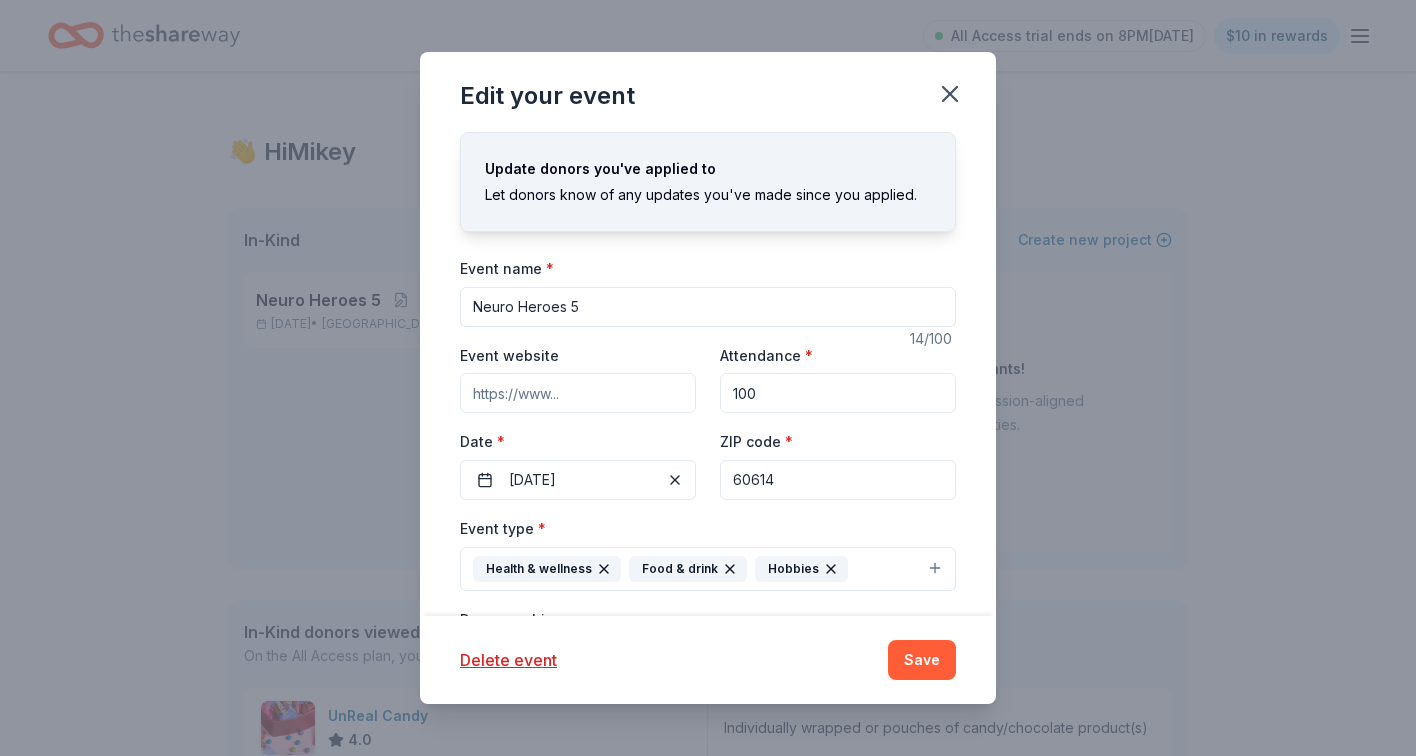 click on "Edit your   event Update donors you've applied to Let donors know of any updates you've made since you applied. Event name * Neuro Heroes 5 14 /100 Event website Attendance * 100 Date * [DATE] ZIP code * 60614 Event type * Health & wellness Food & drink Hobbies Demographic All genders All ages We use this information to help brands find events with their target demographic to sponsor their products. Mailing address Apt/unit Description What are you looking for? * Auction & raffle Meals Snacks Desserts Alcohol Beverages Send me reminders Email me reminders of donor application deadlines Recurring event Delete event Save" at bounding box center [708, 378] 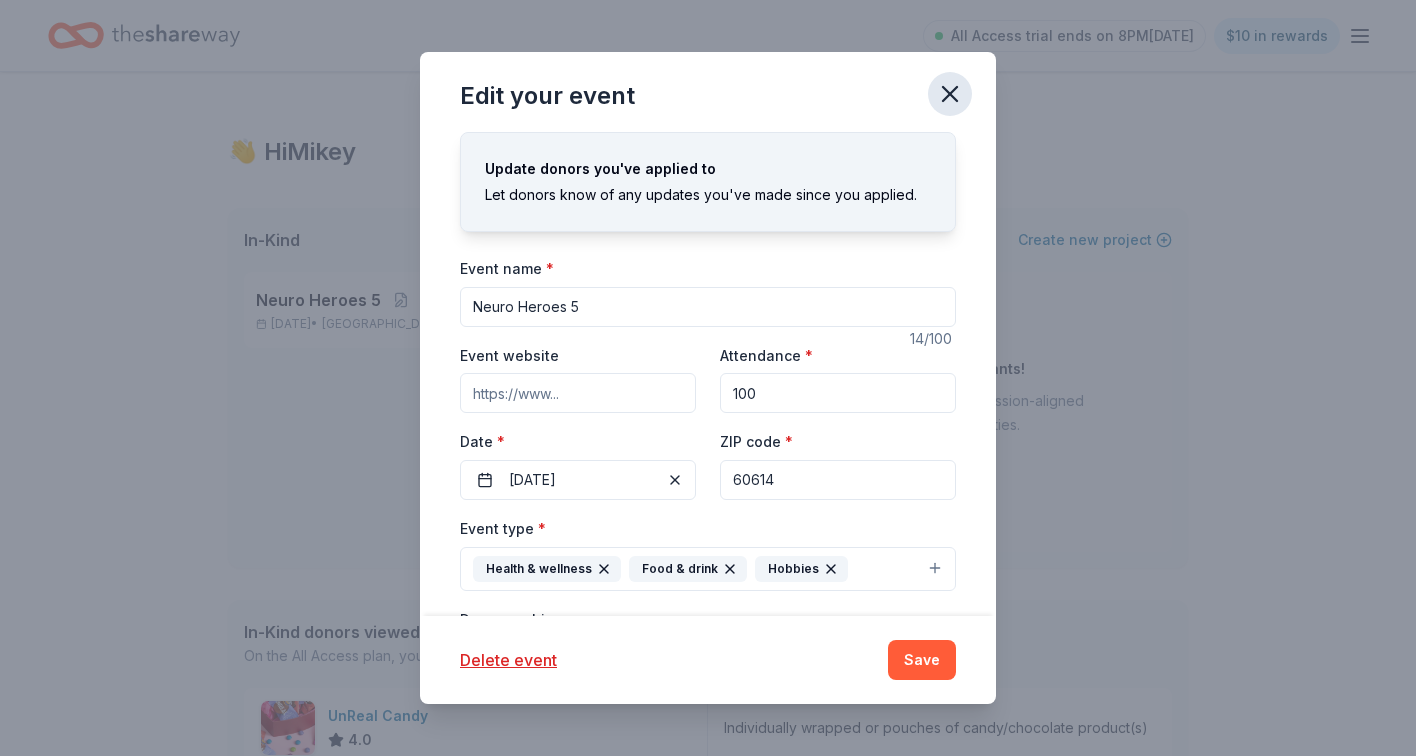 click 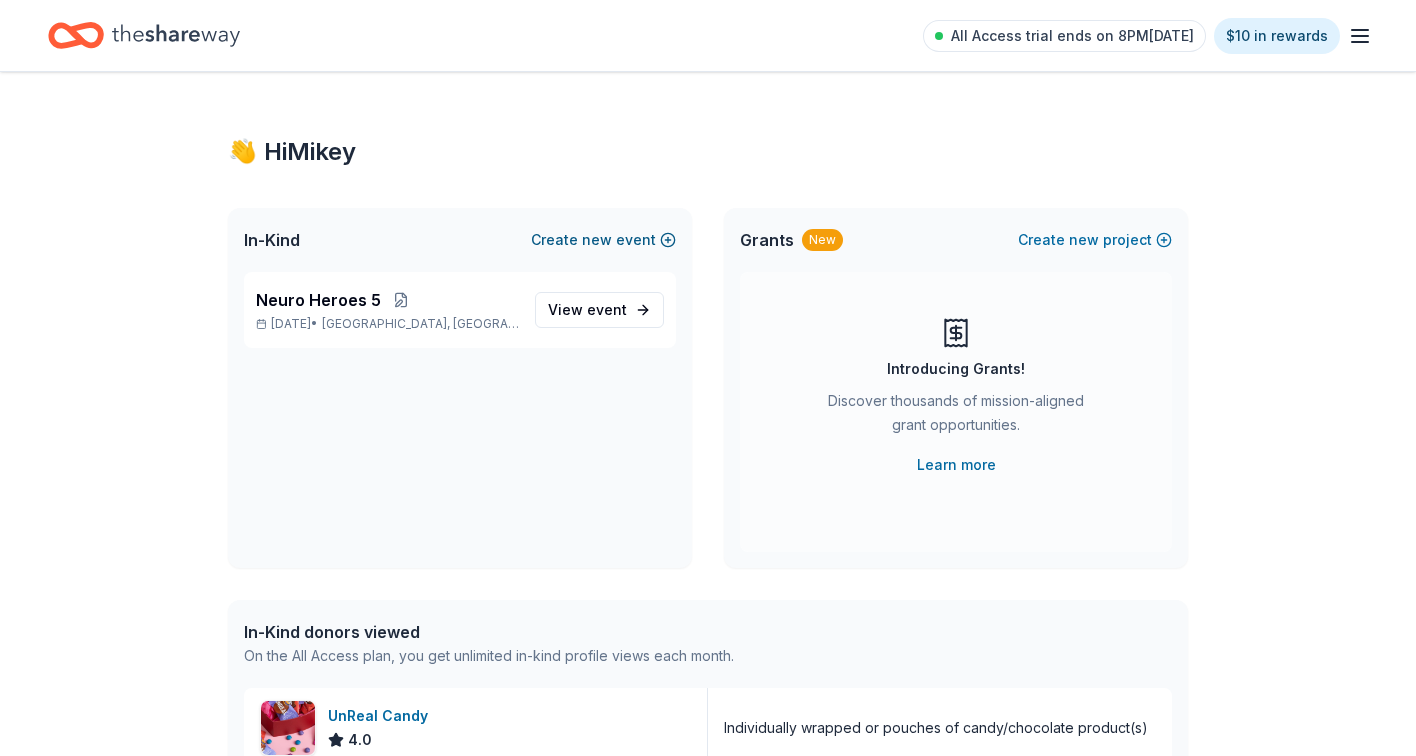 scroll, scrollTop: 0, scrollLeft: 0, axis: both 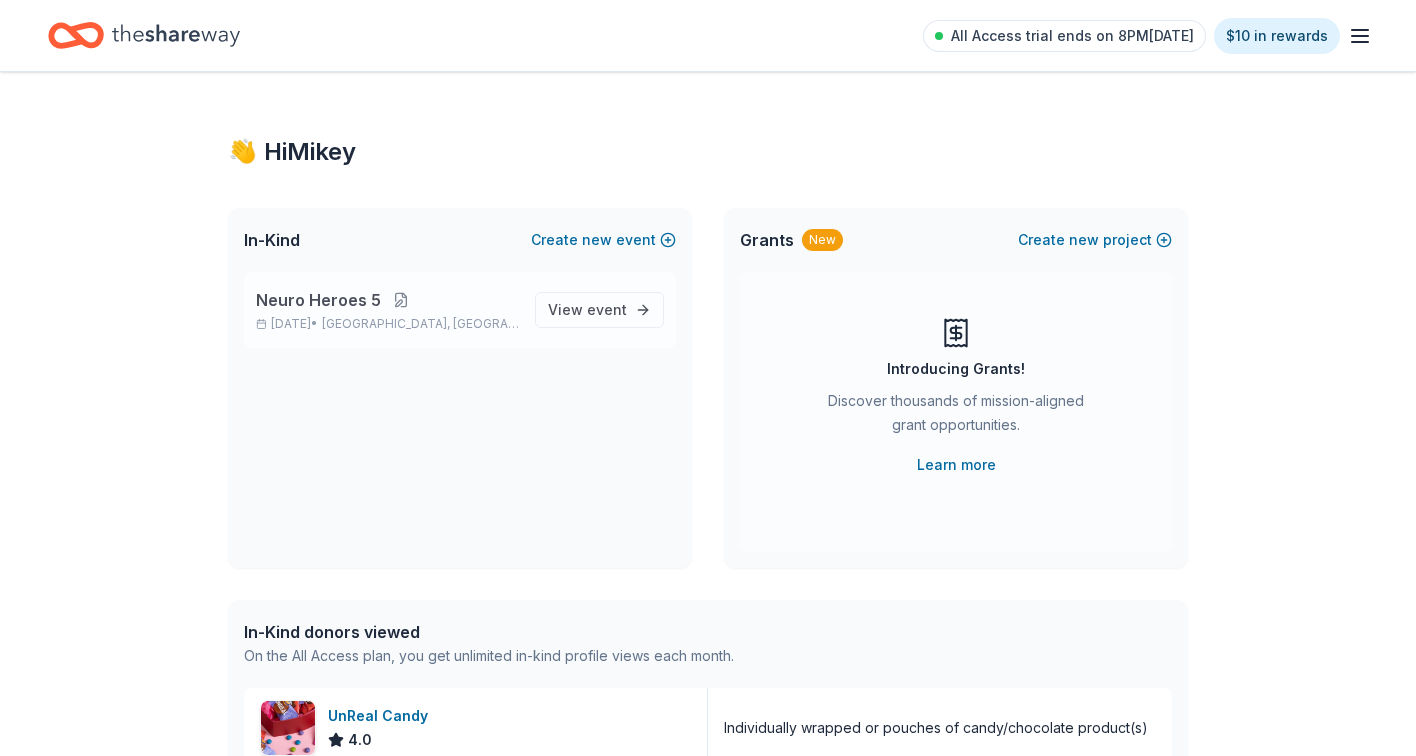 click at bounding box center [401, 300] 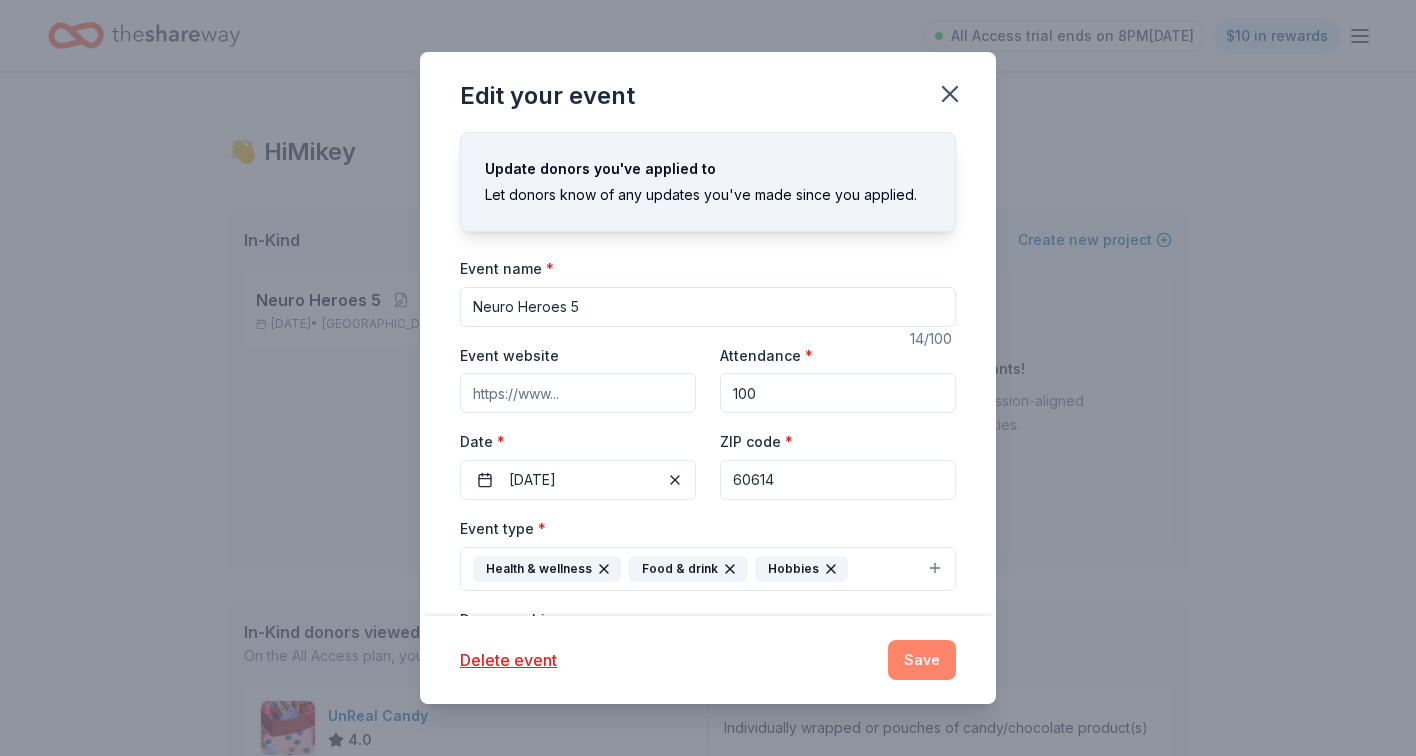 click on "Save" at bounding box center [922, 660] 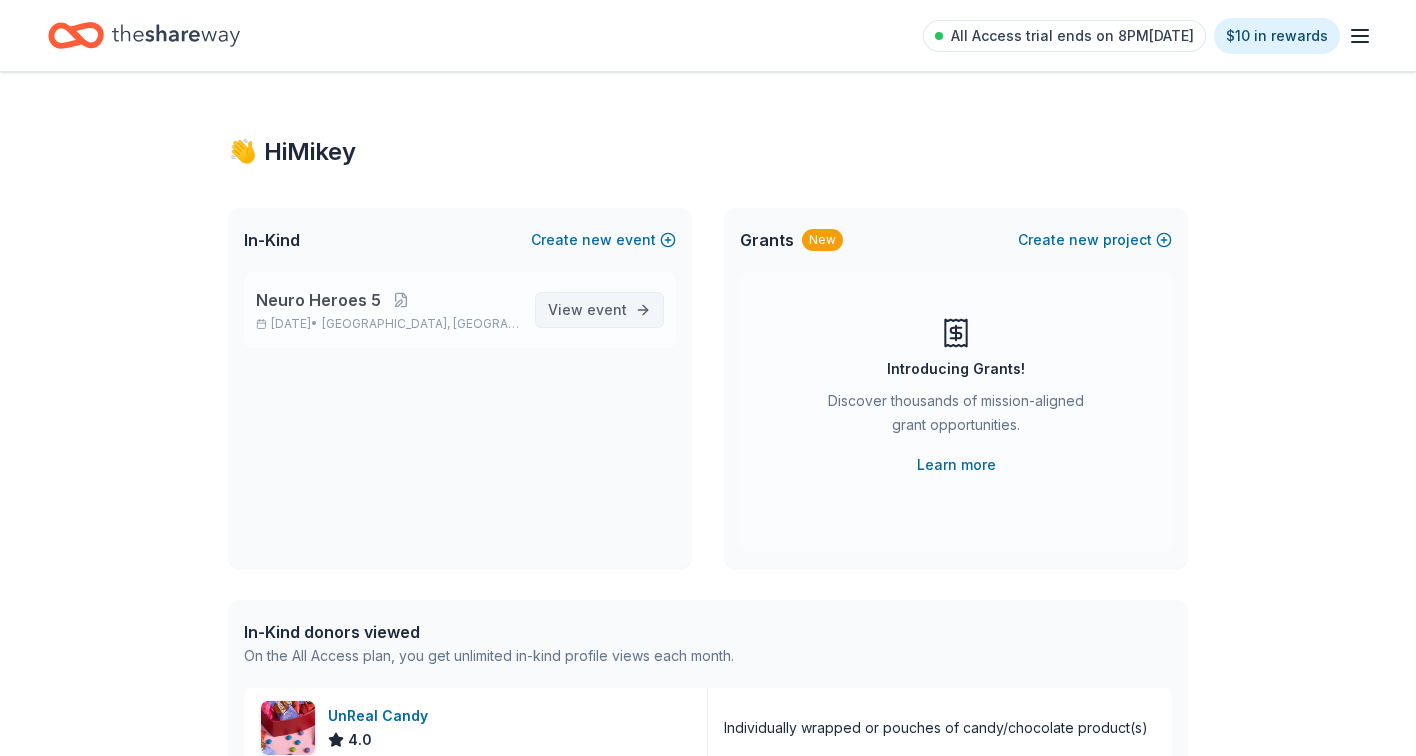 click on "event" at bounding box center (607, 309) 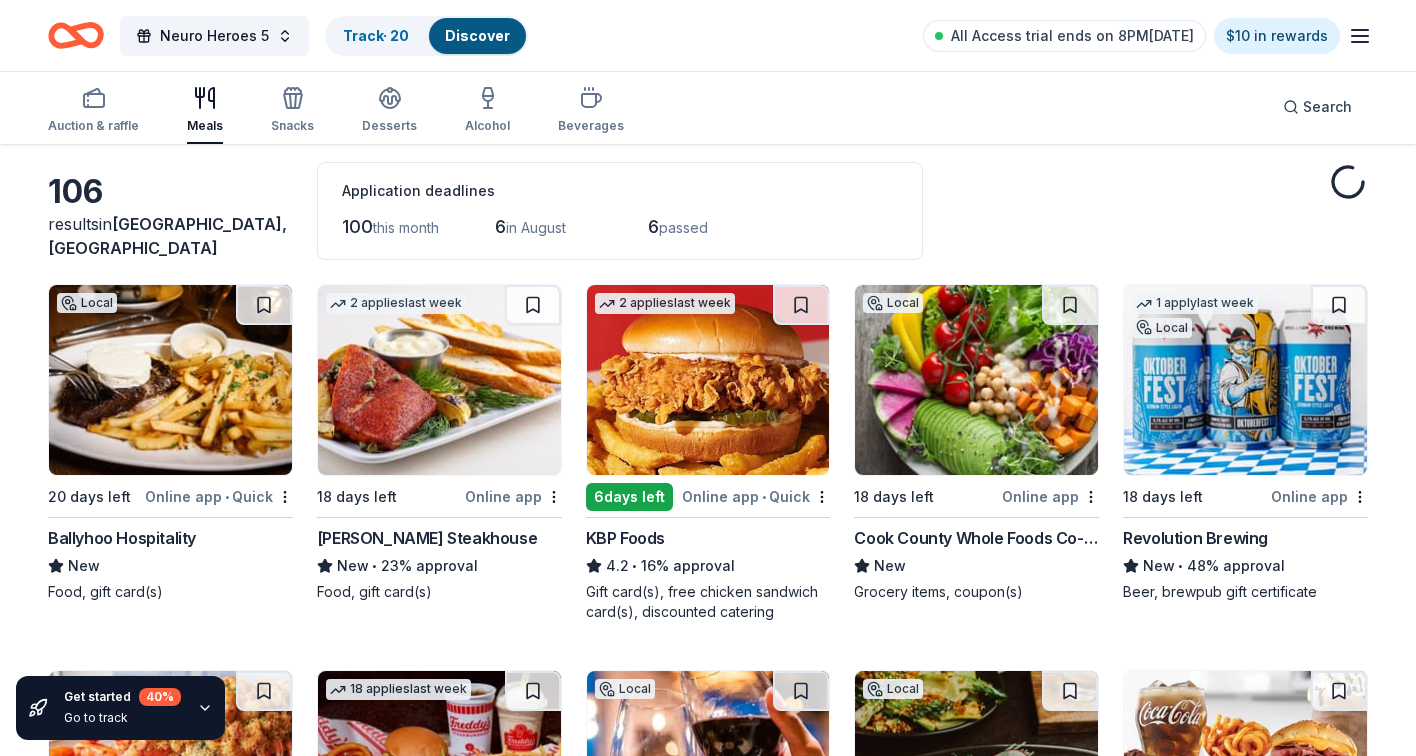 scroll, scrollTop: 86, scrollLeft: 0, axis: vertical 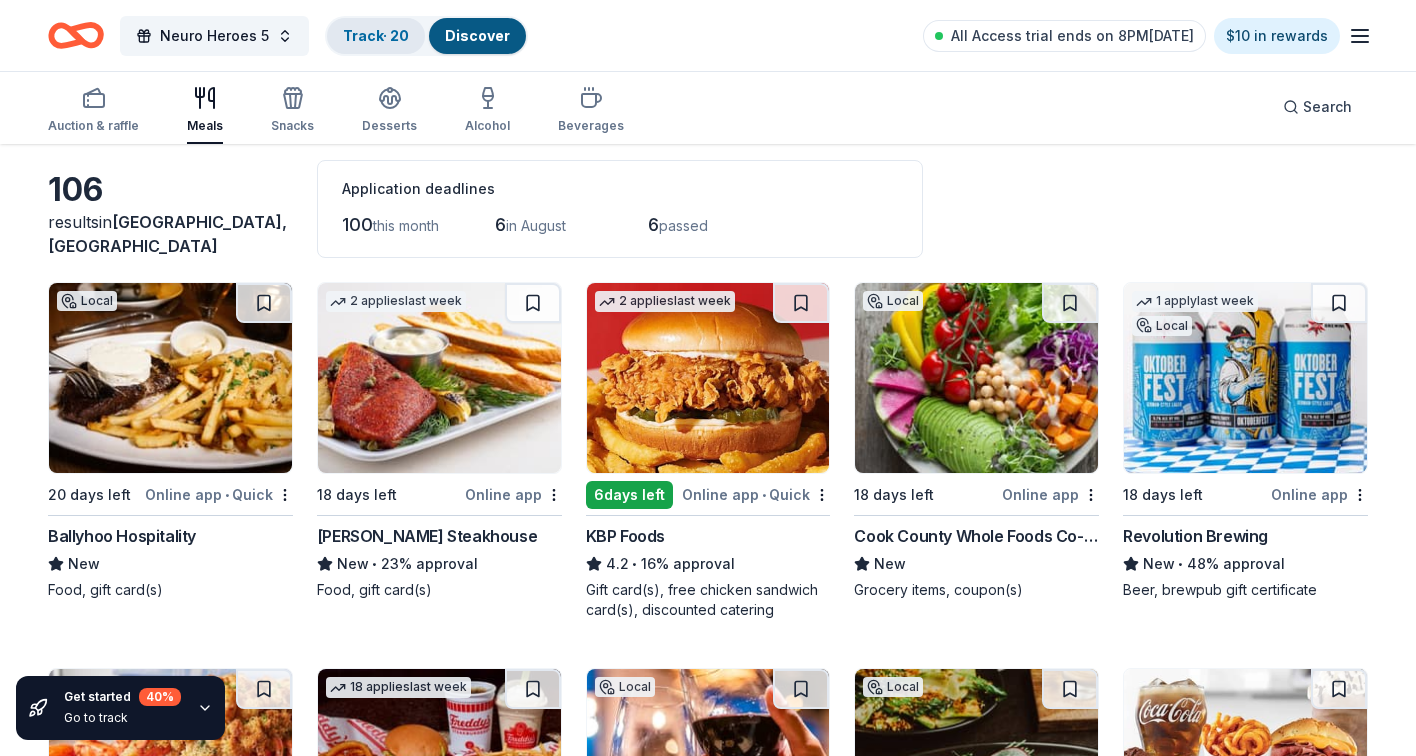click on "Track  · 20" at bounding box center (376, 35) 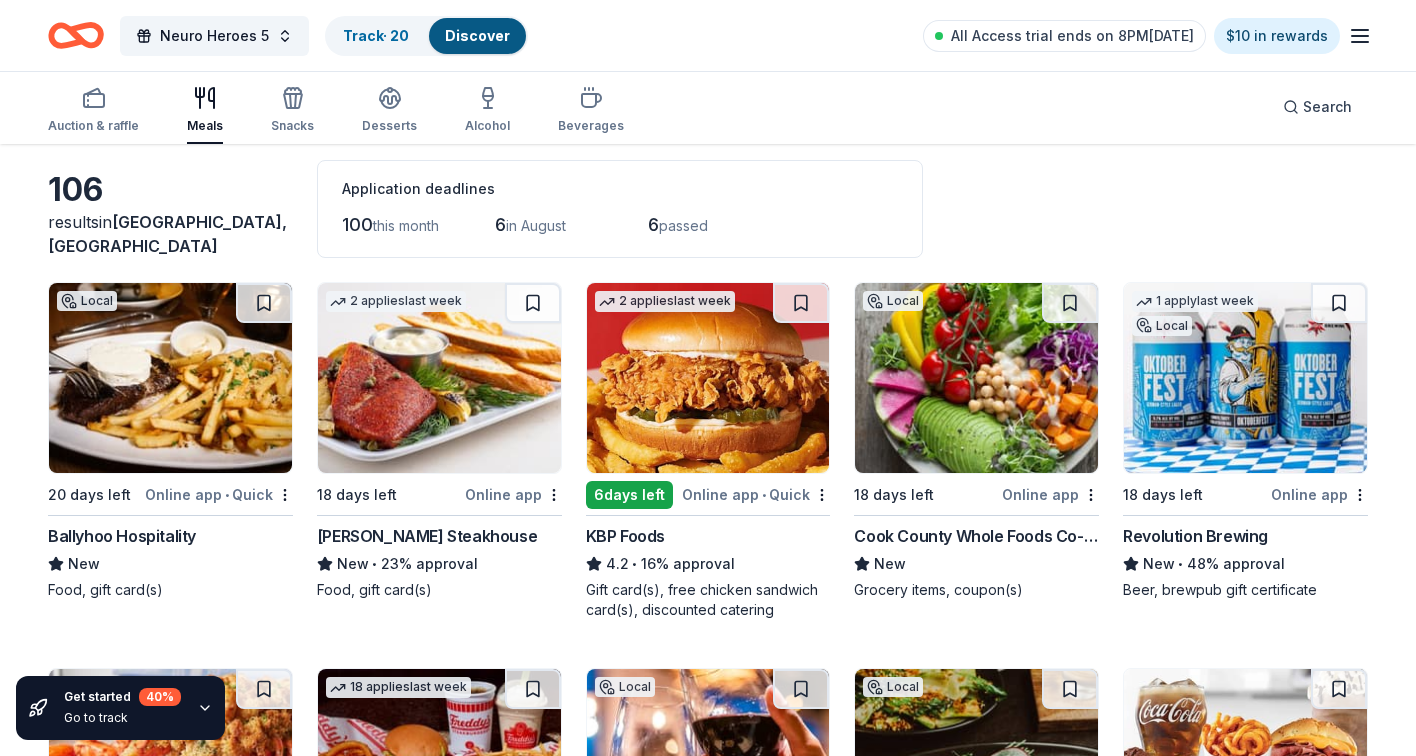 scroll, scrollTop: 1, scrollLeft: 0, axis: vertical 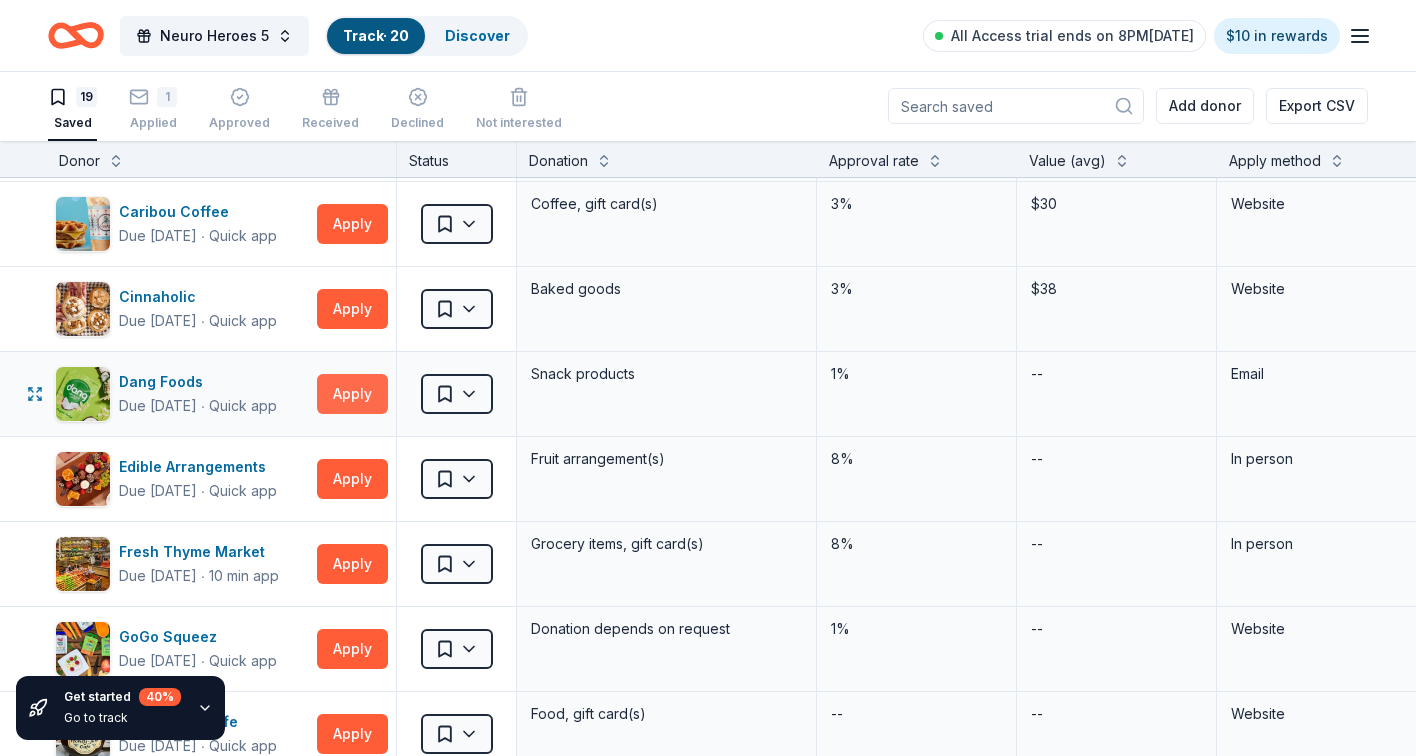 click on "Apply" at bounding box center [352, 394] 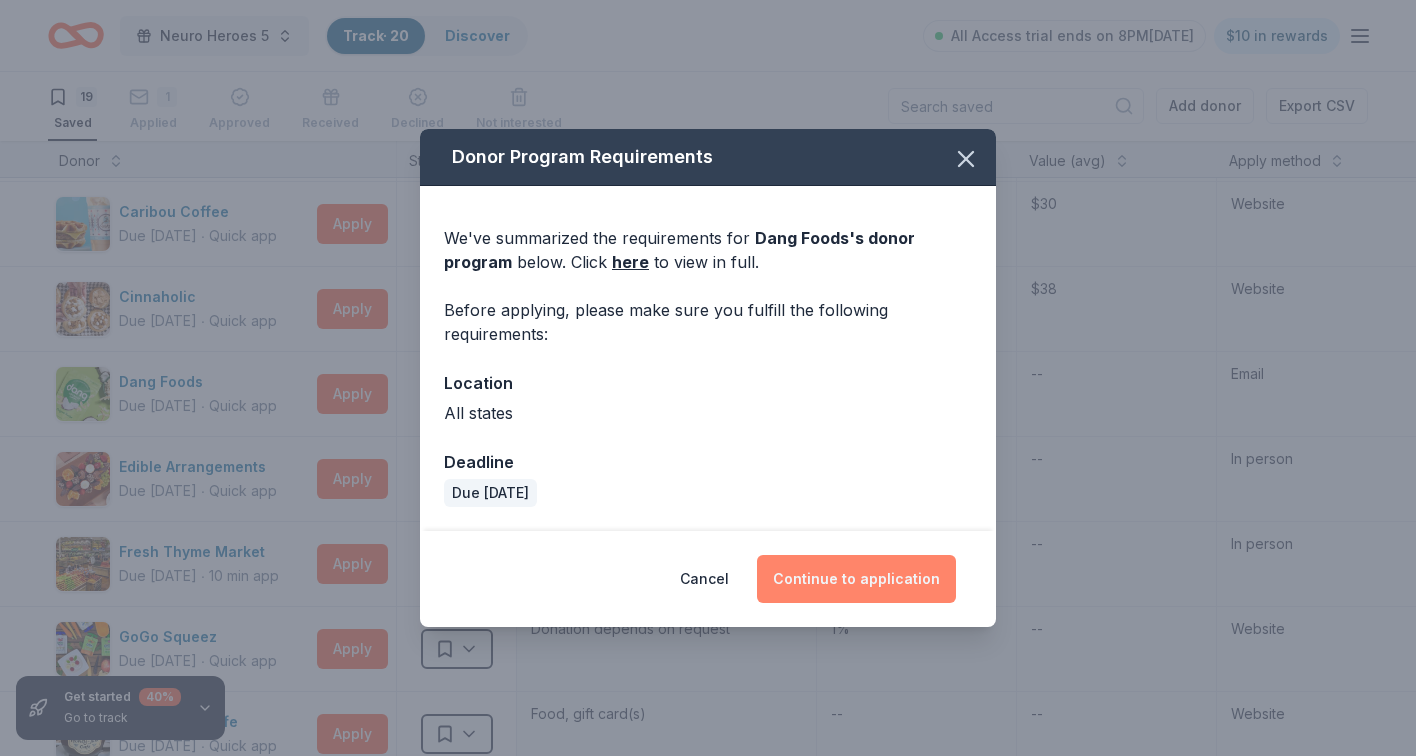 click on "Continue to application" at bounding box center [856, 579] 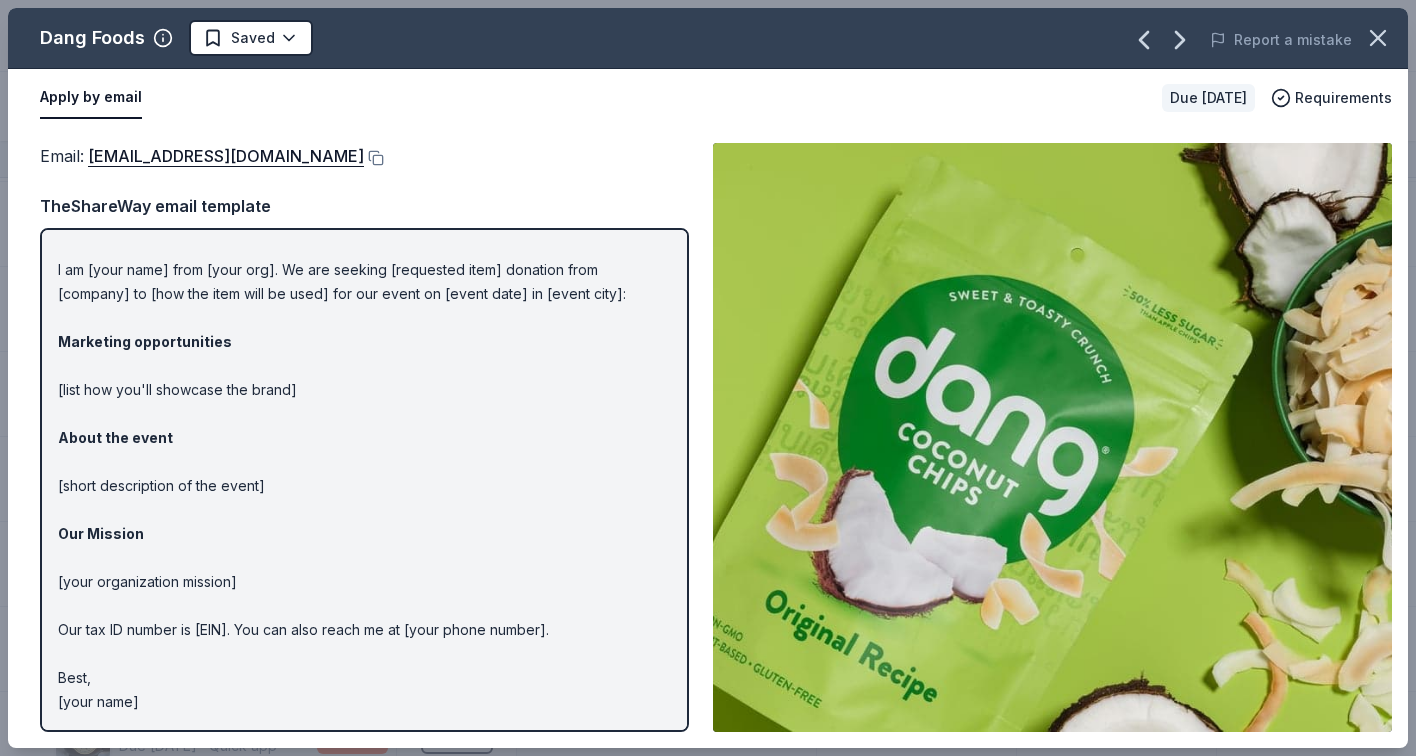 scroll, scrollTop: 35, scrollLeft: 0, axis: vertical 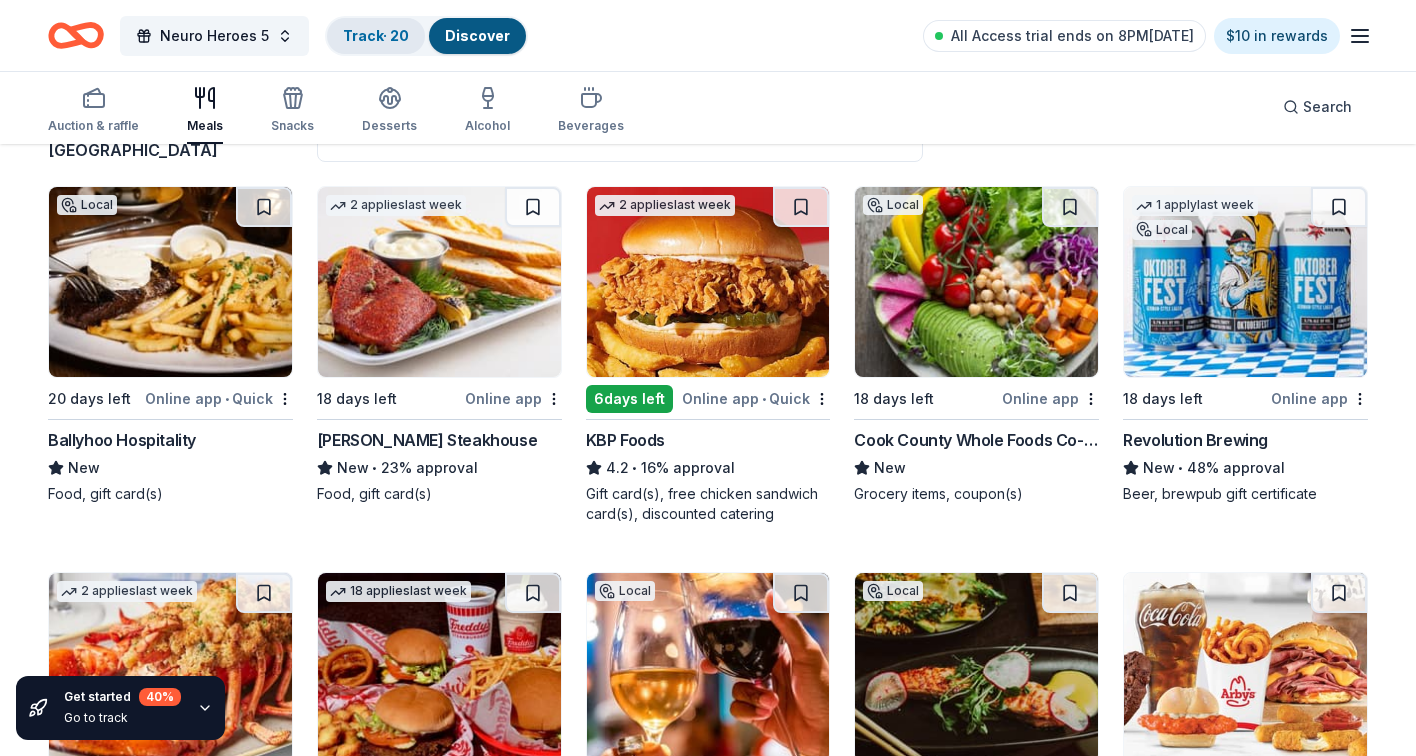 click on "Track  · 20" at bounding box center [376, 35] 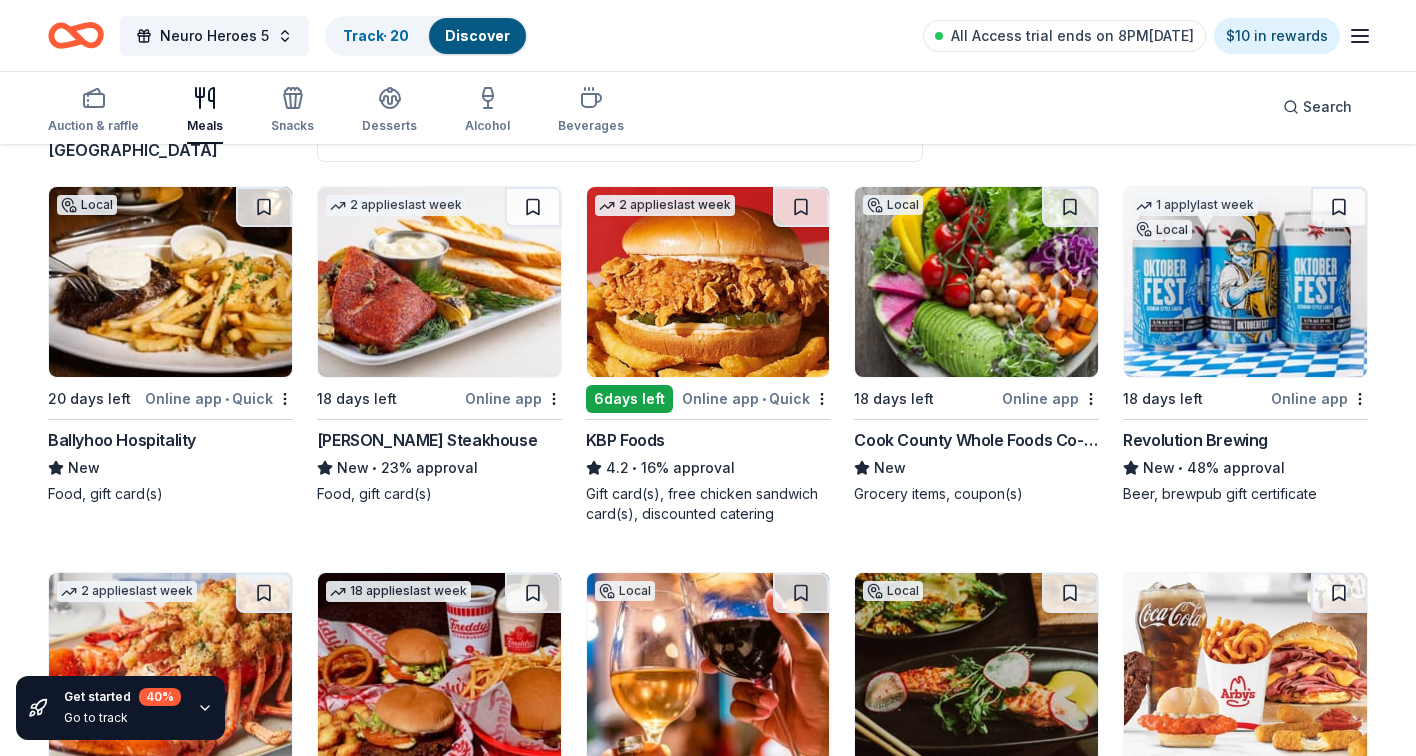 scroll, scrollTop: 1, scrollLeft: 0, axis: vertical 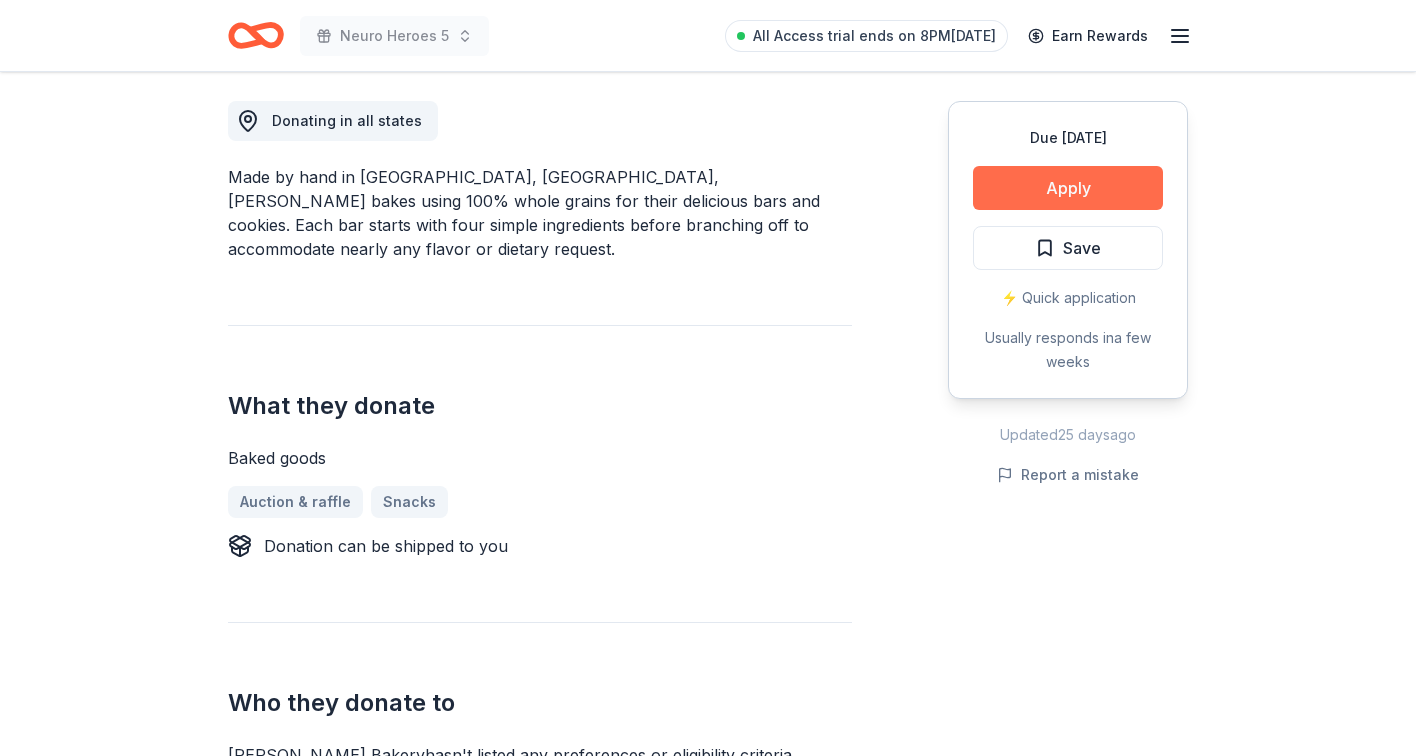 click on "Apply" at bounding box center (1068, 188) 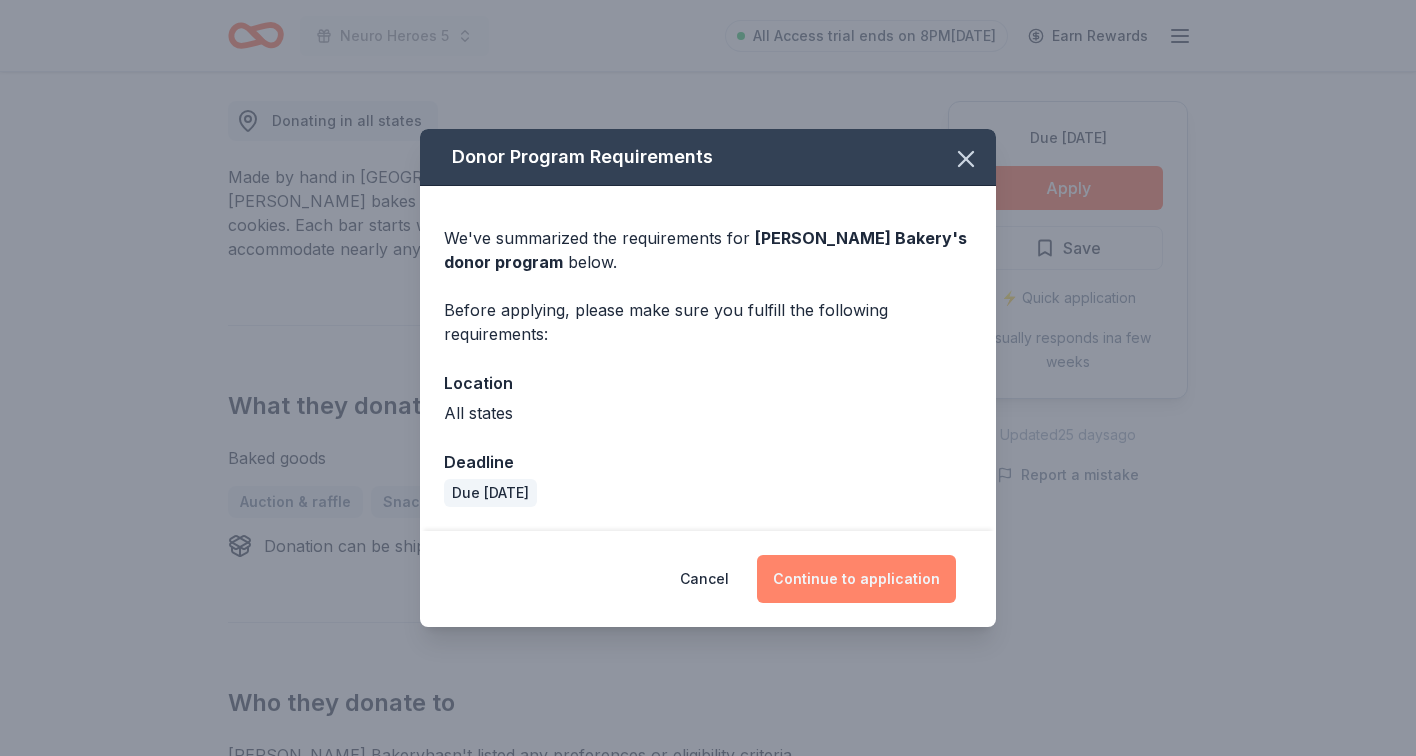 click on "Continue to application" at bounding box center [856, 579] 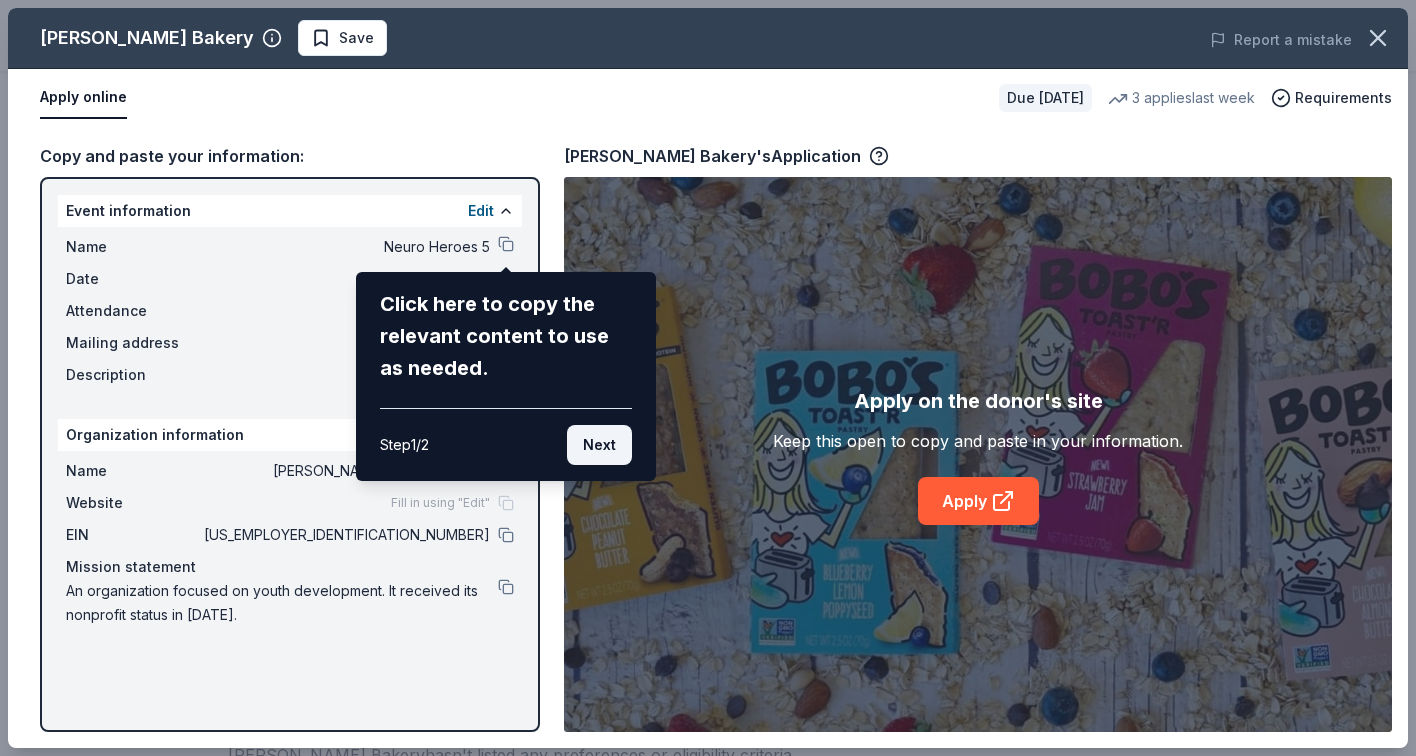 click on "Next" at bounding box center (599, 445) 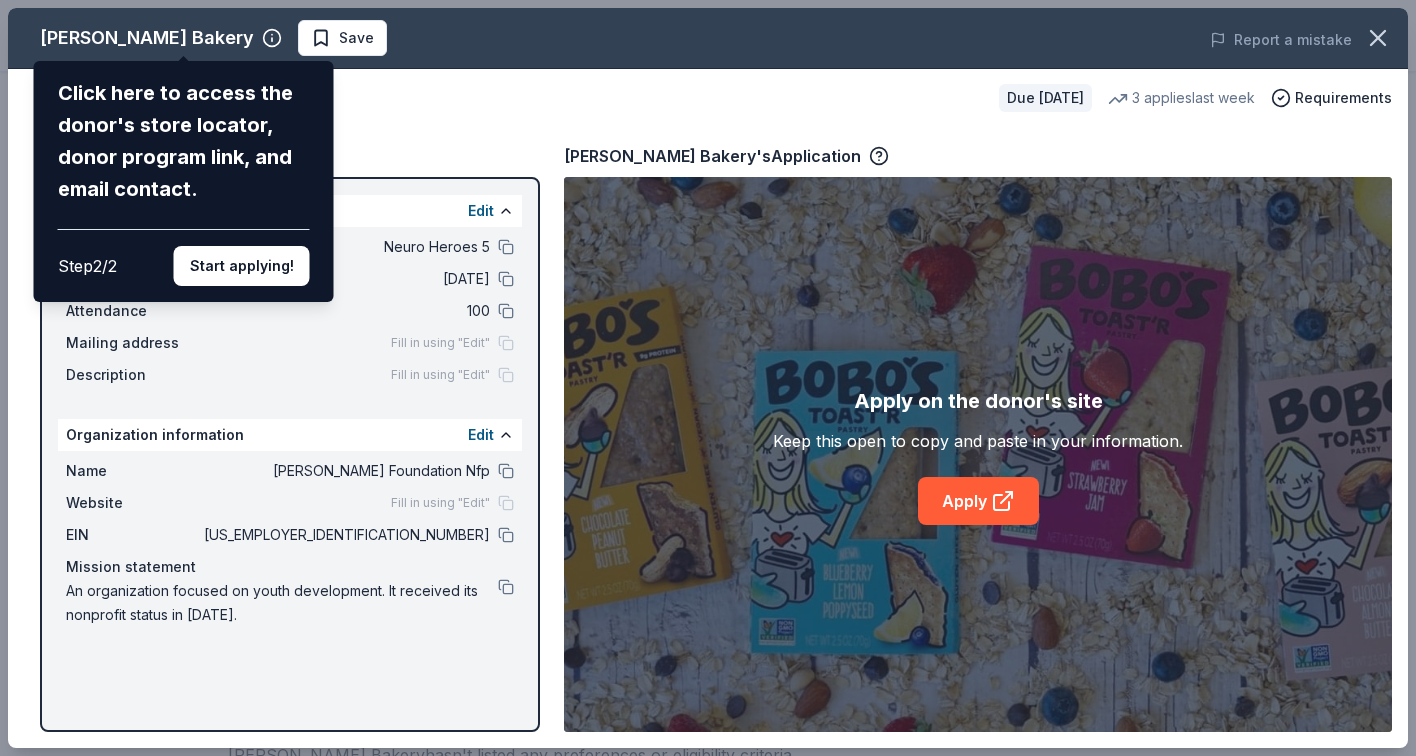click on "Bobo's Bakery Click here to access the donor's store locator, donor program link, and email contact. Step  2 / 2 Start applying! Save Report a mistake Apply online Due in 27 days 3   applies  last week Requirements Copy and paste your information: Event information Edit Name Neuro Heroes 5 Date 08/23/25 Attendance 100 Mailing address Fill in using "Edit" Description Fill in using "Edit" Organization information Edit Name Juice Hoops Foundation Nfp Website Fill in using "Edit" EIN 93-1564890 Mission statement An organization focused on youth development. It received its nonprofit status in 2023. Bobo's Bakery's  Application Apply on the donor's site Keep this open to copy and paste in your information. Apply" at bounding box center (708, 378) 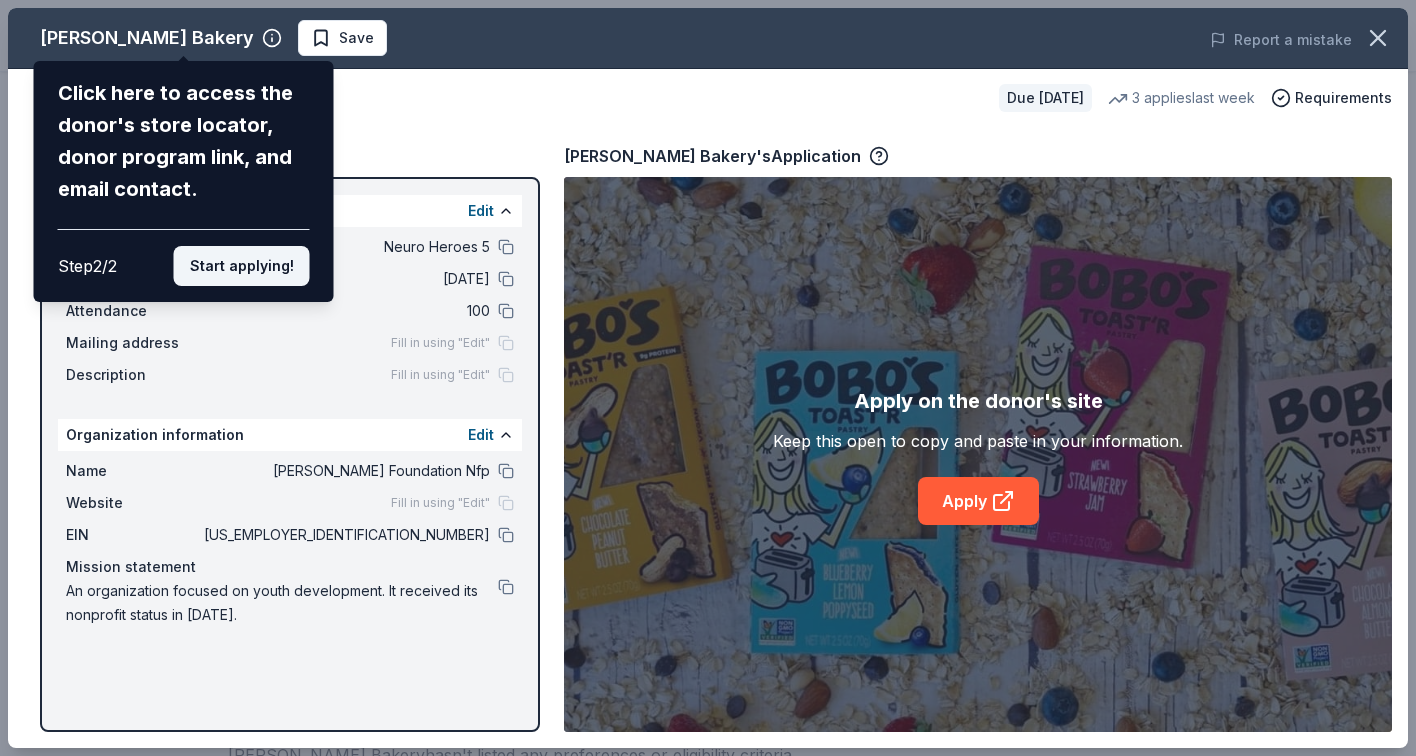 click on "Start applying!" at bounding box center (242, 266) 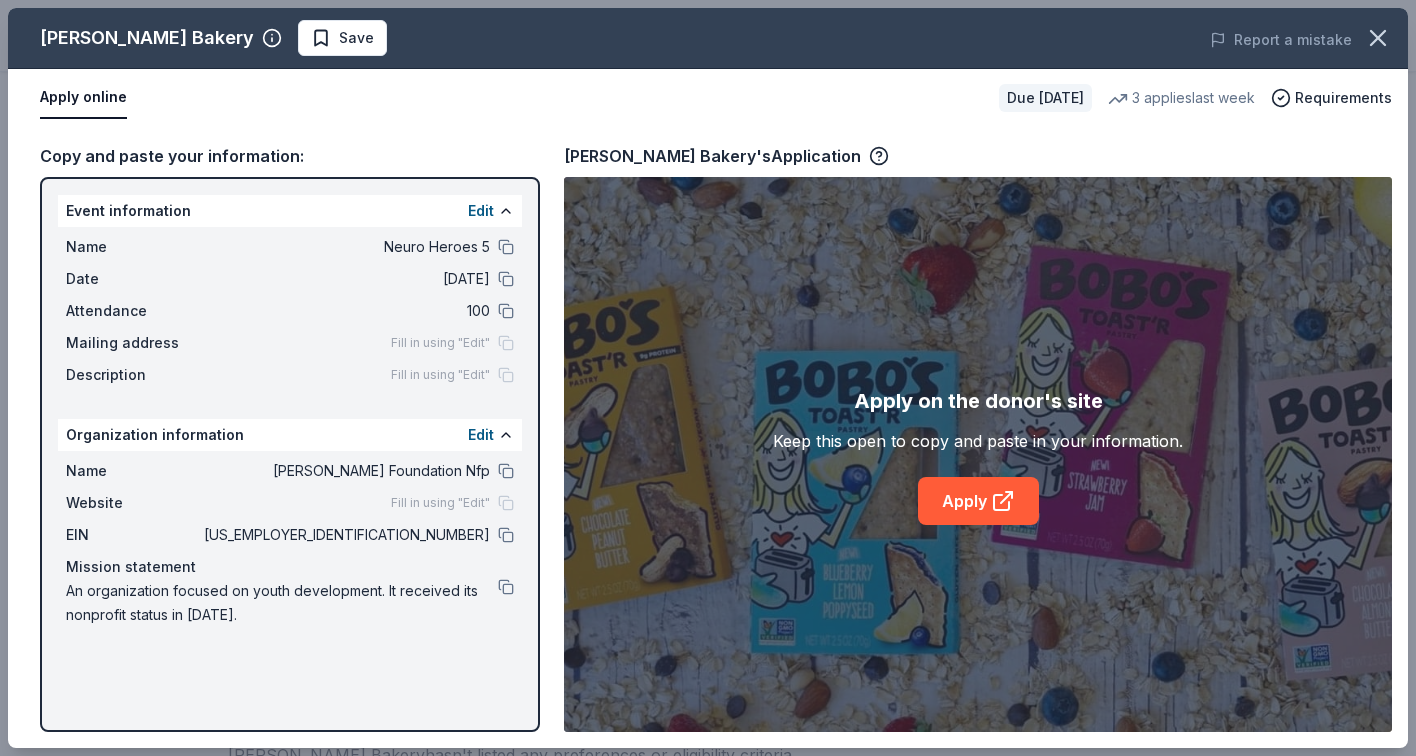 click on "Bobo's Bakery Save Report a mistake Apply online Due in 27 days 3   applies  last week Requirements Copy and paste your information: Event information Edit Name Neuro Heroes 5 Date 08/23/25 Attendance 100 Mailing address Fill in using "Edit" Description Fill in using "Edit" Organization information Edit Name Juice Hoops Foundation Nfp Website Fill in using "Edit" EIN 93-1564890 Mission statement An organization focused on youth development. It received its nonprofit status in 2023. Bobo's Bakery's  Application Apply on the donor's site Keep this open to copy and paste in your information. Apply" at bounding box center [708, 378] 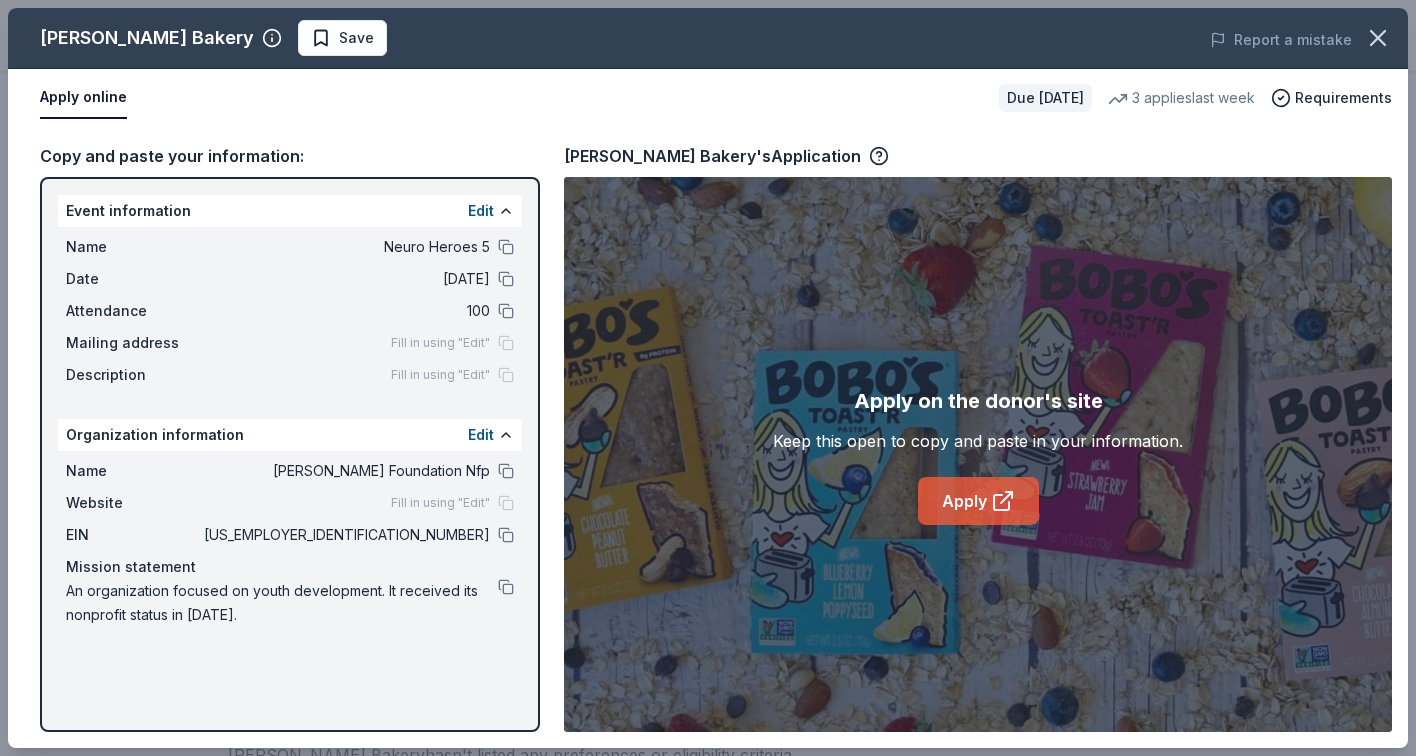 click 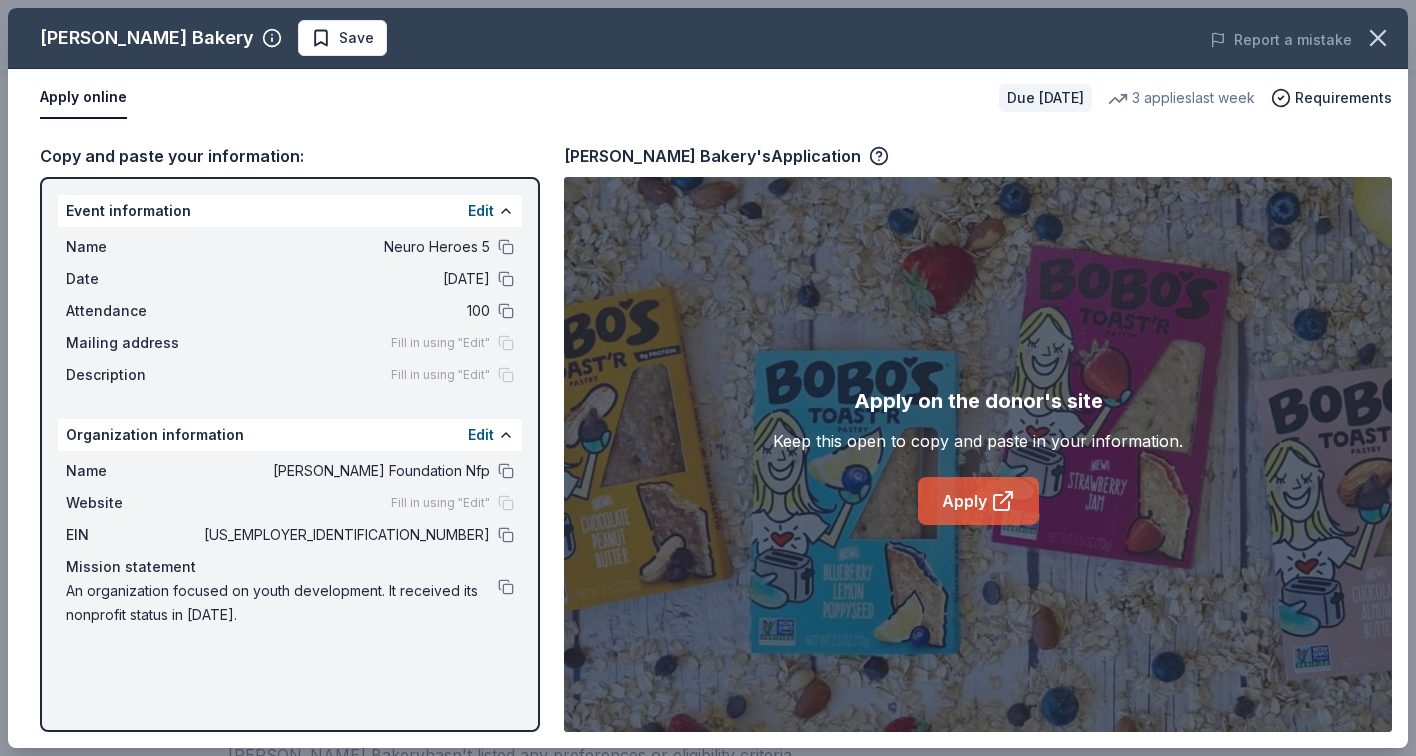 click on "Apply" at bounding box center [978, 501] 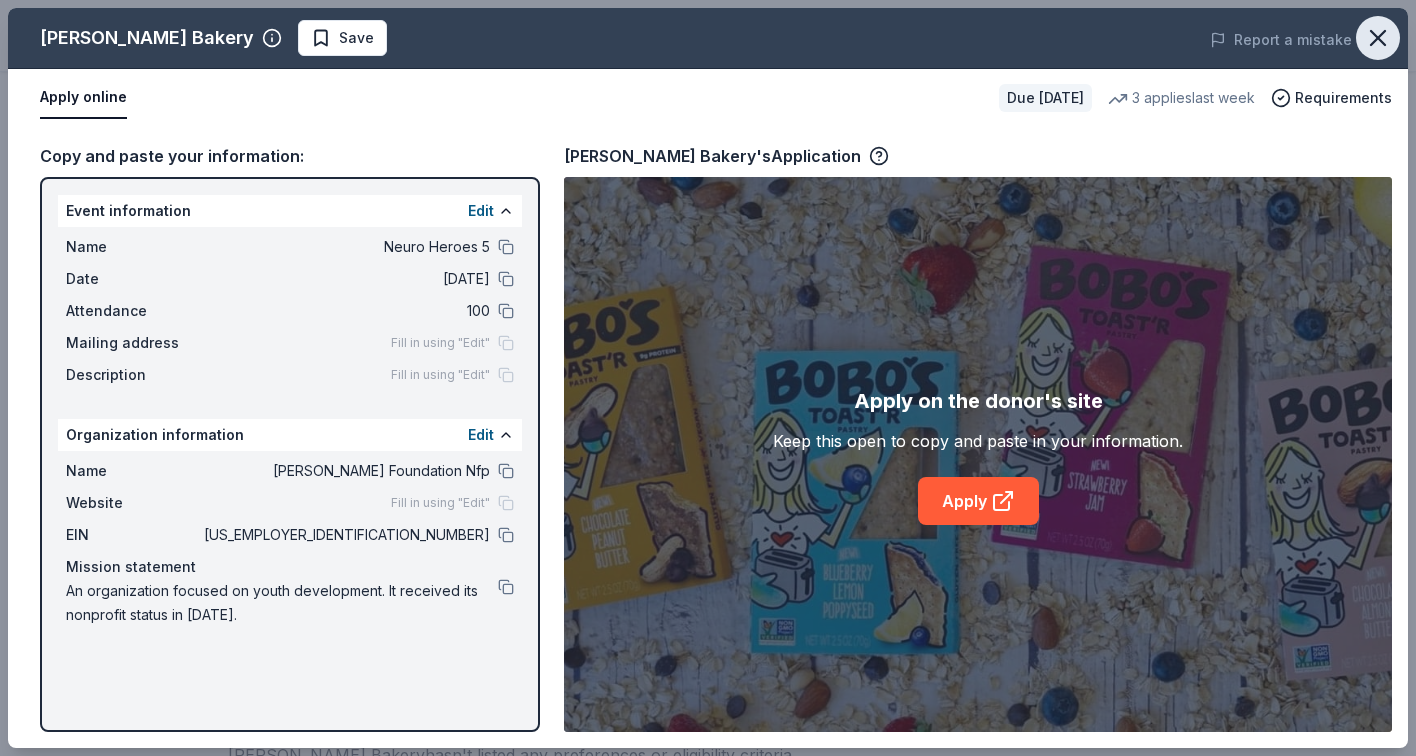 click 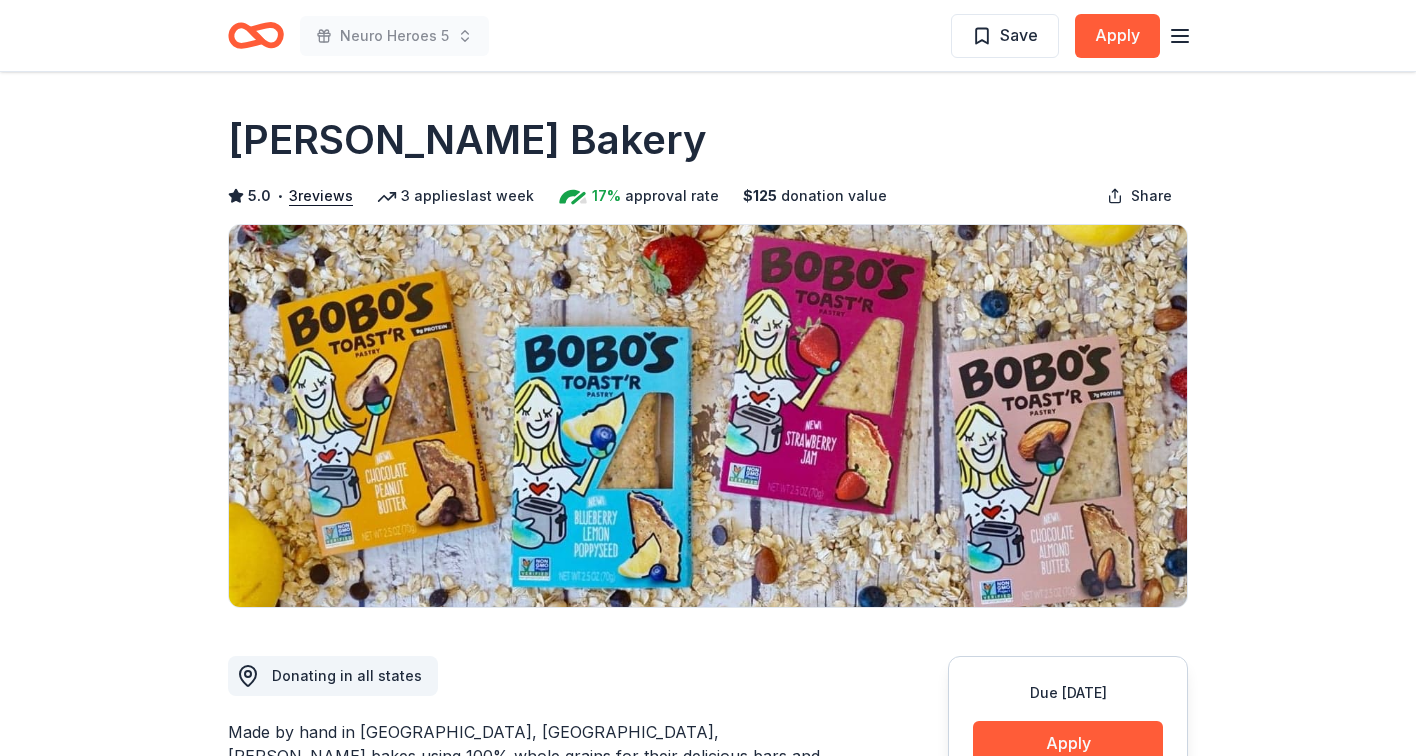 scroll, scrollTop: 0, scrollLeft: 0, axis: both 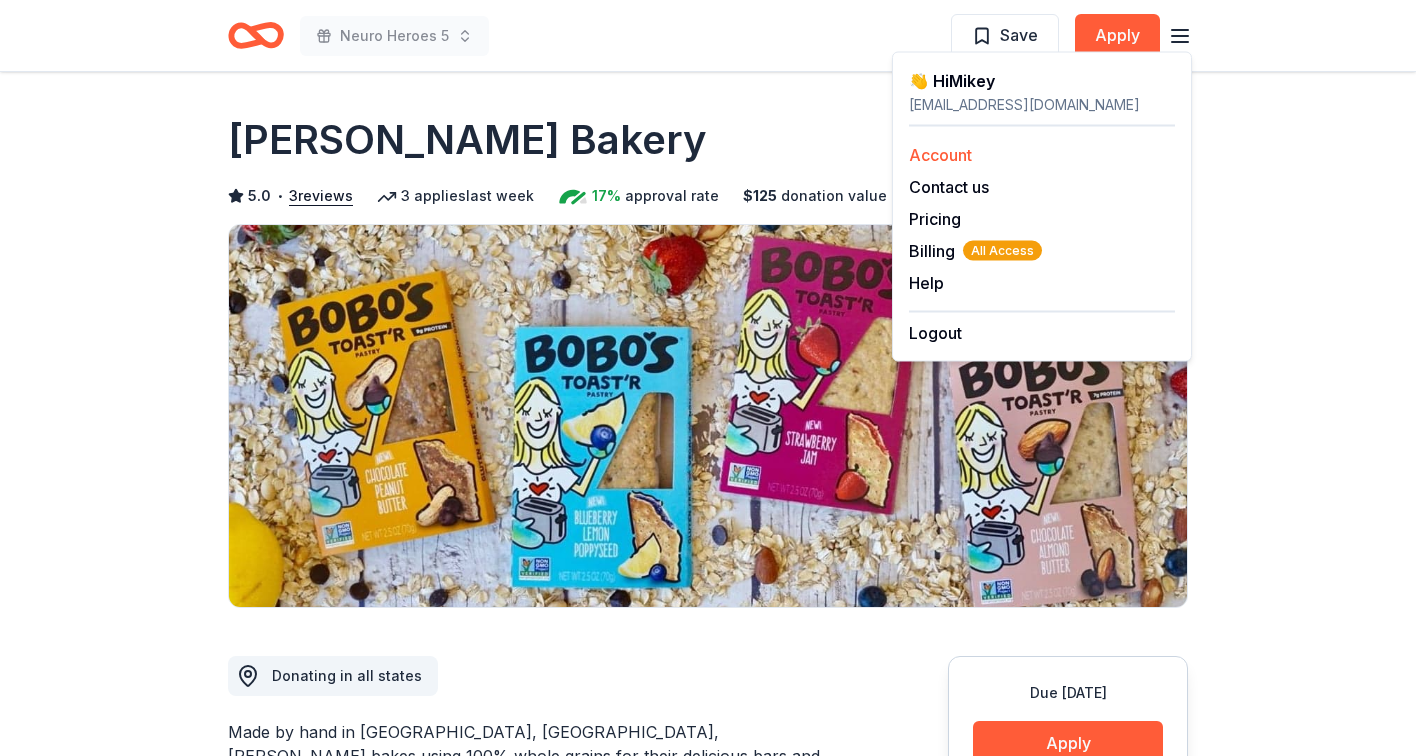 click on "Account" at bounding box center (940, 155) 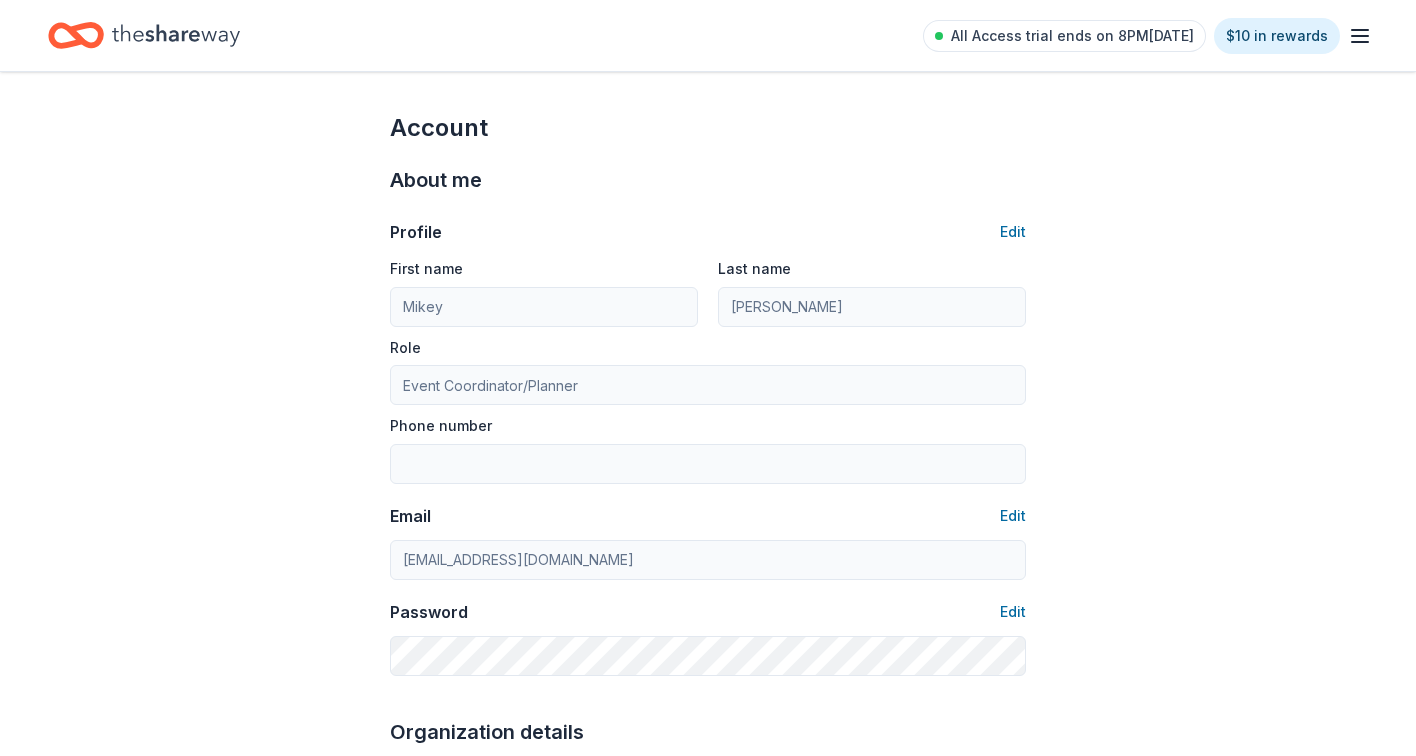 click 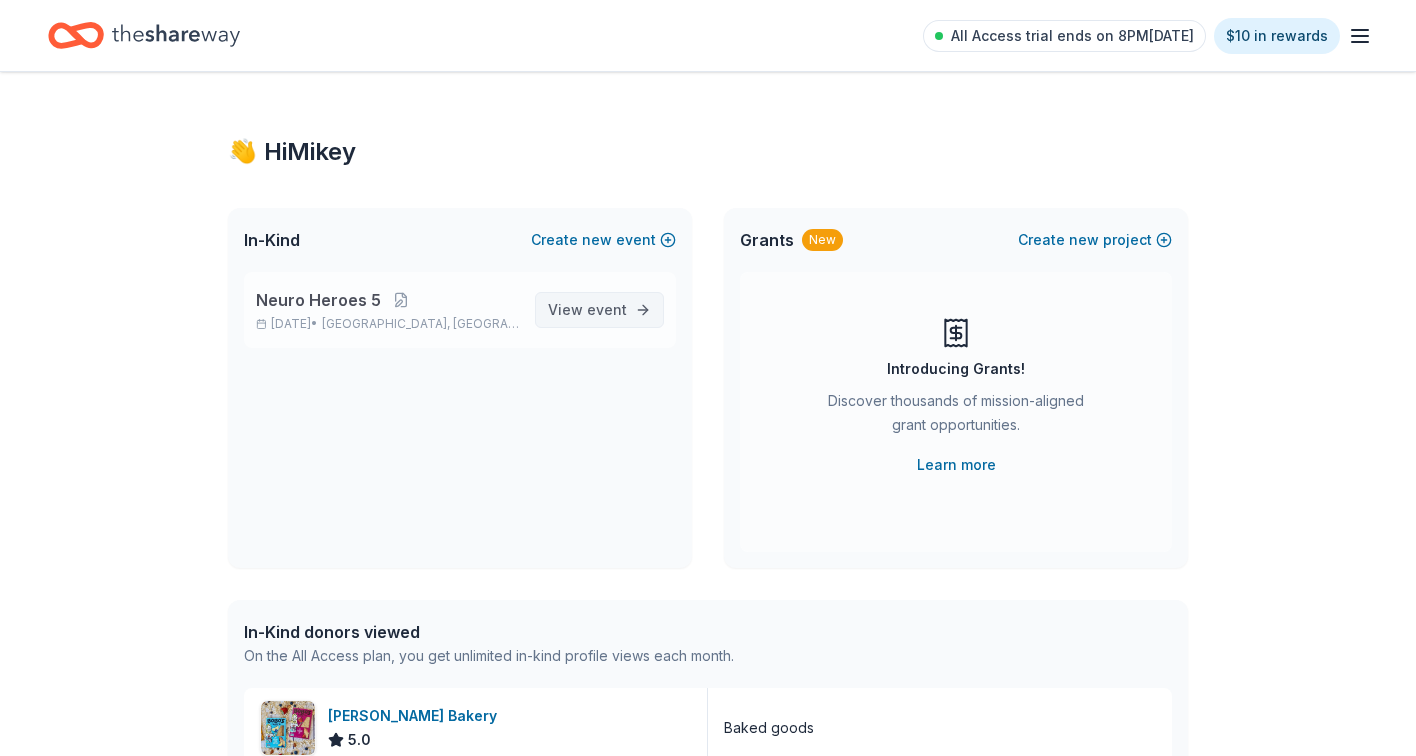 click on "View   event" at bounding box center (587, 310) 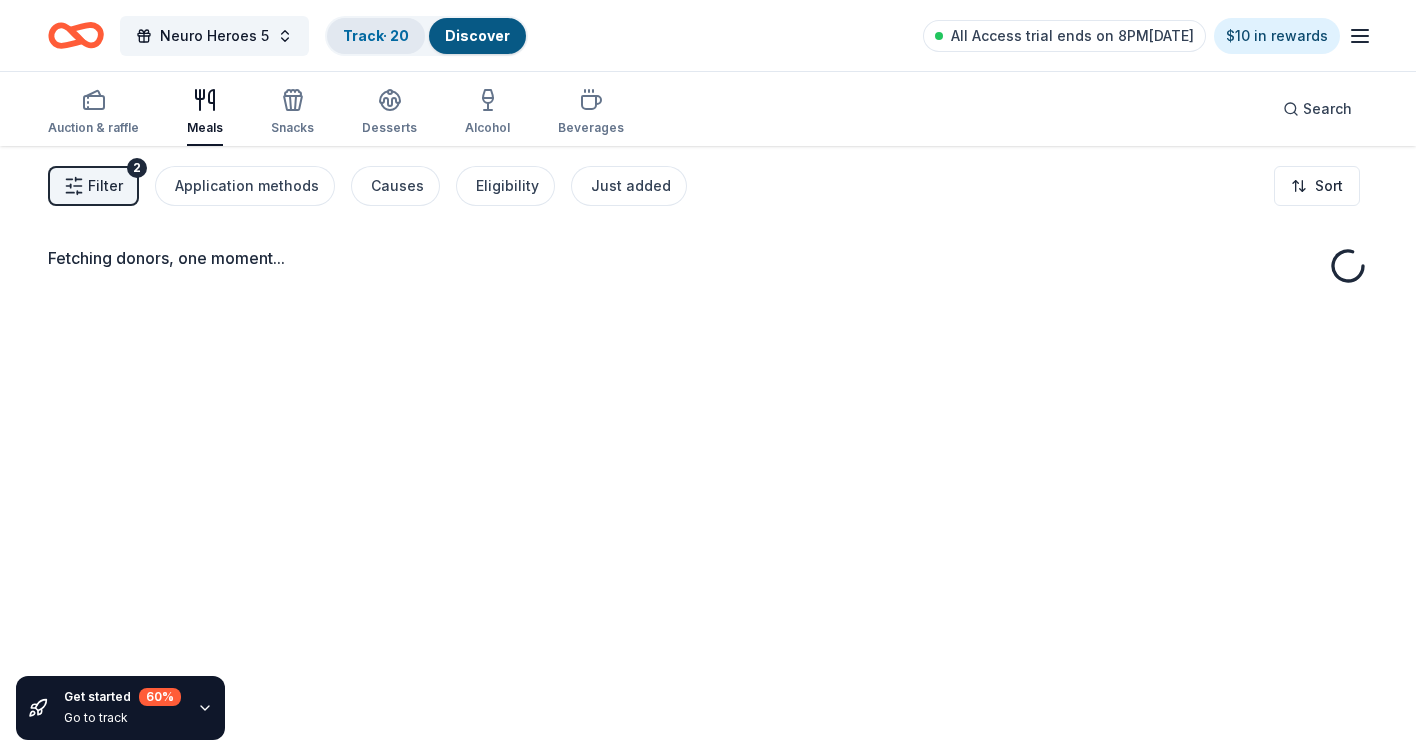 click on "Track  · 20" at bounding box center (376, 35) 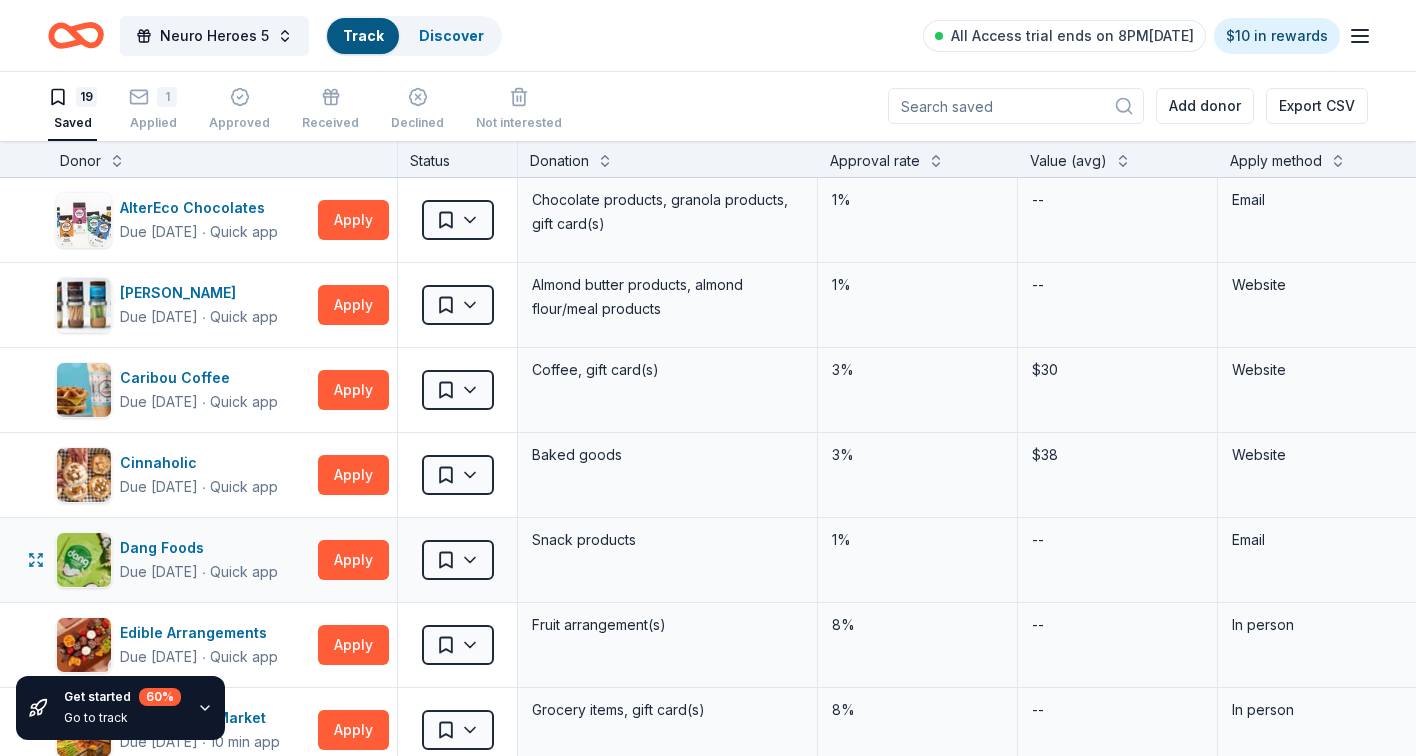scroll, scrollTop: 1, scrollLeft: 0, axis: vertical 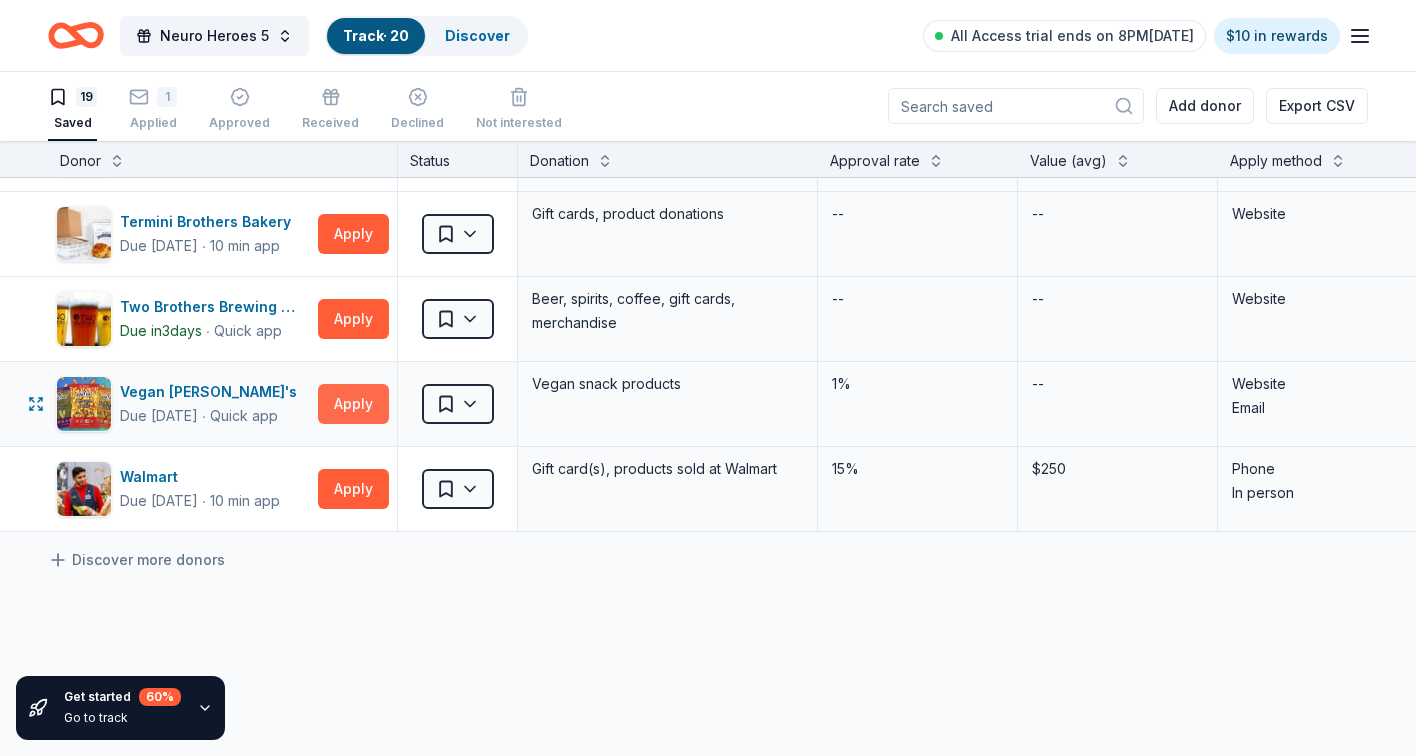 click on "Apply" at bounding box center (353, 404) 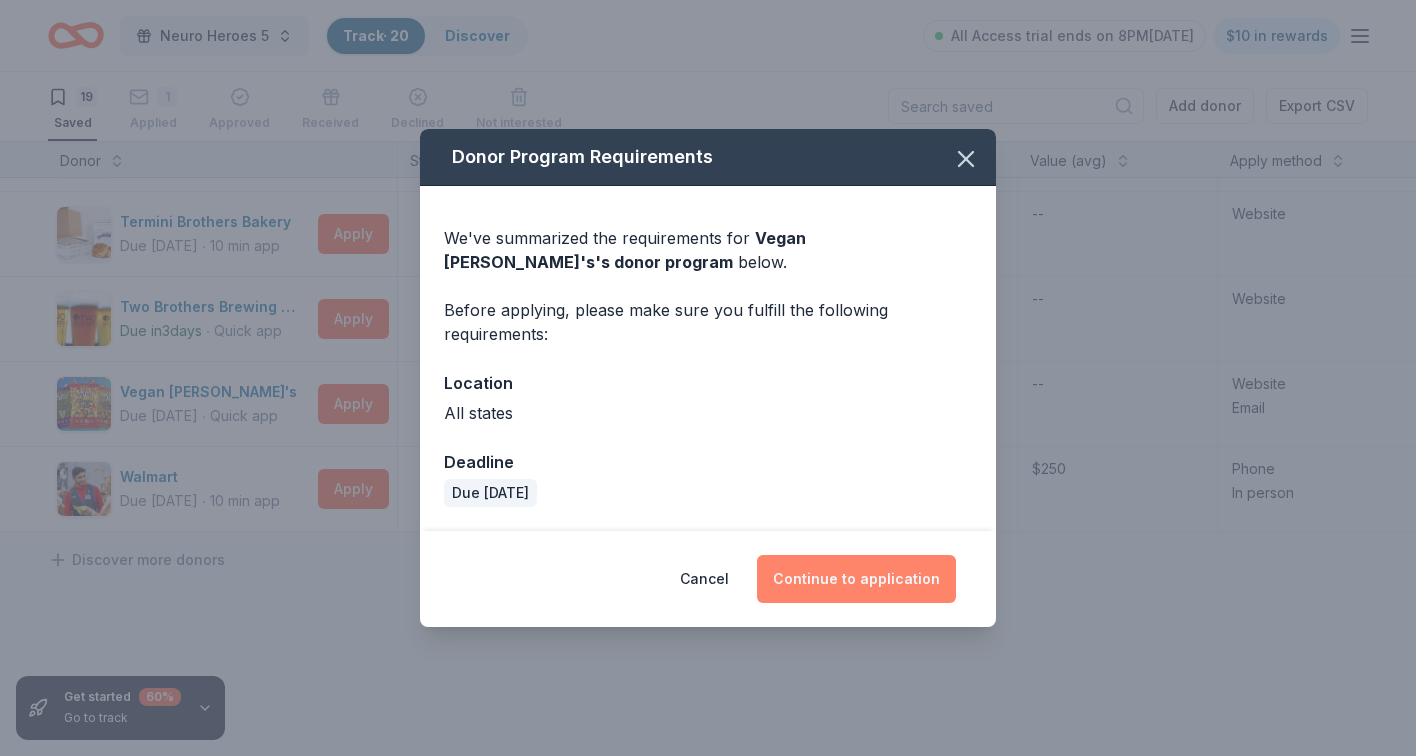 click on "Continue to application" at bounding box center (856, 579) 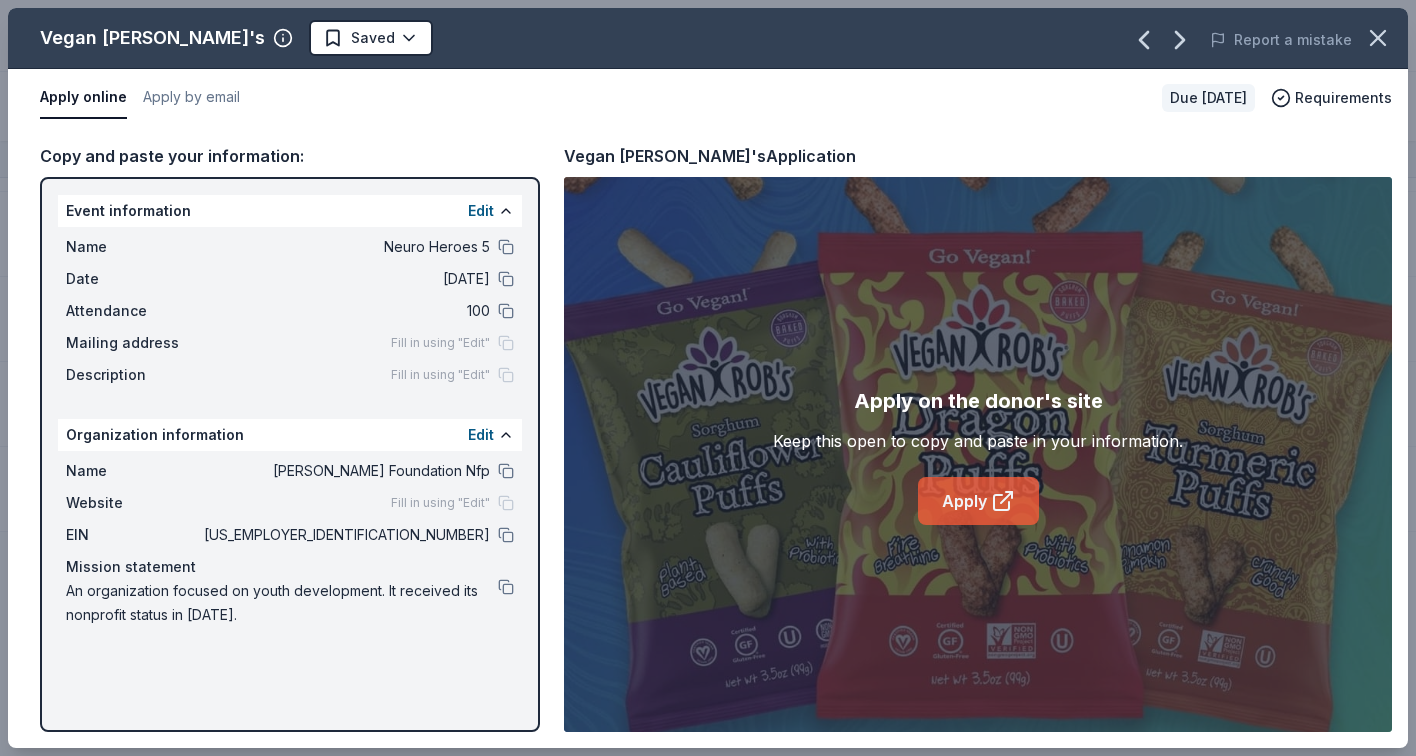 click 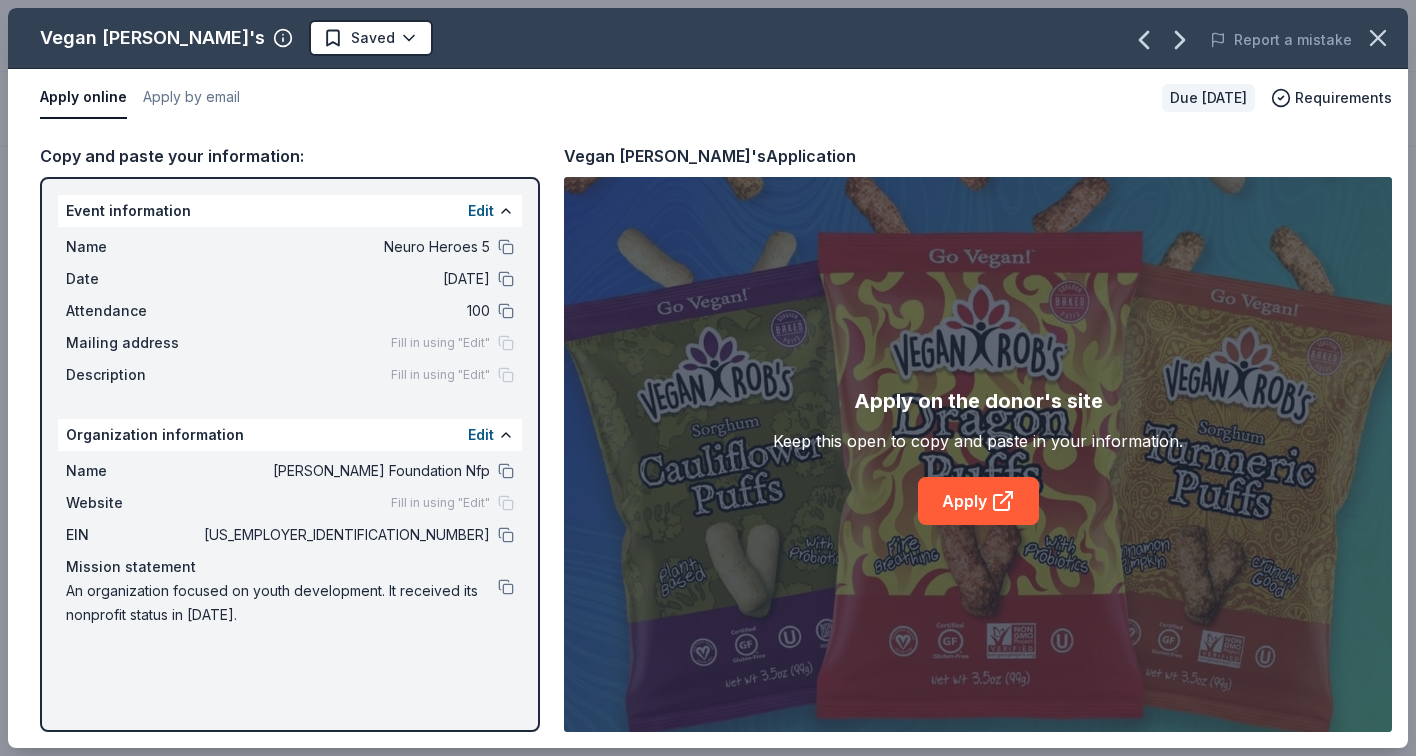 scroll, scrollTop: 0, scrollLeft: 0, axis: both 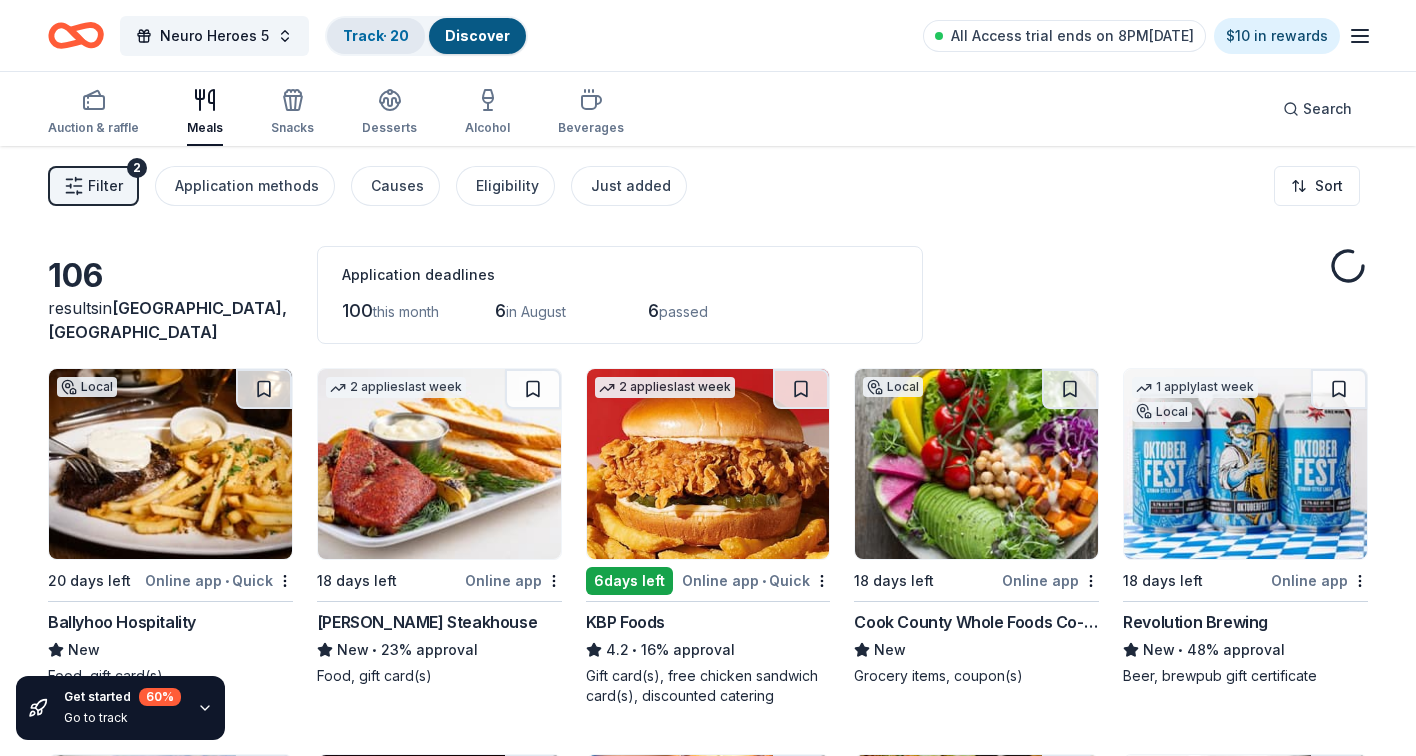 click on "Track  · 20" at bounding box center (376, 35) 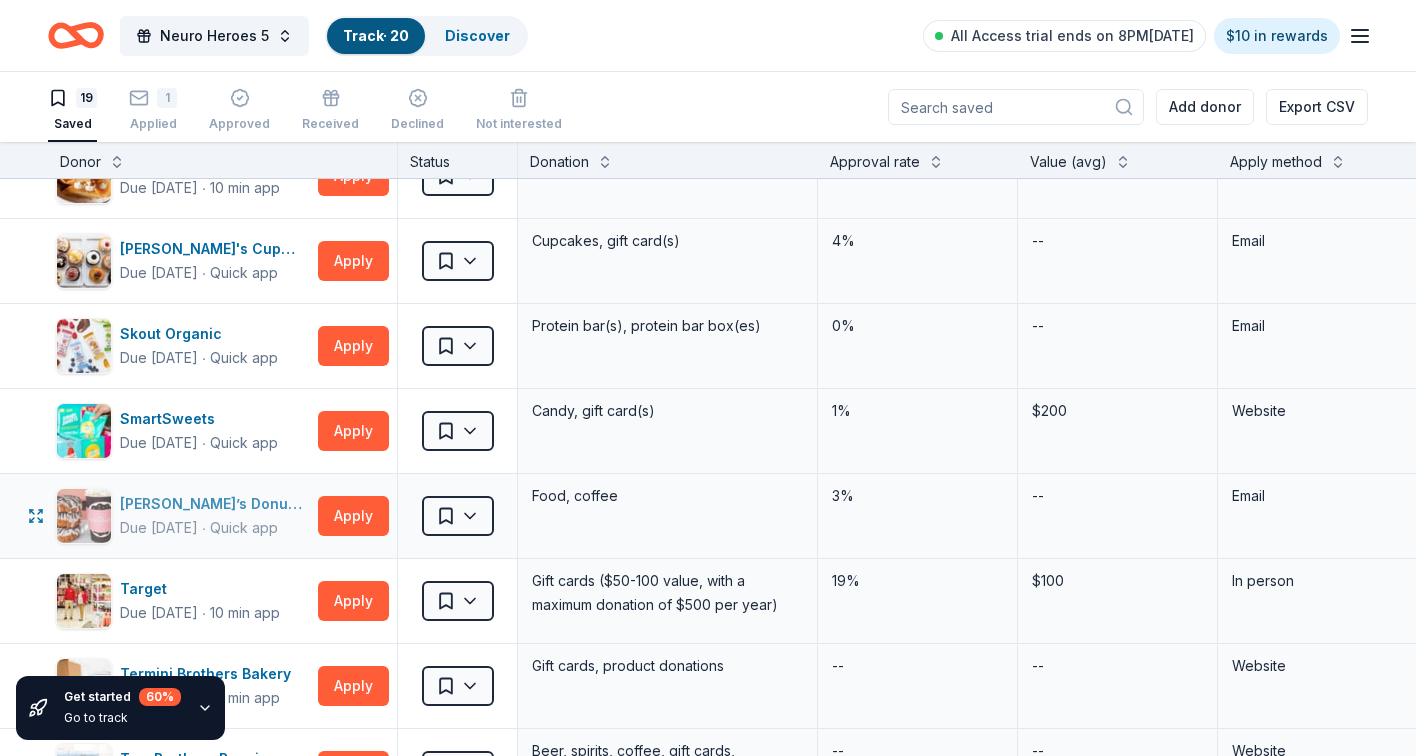 scroll, scrollTop: 780, scrollLeft: 0, axis: vertical 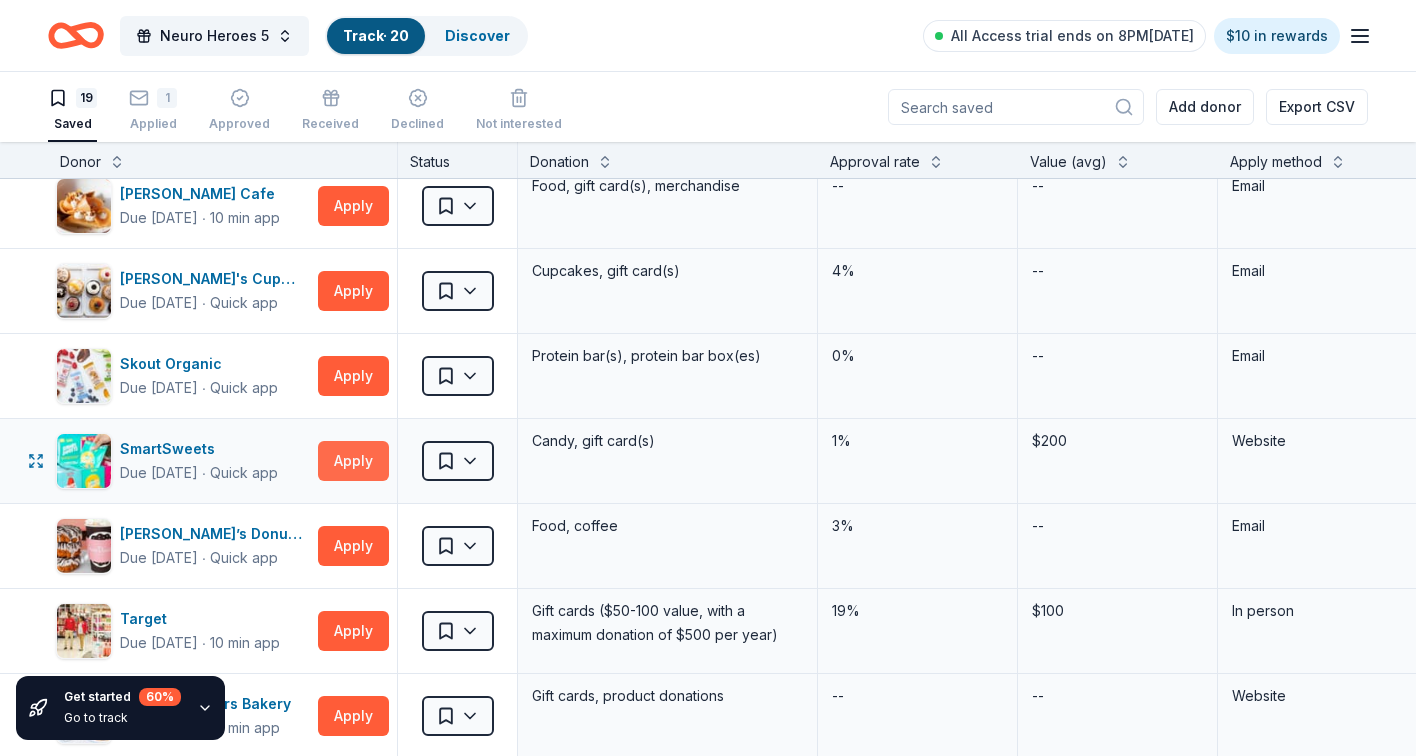 click on "Apply" at bounding box center [353, 461] 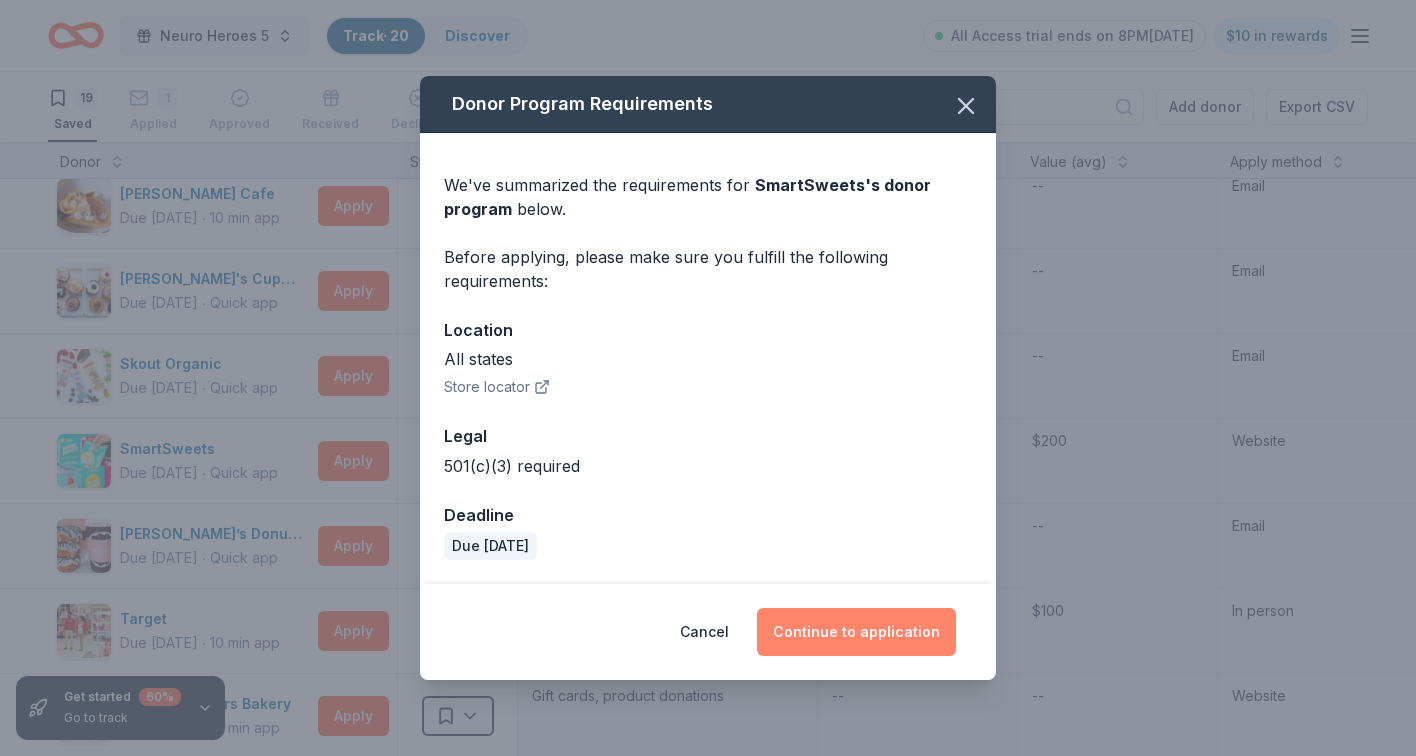 click on "Continue to application" at bounding box center [856, 632] 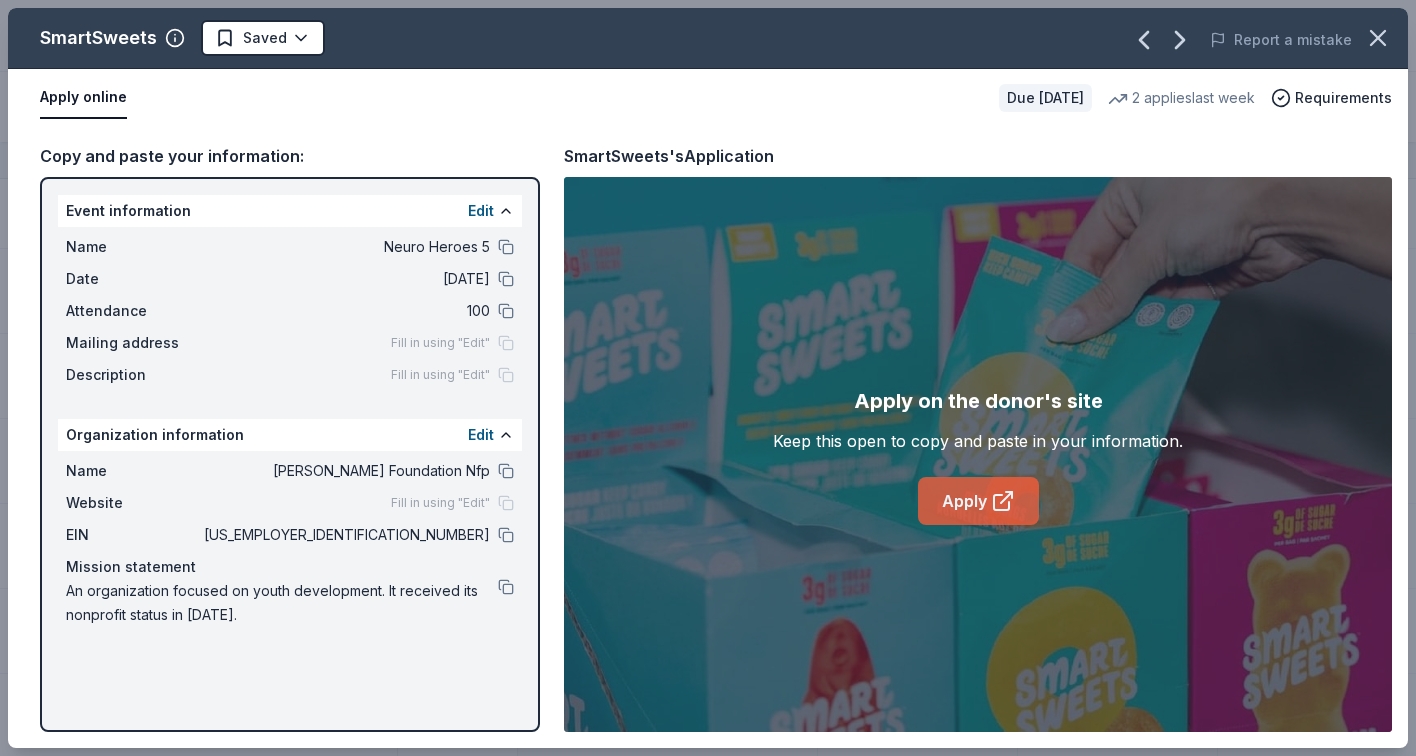 click on "Apply" at bounding box center [978, 501] 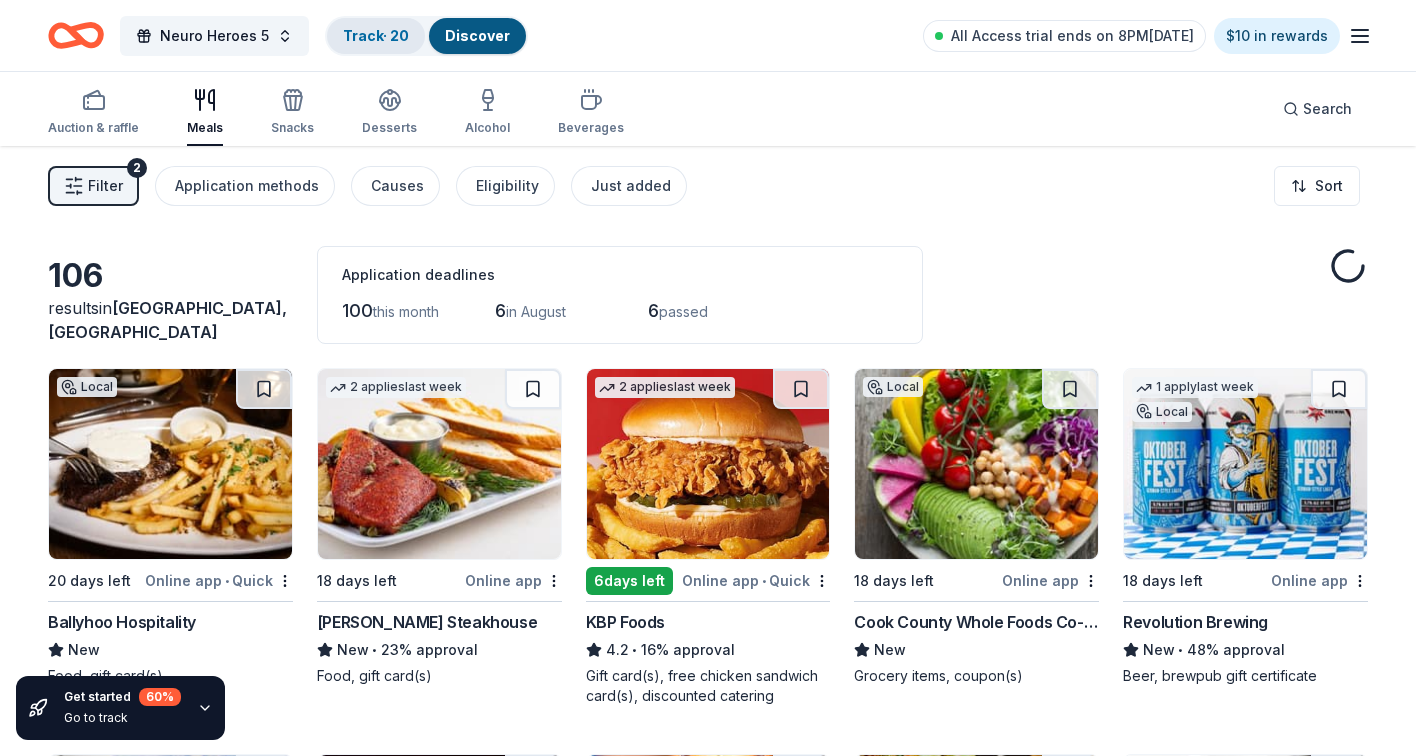 click on "Track  · 20" at bounding box center [376, 35] 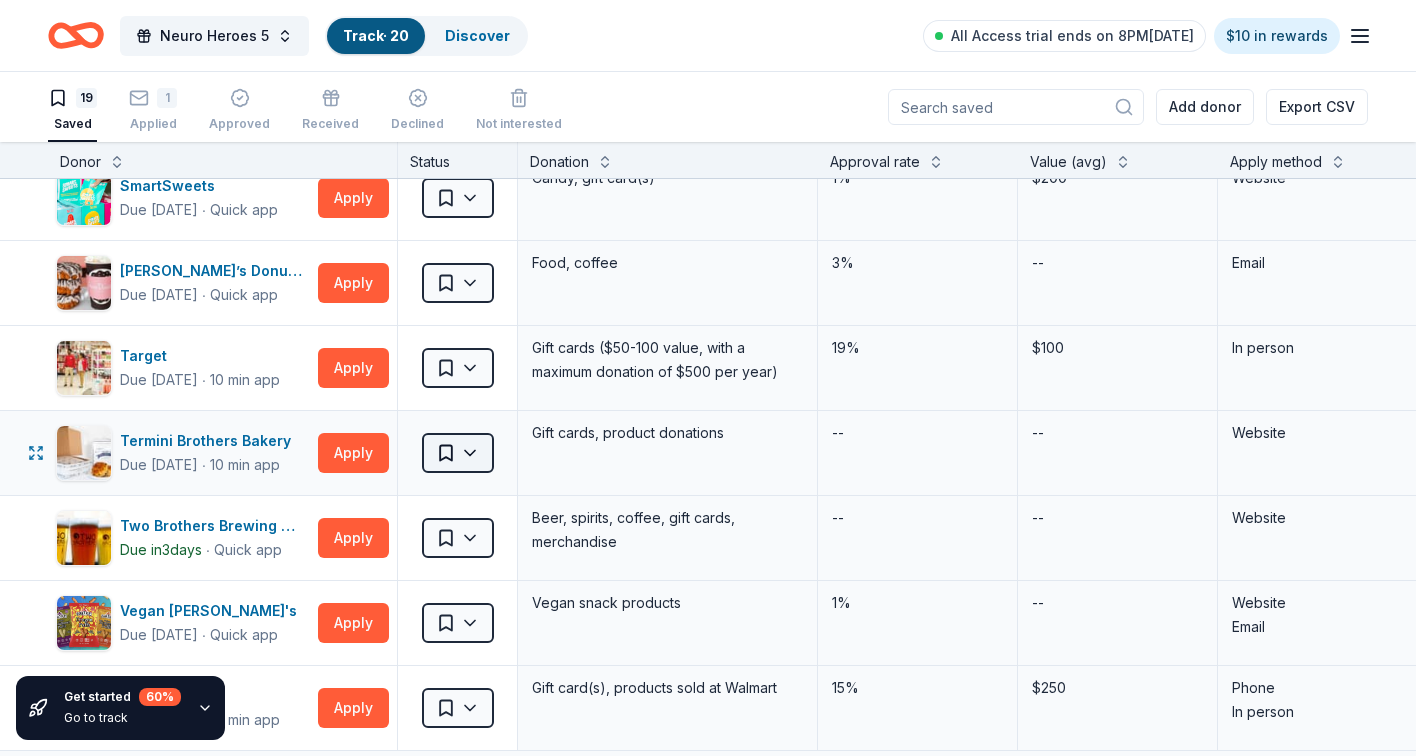 scroll, scrollTop: 928, scrollLeft: 0, axis: vertical 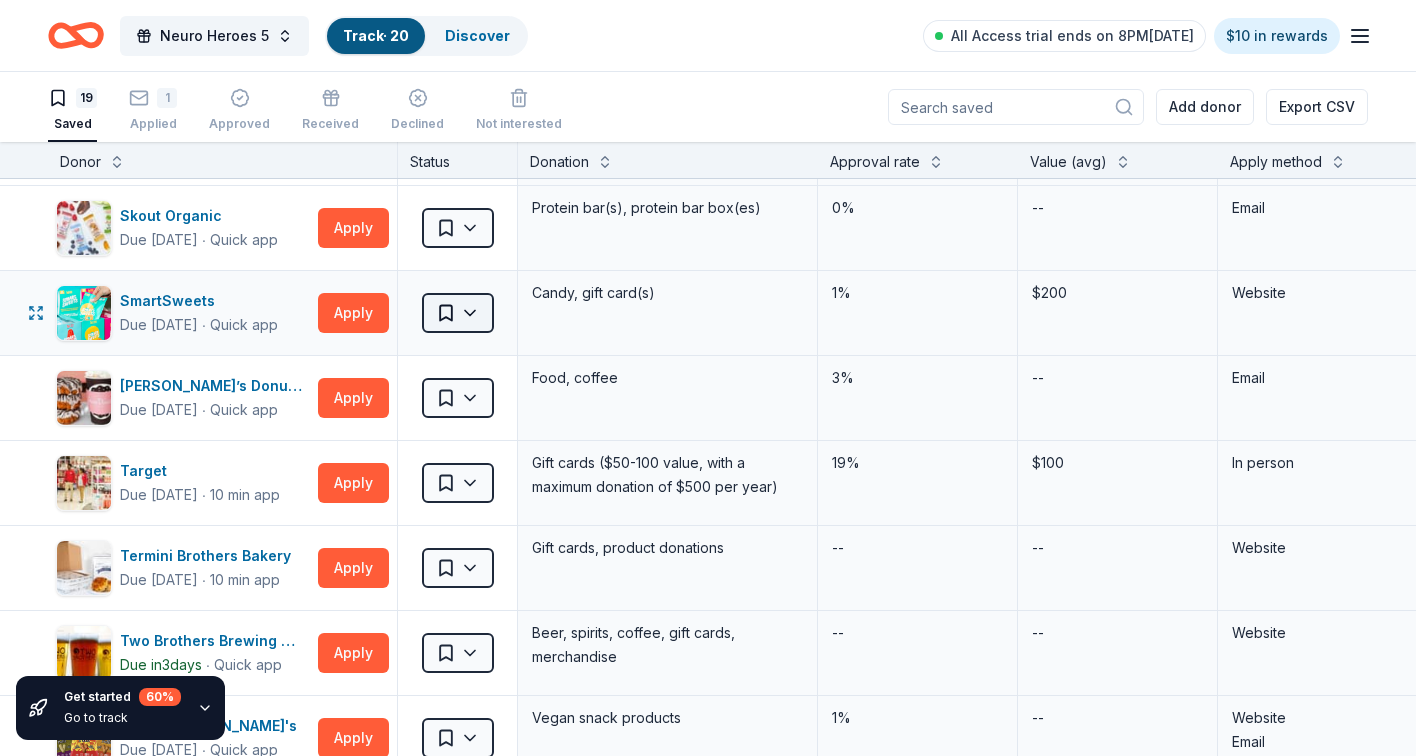 click on "5% Neuro Heroes 5 Track  · 20 Discover All Access trial ends on 8PM, 7/13 $10 in rewards 19 Saved 1 Applied Approved Received Declined Not interested Add donor Export CSV Get started 60 % Go to track Donor Status Donation Approval rate Value (avg) Apply method Assignee Notes AlterEco Chocolates Due in 18 days ∙ Quick app Apply Saved Chocolate products, granola products, gift card(s) 1% -- Email Barney Butter Due in 18 days ∙ Quick app Apply Saved Almond butter products, almond flour/meal products 1% -- Website Caribou Coffee Due in 18 days ∙ Quick app Apply Saved Coffee, gift card(s) 3% $30 Website Cinnaholic Due in 18 days ∙ Quick app Apply Saved Baked goods 3% $38 Website Dang Foods Due in 18 days ∙ Quick app Apply Saved Snack products 1% -- Email Edible Arrangements Due in 18 days ∙ Quick app Apply Saved Fruit arrangement(s) 8% -- In person Fresh Thyme Market Due in 18 days ∙ 10 min app Apply Saved Grocery items, gift card(s) 8% -- In person GoGo Squeez Due in 18 days ∙ Quick app Apply 1%" at bounding box center (708, 378) 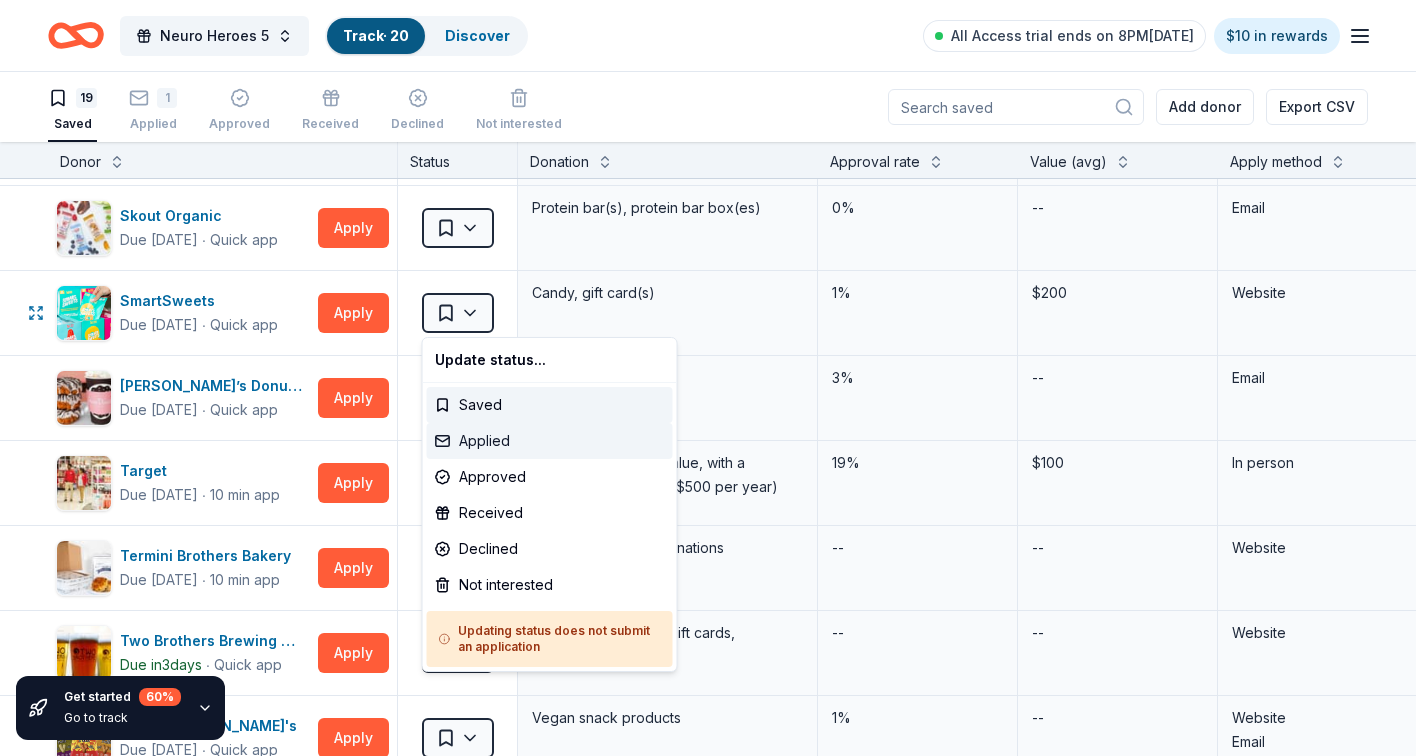 click on "Applied" at bounding box center [550, 441] 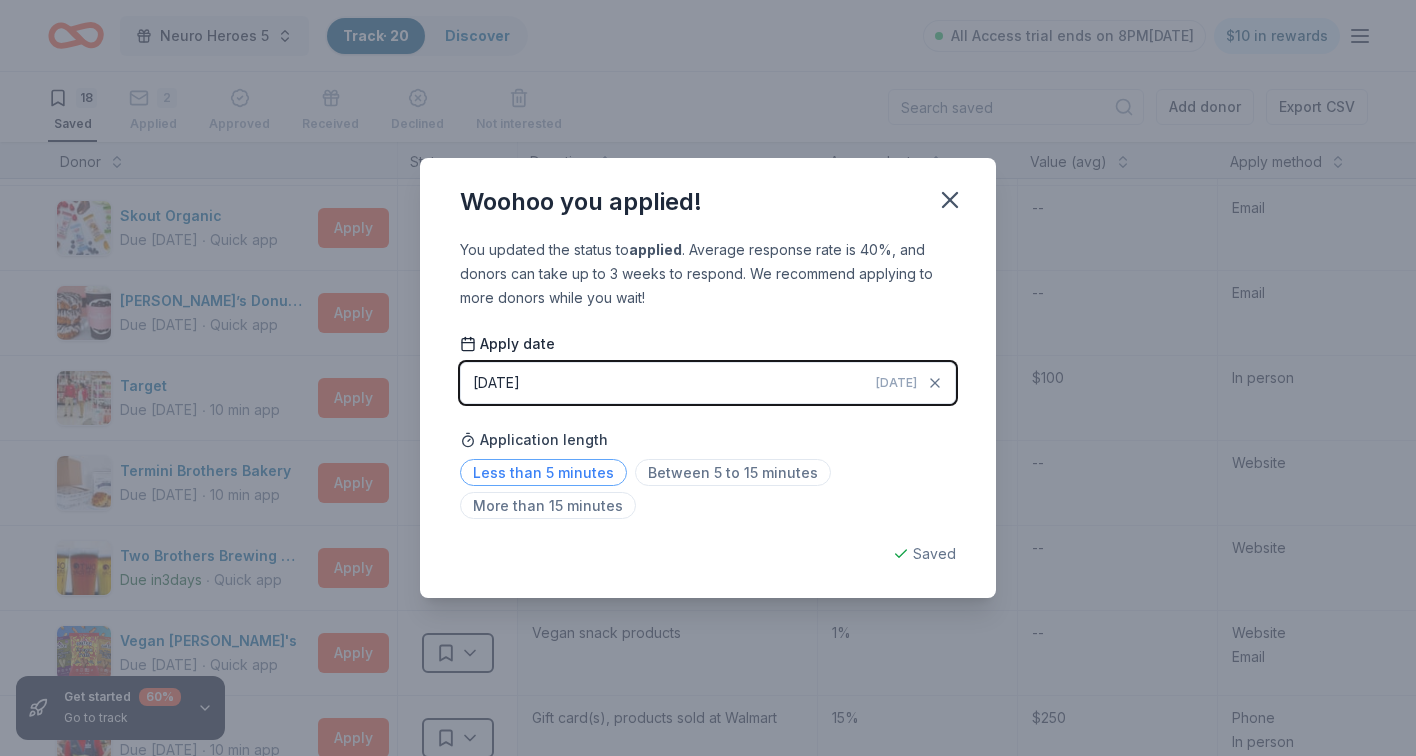 click on "Less than 5 minutes" at bounding box center (543, 472) 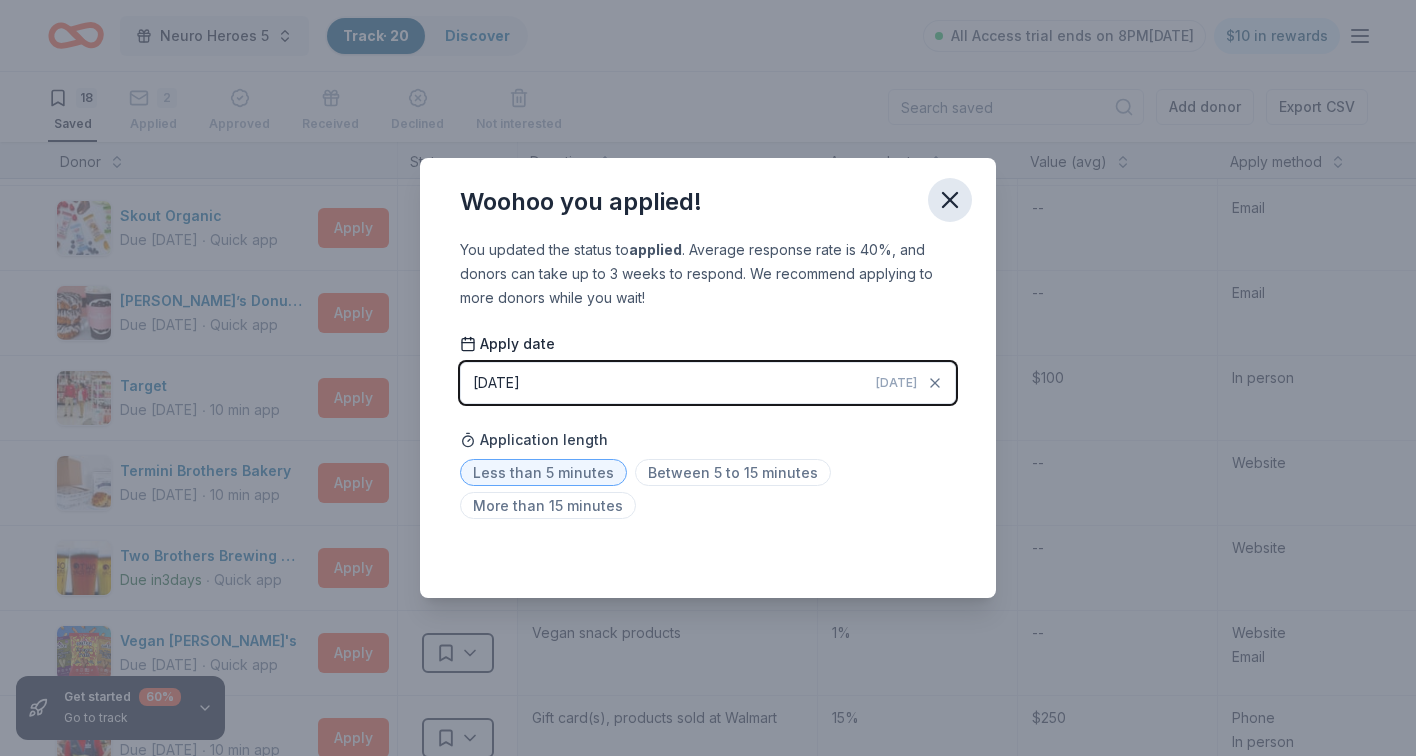 click 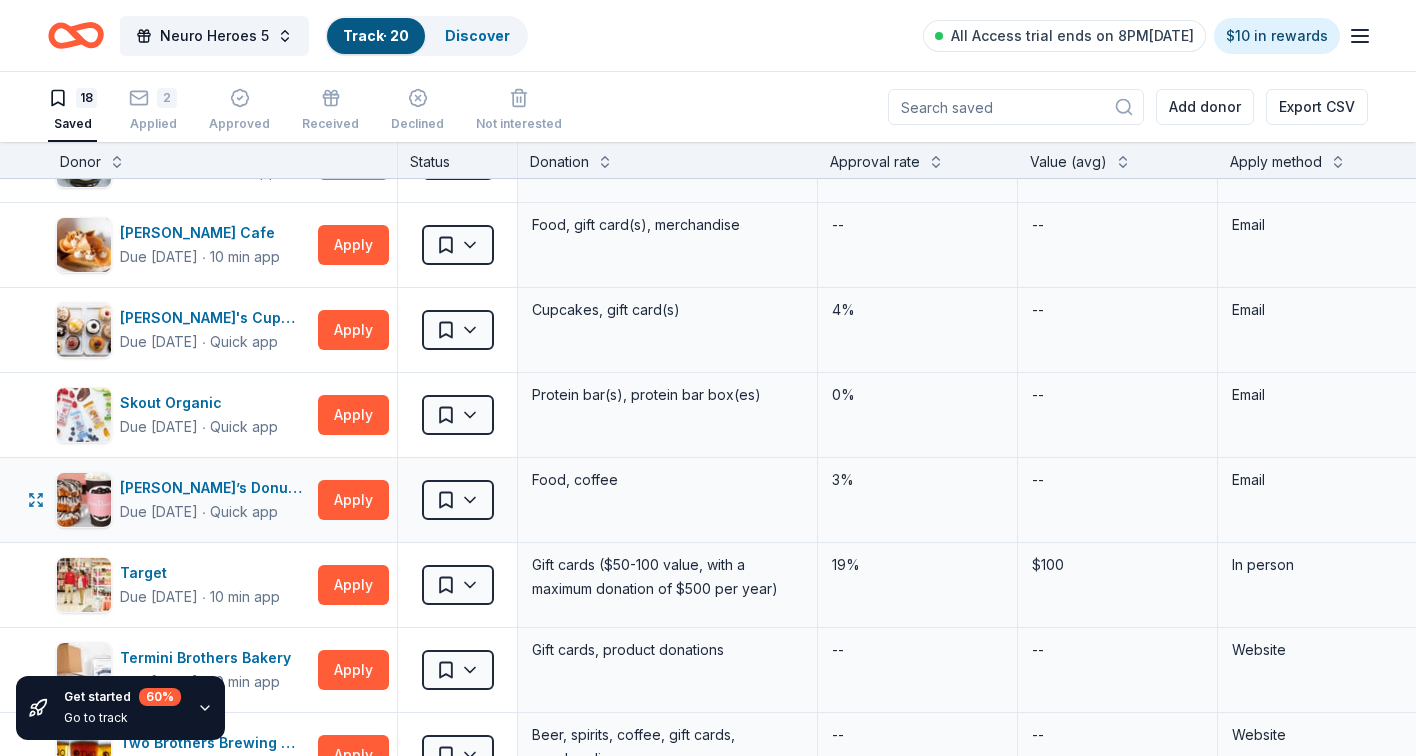 scroll, scrollTop: 731, scrollLeft: 0, axis: vertical 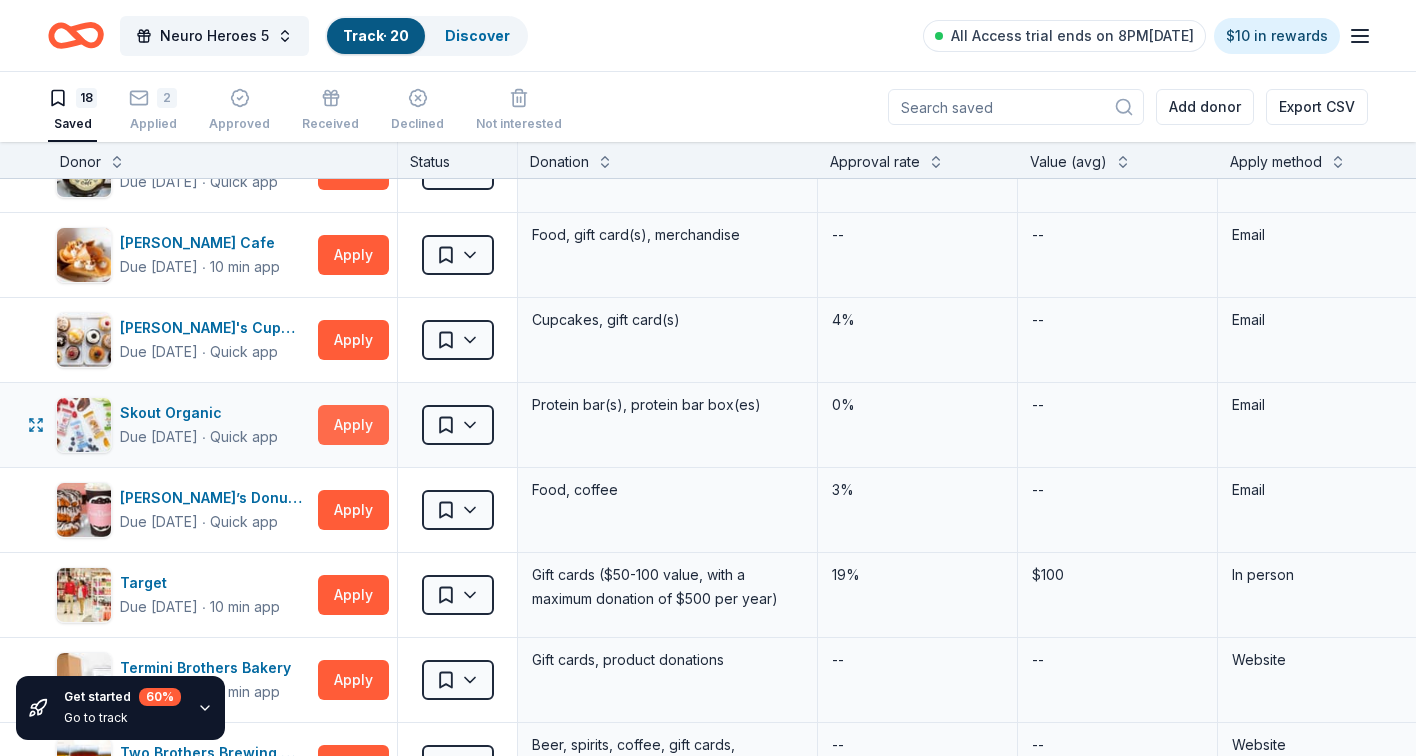 click on "Apply" at bounding box center (353, 425) 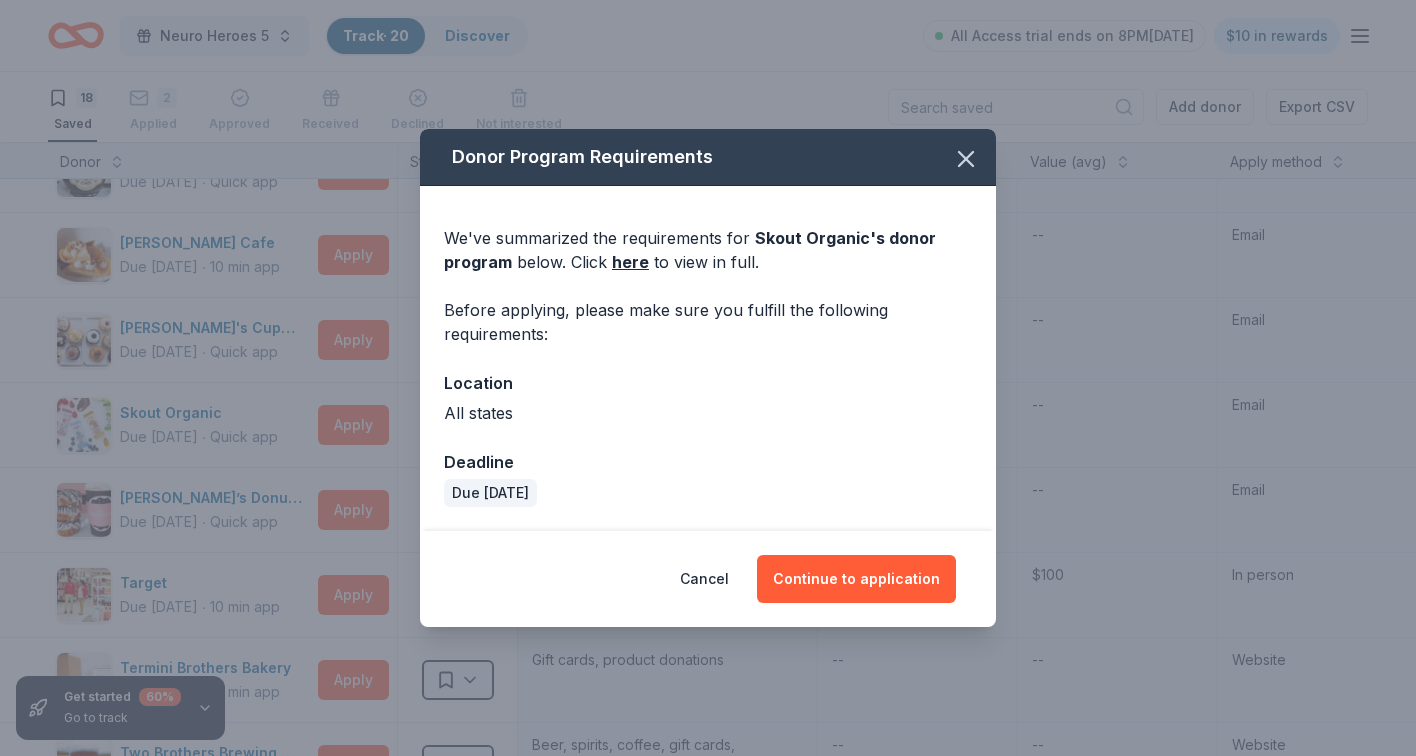 click on "Cancel Continue to application" at bounding box center [708, 579] 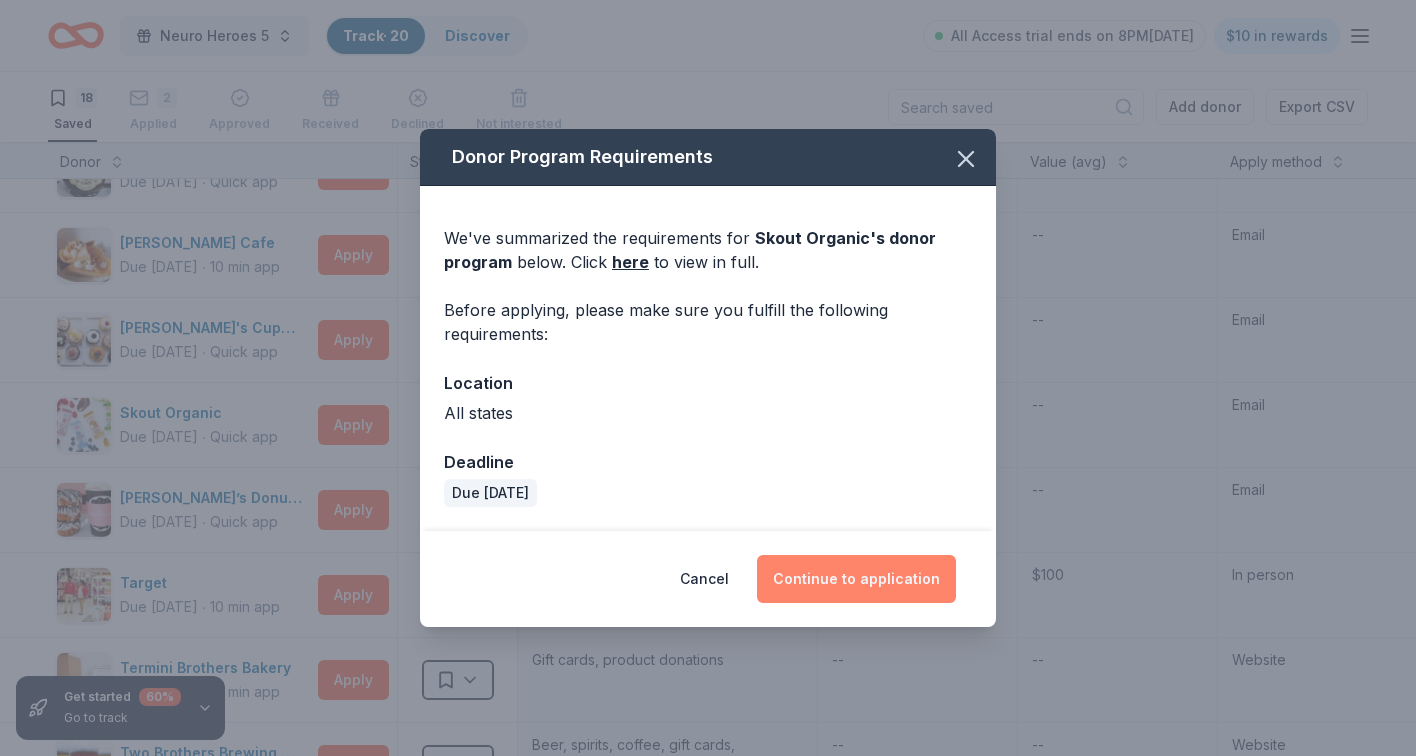 click on "Continue to application" at bounding box center (856, 579) 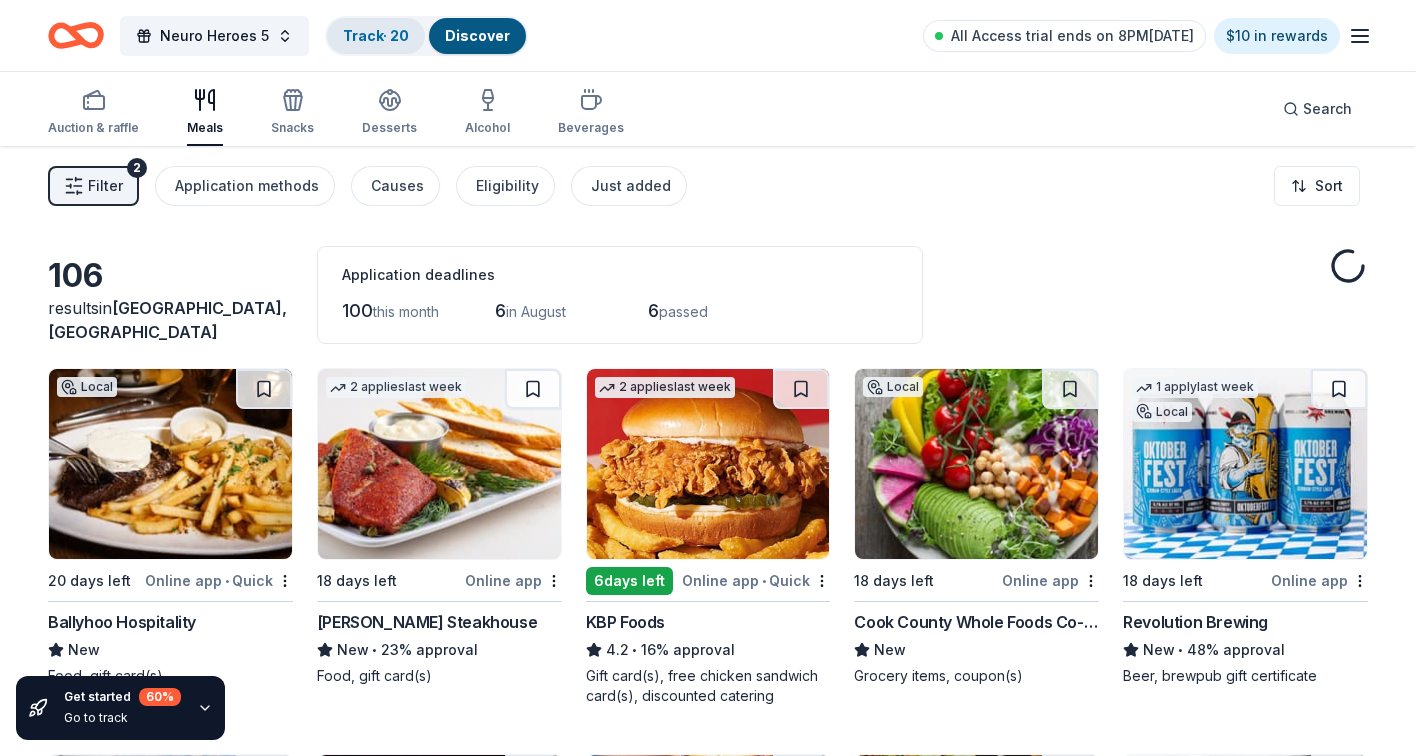 click on "Track  · 20" at bounding box center (376, 35) 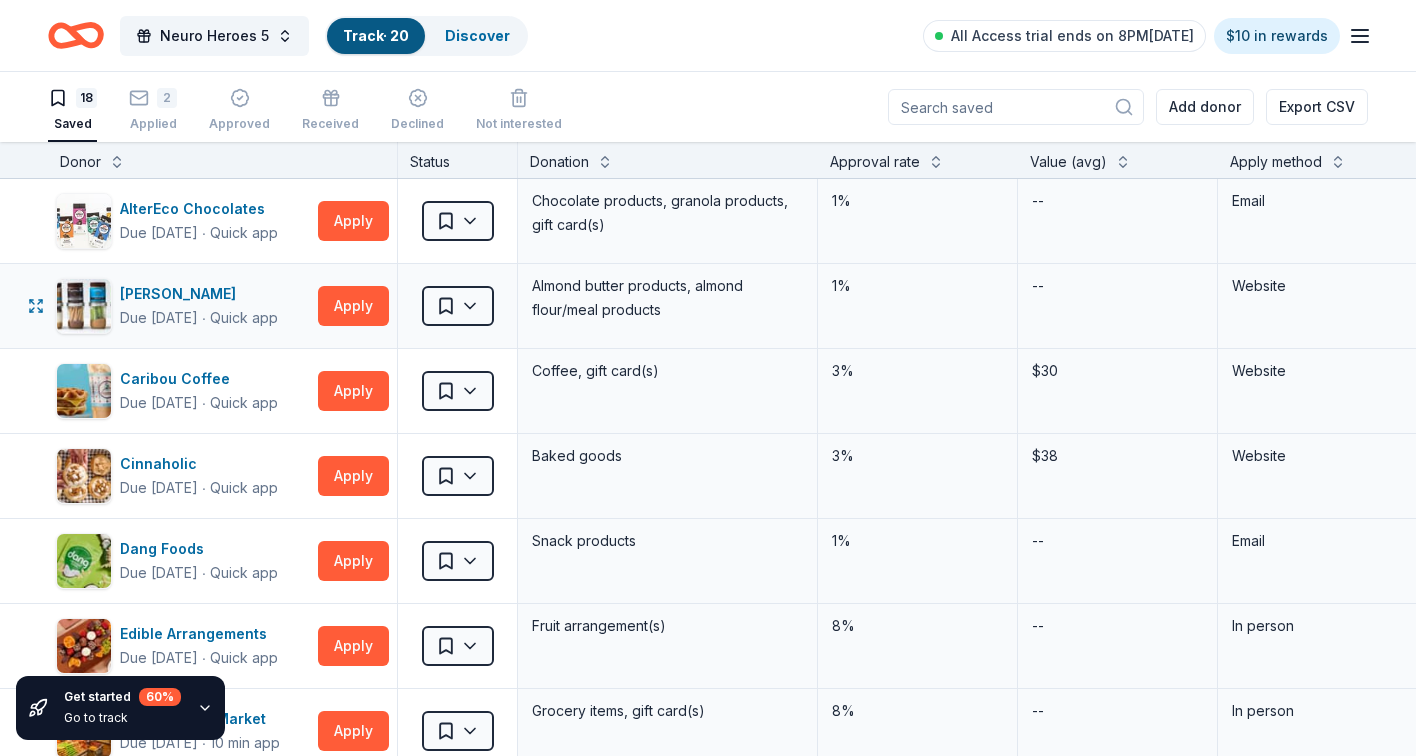 scroll, scrollTop: -2, scrollLeft: 0, axis: vertical 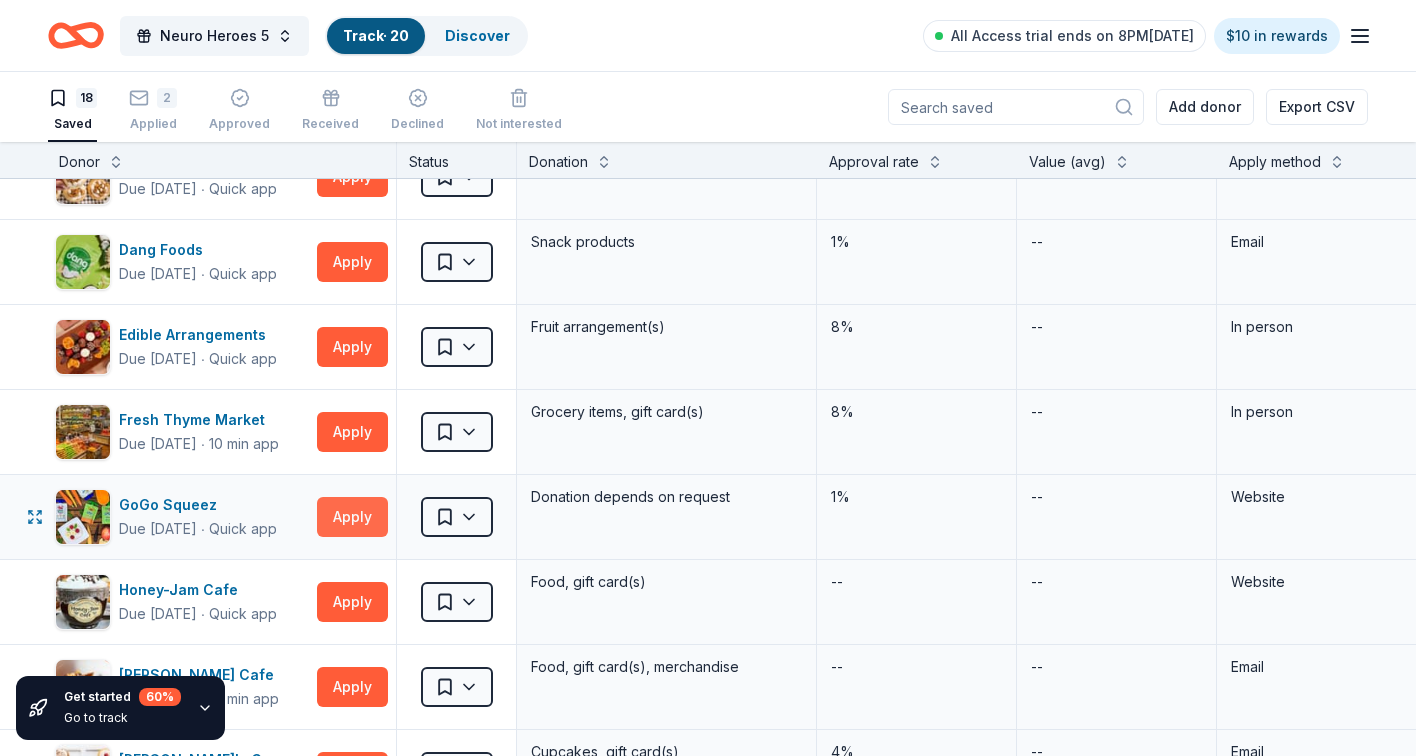 click on "Apply" at bounding box center (352, 517) 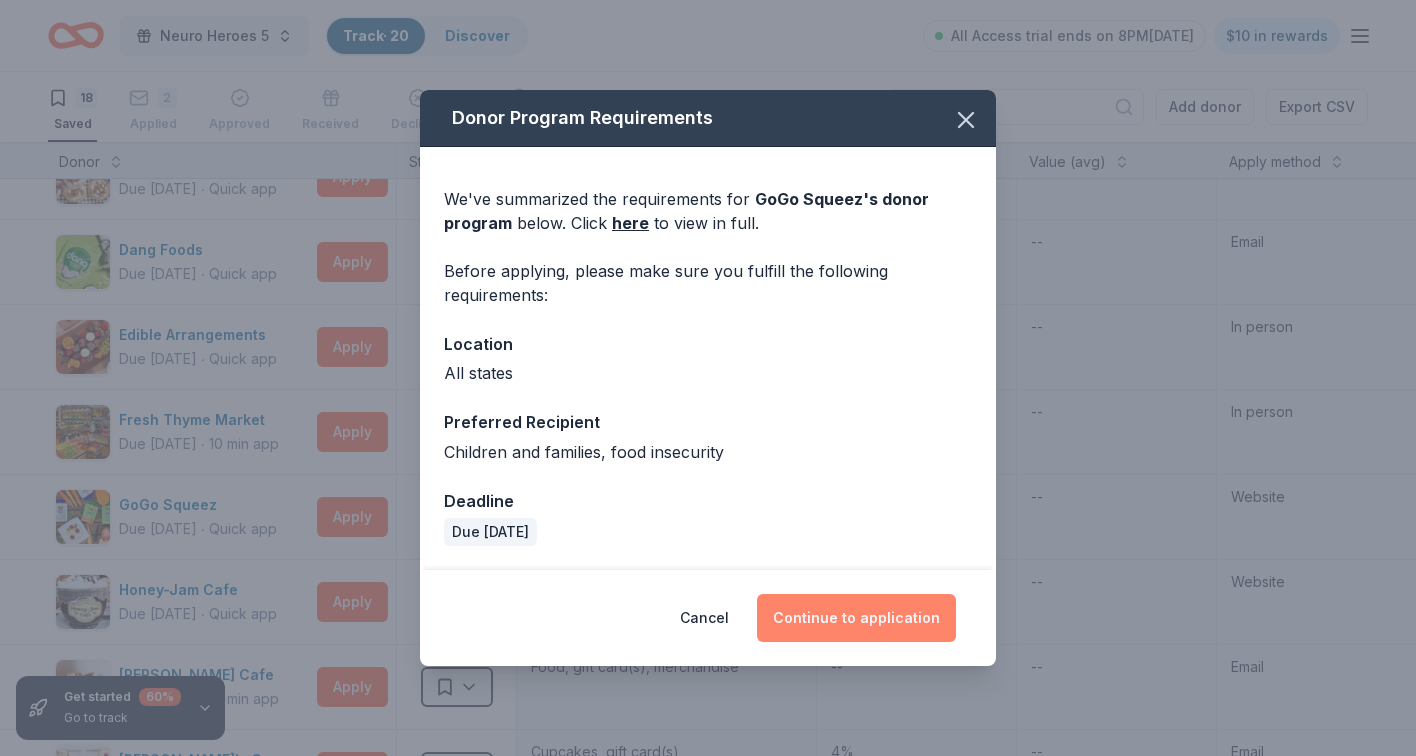 click on "Continue to application" at bounding box center (856, 618) 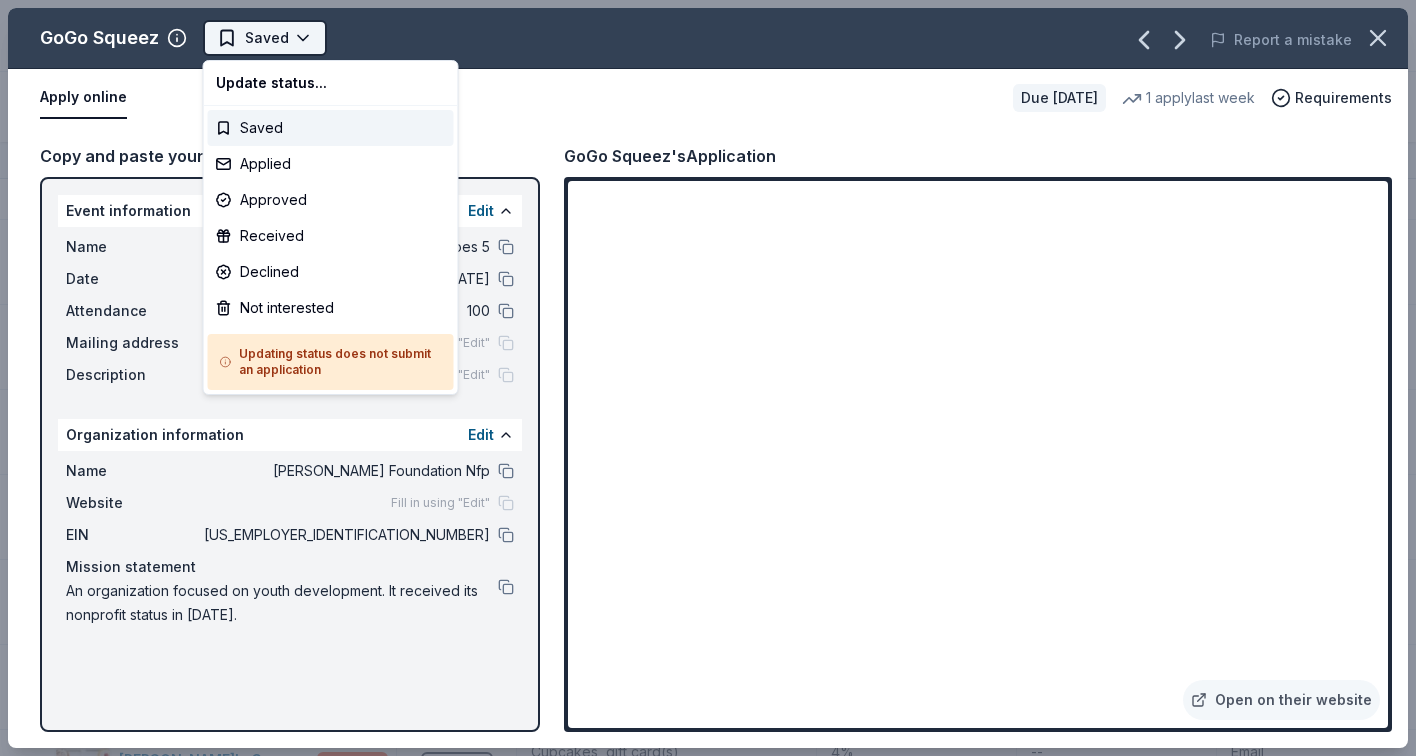 click on "5% Neuro Heroes 5 Track  · 20 Discover All Access trial ends on 8PM, 7/13 $10 in rewards 18 Saved 2 Applied Approved Received Declined Not interested Add donor Export CSV Get started 60 % Go to track Donor Status Donation Approval rate Value (avg) Apply method Assignee Notes AlterEco Chocolates Due in 18 days ∙ Quick app Apply Saved Chocolate products, granola products, gift card(s) 1% -- Email Barney Butter Due in 18 days ∙ Quick app Apply Saved Almond butter products, almond flour/meal products 1% -- Website Caribou Coffee Due in 18 days ∙ Quick app Apply Saved Coffee, gift card(s) 3% $30 Website Cinnaholic Due in 18 days ∙ Quick app Apply Saved Baked goods 3% $38 Website Dang Foods Due in 18 days ∙ Quick app Apply Saved Snack products 1% -- Email Edible Arrangements Due in 18 days ∙ Quick app Apply Saved Fruit arrangement(s) 8% -- In person Fresh Thyme Market Due in 18 days ∙ 10 min app Apply Saved Grocery items, gift card(s) 8% -- In person GoGo Squeez Due in 18 days ∙ Quick app Apply 1%" at bounding box center [708, 378] 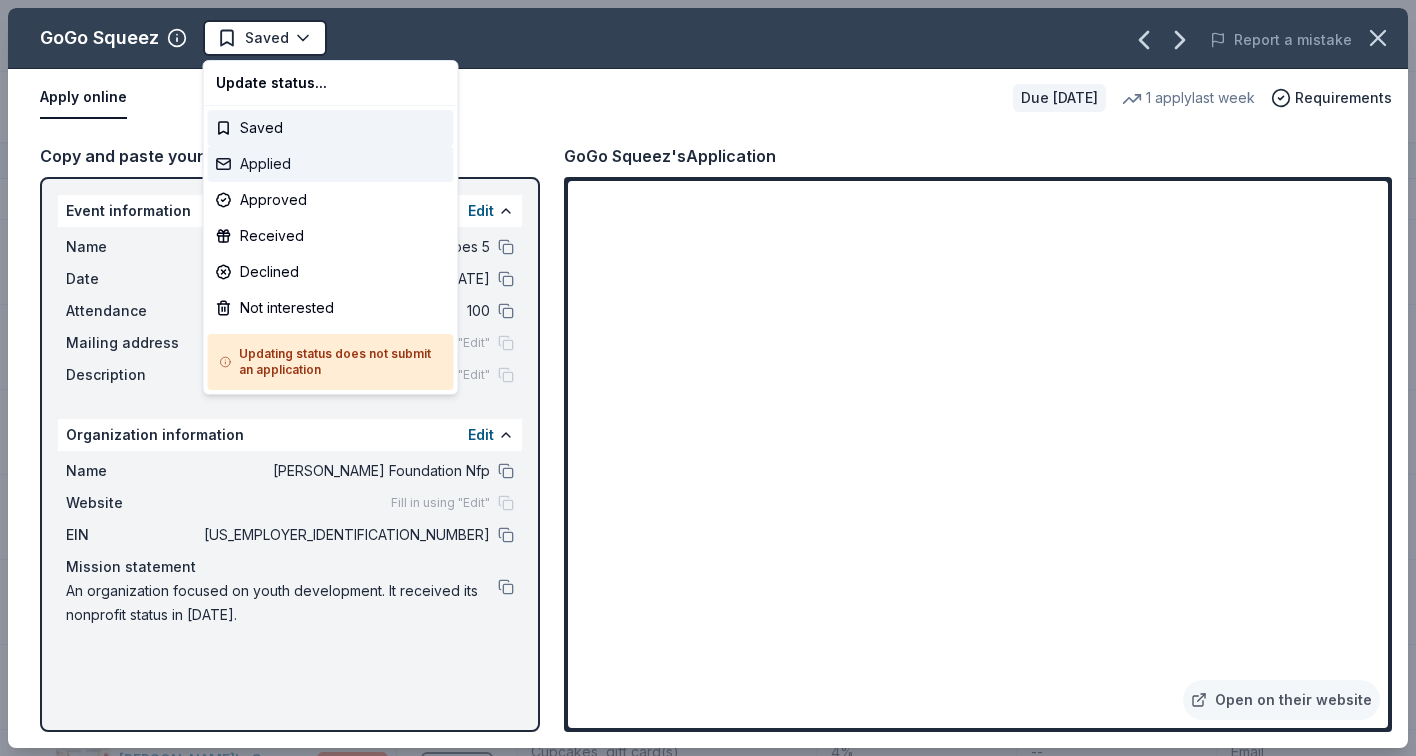 click on "Applied" at bounding box center (331, 164) 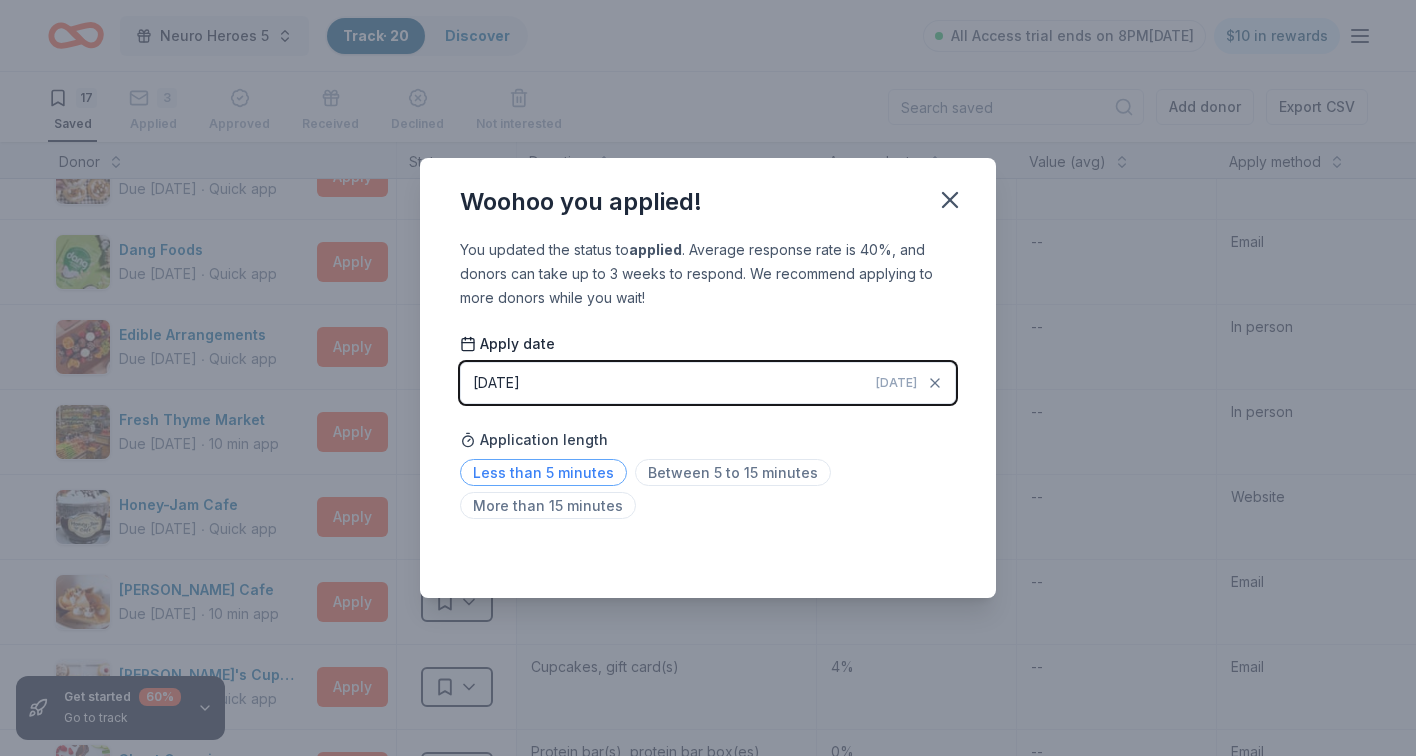 click on "Less than 5 minutes" at bounding box center (543, 472) 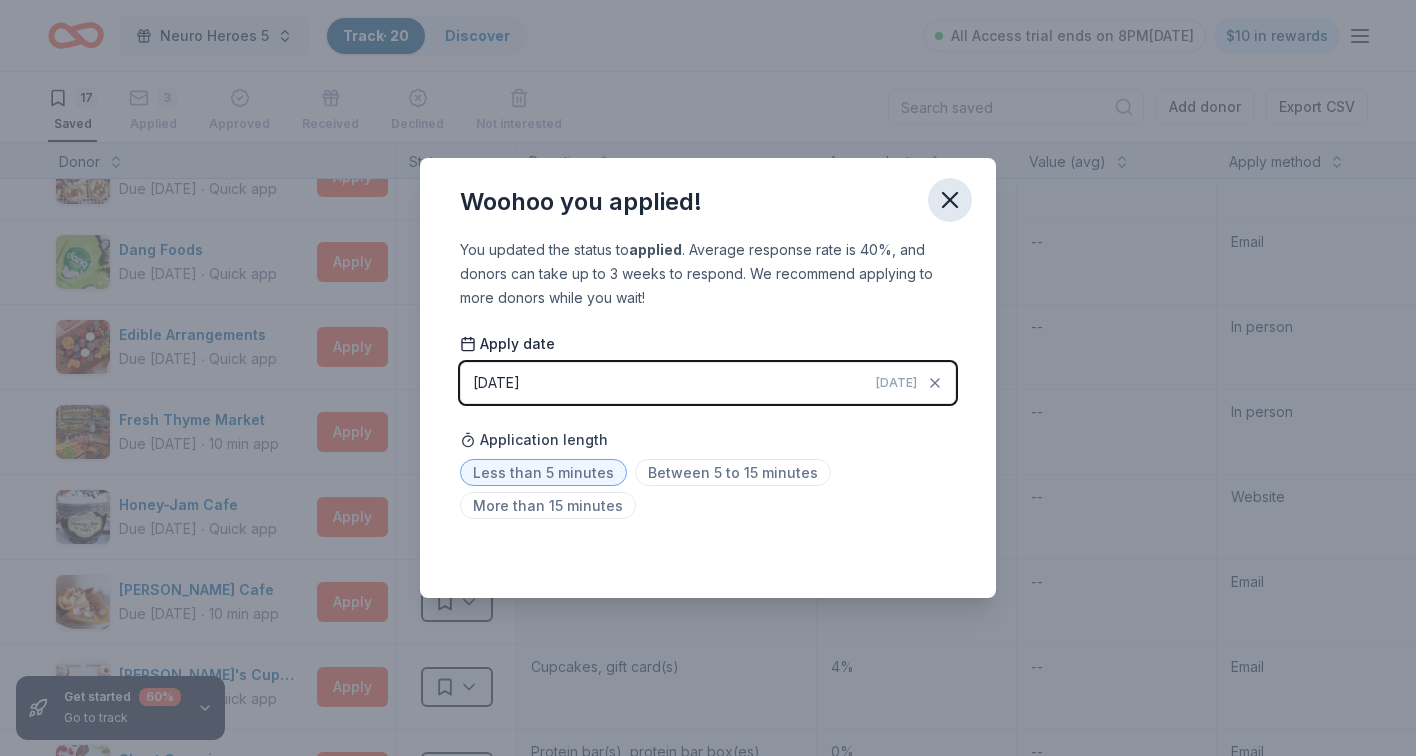 click 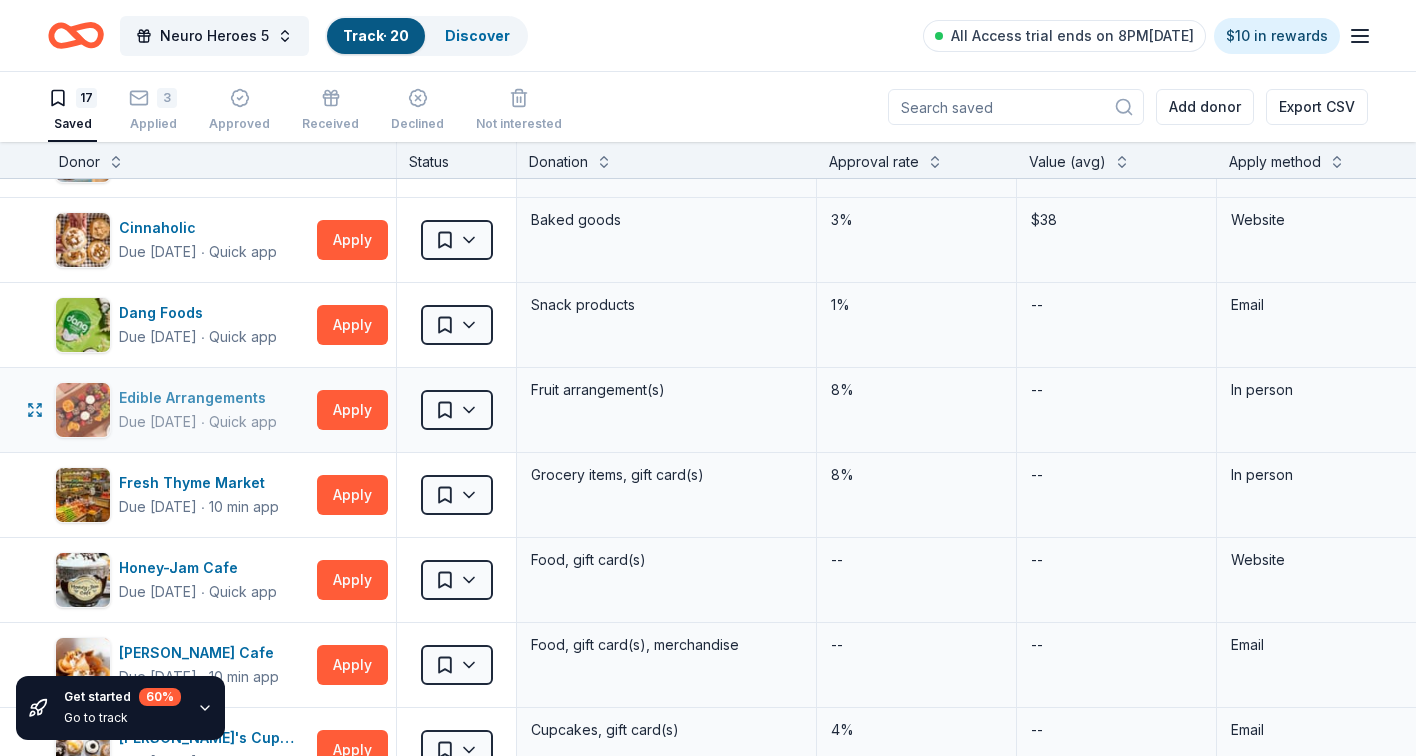 scroll, scrollTop: 221, scrollLeft: 1, axis: both 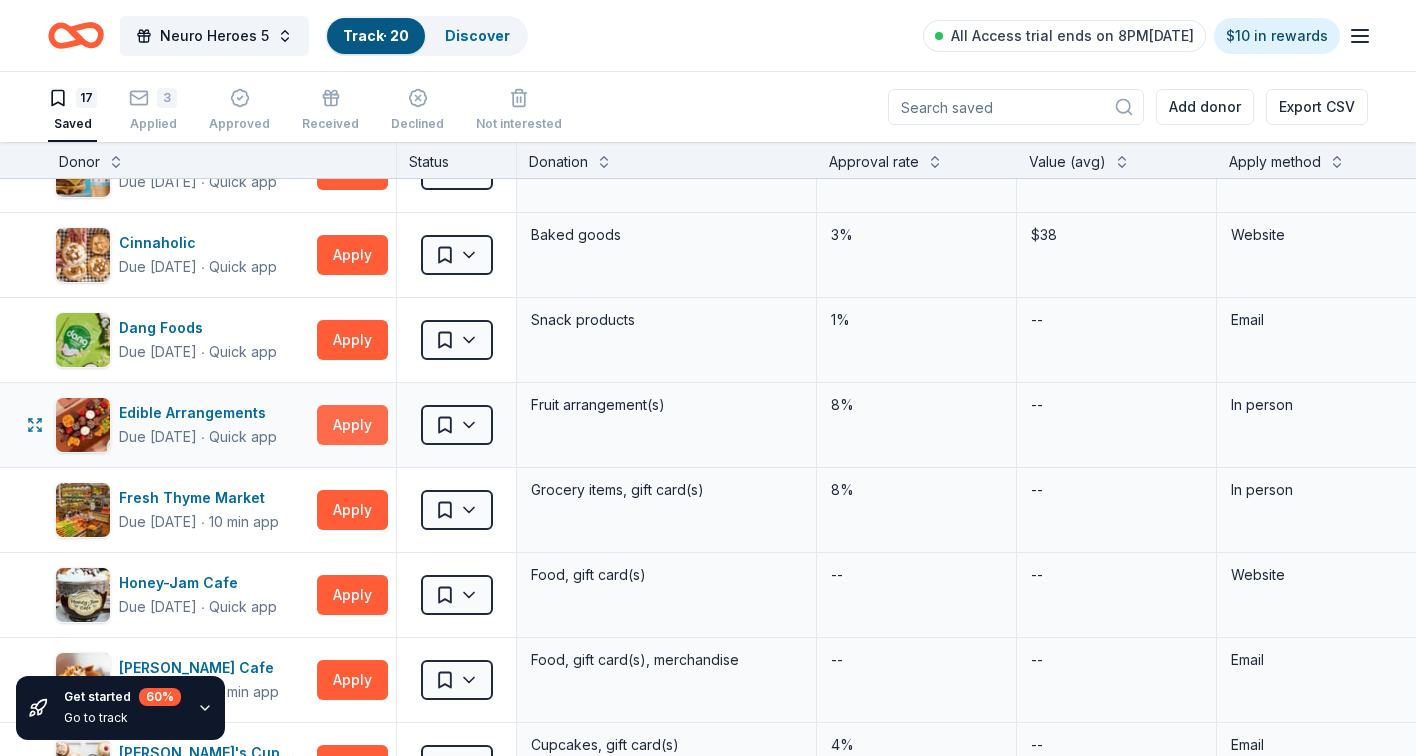 click on "Apply" at bounding box center [352, 425] 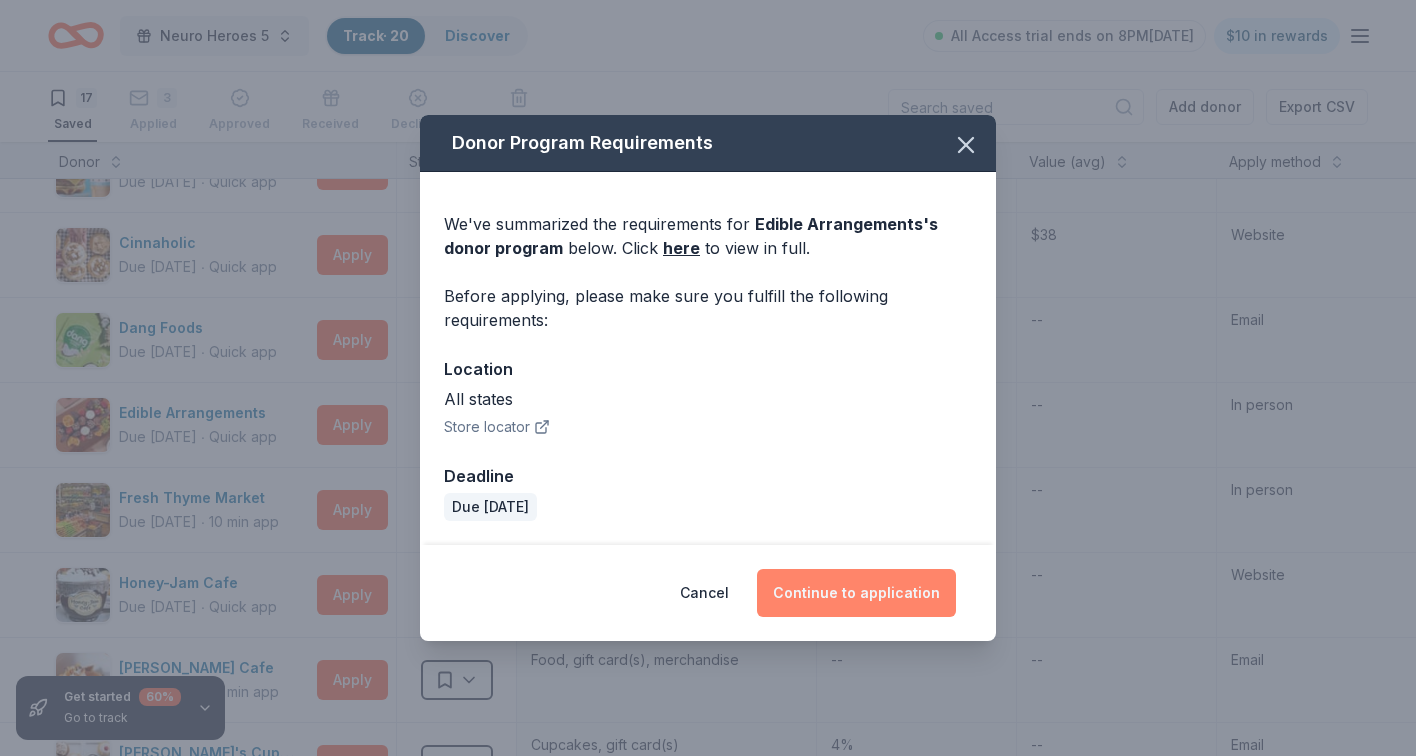 click on "Continue to application" at bounding box center [856, 593] 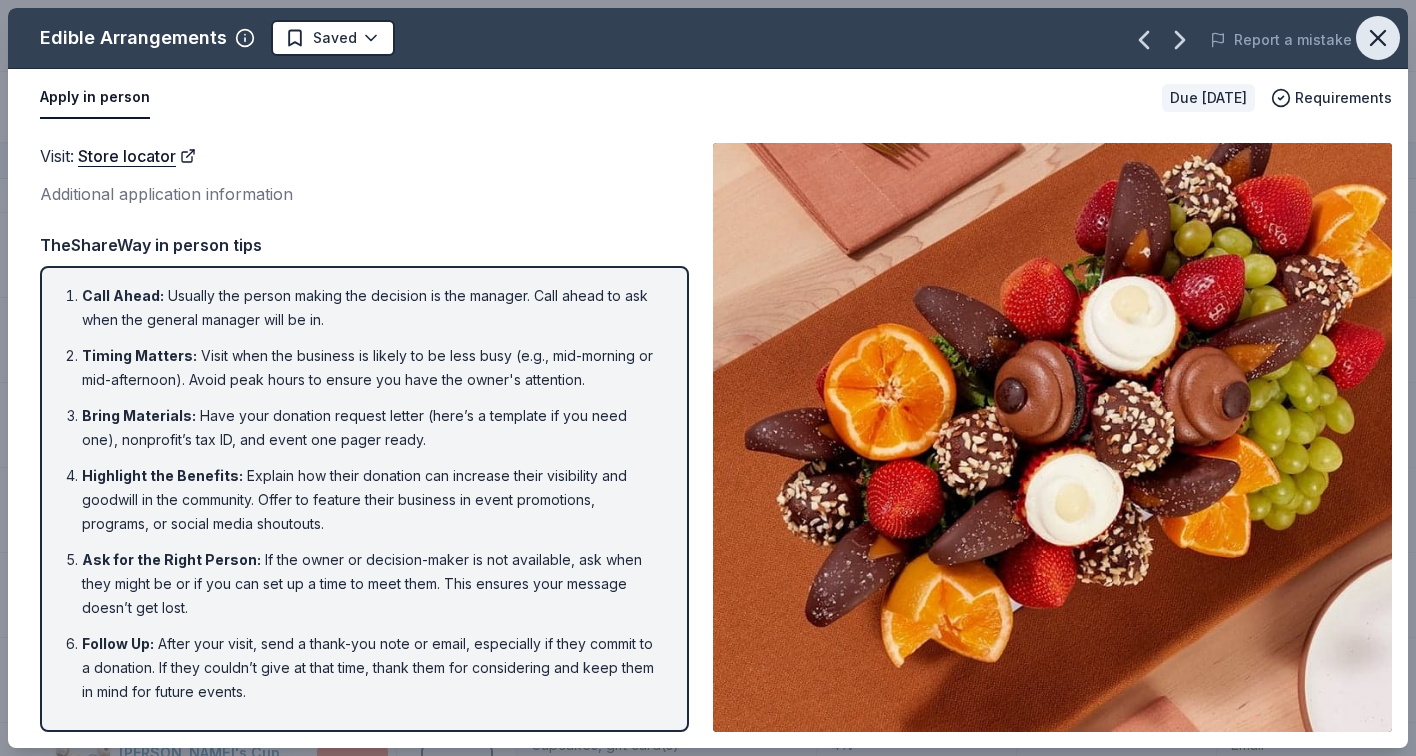 click 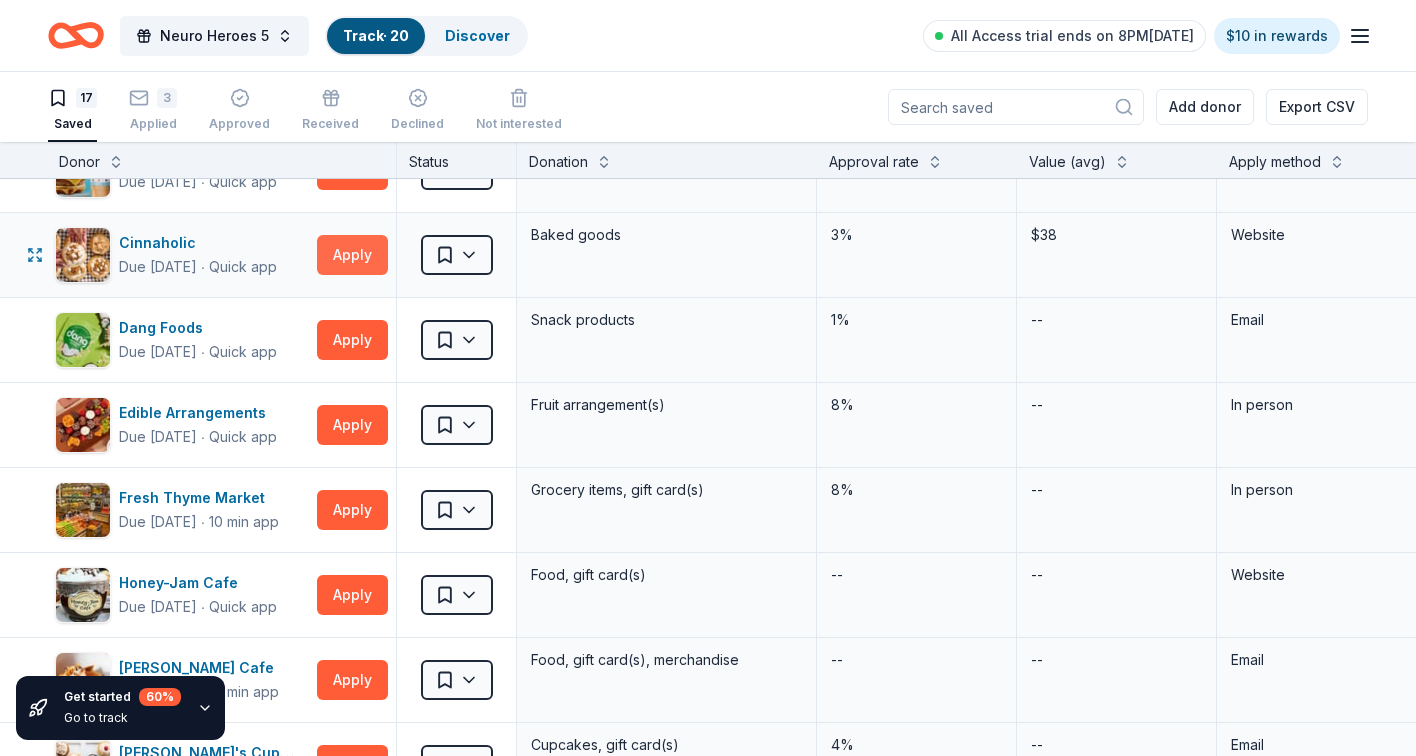 click on "Apply" at bounding box center (352, 255) 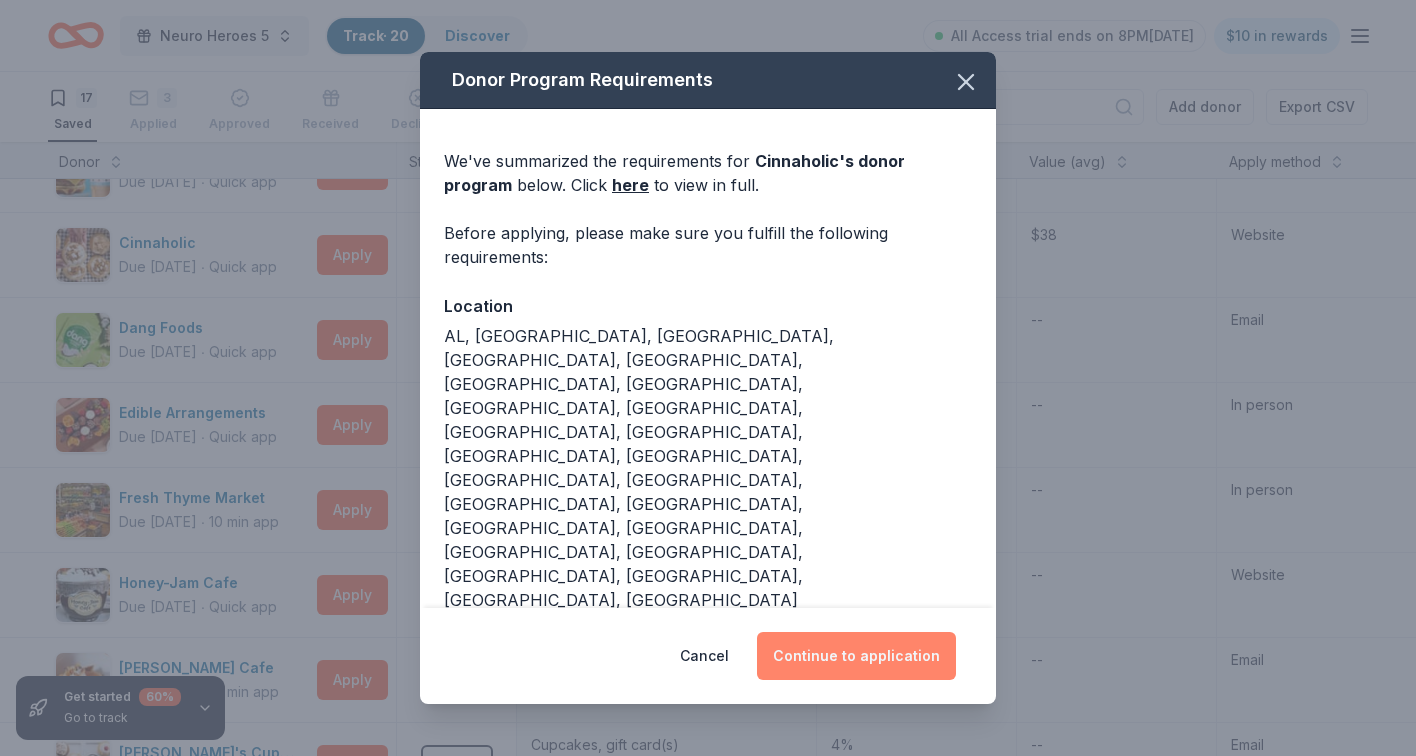 click on "Continue to application" at bounding box center [856, 656] 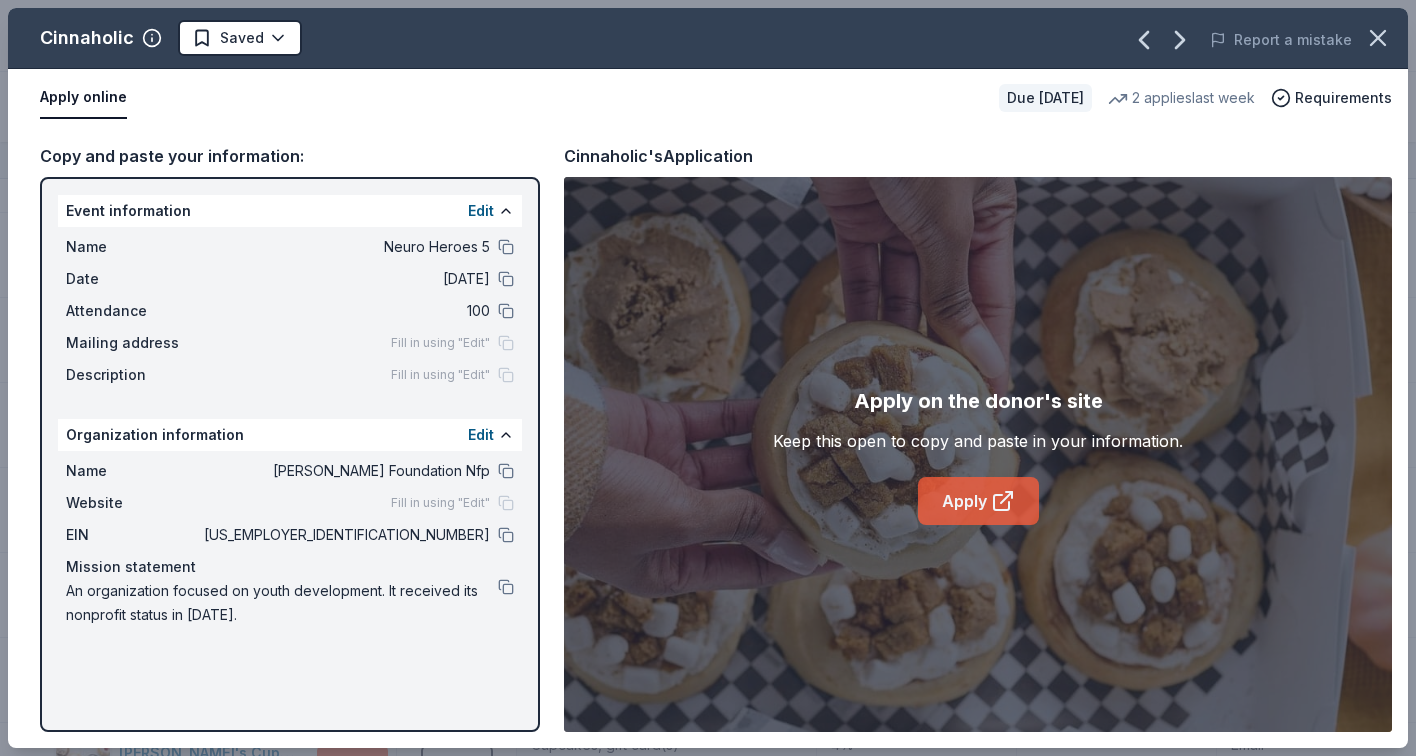 click 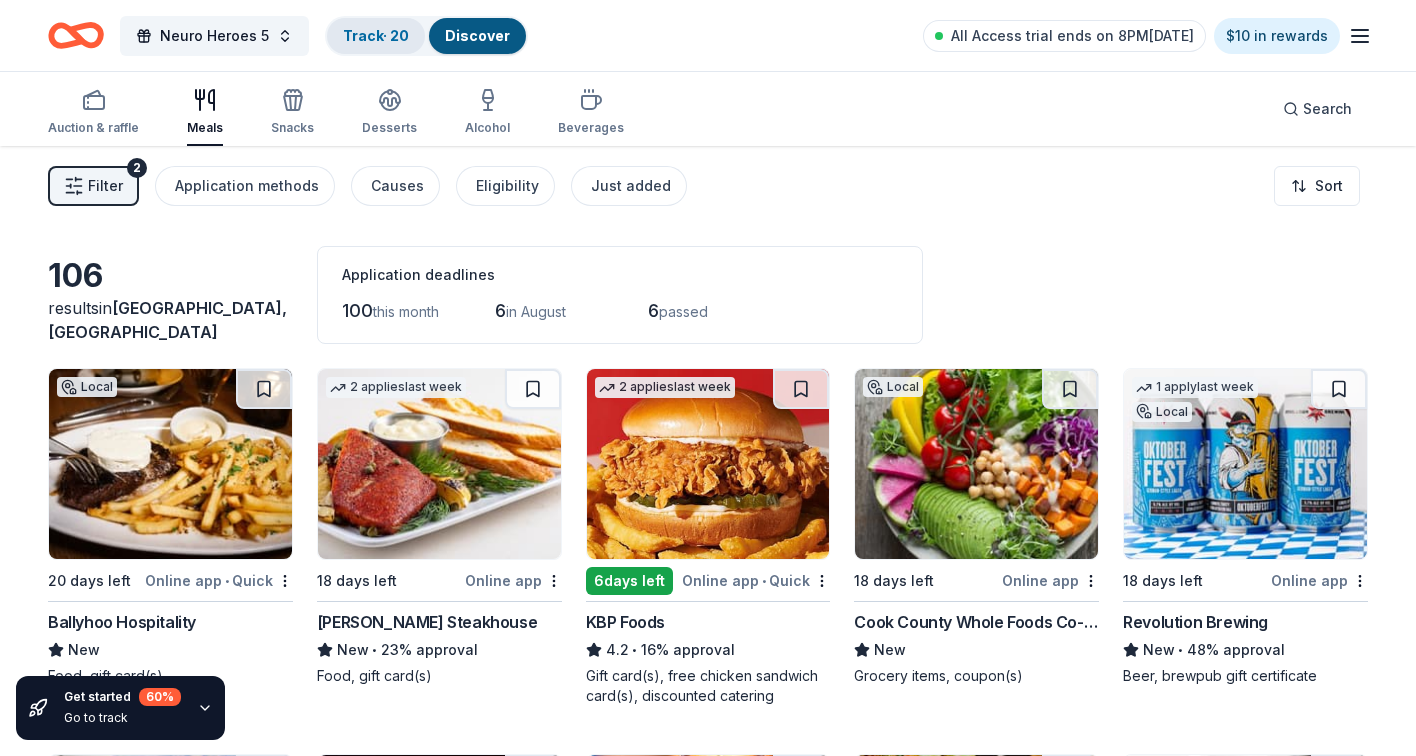 click on "Track  · 20" at bounding box center [376, 35] 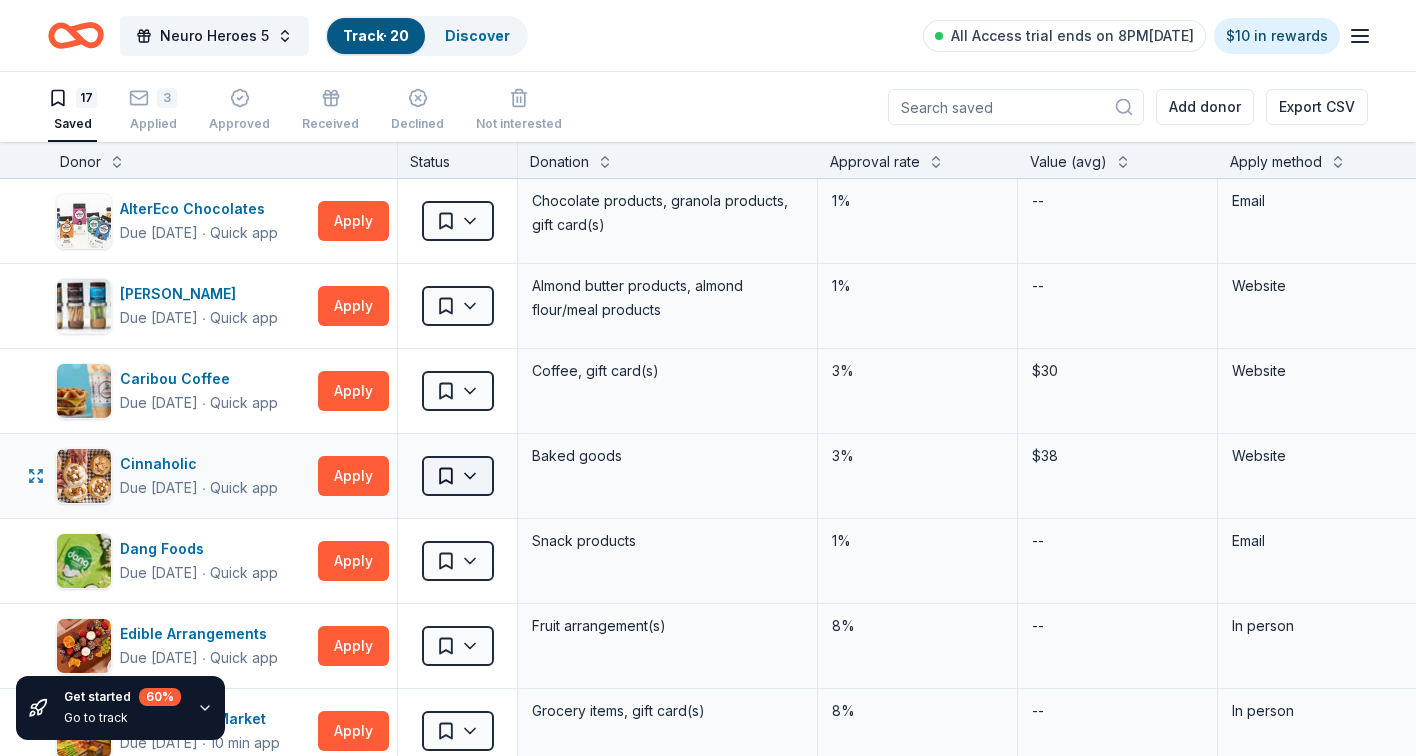 click on "5% Neuro Heroes 5 Track  · 20 Discover All Access trial ends on 8PM, 7/13 $10 in rewards 17 Saved 3 Applied Approved Received Declined Not interested Add donor Export CSV Get started 60 % Go to track Donor Status Donation Approval rate Value (avg) Apply method Assignee Notes AlterEco Chocolates Due in 18 days ∙ Quick app Apply Saved Chocolate products, granola products, gift card(s) 1% -- Email Barney Butter Due in 18 days ∙ Quick app Apply Saved Almond butter products, almond flour/meal products 1% -- Website Caribou Coffee Due in 18 days ∙ Quick app Apply Saved Coffee, gift card(s) 3% $30 Website Cinnaholic Due in 18 days ∙ Quick app Apply Saved Baked goods 3% $38 Website Dang Foods Due in 18 days ∙ Quick app Apply Saved Snack products 1% -- Email Edible Arrangements Due in 18 days ∙ Quick app Apply Saved Fruit arrangement(s) 8% -- In person Fresh Thyme Market Due in 18 days ∙ 10 min app Apply Saved Grocery items, gift card(s) 8% -- In person Honey-Jam Cafe Due in 18 days ∙ Quick app Apply" at bounding box center (708, 378) 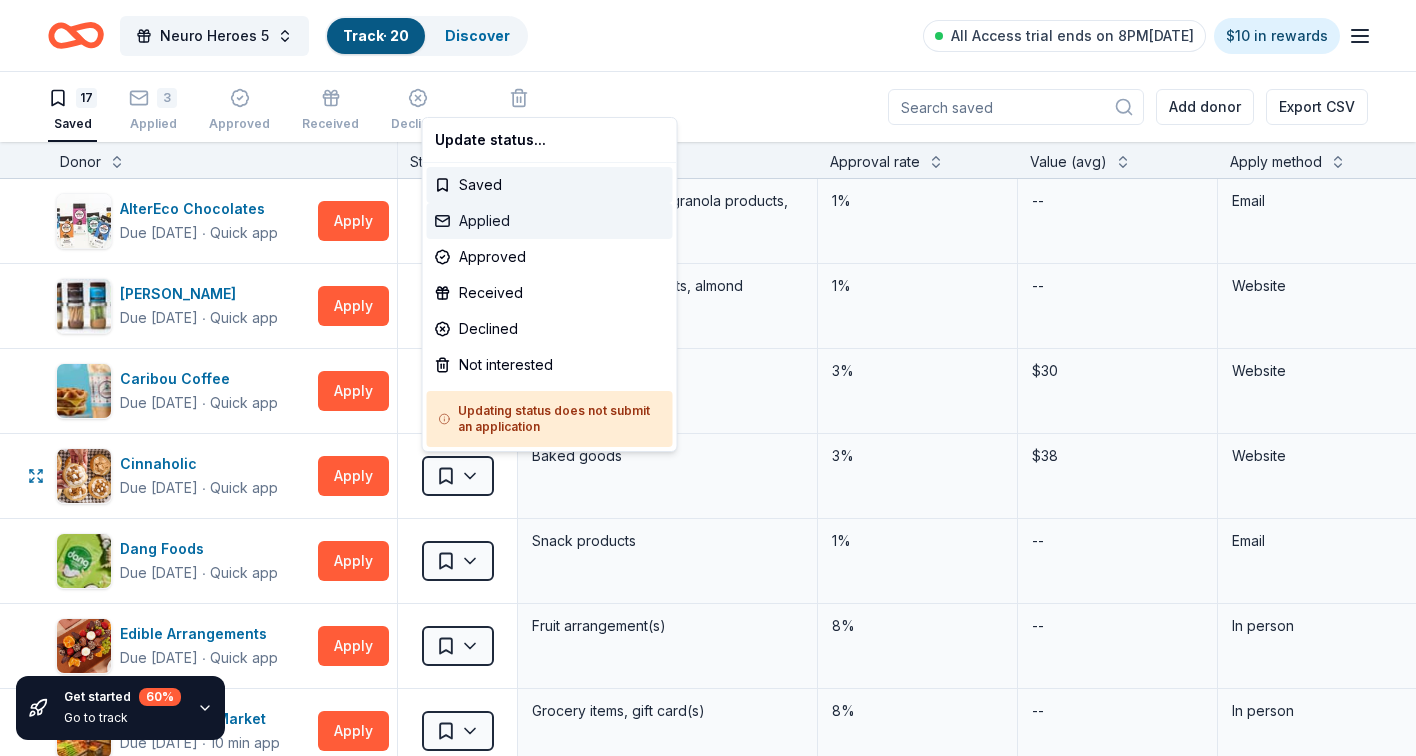 click on "Applied" at bounding box center [550, 221] 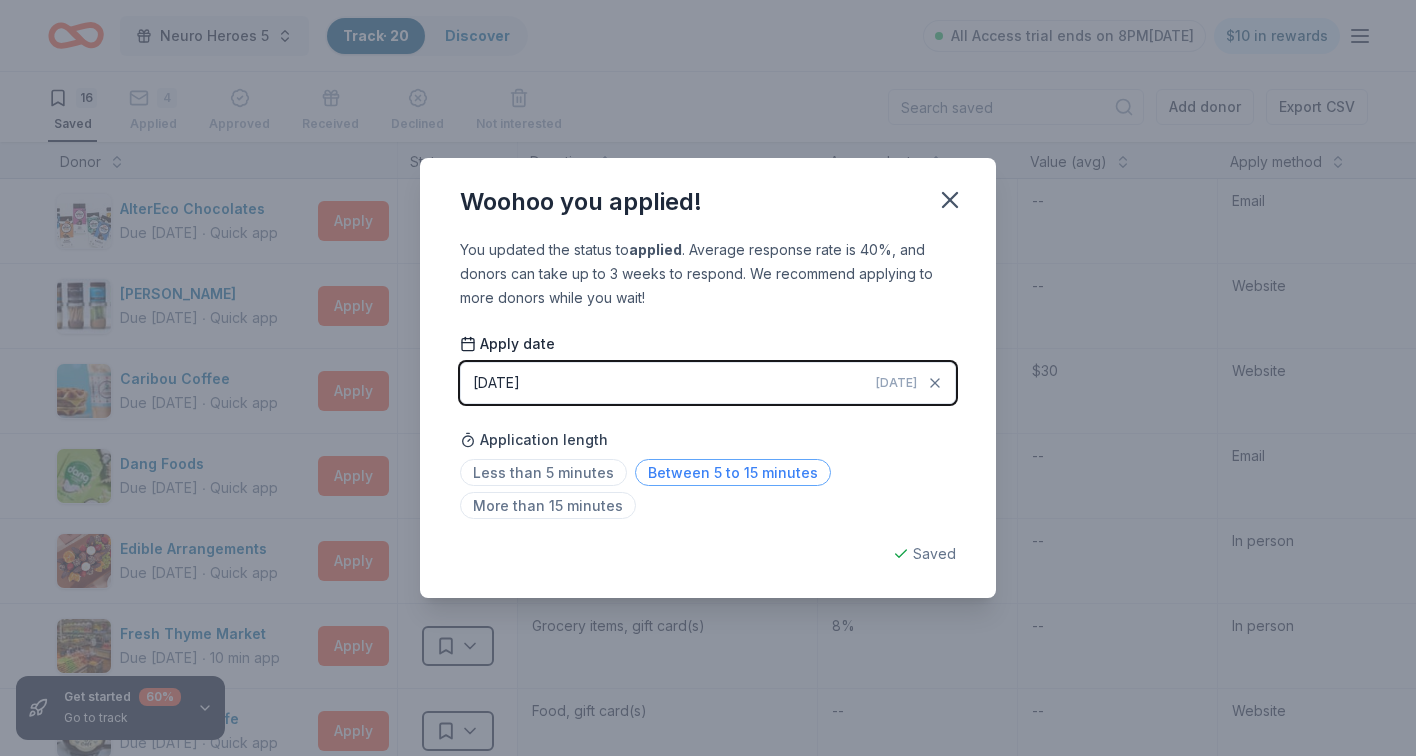 click on "Between 5 to 15 minutes" at bounding box center [733, 472] 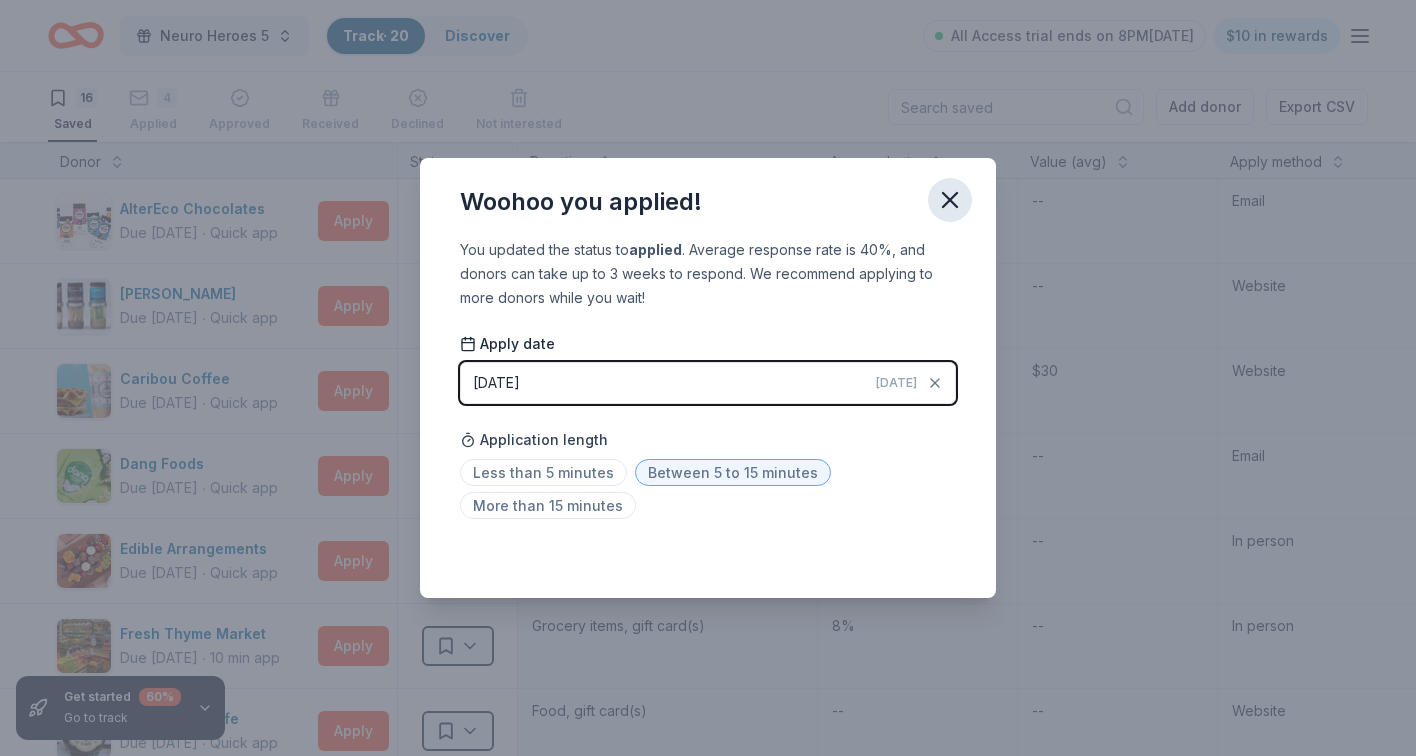 click 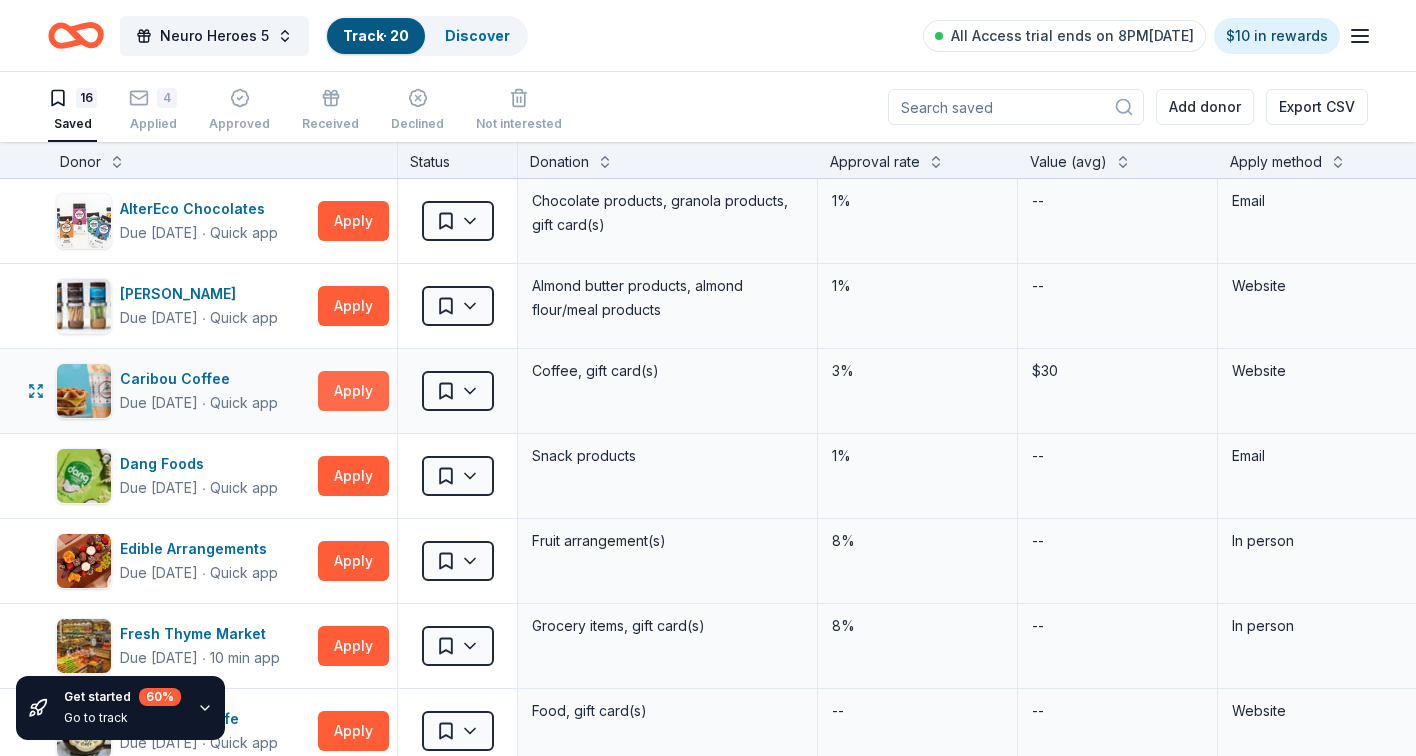 click on "Apply" at bounding box center [353, 391] 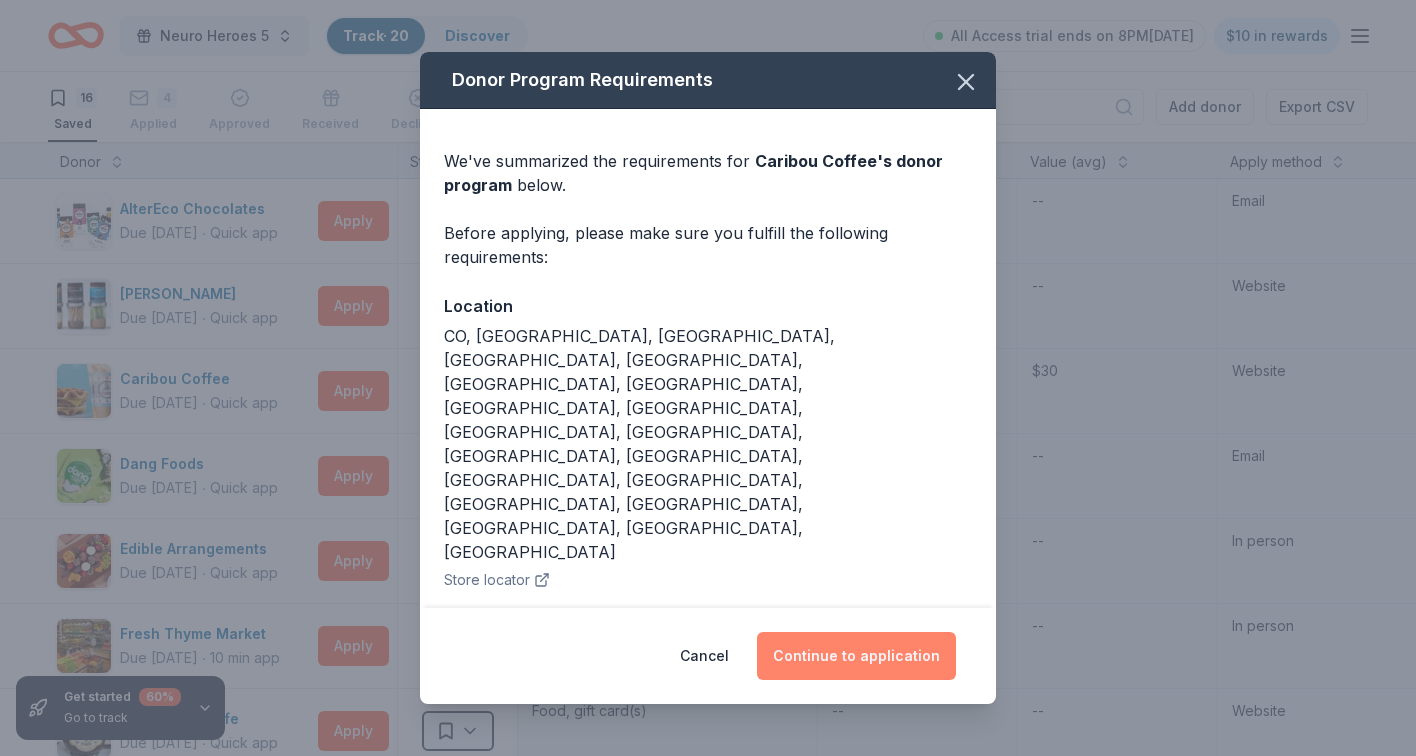 click on "Continue to application" at bounding box center [856, 656] 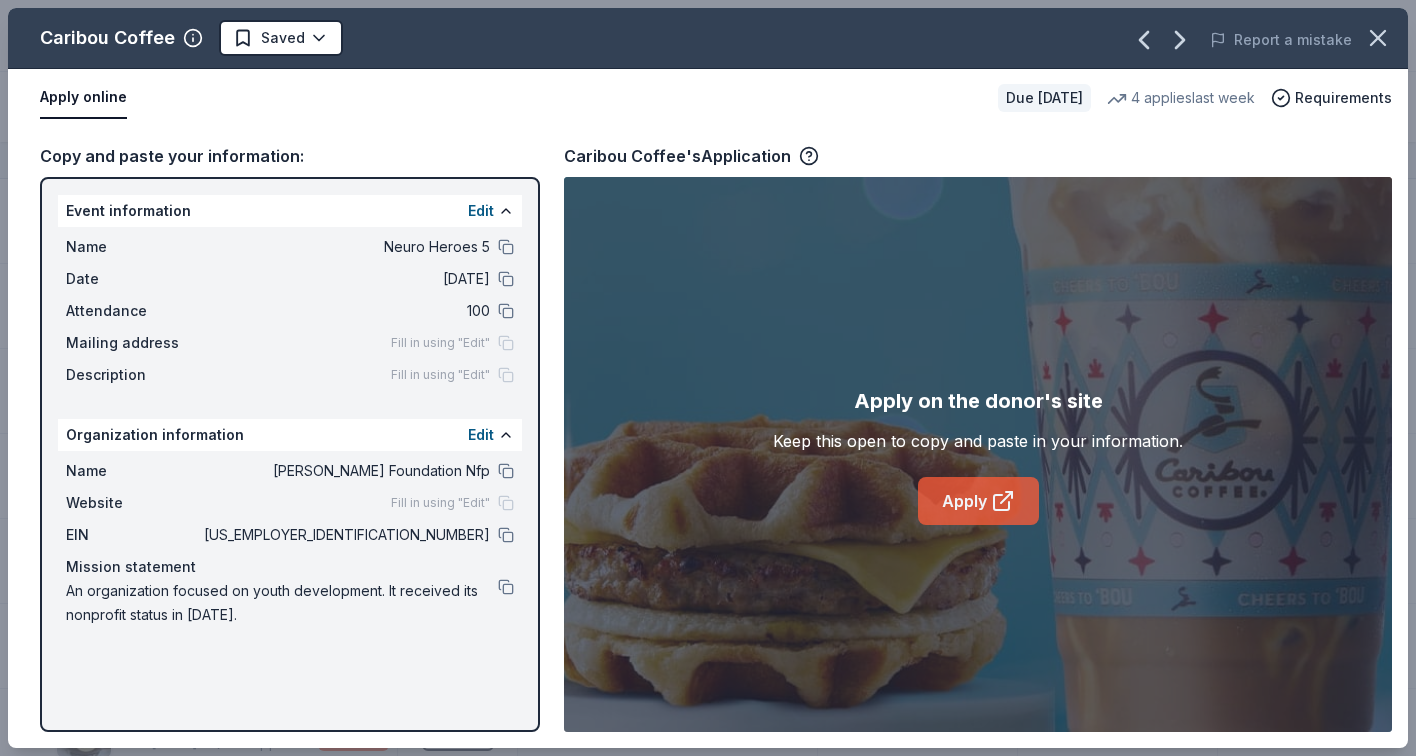 click on "Apply" at bounding box center (978, 501) 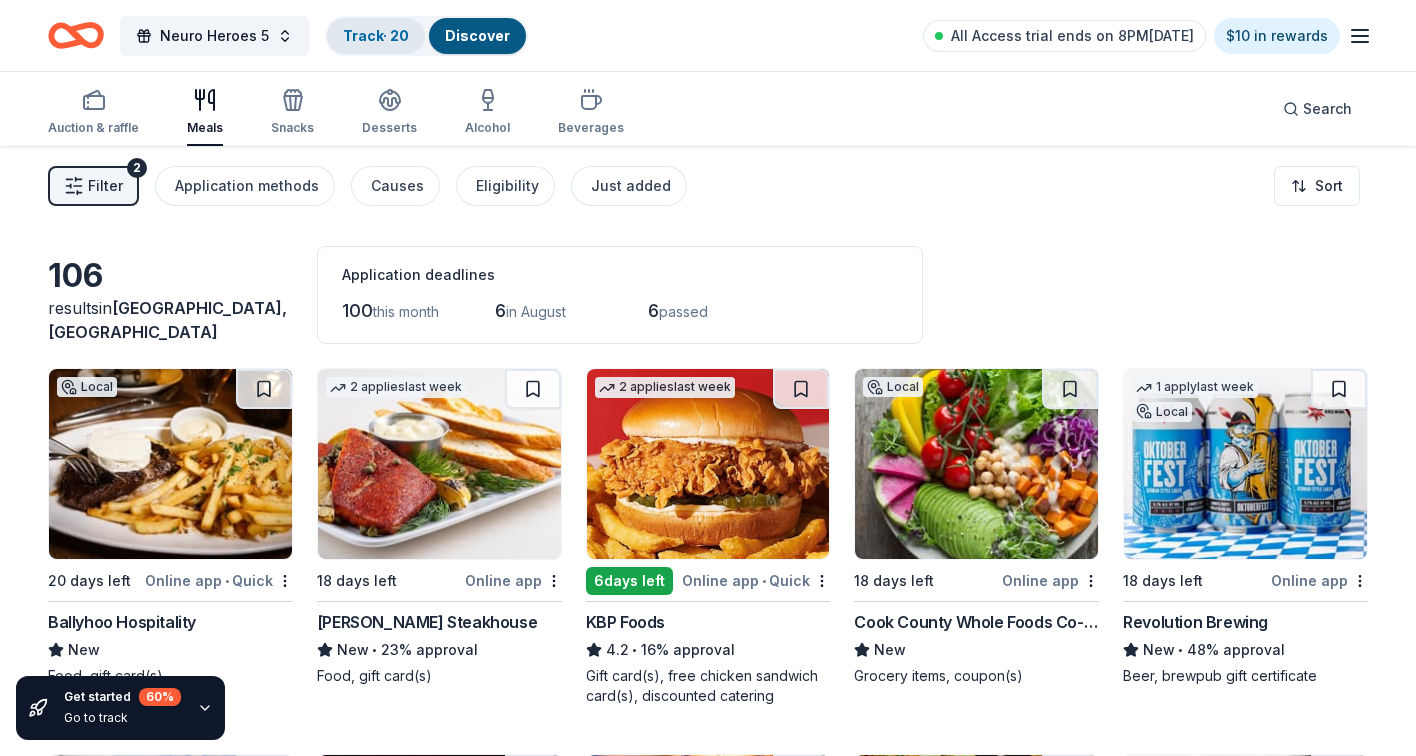 click on "Track  · 20" at bounding box center [376, 36] 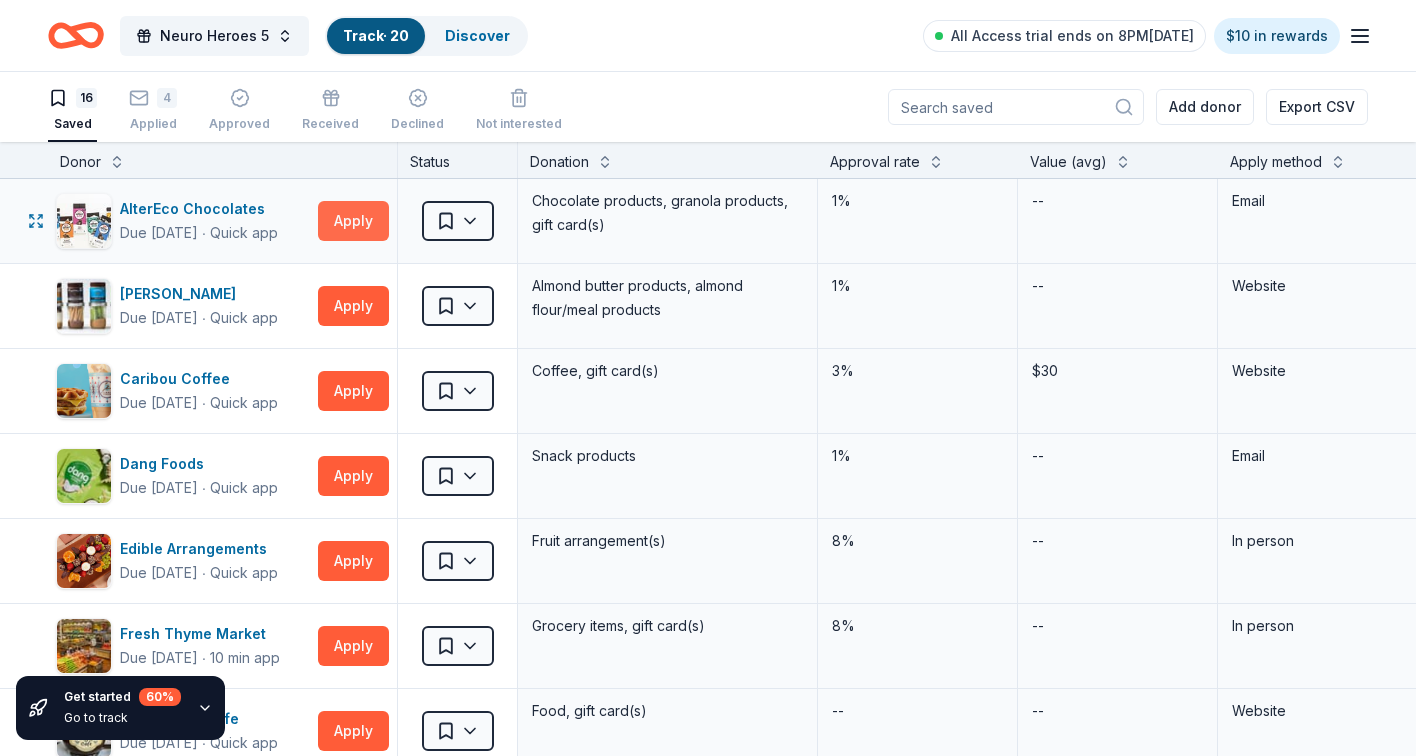 click on "Apply" at bounding box center [353, 221] 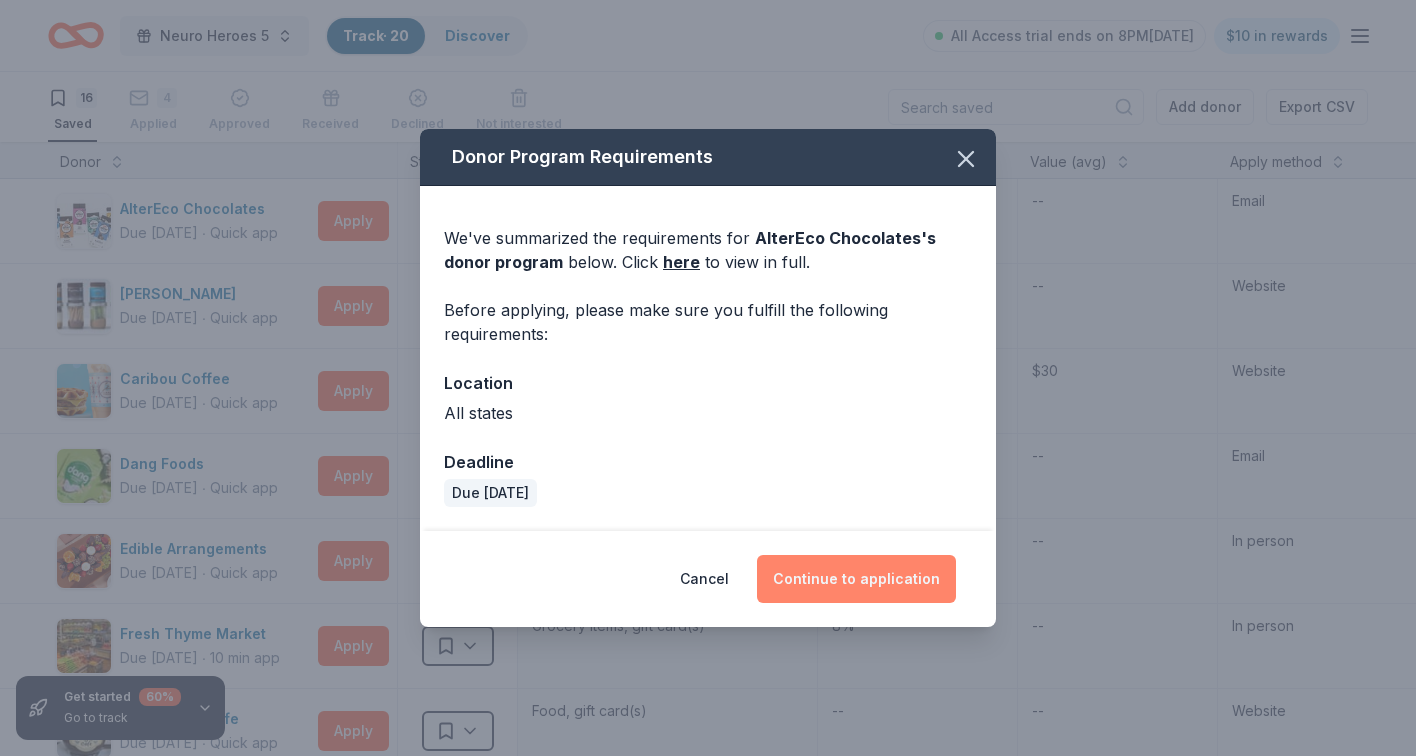 click on "Continue to application" at bounding box center [856, 579] 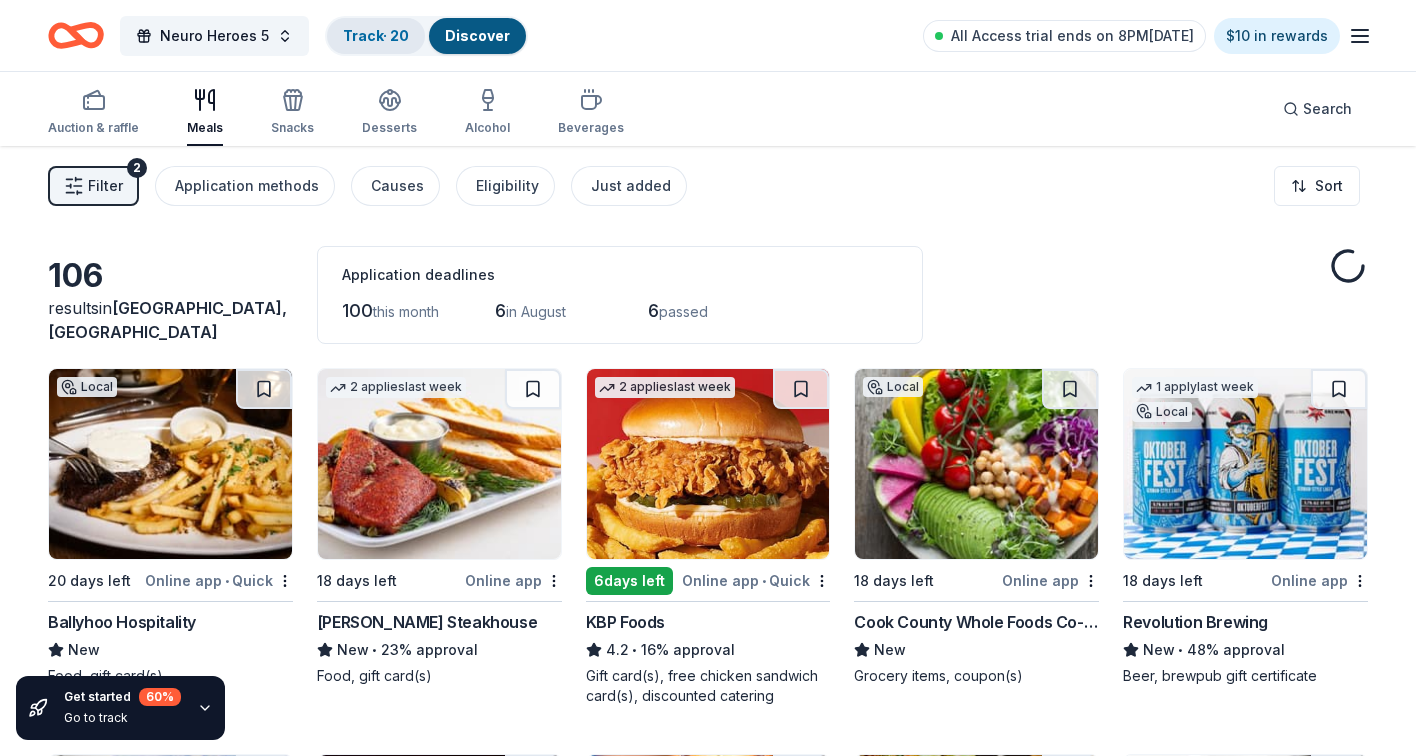 click on "Track  · 20" at bounding box center [376, 35] 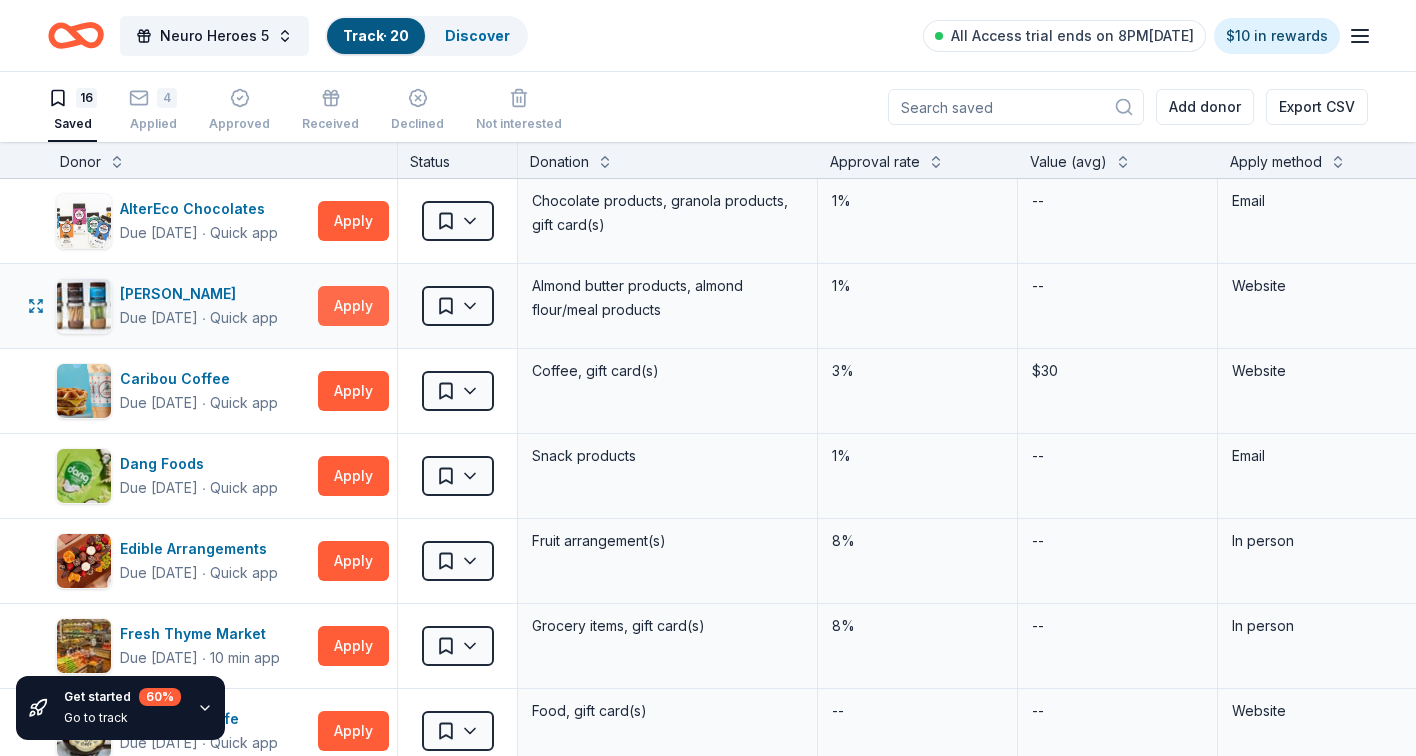 click on "Apply" at bounding box center (353, 306) 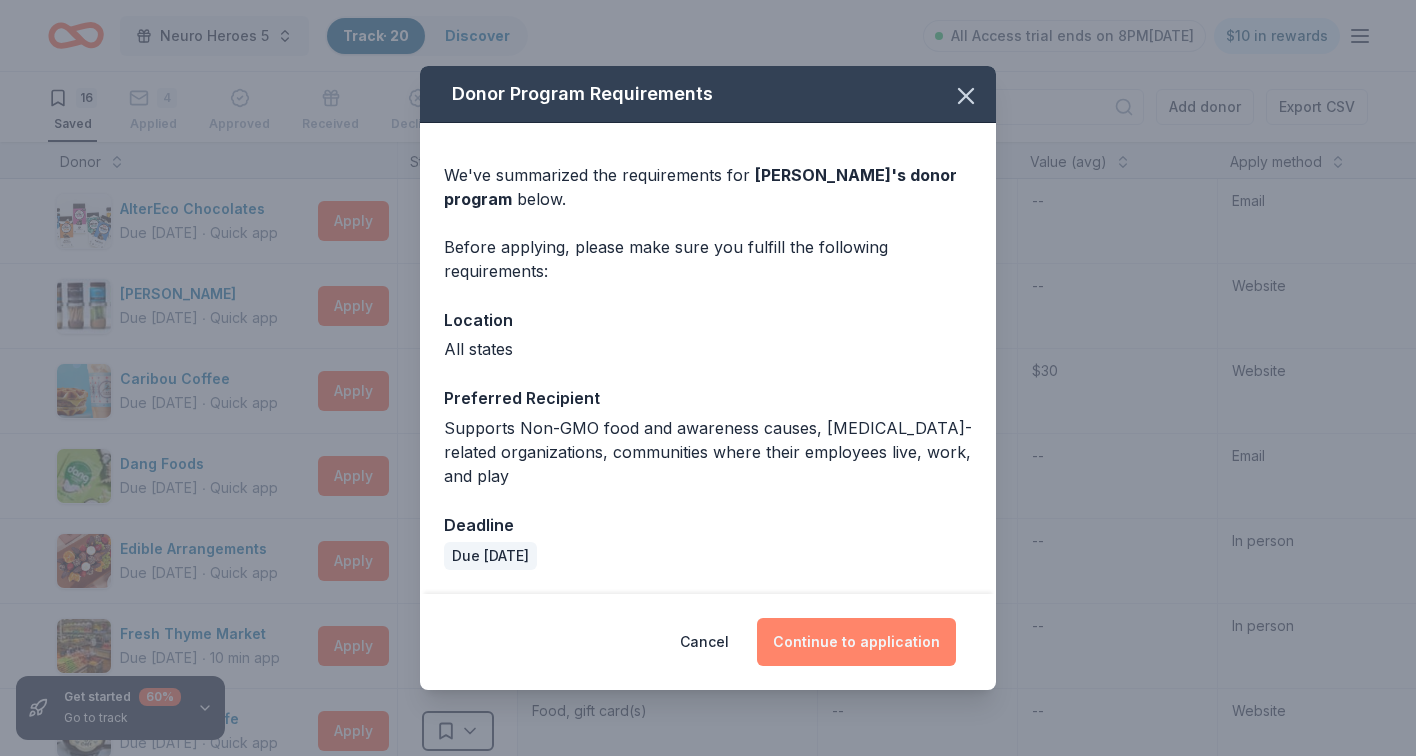 click on "Continue to application" at bounding box center [856, 642] 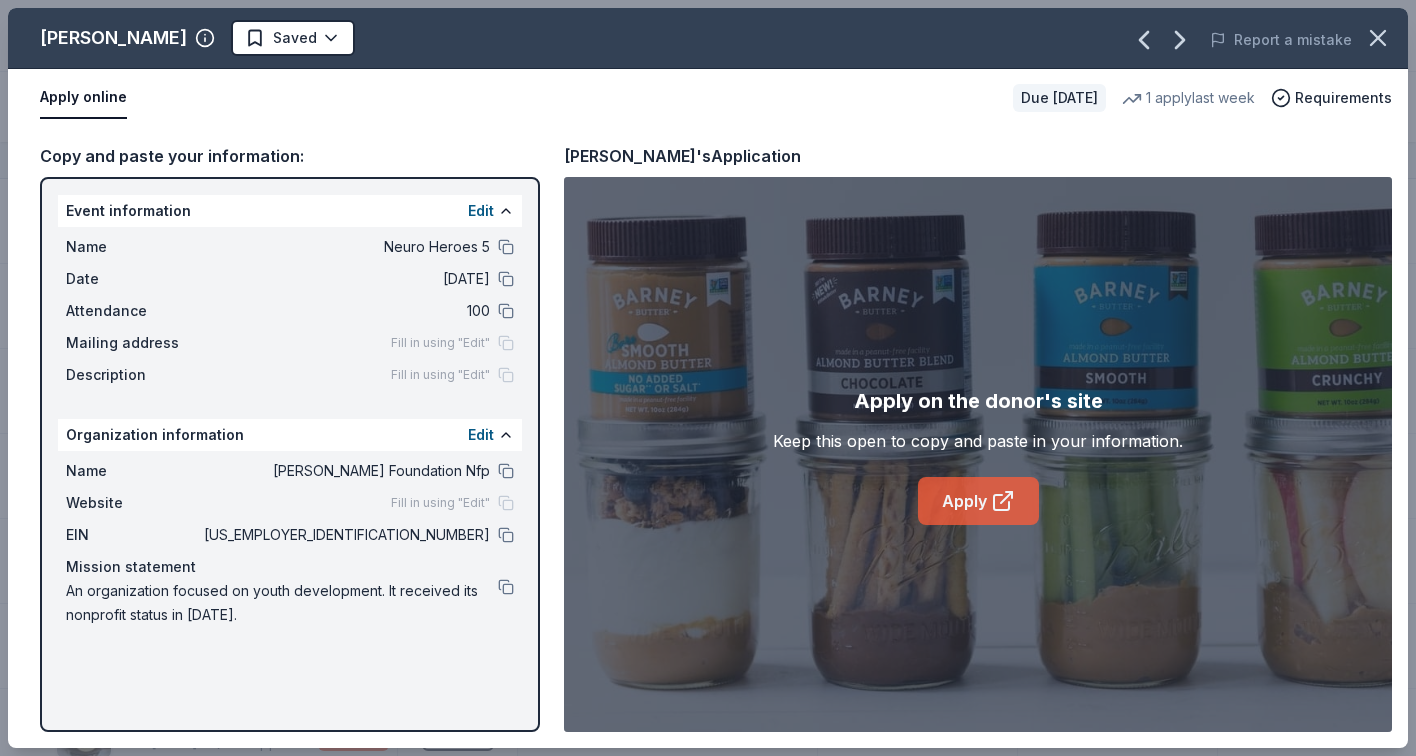 click on "Apply" at bounding box center [978, 501] 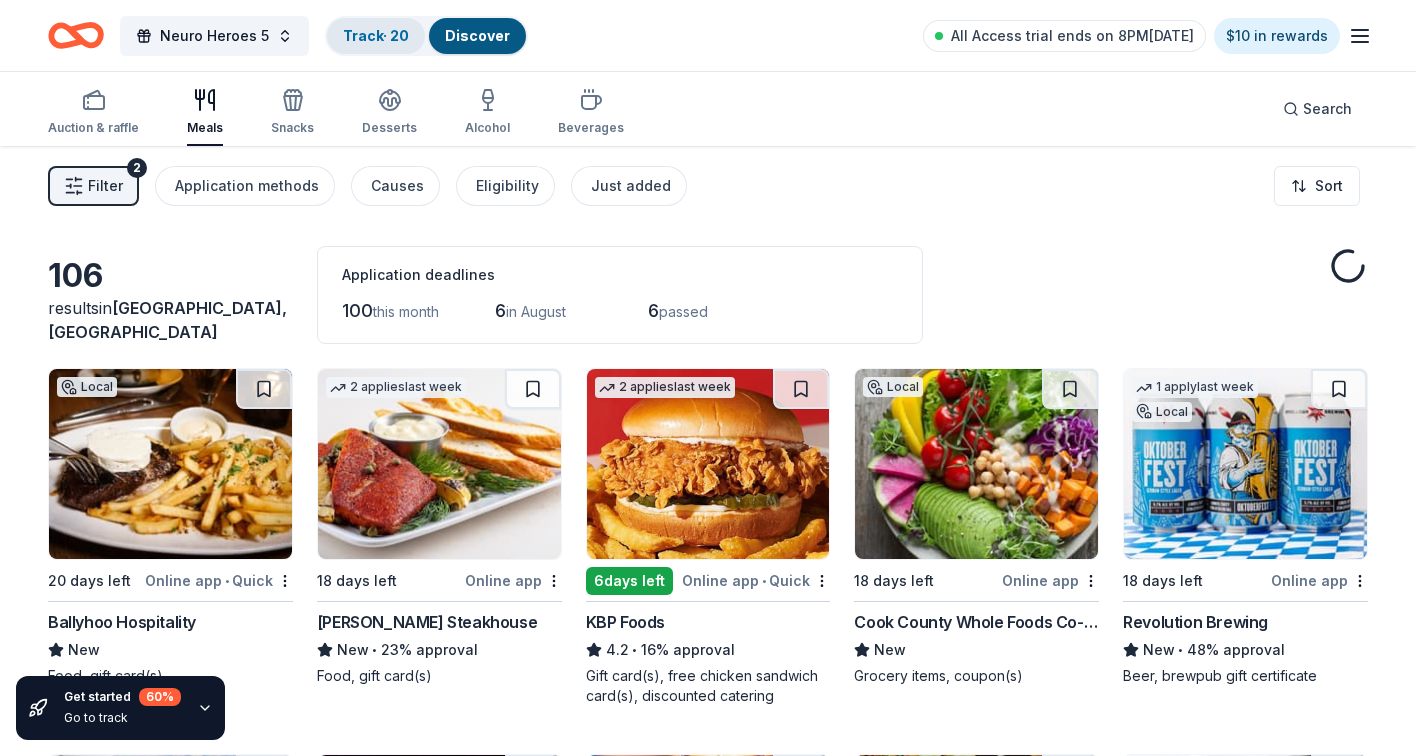 click on "Track  · 20" at bounding box center [376, 35] 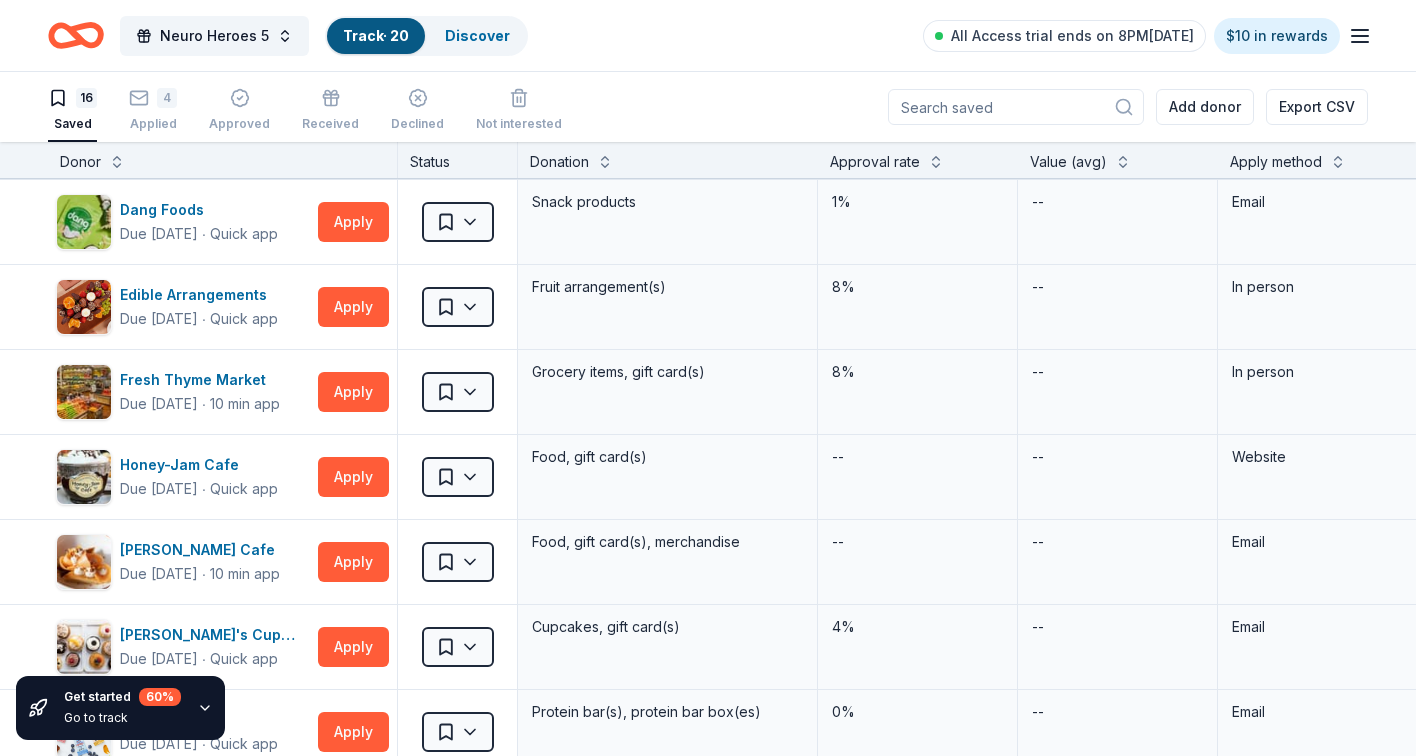 scroll, scrollTop: 260, scrollLeft: 0, axis: vertical 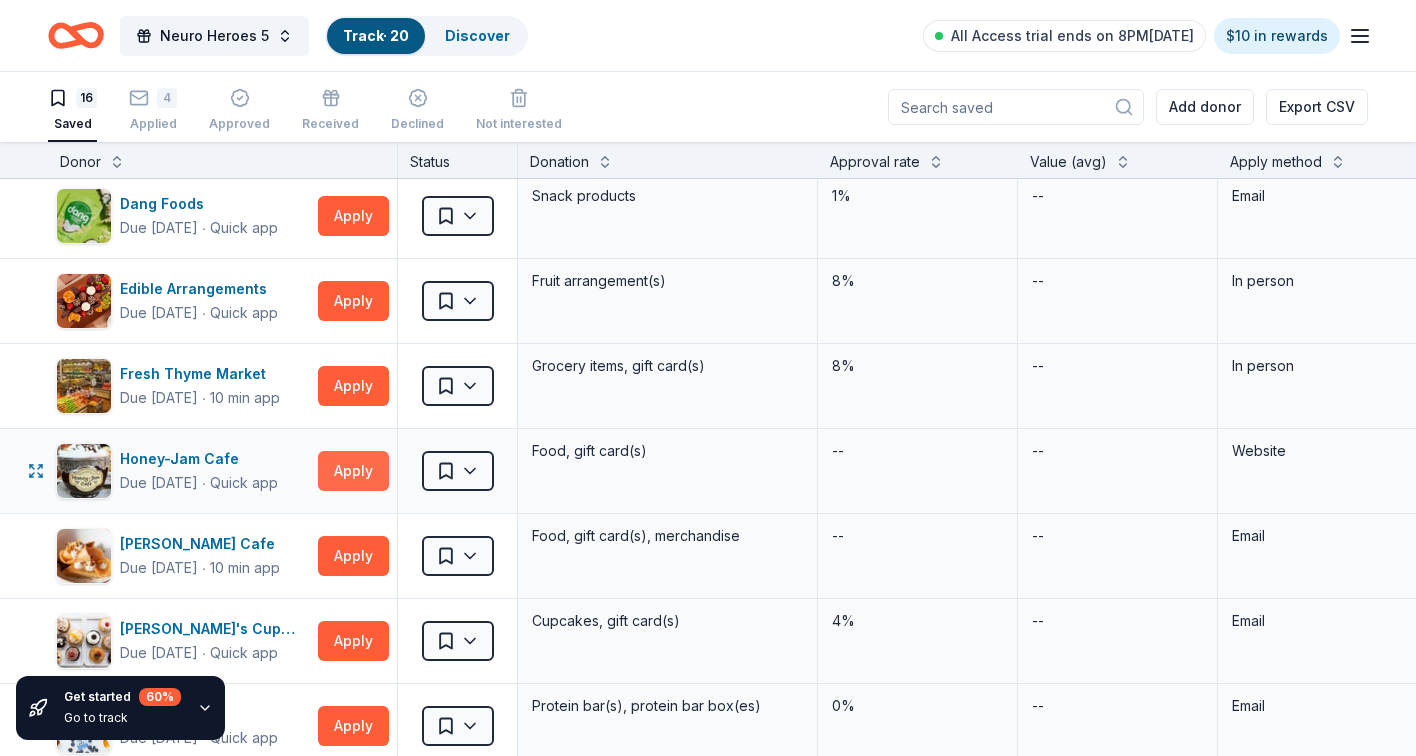 click on "Apply" at bounding box center [353, 471] 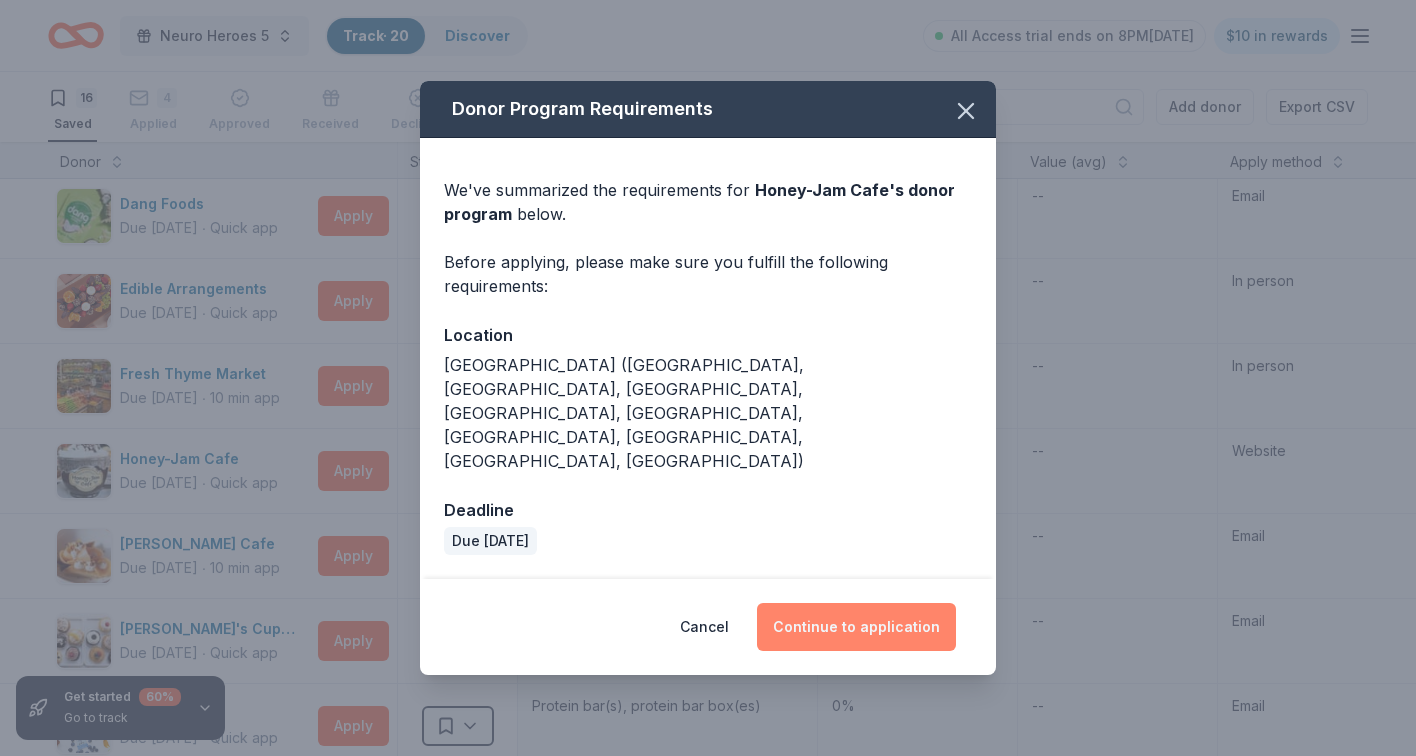 click on "Continue to application" at bounding box center (856, 627) 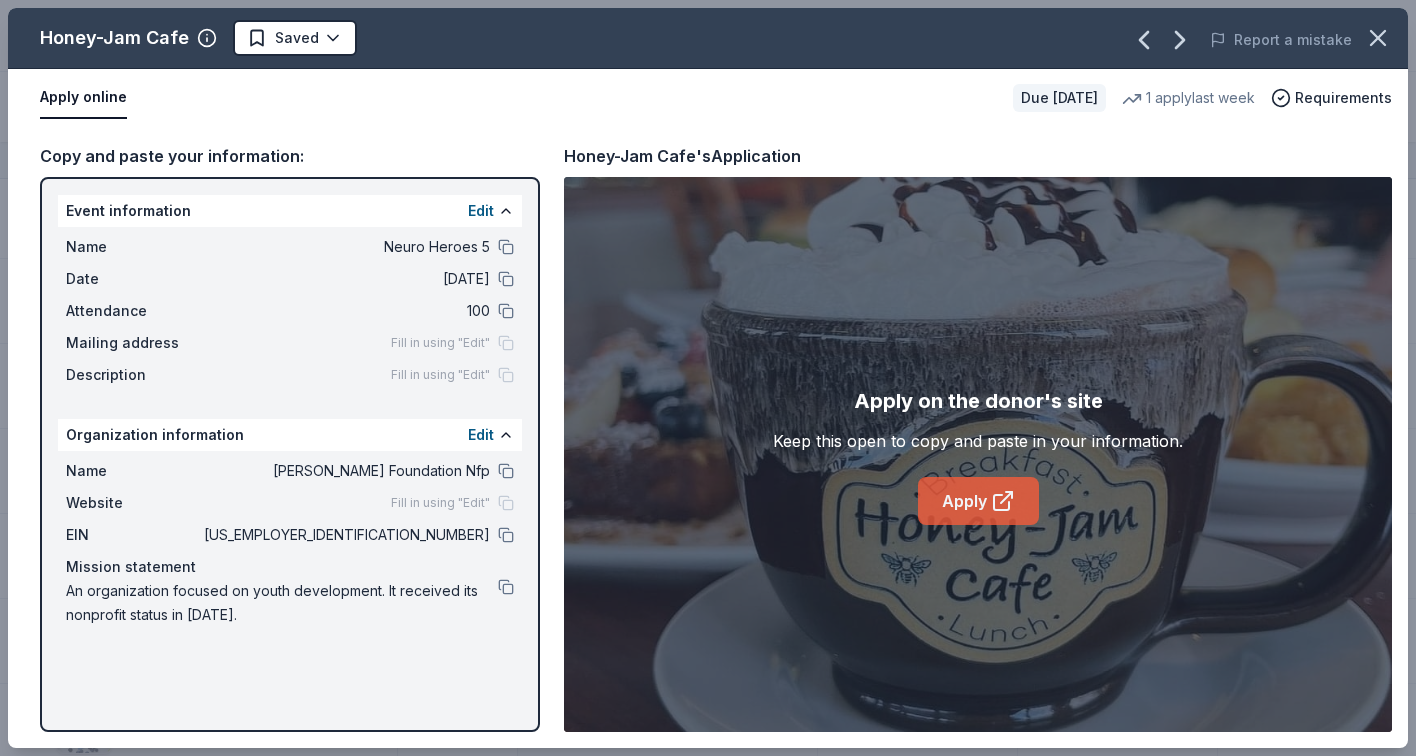 click on "Apply" at bounding box center (978, 501) 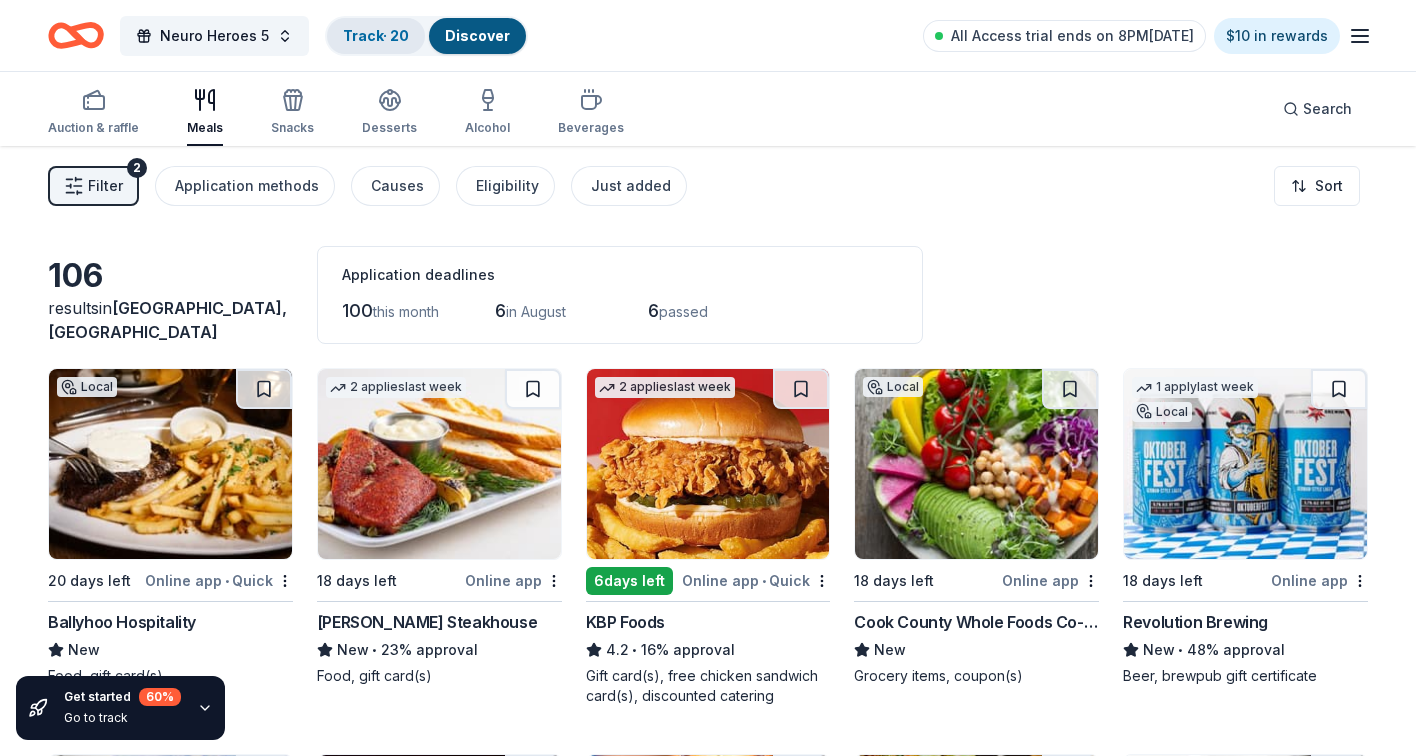 click on "Track  · 20" at bounding box center (376, 35) 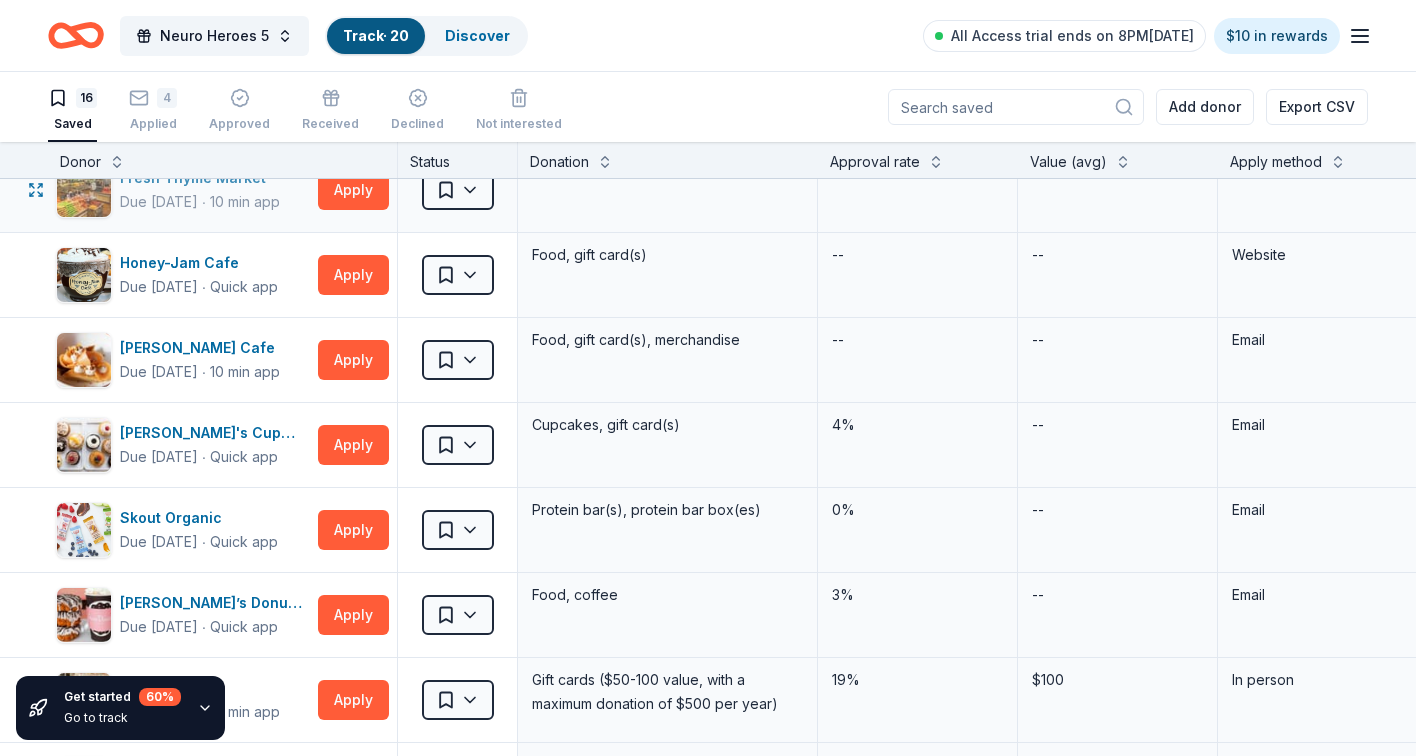 scroll, scrollTop: 460, scrollLeft: 0, axis: vertical 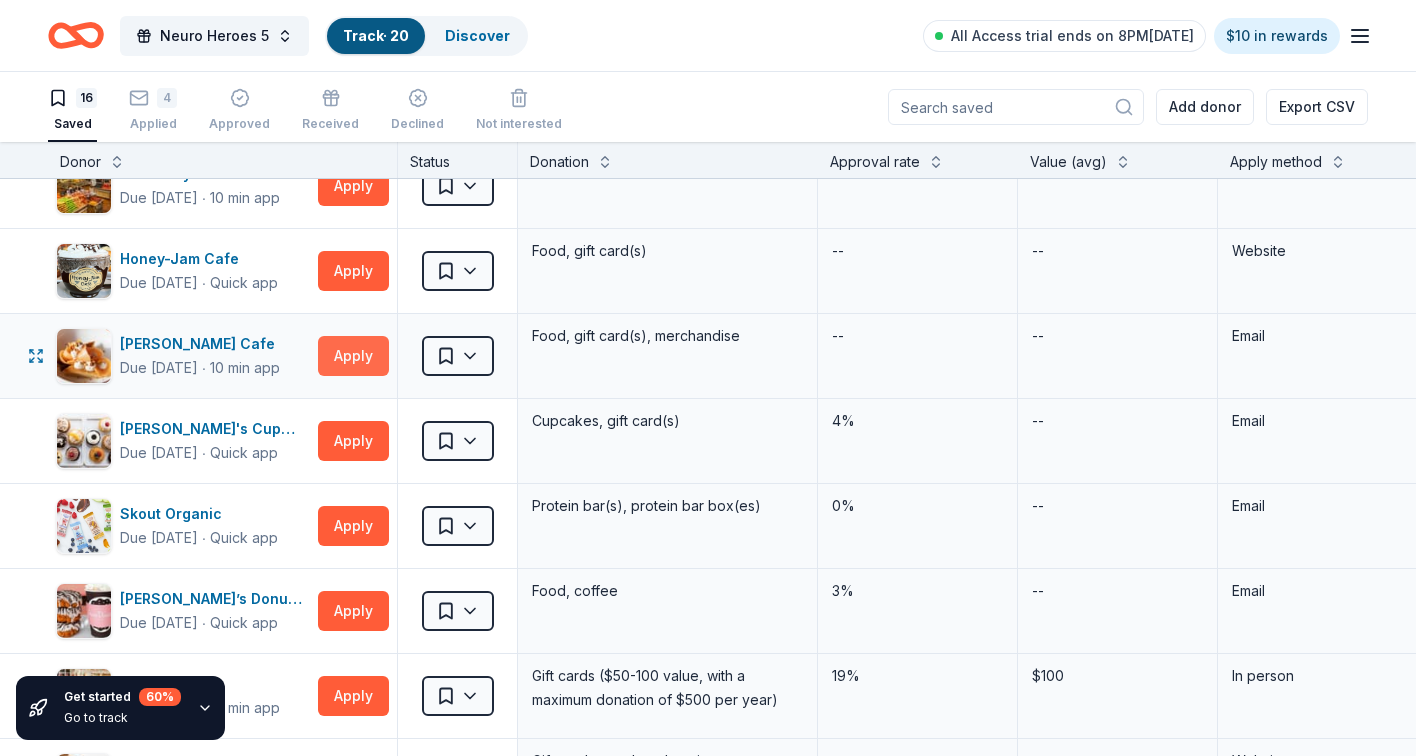 click on "Apply" at bounding box center [353, 356] 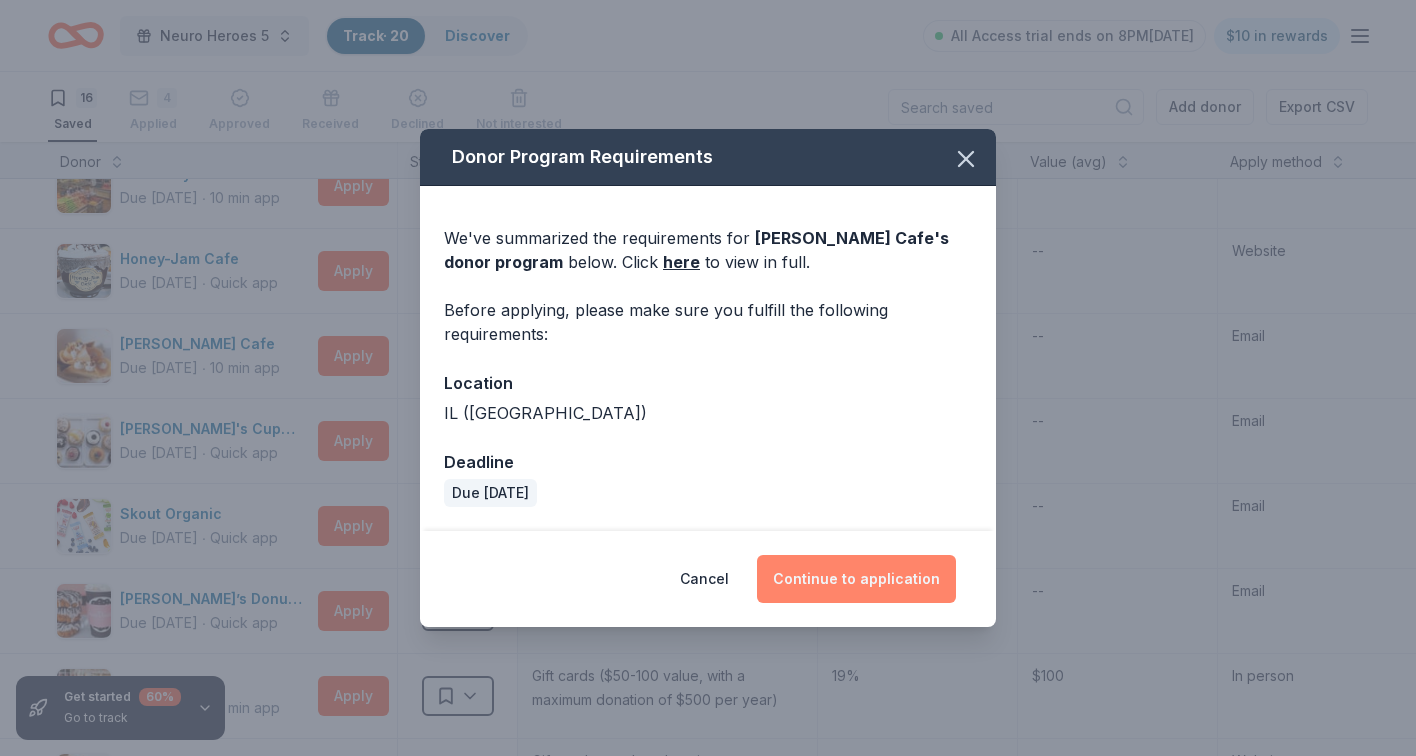 click on "Continue to application" at bounding box center [856, 579] 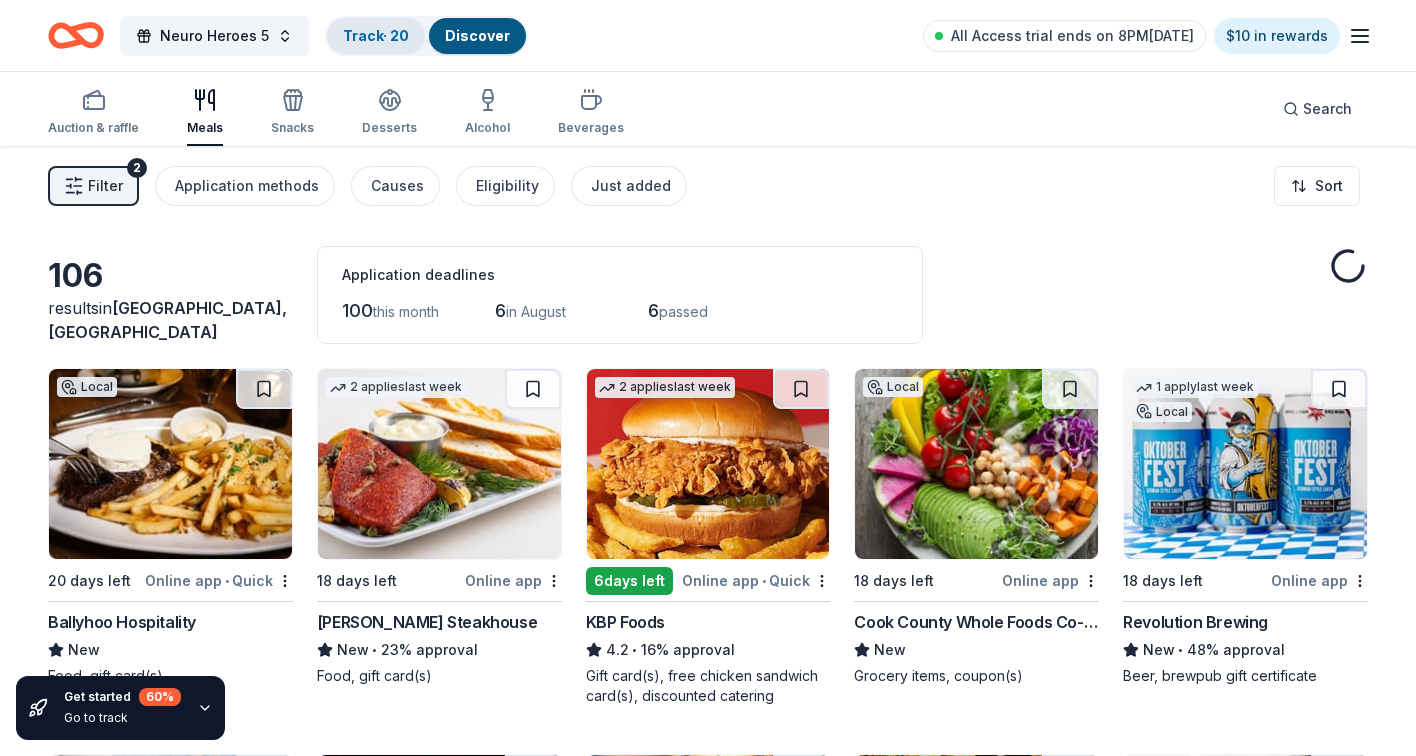click on "Track  · 20" at bounding box center (376, 35) 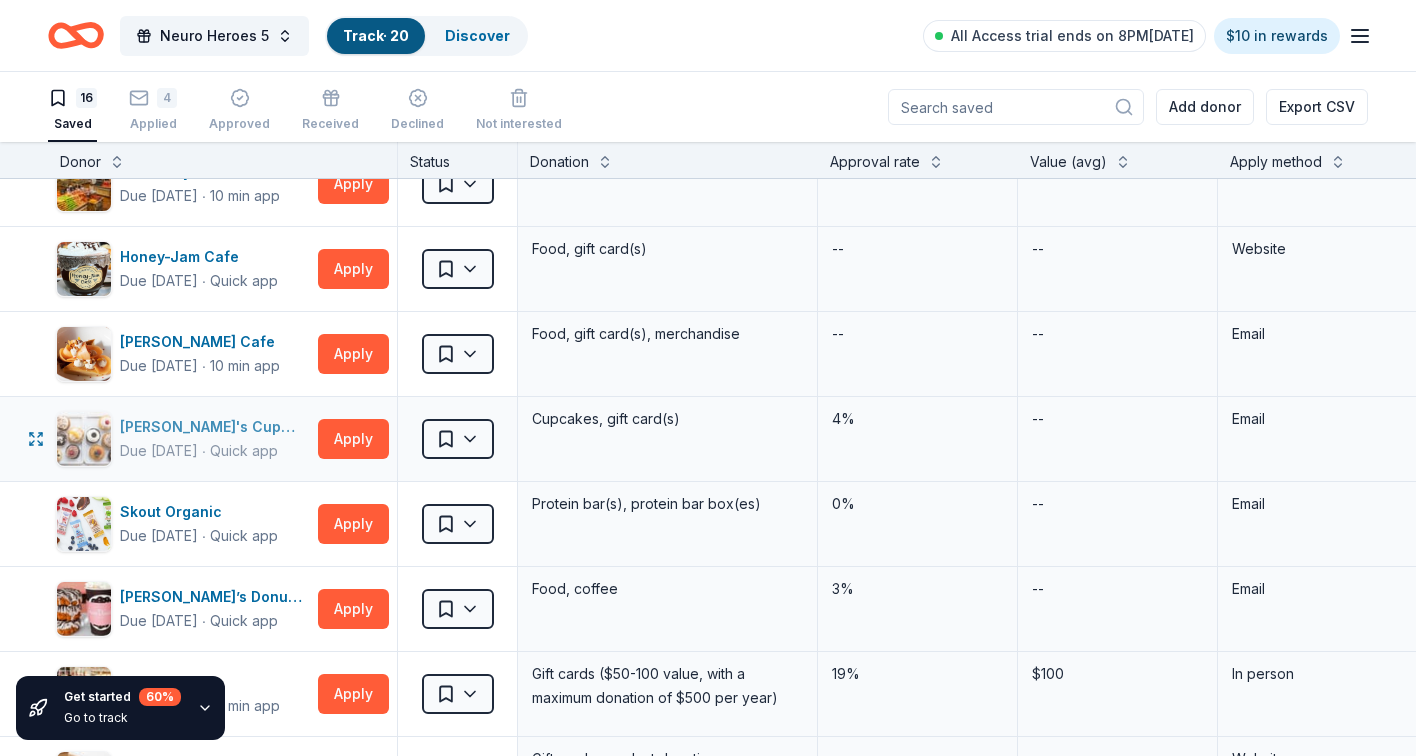 scroll, scrollTop: 464, scrollLeft: 0, axis: vertical 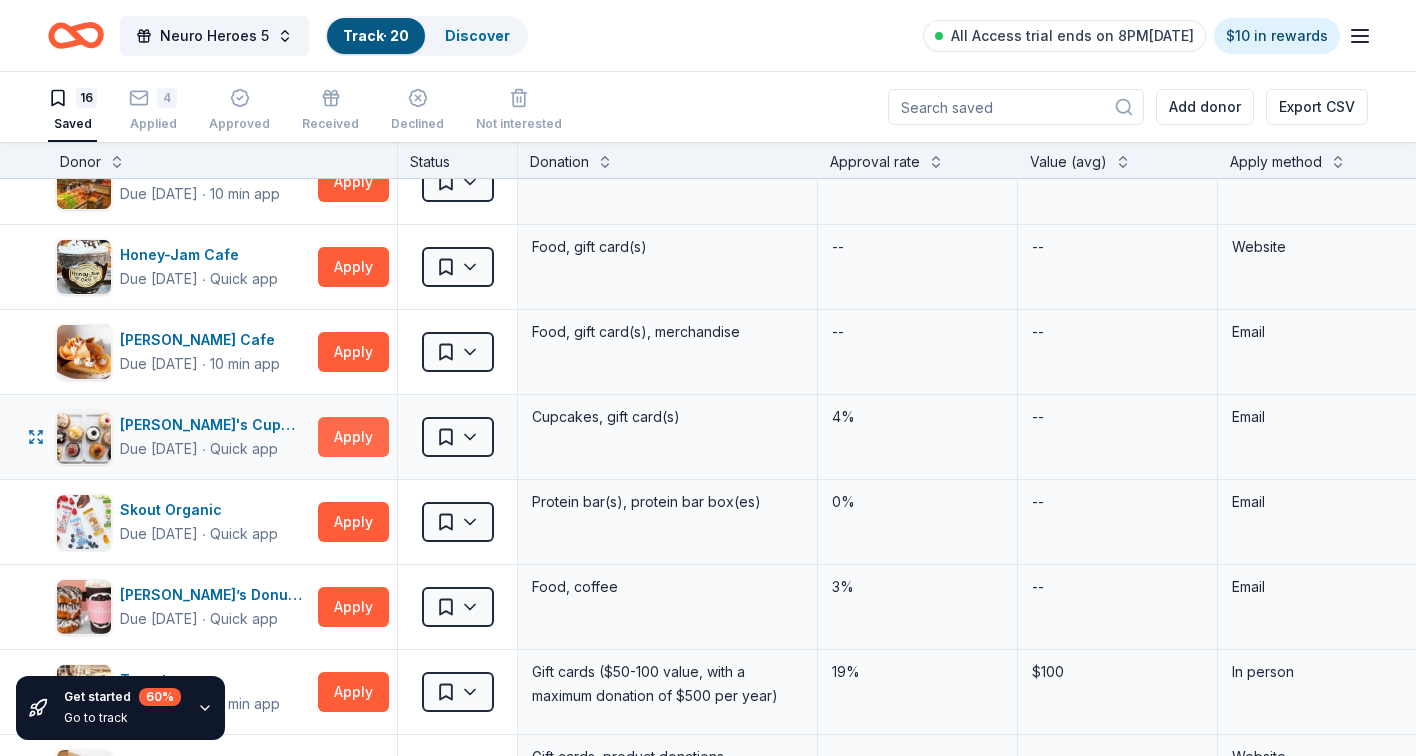 click on "Apply" at bounding box center (353, 437) 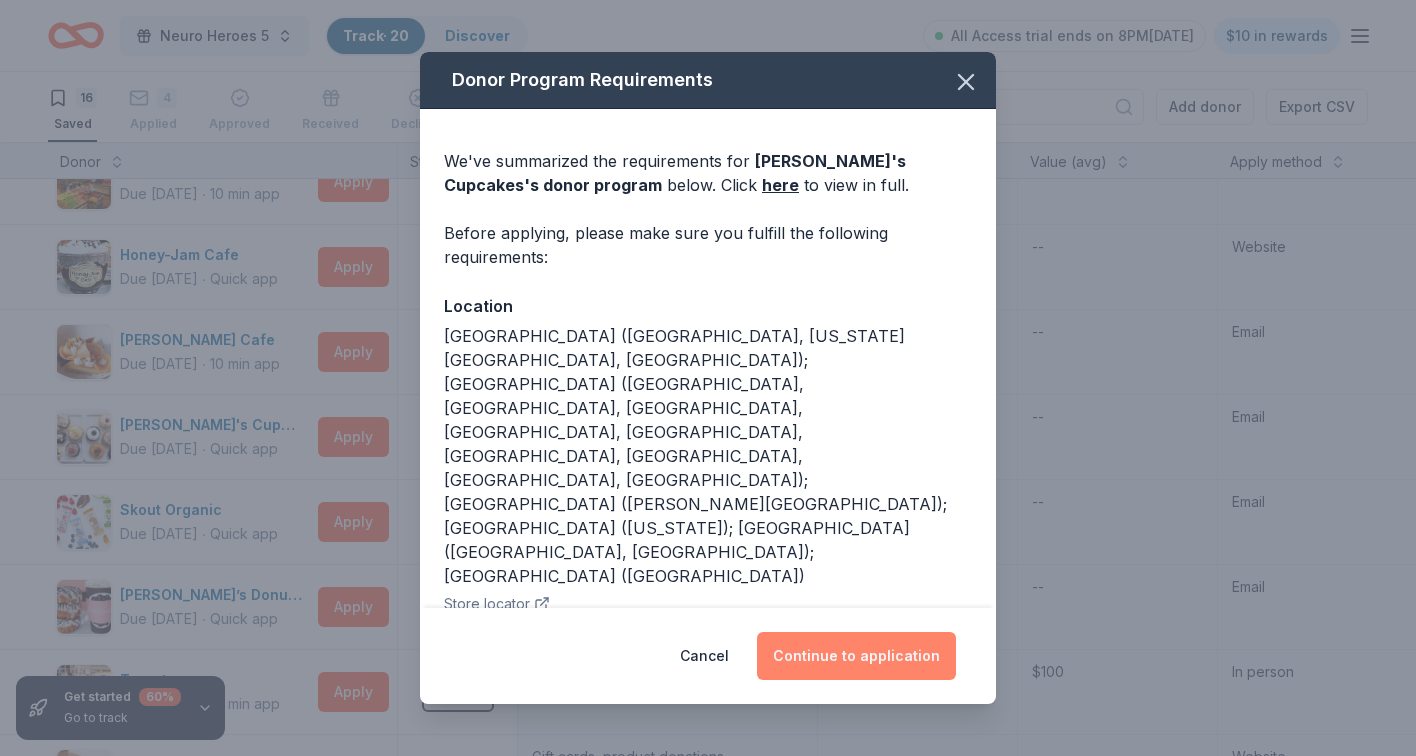 click on "Continue to application" at bounding box center [856, 656] 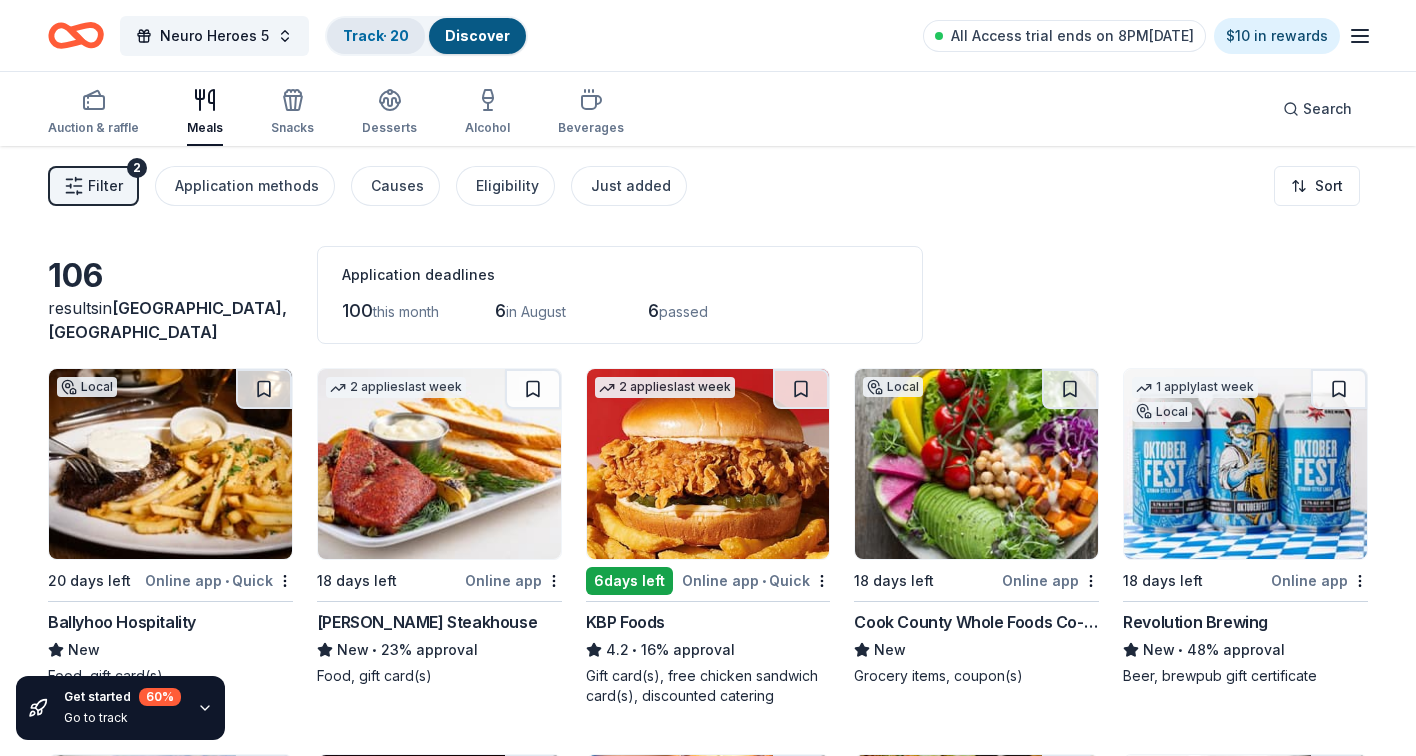 click on "Track  · 20" at bounding box center [376, 35] 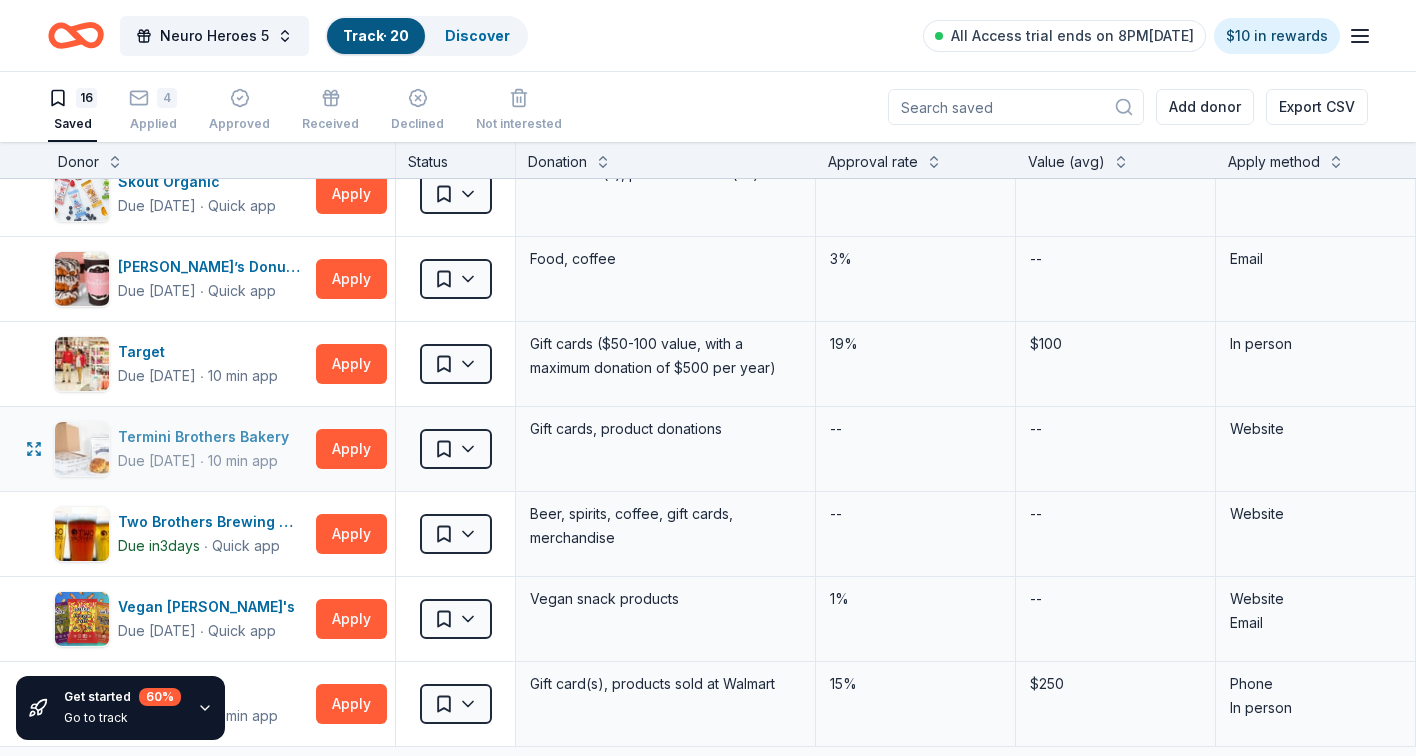 scroll, scrollTop: 795, scrollLeft: 2, axis: both 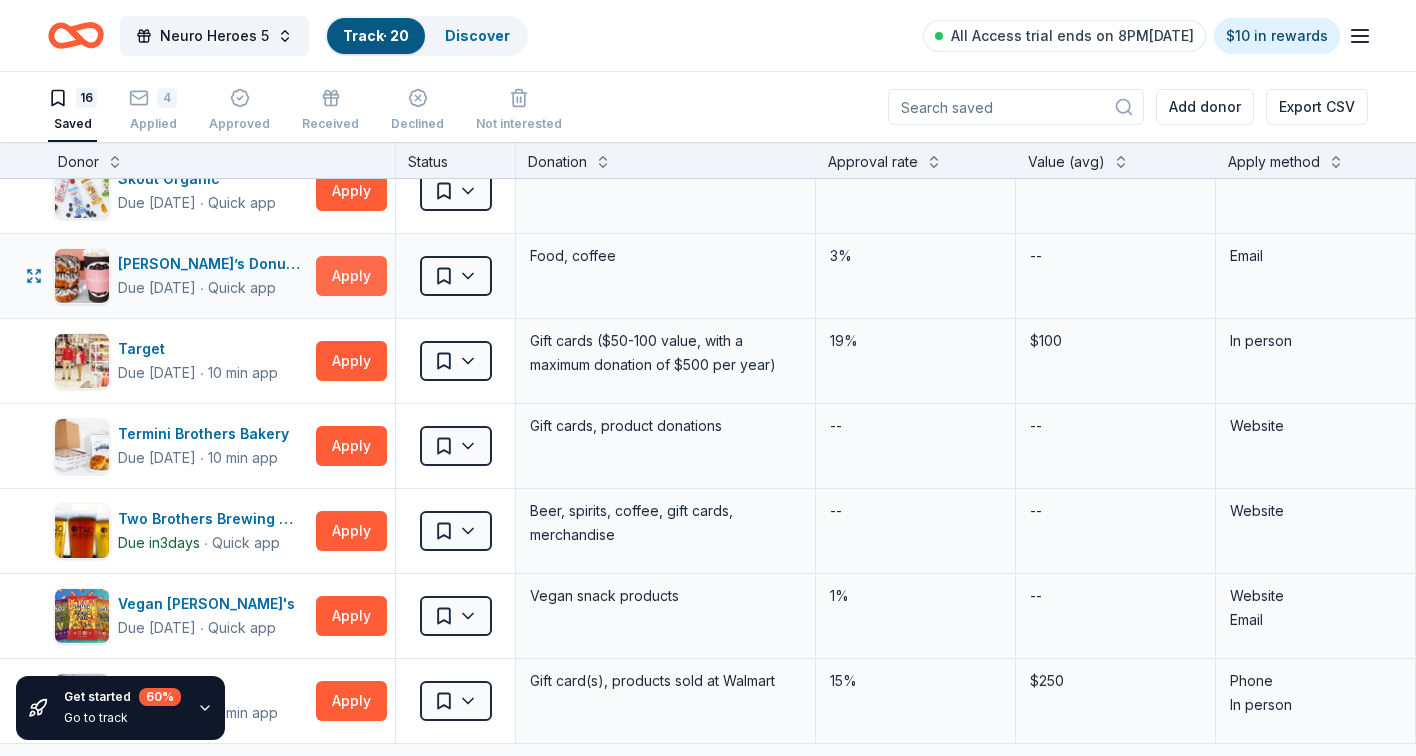 click on "Apply" at bounding box center (351, 276) 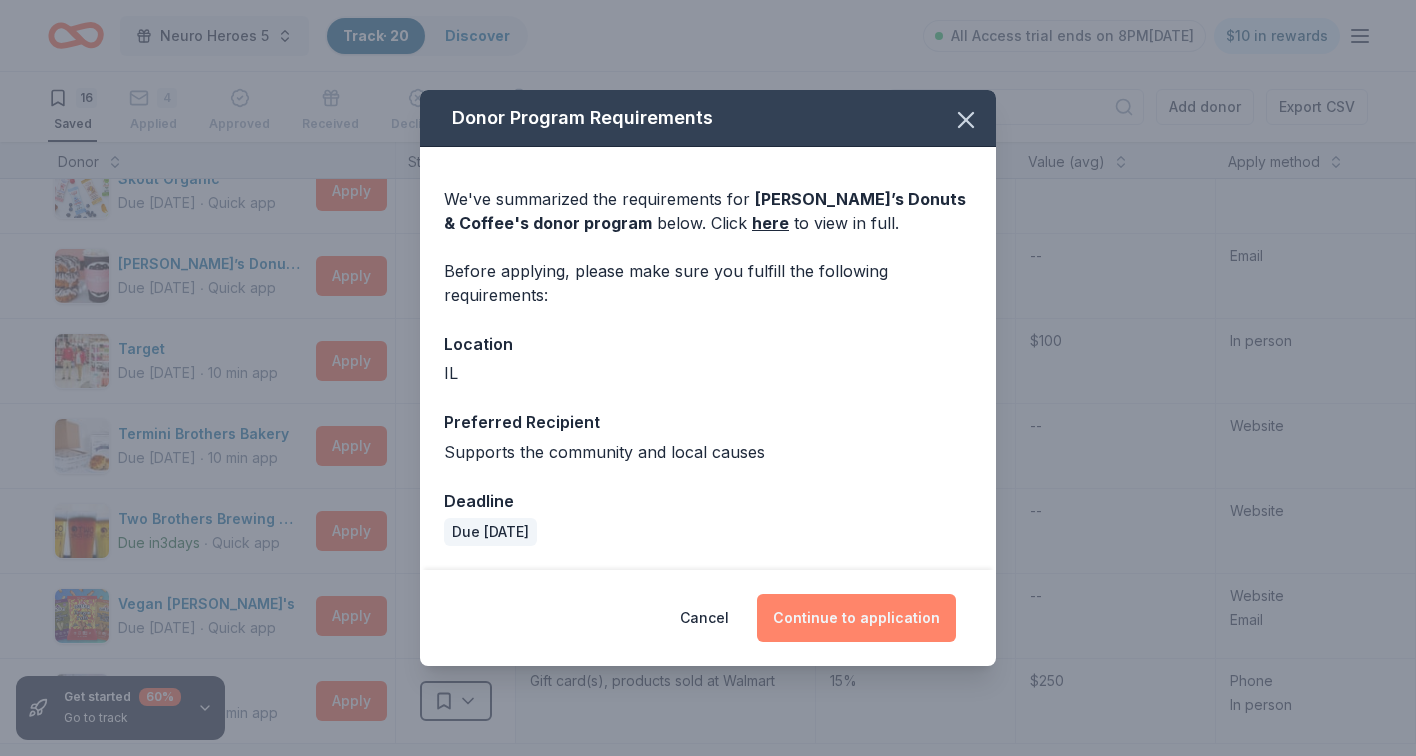 click on "Continue to application" at bounding box center [856, 618] 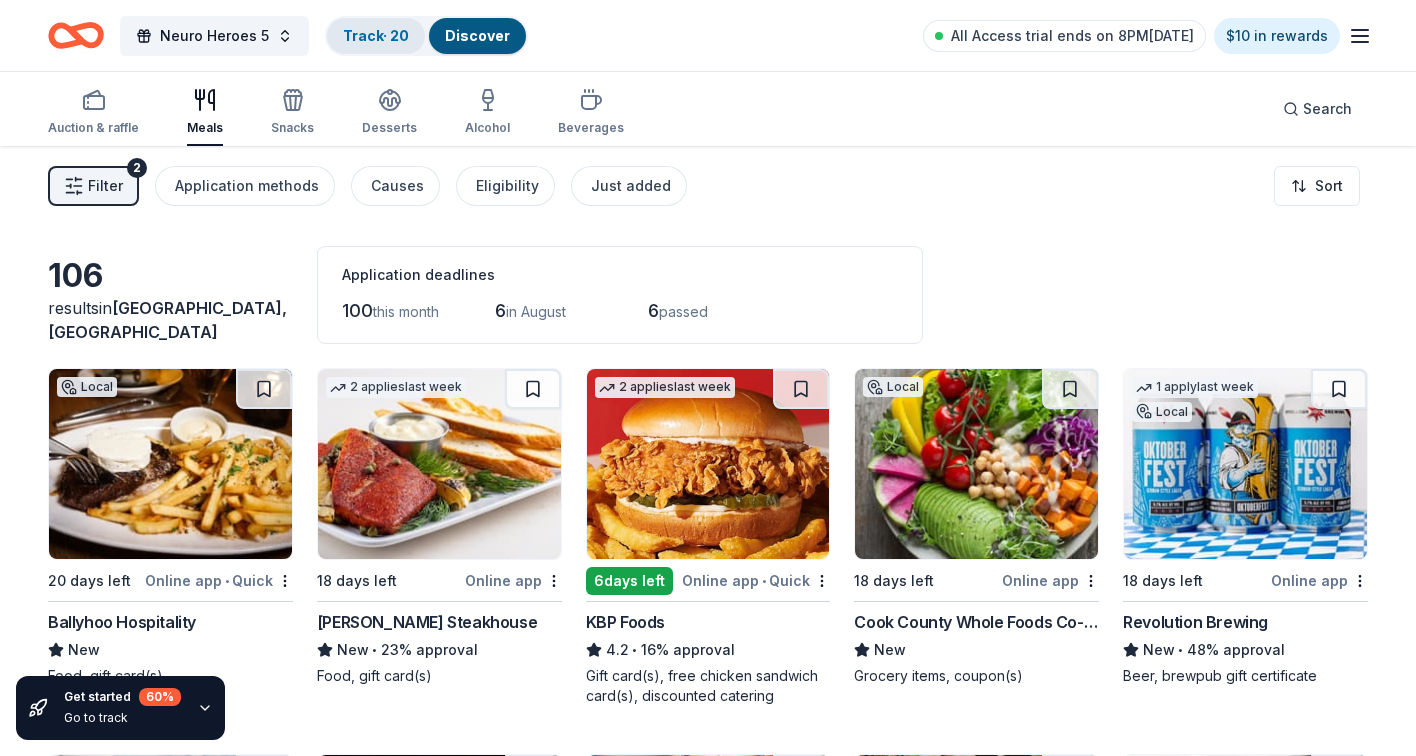 click on "Track  · 20" at bounding box center [376, 35] 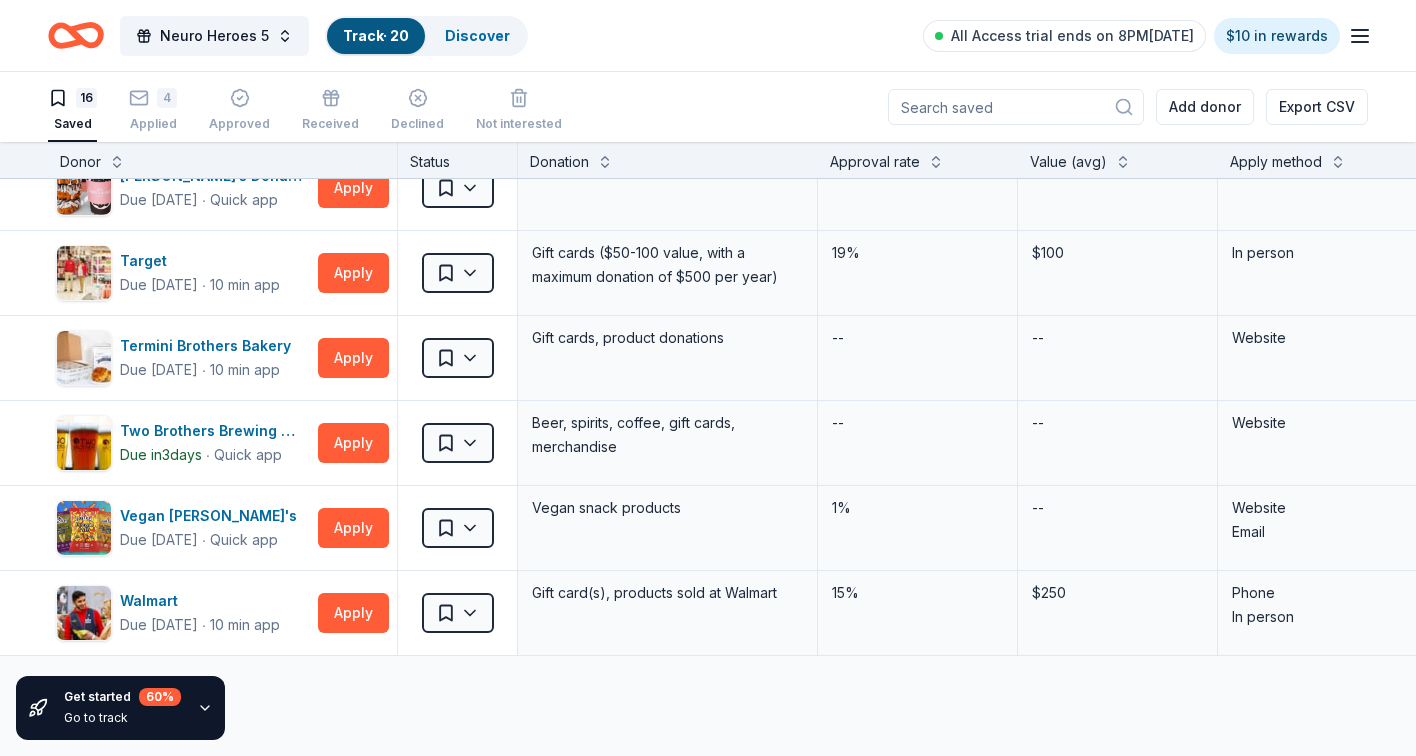 scroll, scrollTop: 883, scrollLeft: 2, axis: both 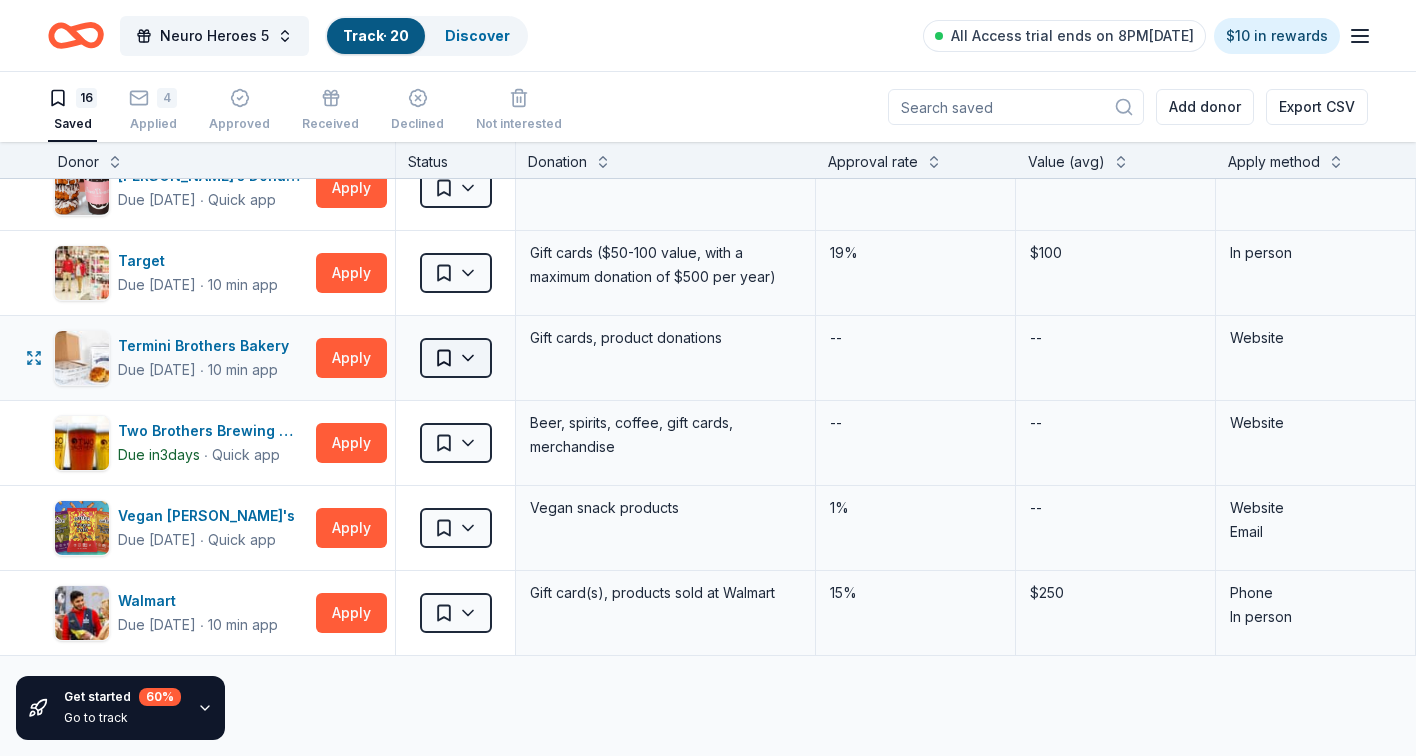 click on "5% Neuro Heroes 5 Track  · 20 Discover All Access trial ends on 8PM, 7/13 $10 in rewards 16 Saved 4 Applied Approved Received Declined Not interested Add donor Export CSV Get started 60 % Go to track Donor Status Donation Approval rate Value (avg) Apply method Assignee Notes AlterEco Chocolates Due in 18 days ∙ Quick app Apply Saved Chocolate products, granola products, gift card(s) 1% -- Email Barney Butter Due in 18 days ∙ Quick app Apply Saved Almond butter products, almond flour/meal products 1% -- Website Caribou Coffee Due in 18 days ∙ Quick app Apply Saved Coffee, gift card(s) 3% $30 Website Dang Foods Due in 18 days ∙ Quick app Apply Saved Snack products 1% -- Email Edible Arrangements Due in 18 days ∙ Quick app Apply Saved Fruit arrangement(s) 8% -- In person Fresh Thyme Market Due in 18 days ∙ 10 min app Apply Saved Grocery items, gift card(s) 8% -- In person Honey-Jam Cafe Due in 18 days ∙ Quick app Apply Saved Food, gift card(s) -- -- Website Lula Cafe Due in 18 days ∙ 10 min app" at bounding box center [708, 378] 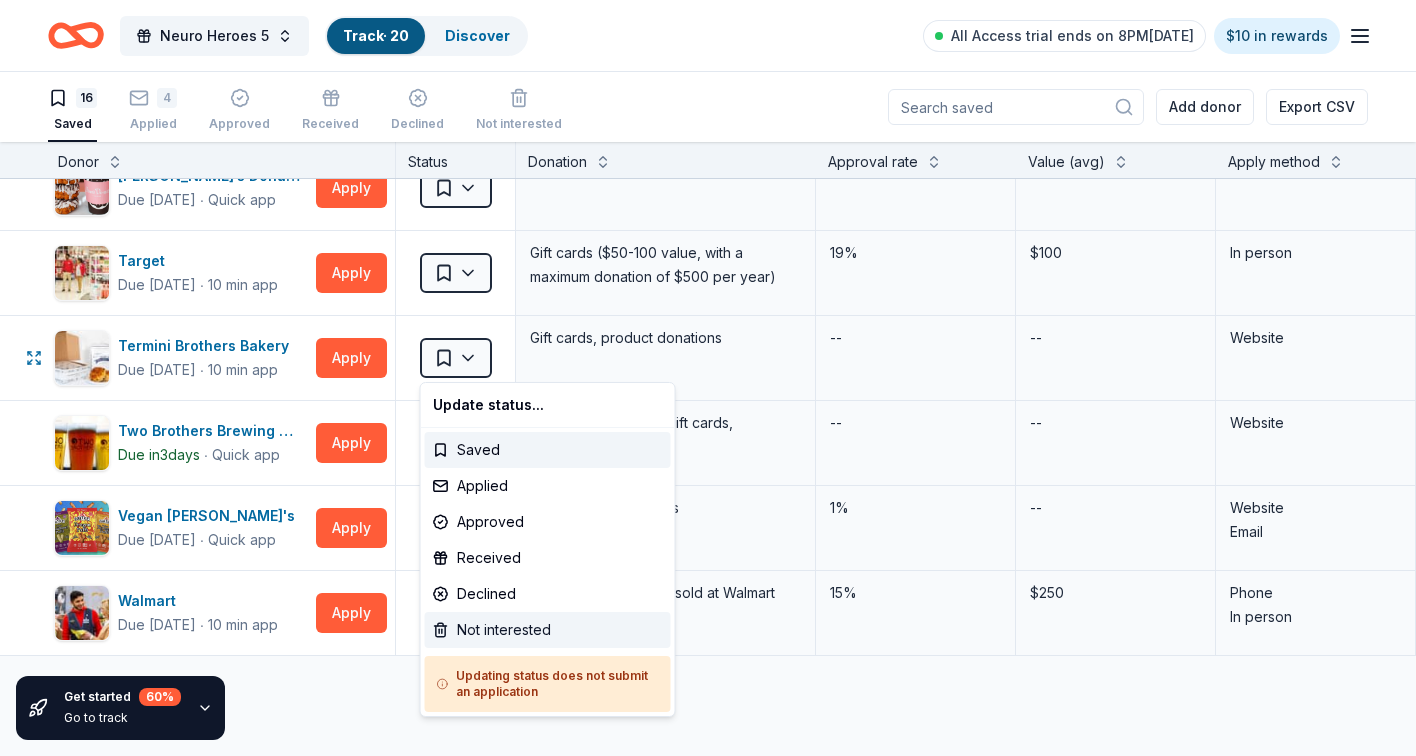 click on "Not interested" at bounding box center [548, 630] 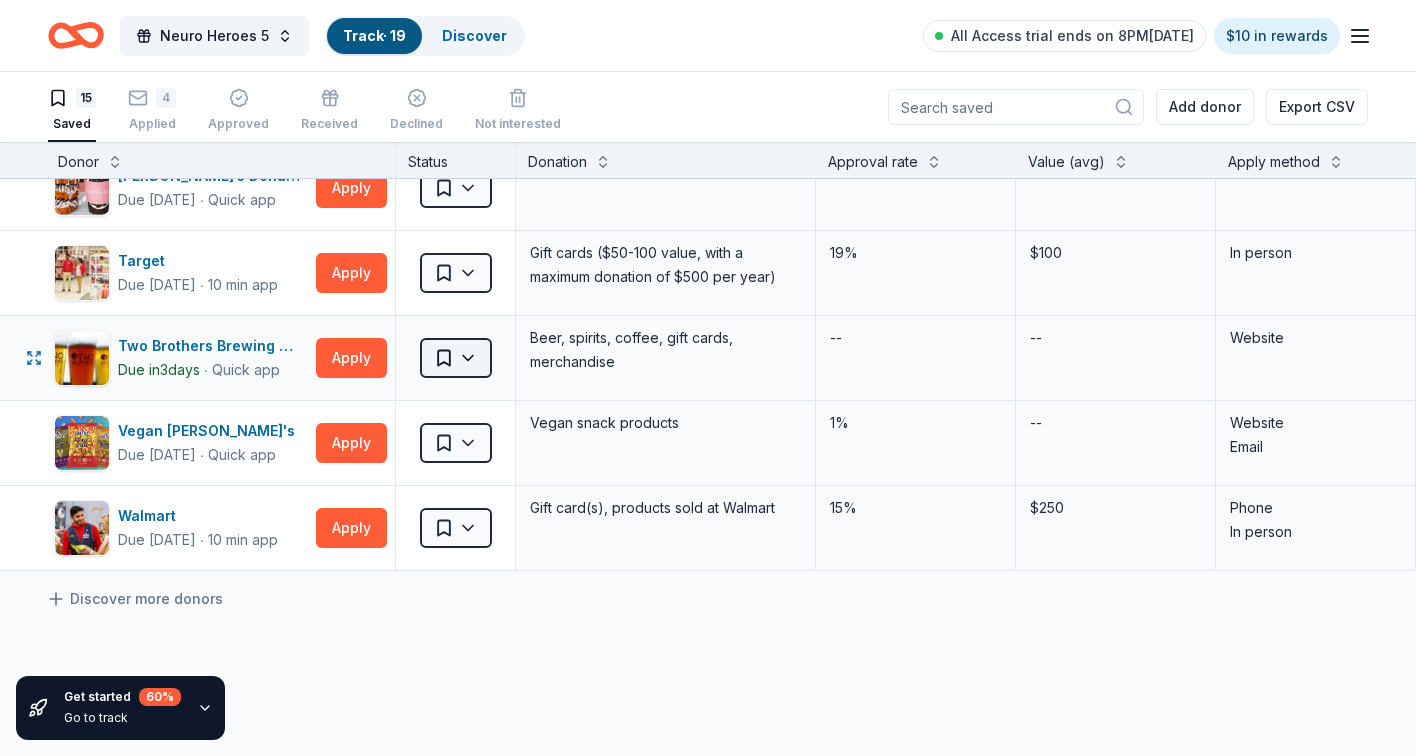 click on "5% Neuro Heroes 5 Track  · 19 Discover All Access trial ends on 8PM, 7/13 $10 in rewards 15 Saved 4 Applied Approved Received Declined Not interested Add donor Export CSV Get started 60 % Go to track Donor Status Donation Approval rate Value (avg) Apply method Assignee Notes AlterEco Chocolates Due in 18 days ∙ Quick app Apply Saved Chocolate products, granola products, gift card(s) 1% -- Email Barney Butter Due in 18 days ∙ Quick app Apply Saved Almond butter products, almond flour/meal products 1% -- Website Caribou Coffee Due in 18 days ∙ Quick app Apply Saved Coffee, gift card(s) 3% $30 Website Dang Foods Due in 18 days ∙ Quick app Apply Saved Snack products 1% -- Email Edible Arrangements Due in 18 days ∙ Quick app Apply Saved Fruit arrangement(s) 8% -- In person Fresh Thyme Market Due in 18 days ∙ 10 min app Apply Saved Grocery items, gift card(s) 8% -- In person Honey-Jam Cafe Due in 18 days ∙ Quick app Apply Saved Food, gift card(s) -- -- Website Lula Cafe Due in 18 days ∙ 10 min app" at bounding box center (708, 378) 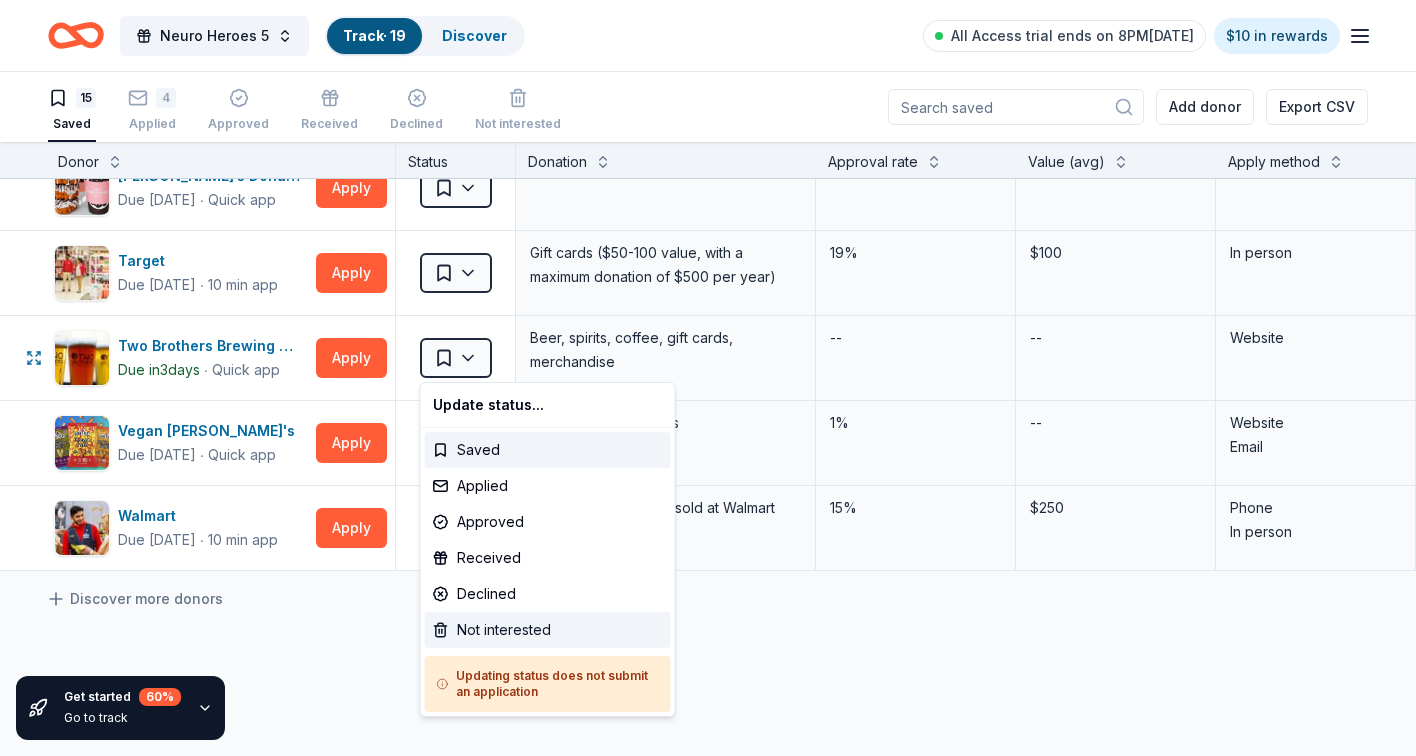 click on "Not interested" at bounding box center (548, 630) 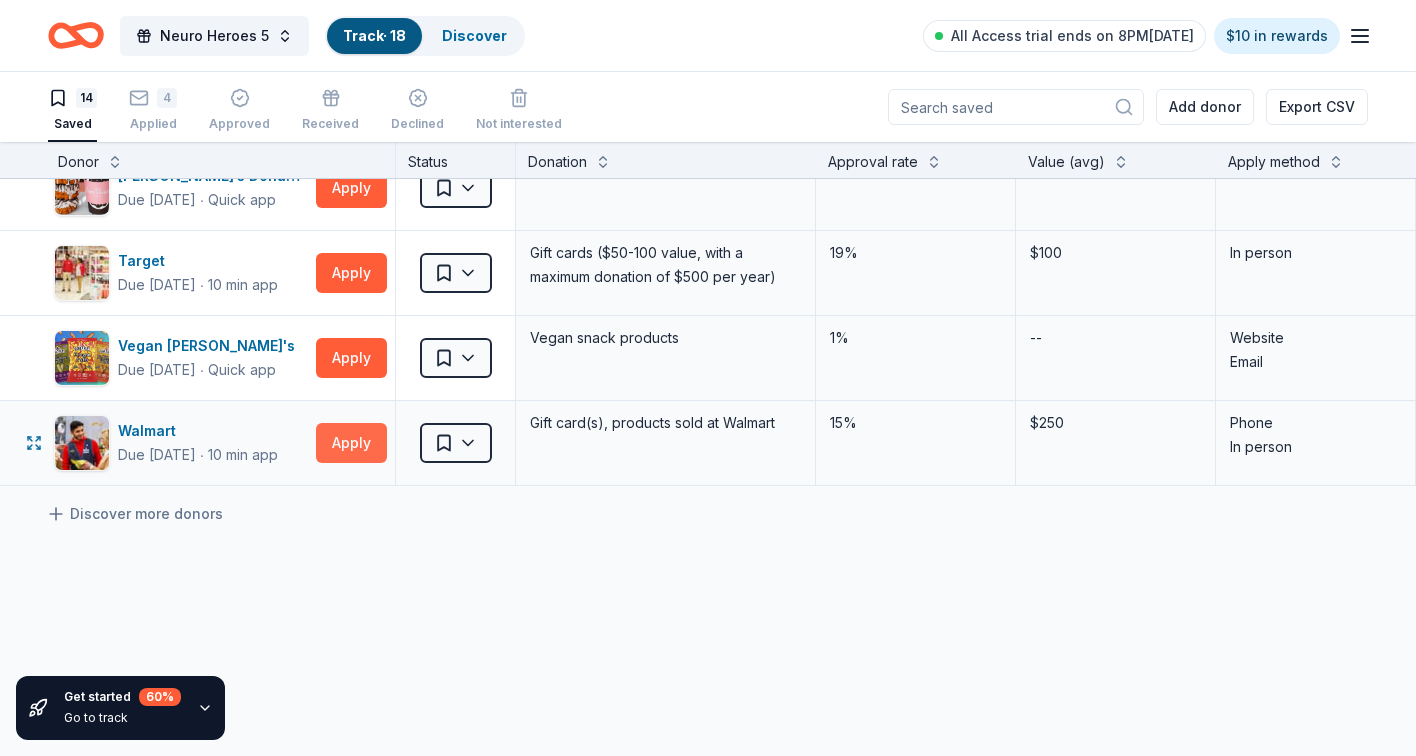 click on "Apply" at bounding box center (351, 443) 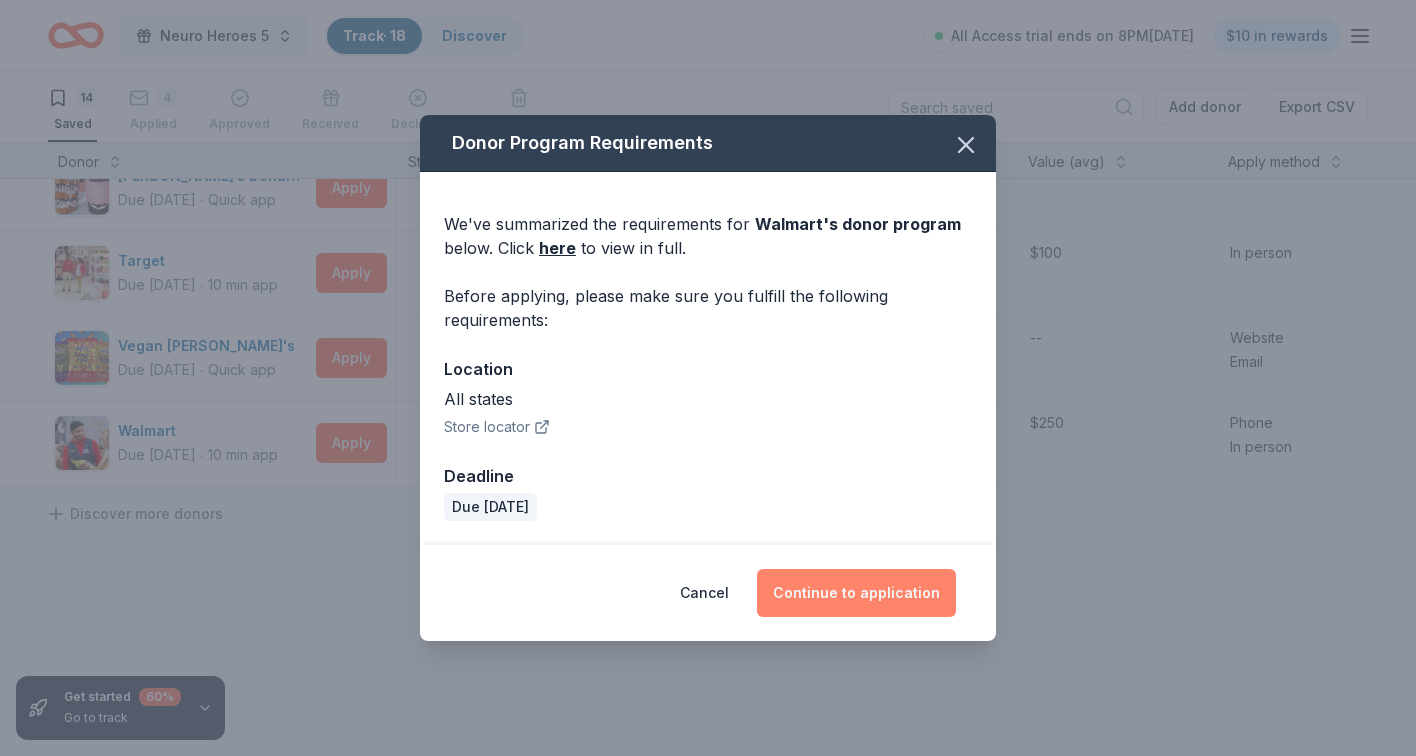 click on "Continue to application" at bounding box center [856, 593] 